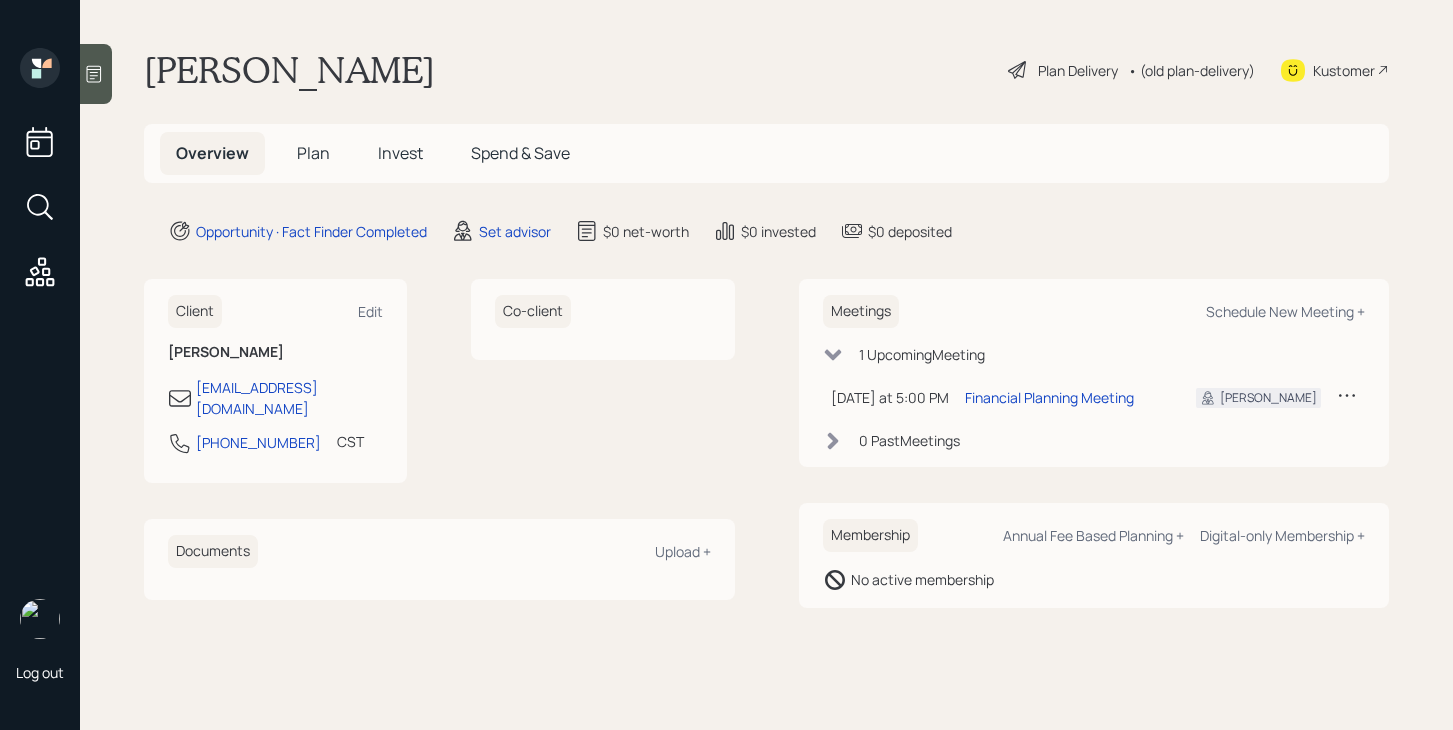 scroll, scrollTop: 0, scrollLeft: 0, axis: both 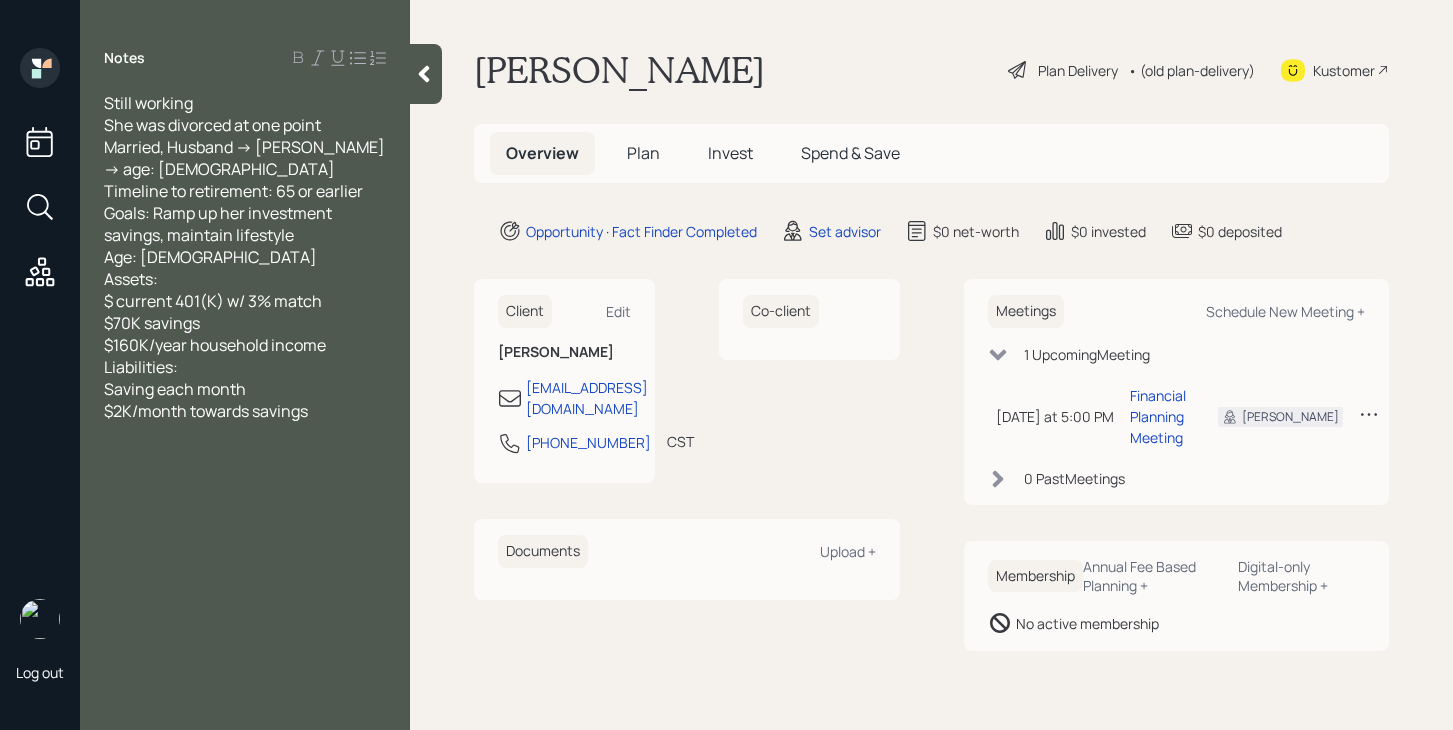 click at bounding box center (426, 74) 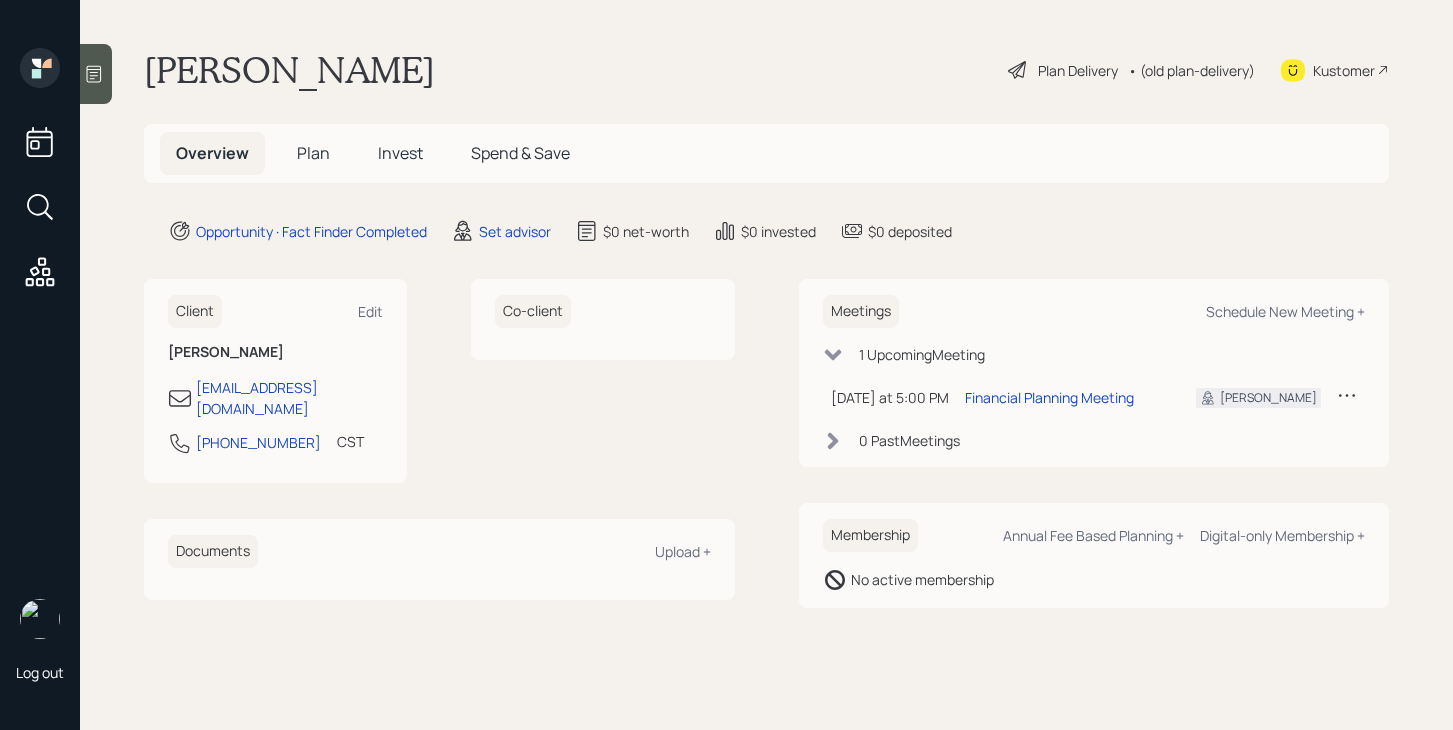 click on "Plan" at bounding box center [313, 153] 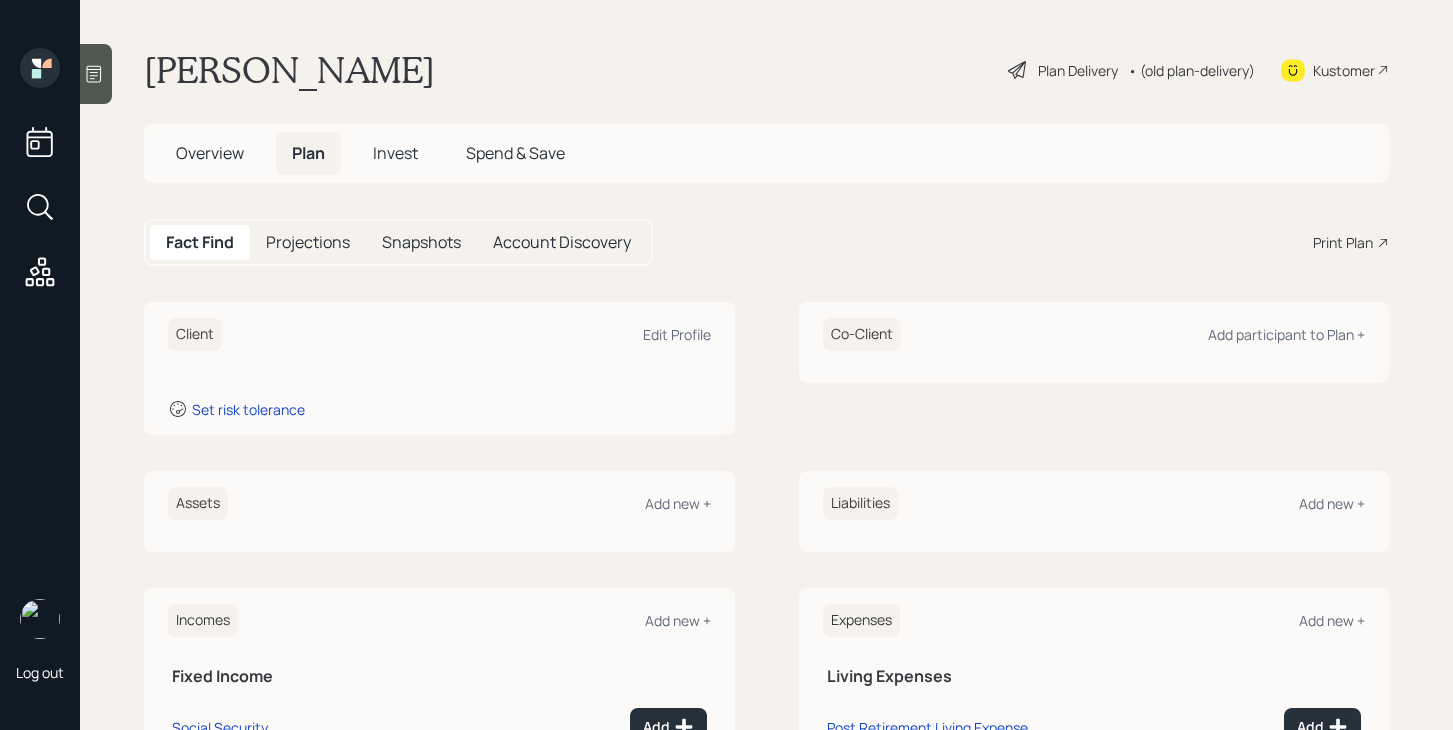click on "Overview" at bounding box center [210, 153] 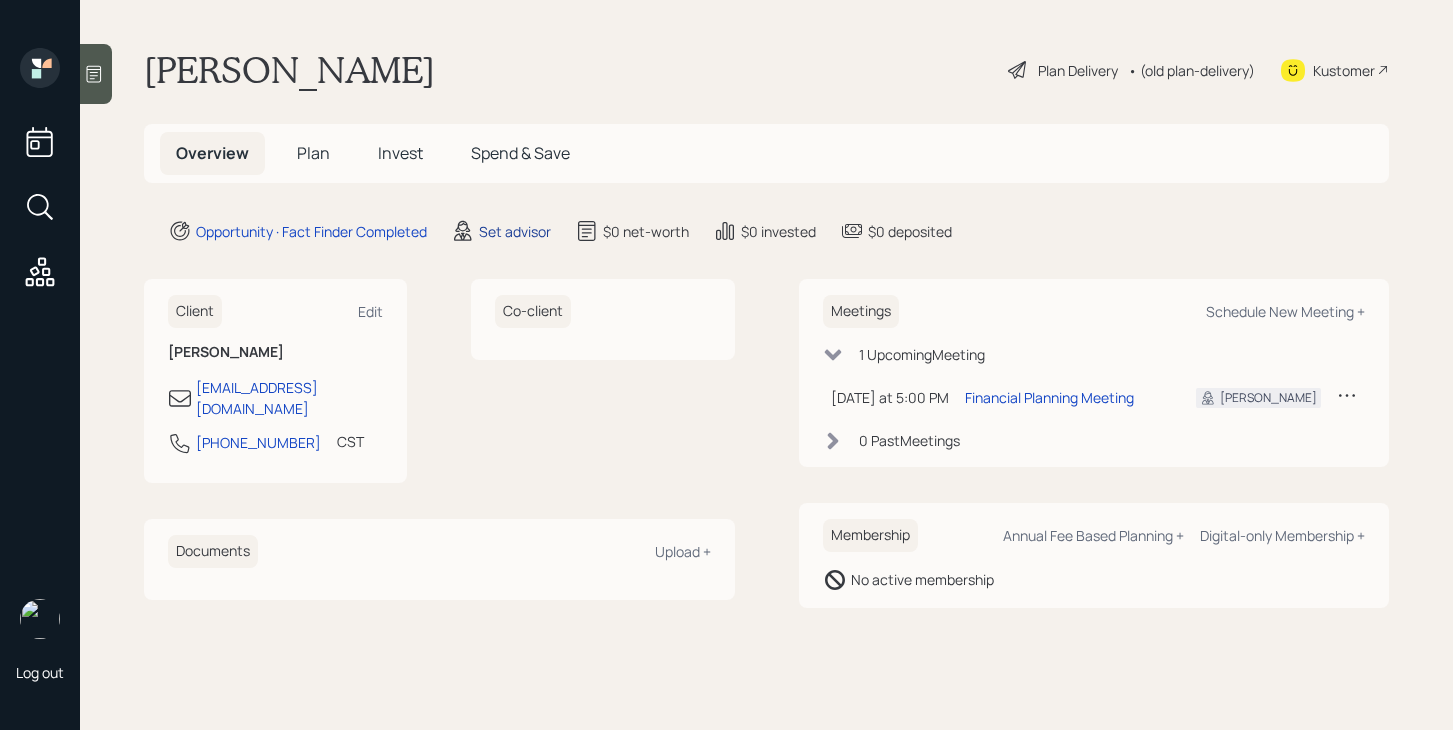 click on "Set advisor" at bounding box center (515, 231) 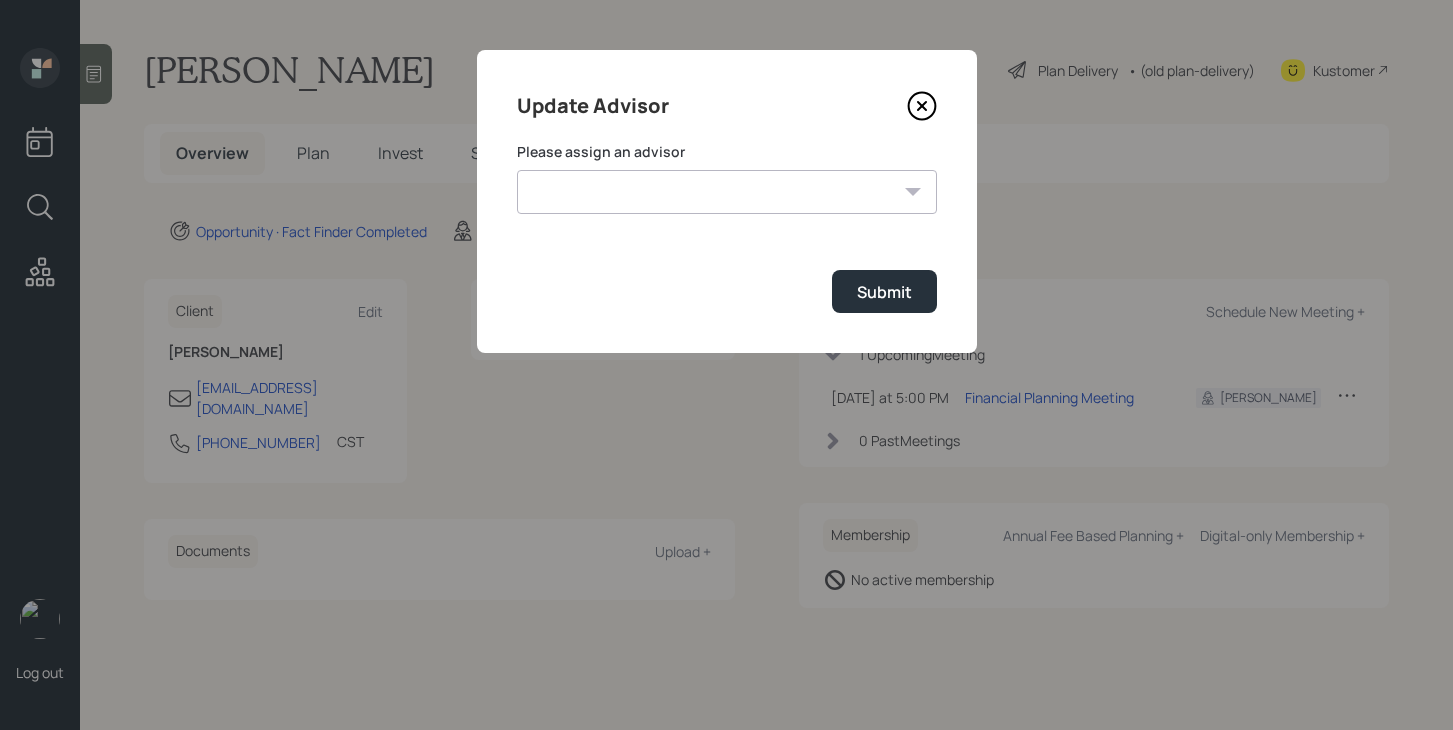 click on "Jonah Coleman Tyler End Michael Russo Treva Nostdahl Eric Schwartz James DiStasi Hunter Neumayer Sami Boghos Harrison Schaefer" at bounding box center (727, 192) 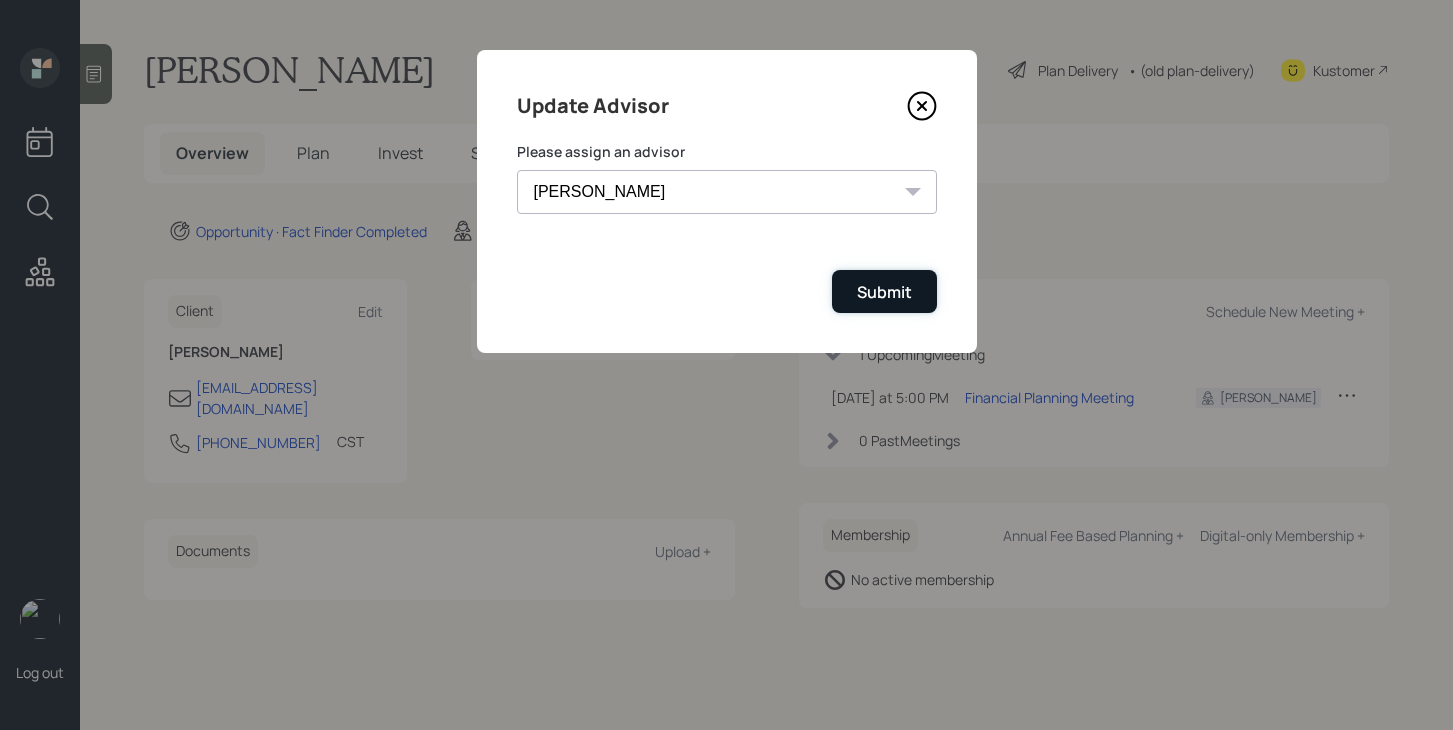 click on "Submit" at bounding box center [884, 292] 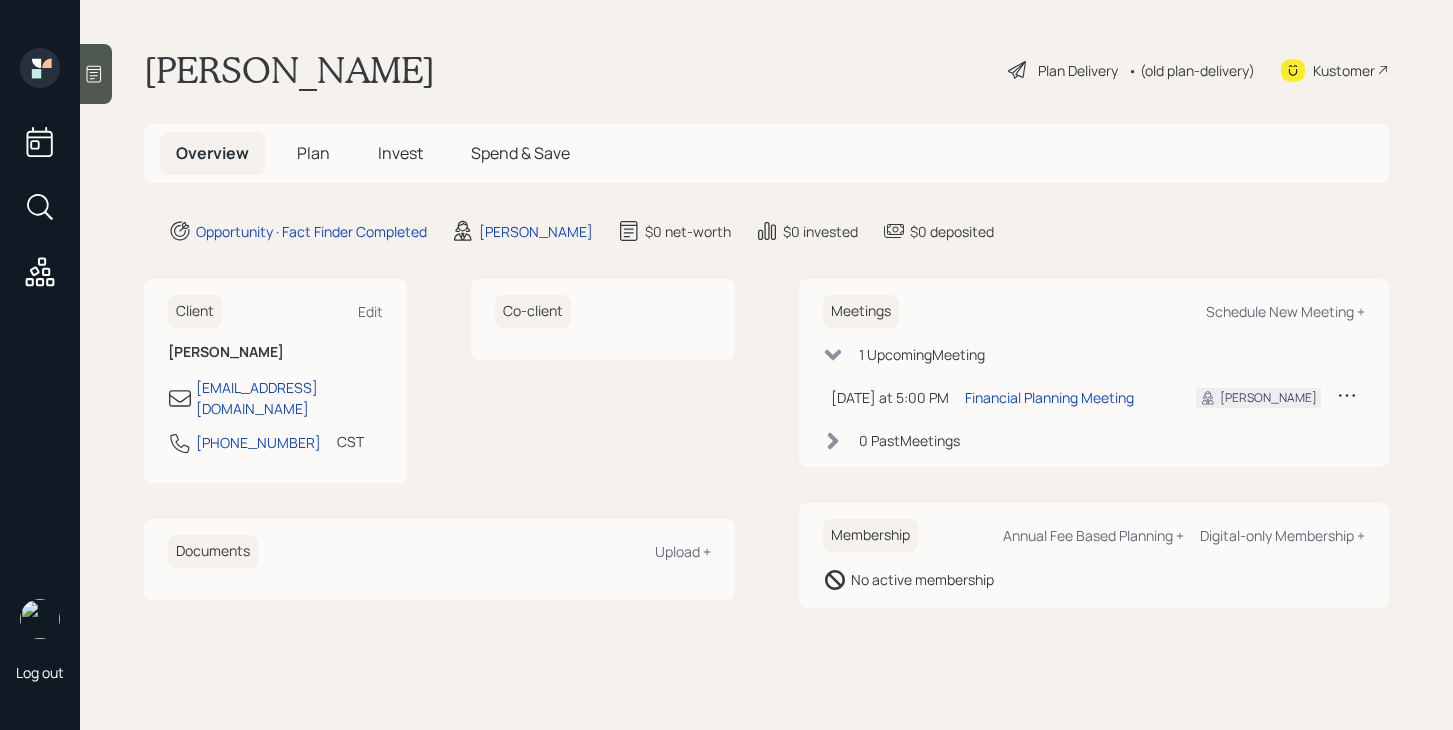 click on "Plan" at bounding box center [313, 153] 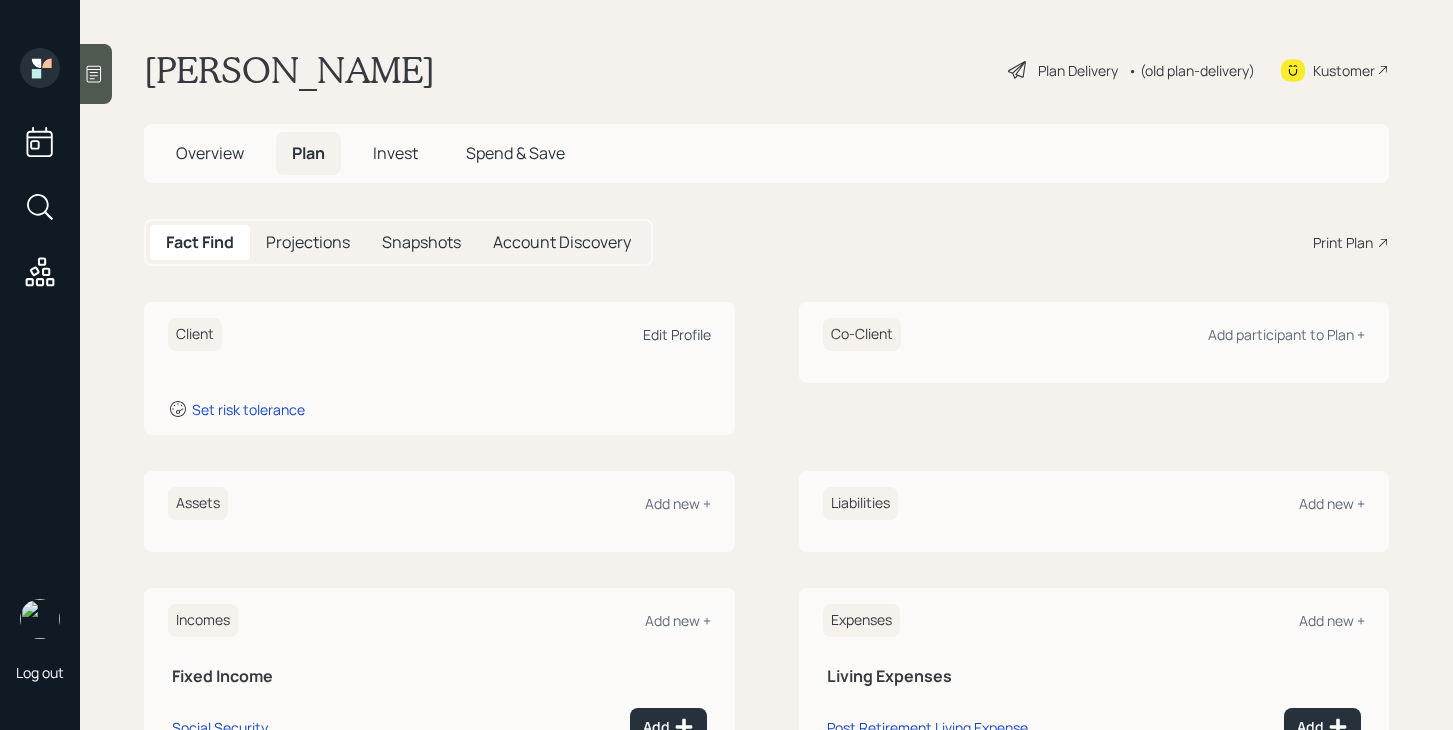 click on "Edit Profile" at bounding box center (677, 334) 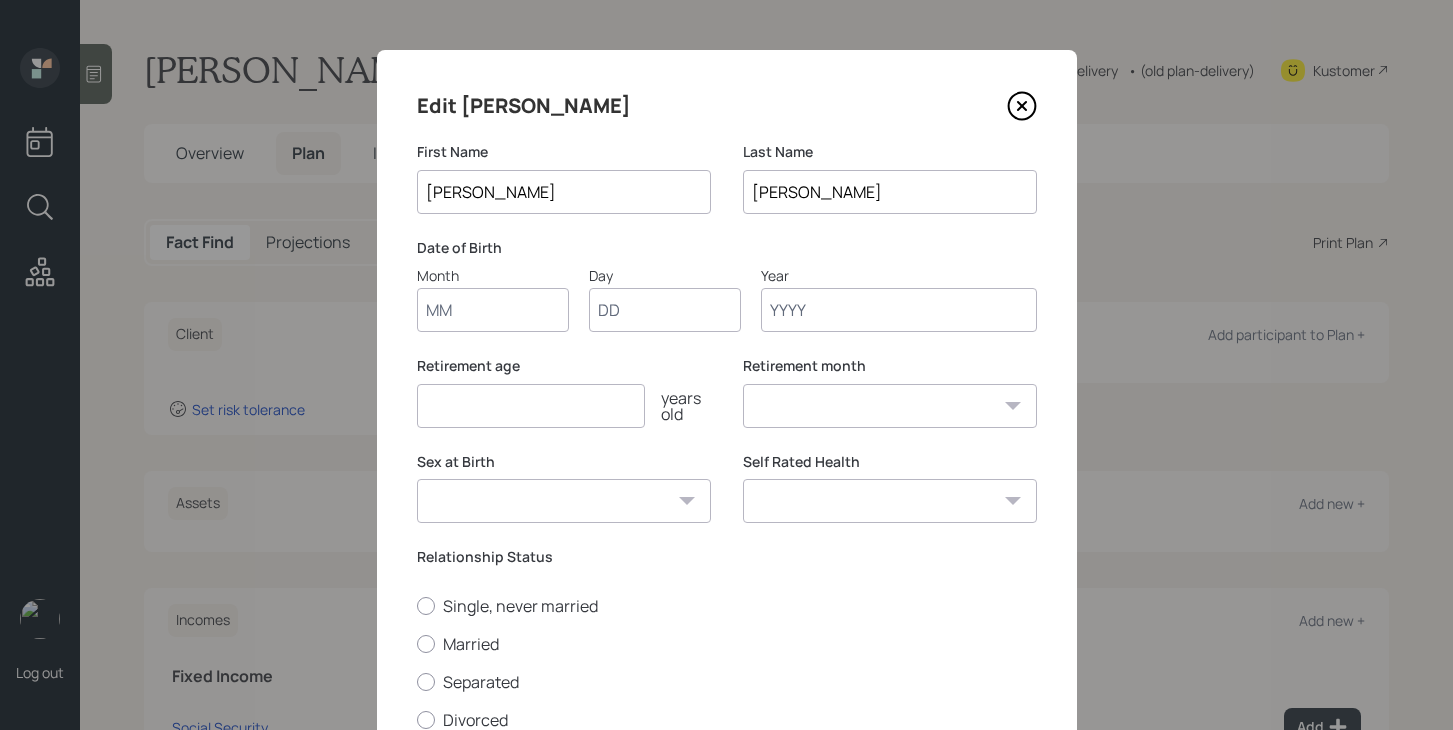 click on "Month" at bounding box center [493, 310] 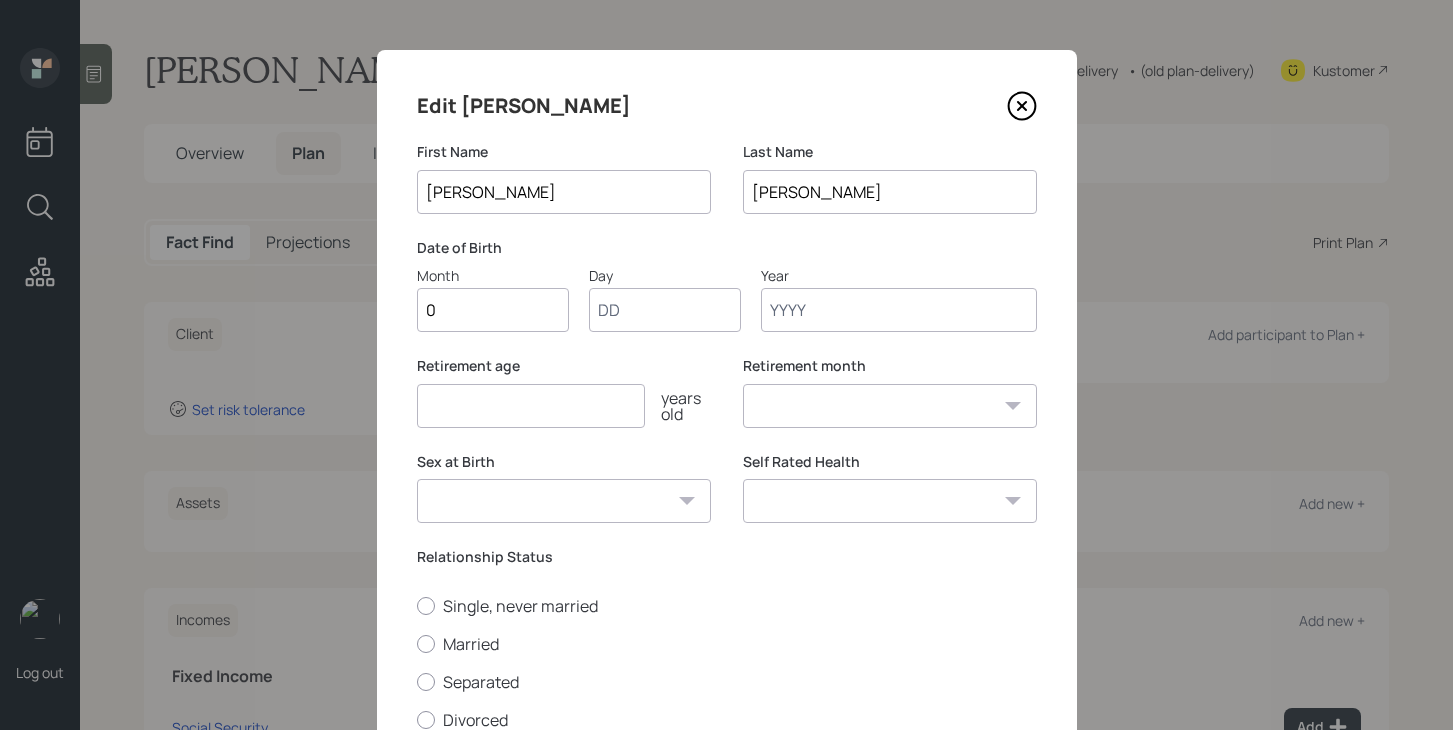type on "08" 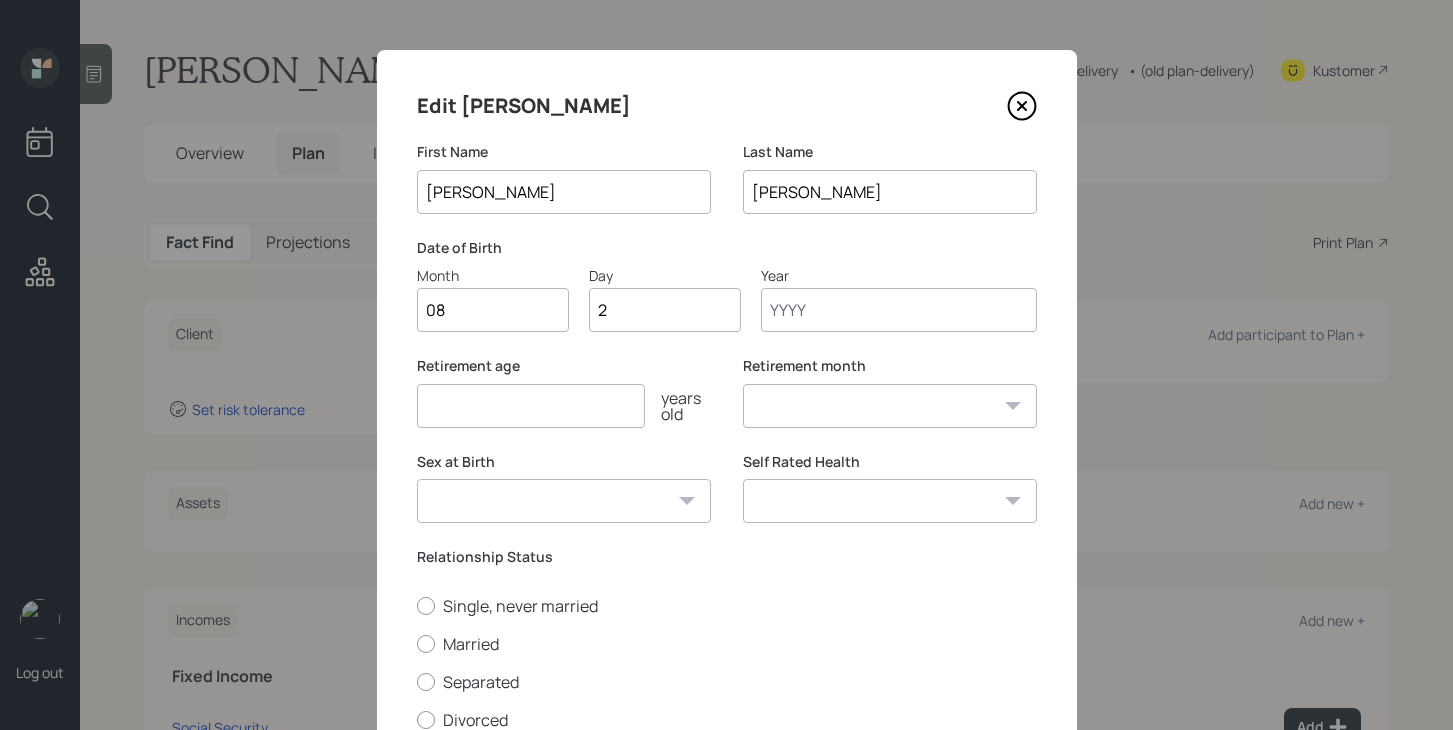 type on "22" 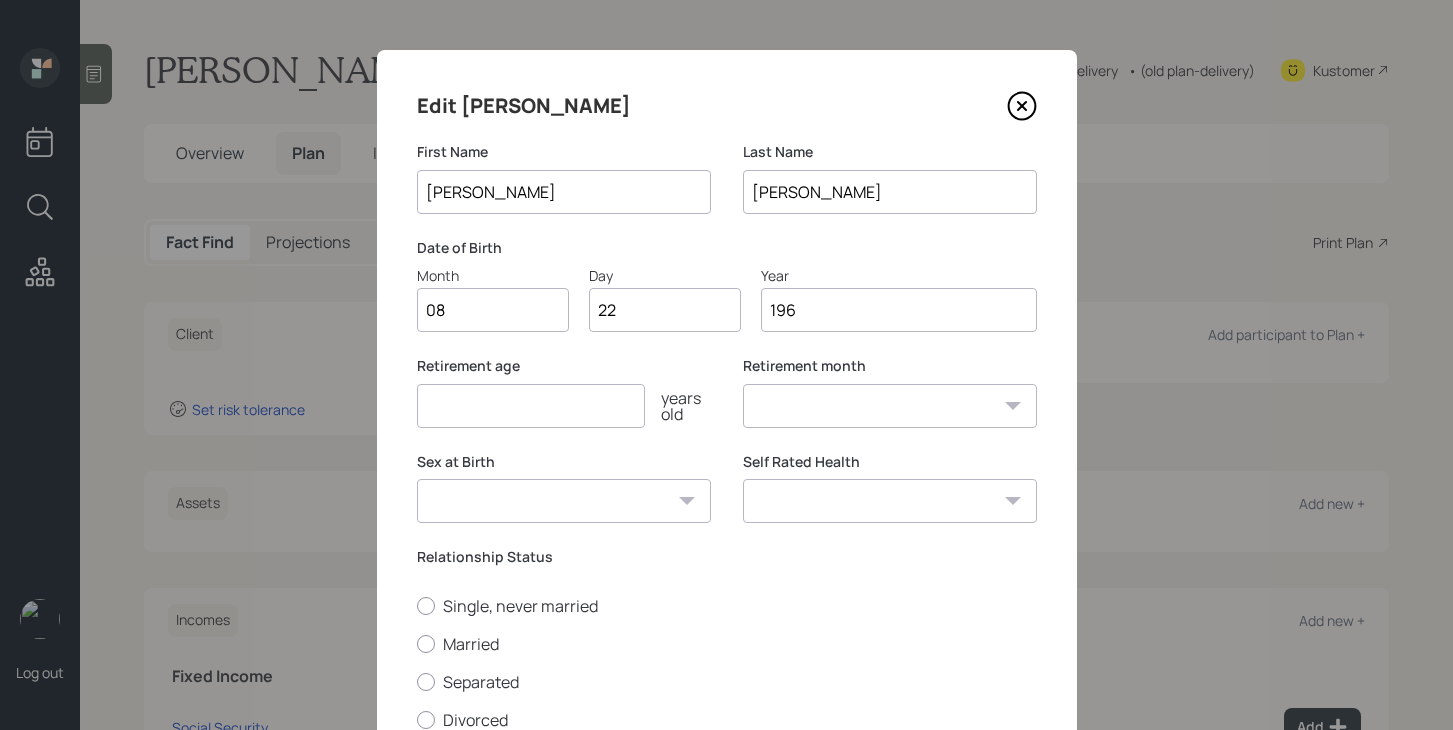 type on "1964" 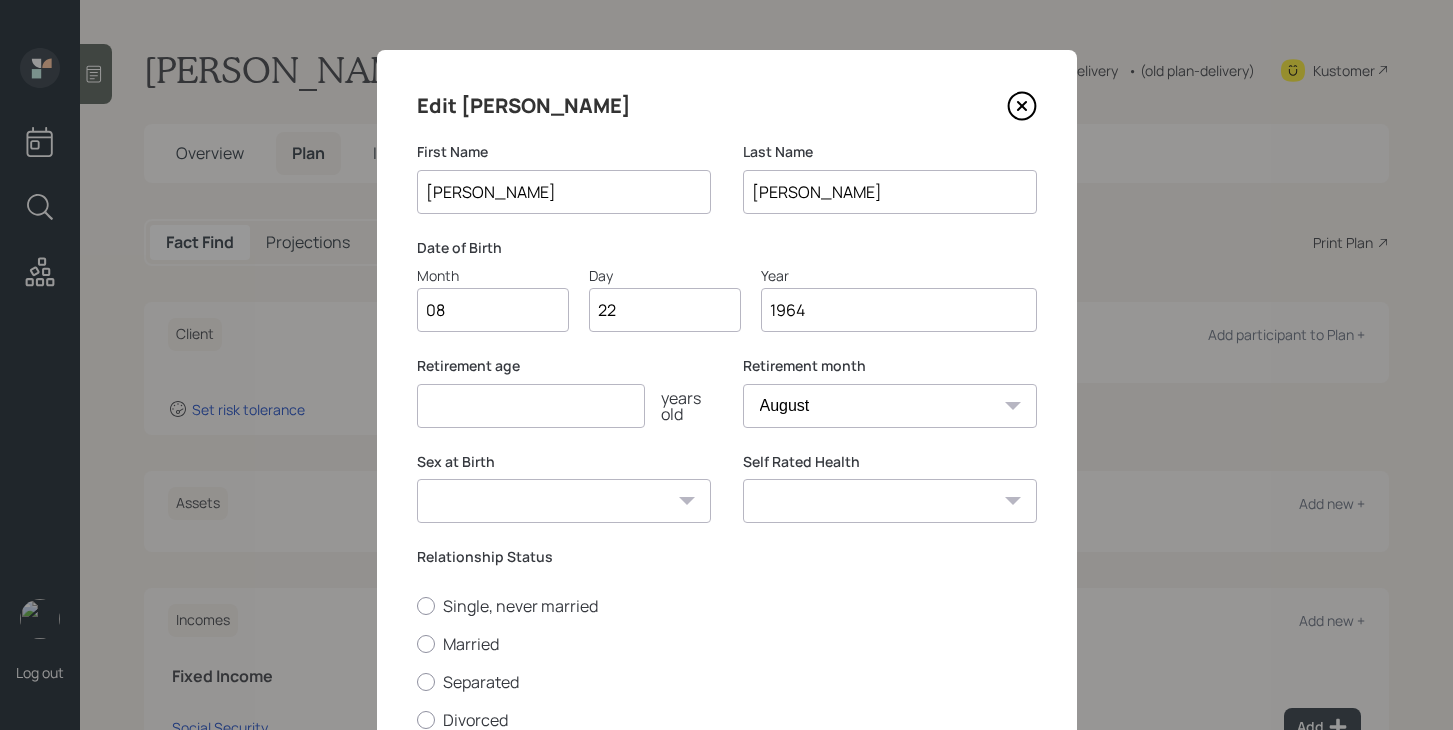 type on "1964" 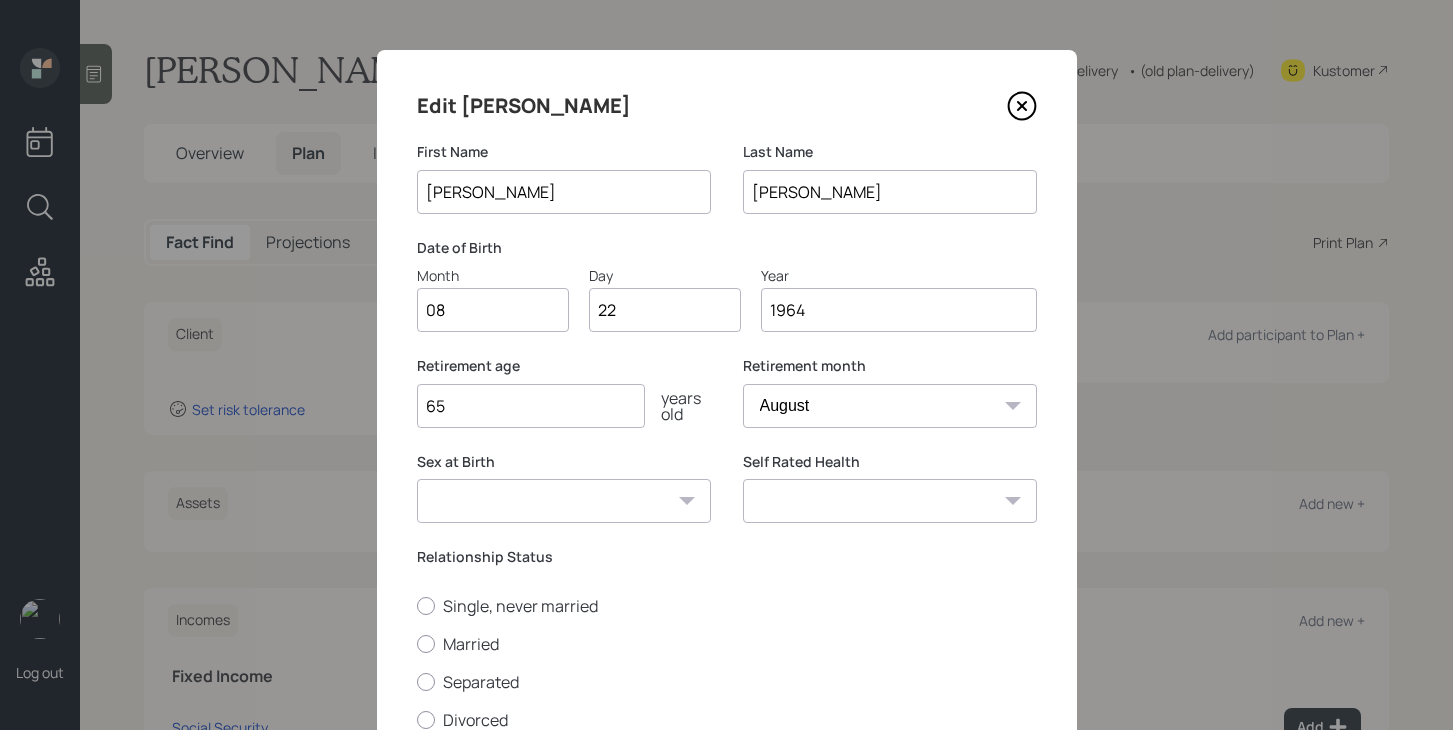 type on "65" 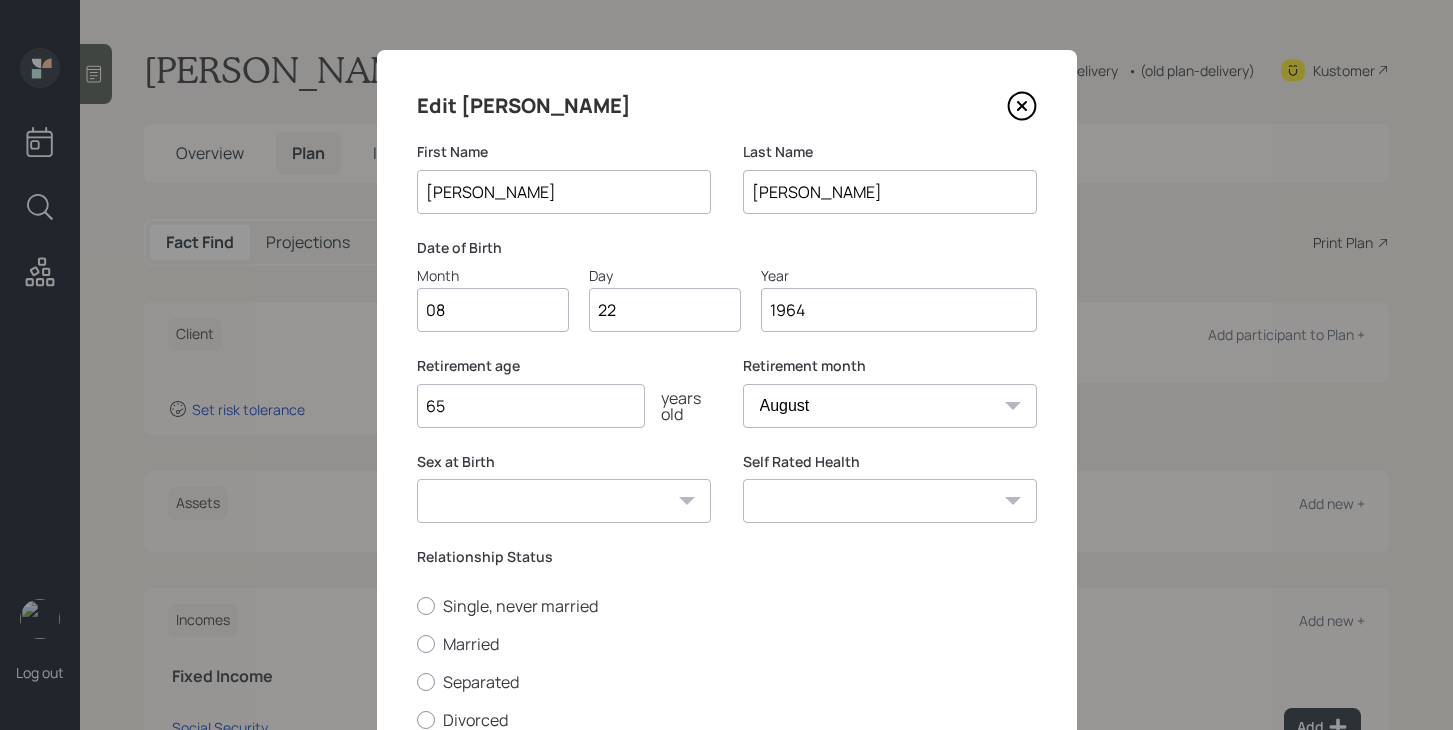 click on "Male Female Other / Prefer not to say" at bounding box center [564, 501] 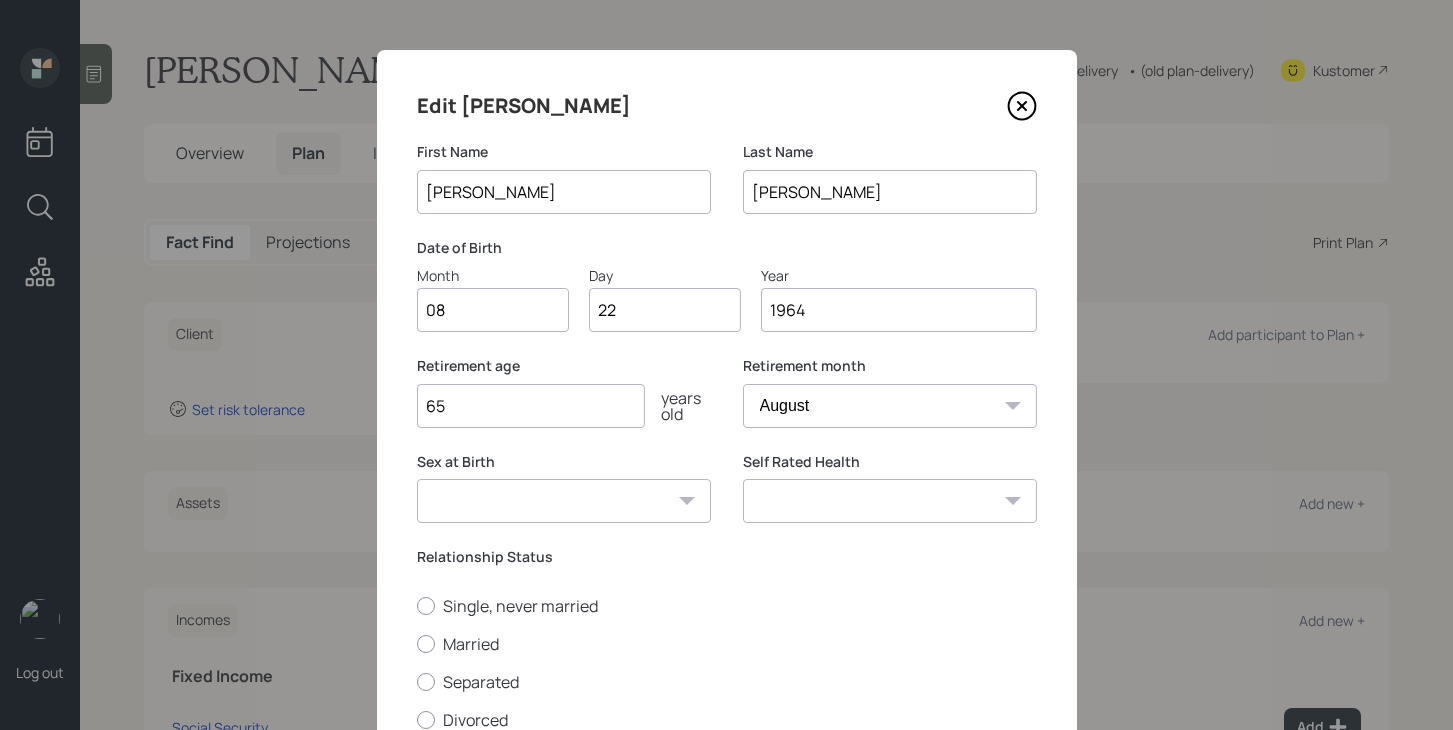 select on "female" 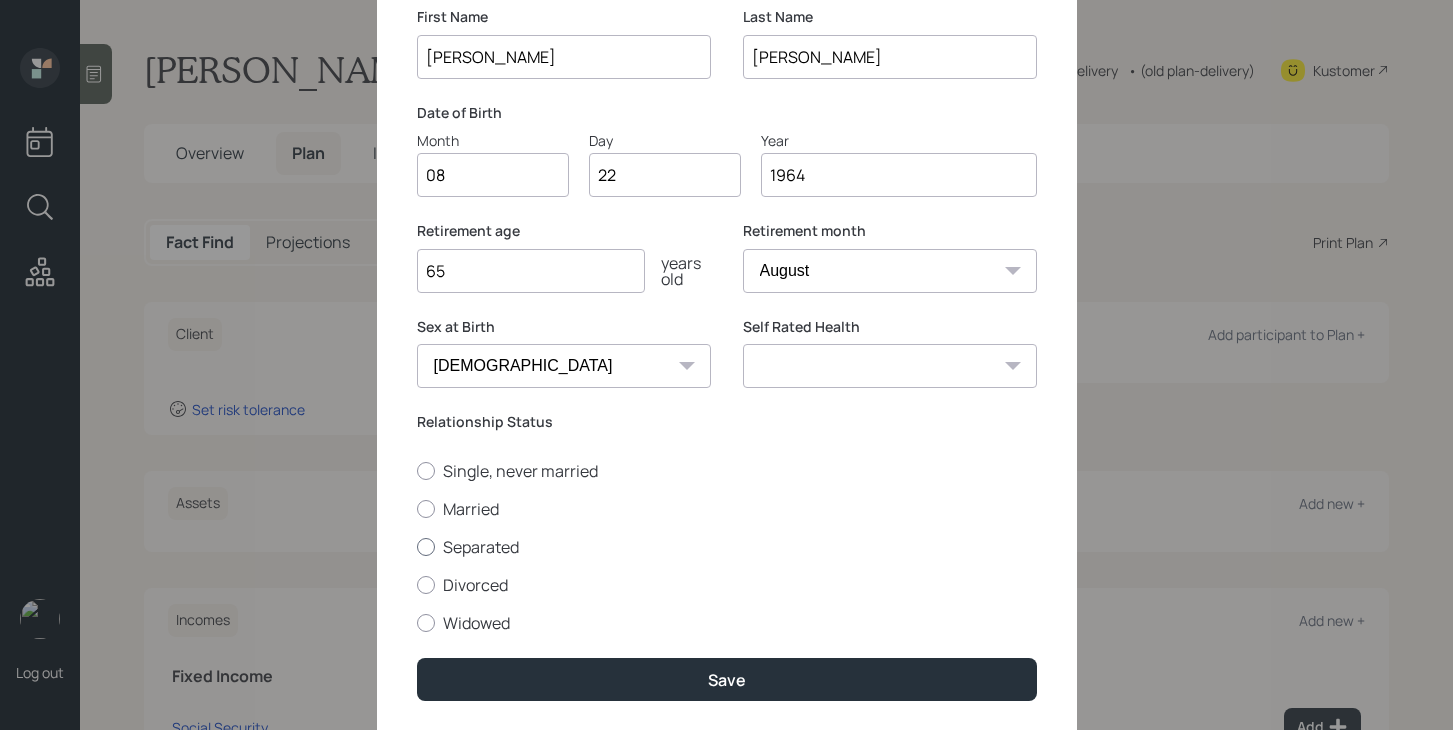 scroll, scrollTop: 0, scrollLeft: 0, axis: both 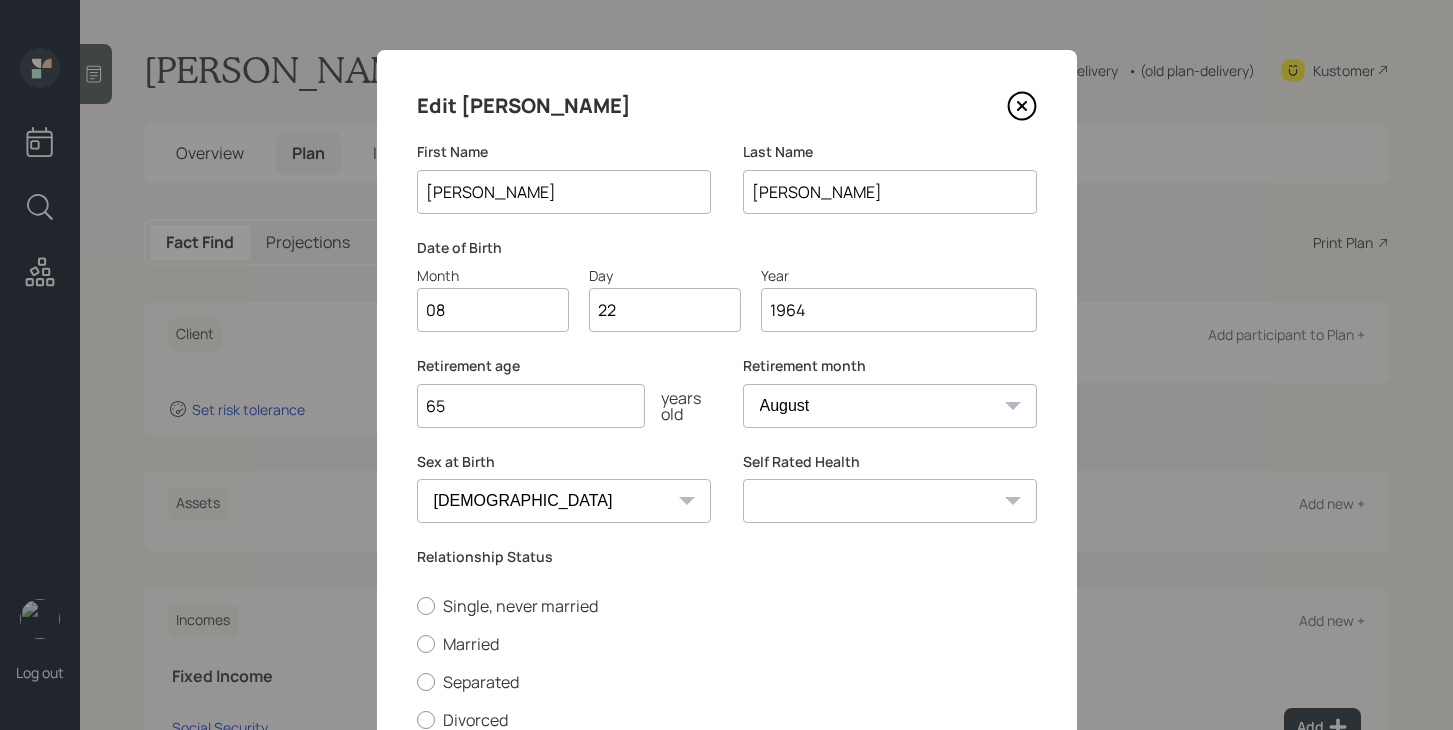 click on "Excellent Very Good Good Fair Poor" at bounding box center (890, 501) 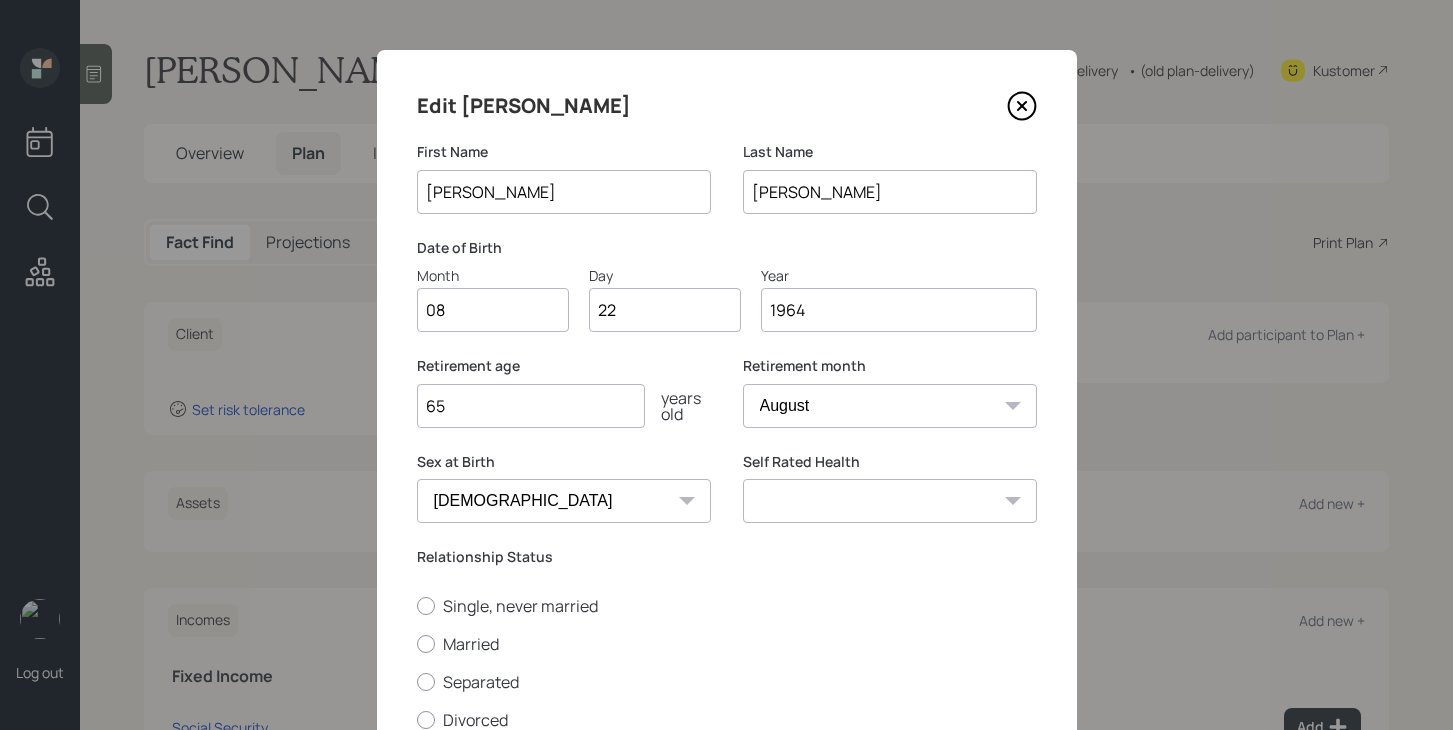 select on "excellent" 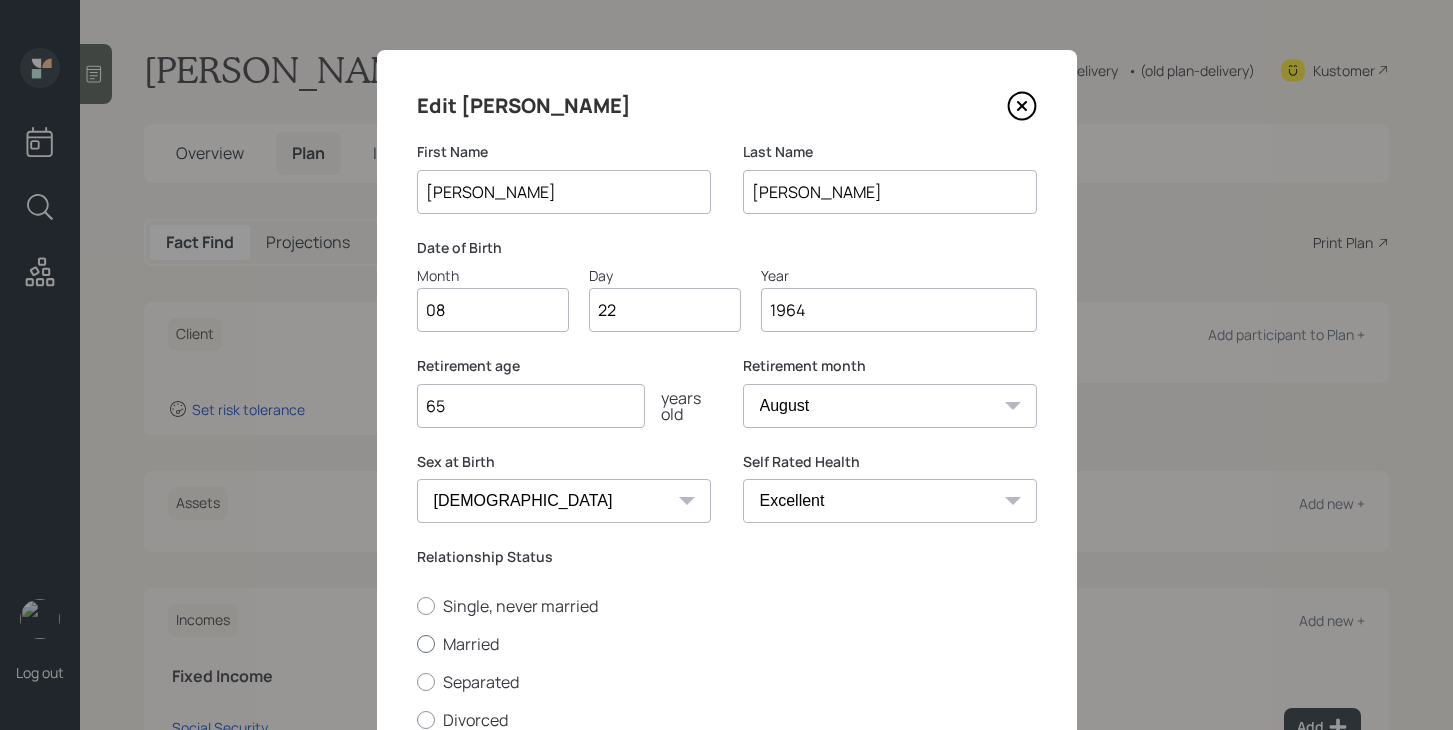 scroll, scrollTop: 135, scrollLeft: 0, axis: vertical 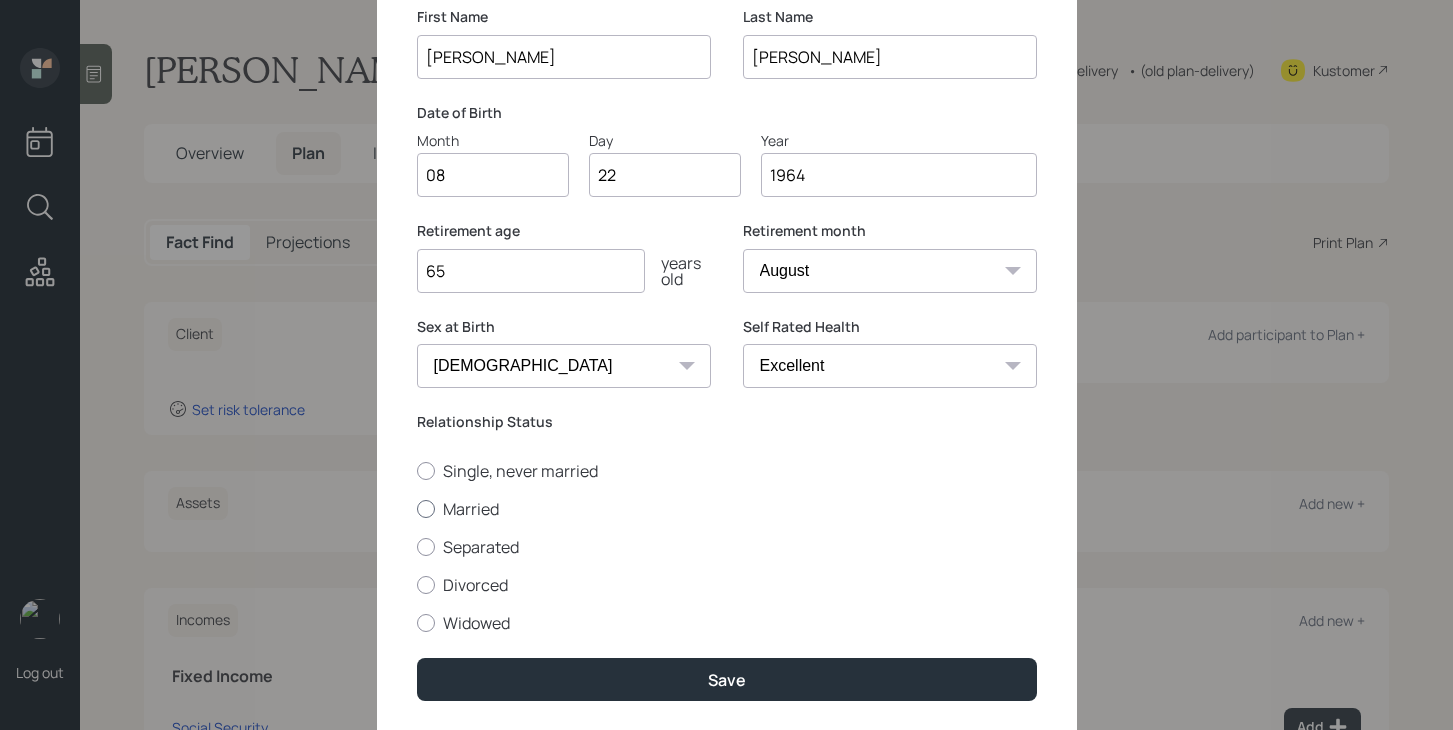 click on "Married" at bounding box center [727, 509] 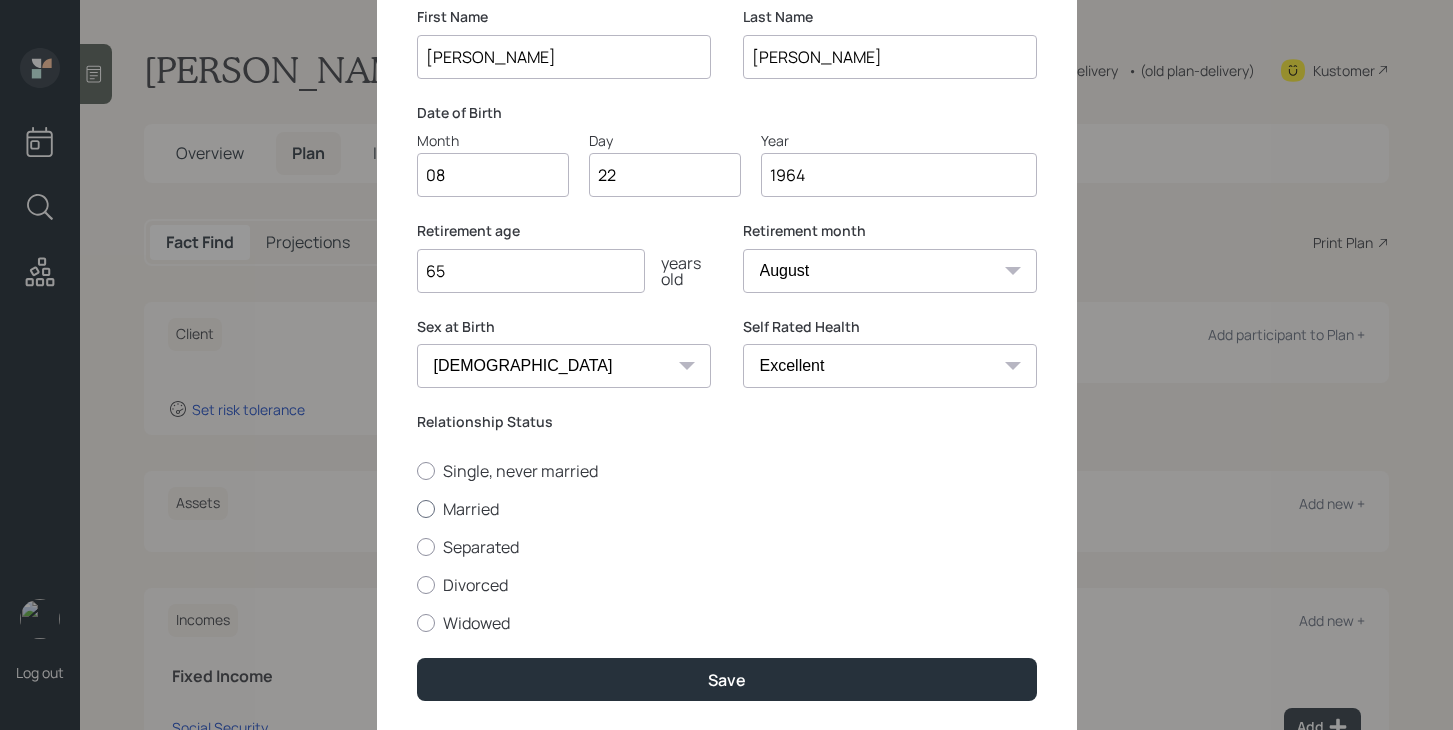 radio on "true" 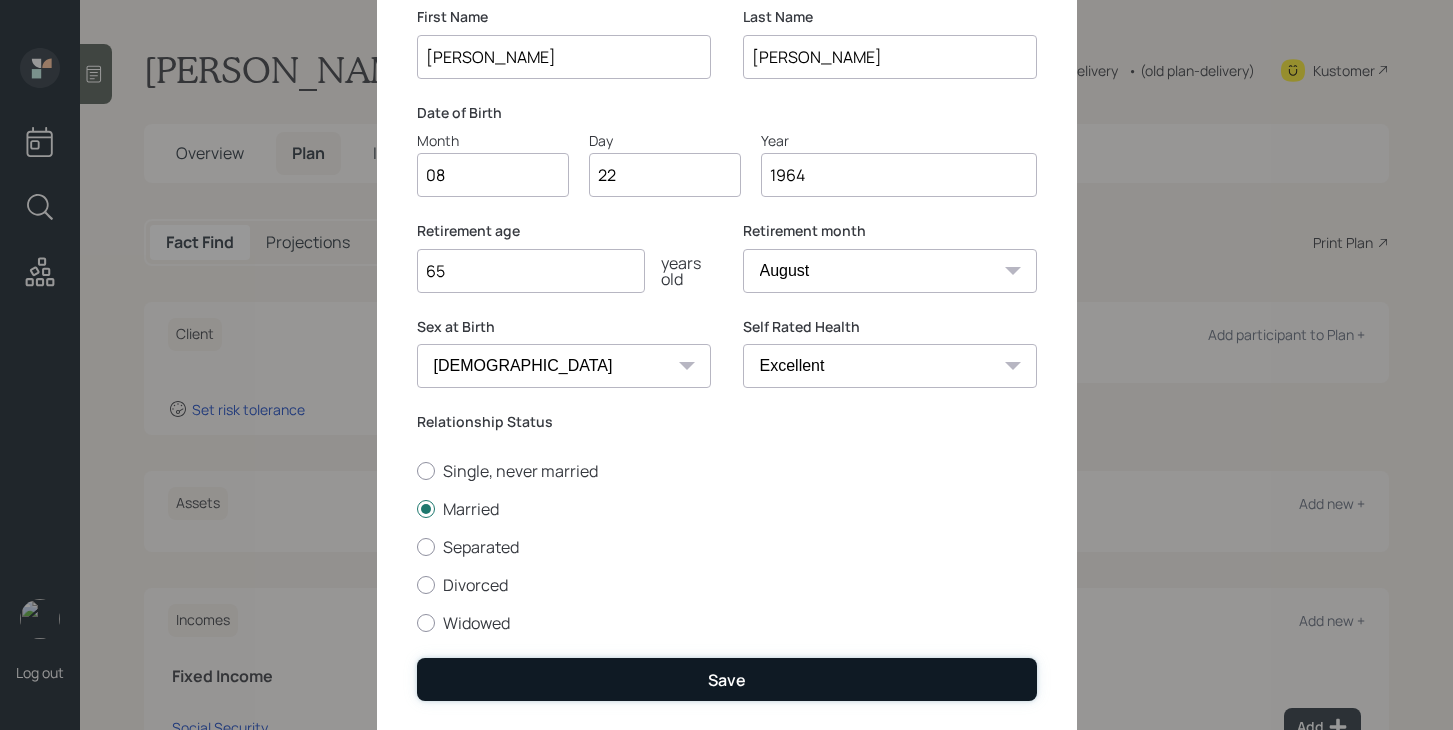 click on "Save" at bounding box center (727, 679) 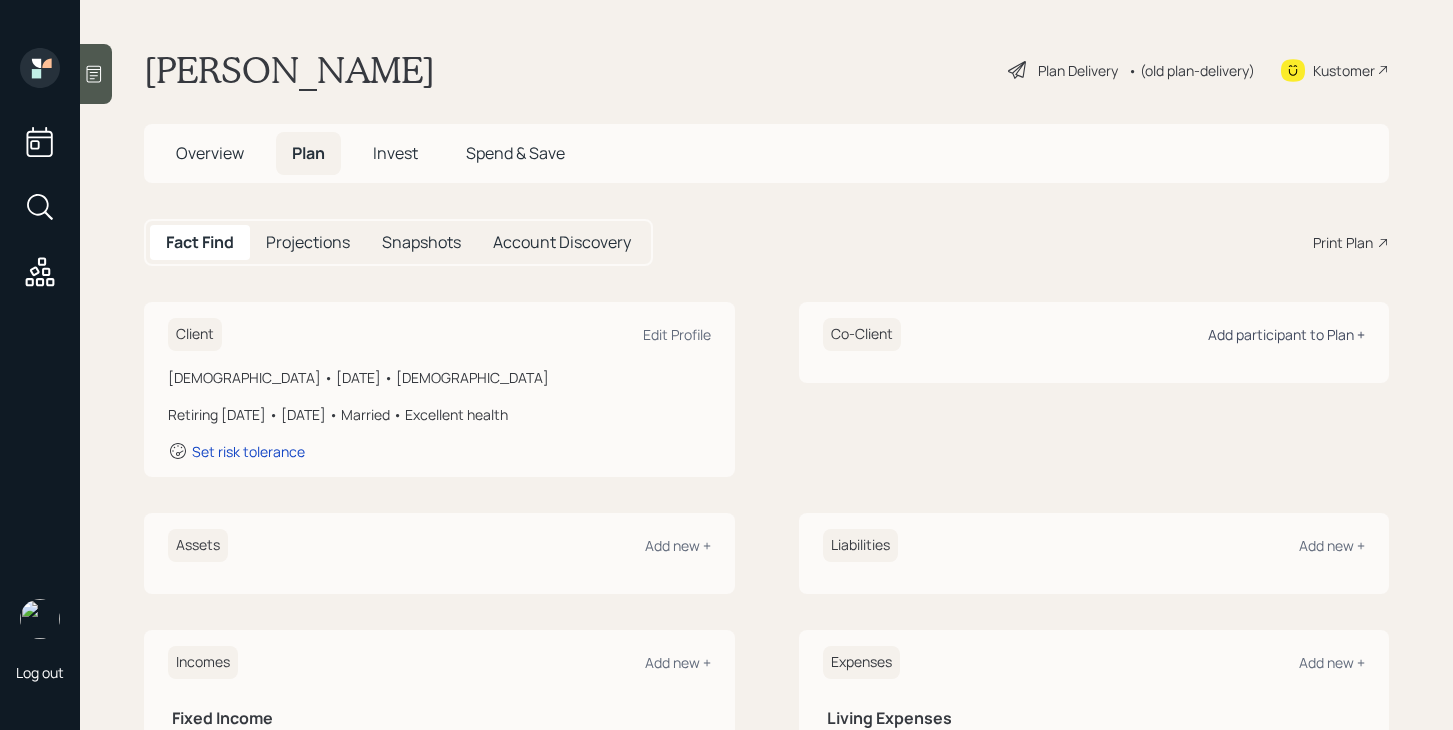 click on "Add participant to Plan +" at bounding box center (1286, 334) 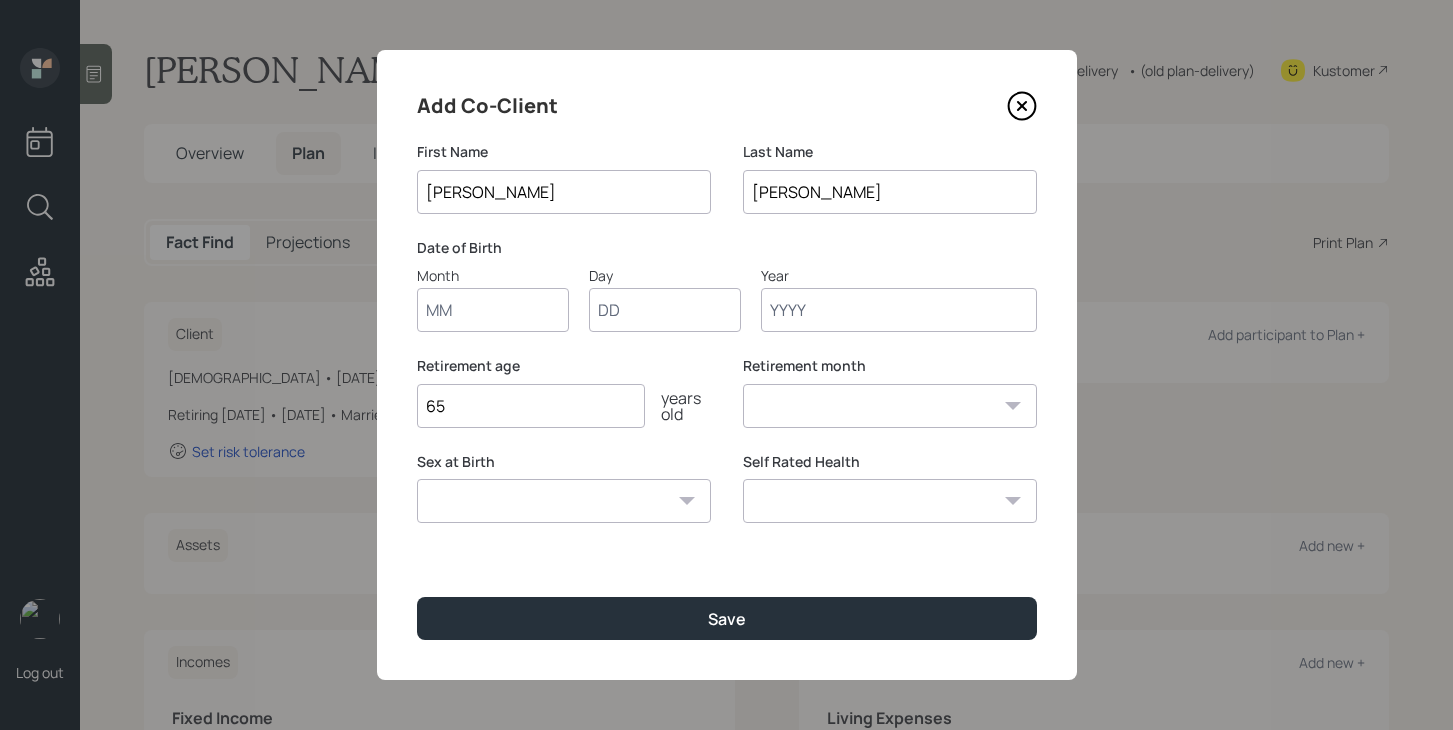 type on "[PERSON_NAME]" 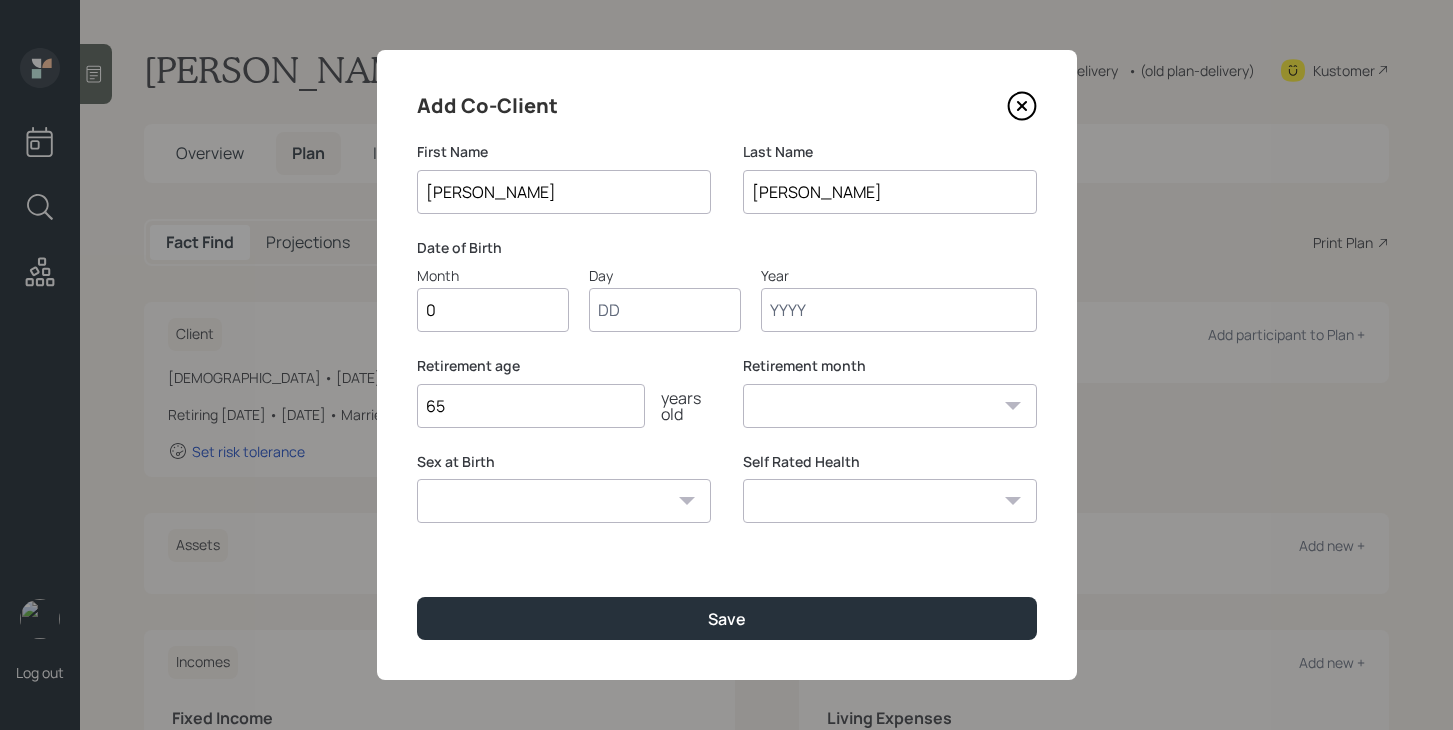 type on "06" 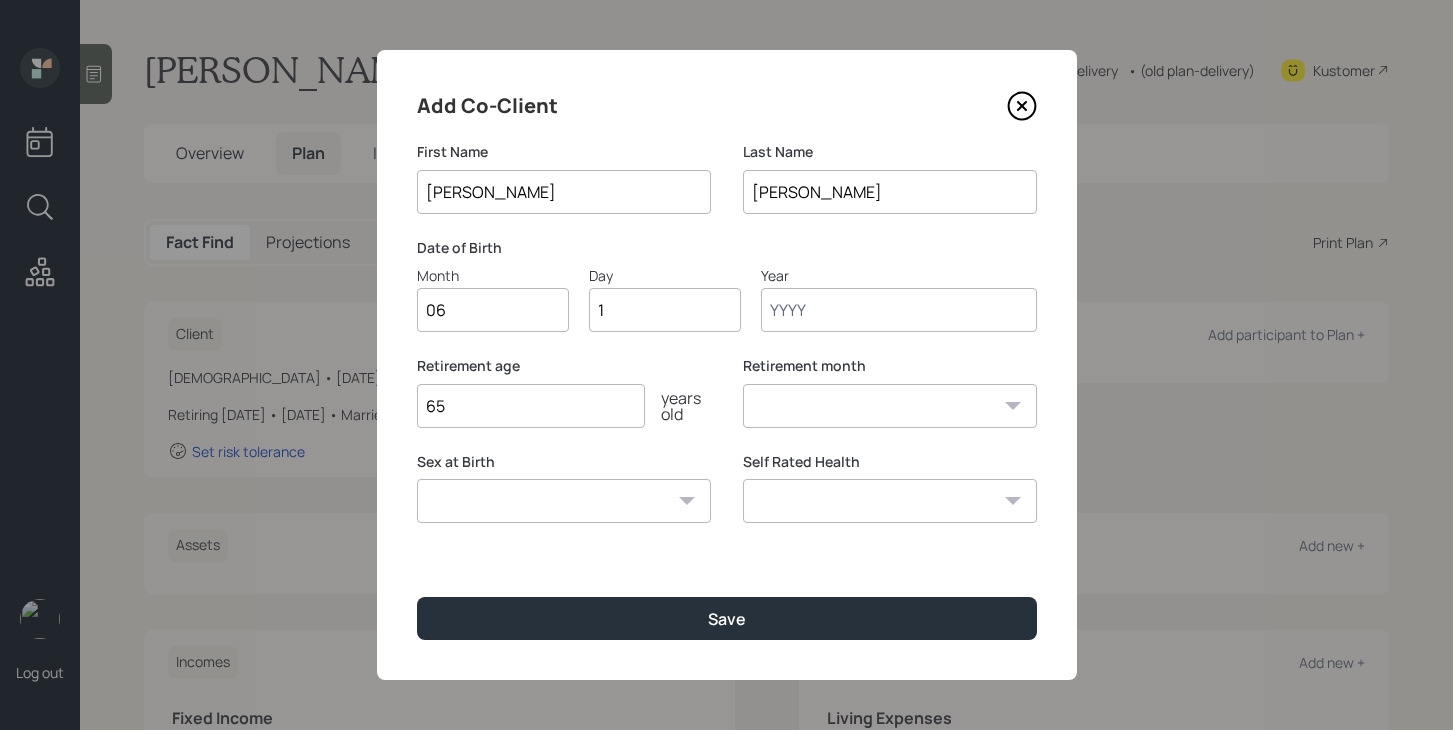 type on "13" 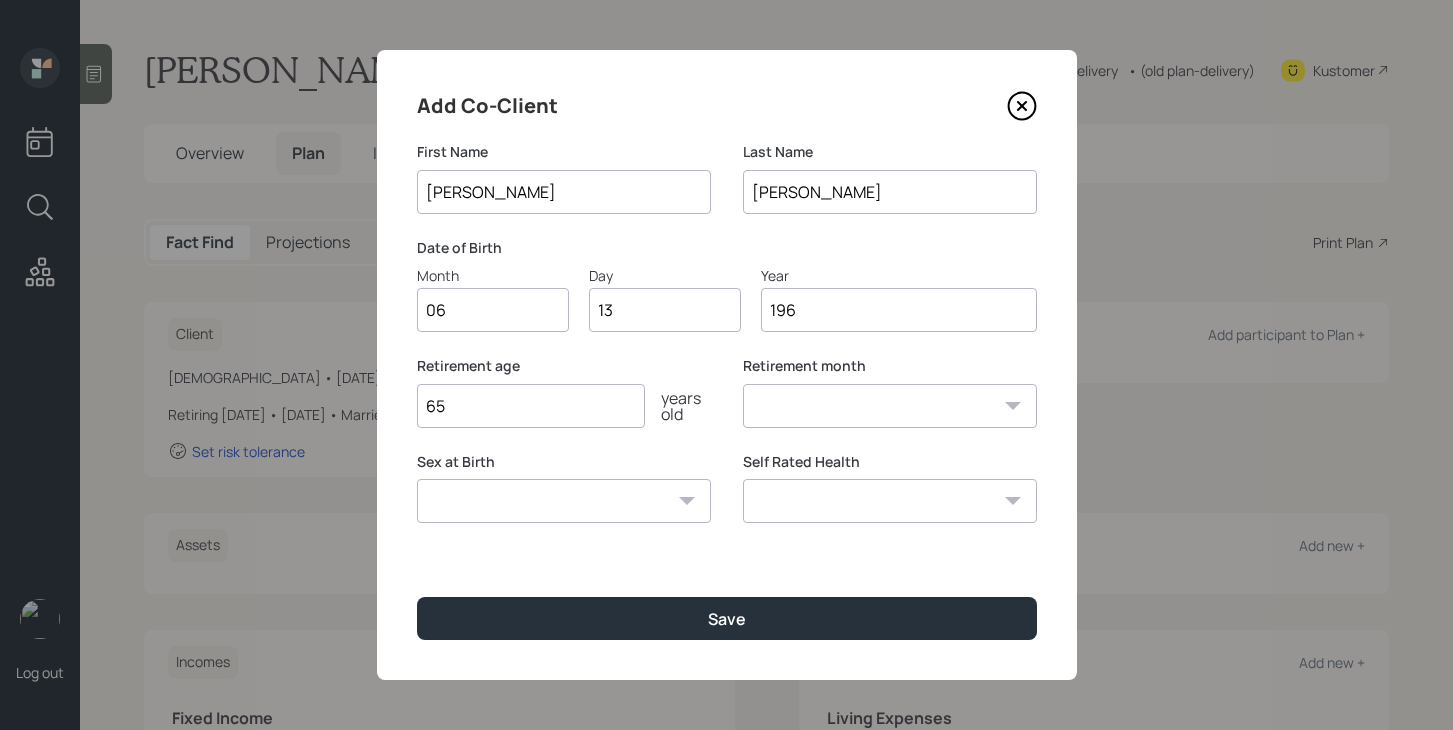type on "1968" 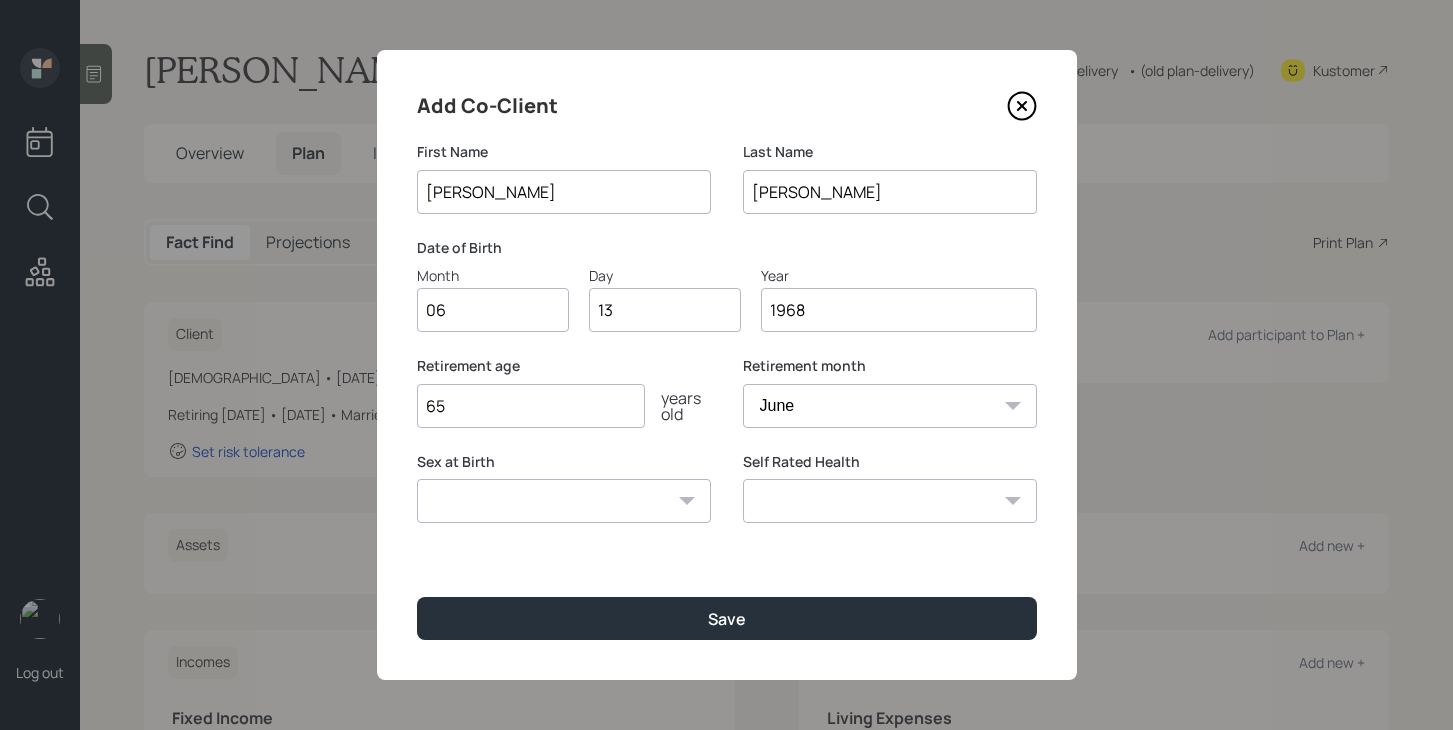 type on "1968" 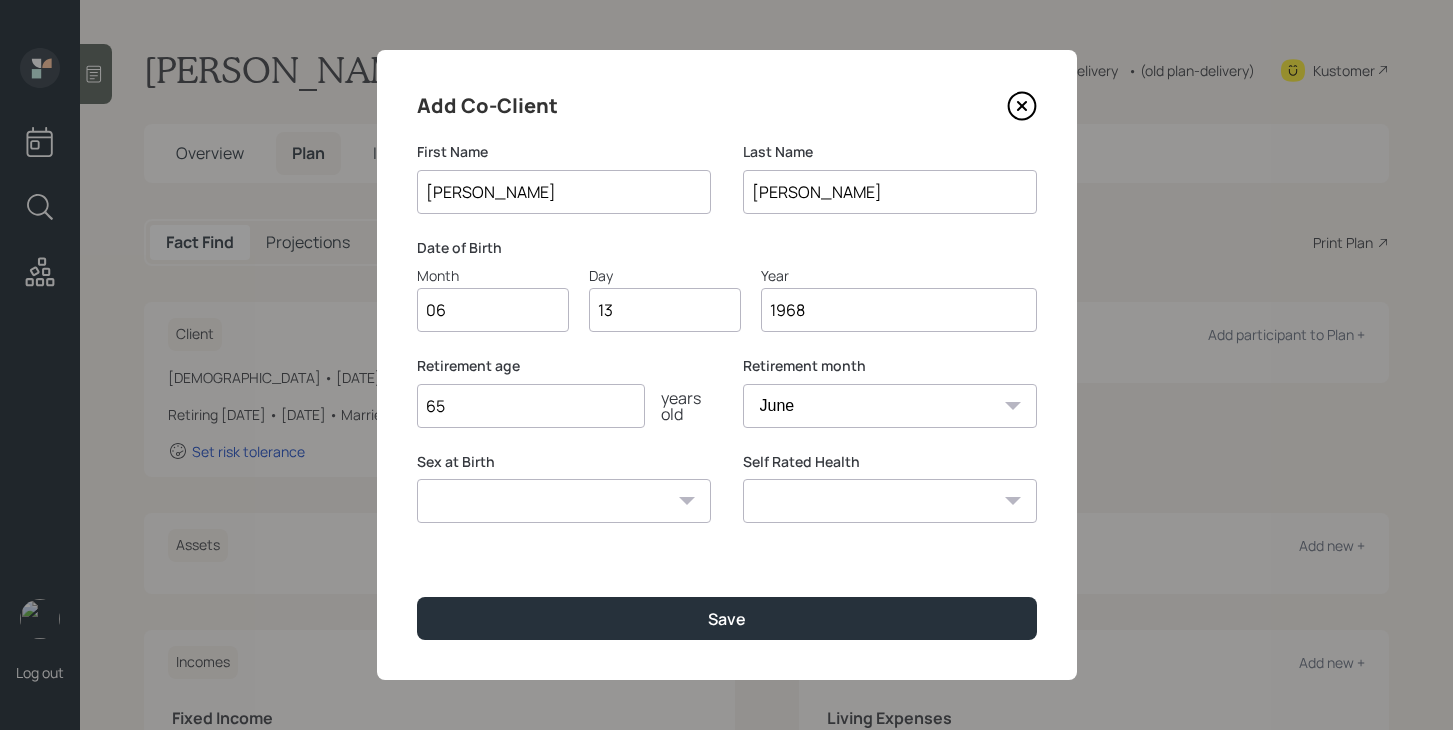 click on "Male Female Other / Prefer not to say" at bounding box center (564, 501) 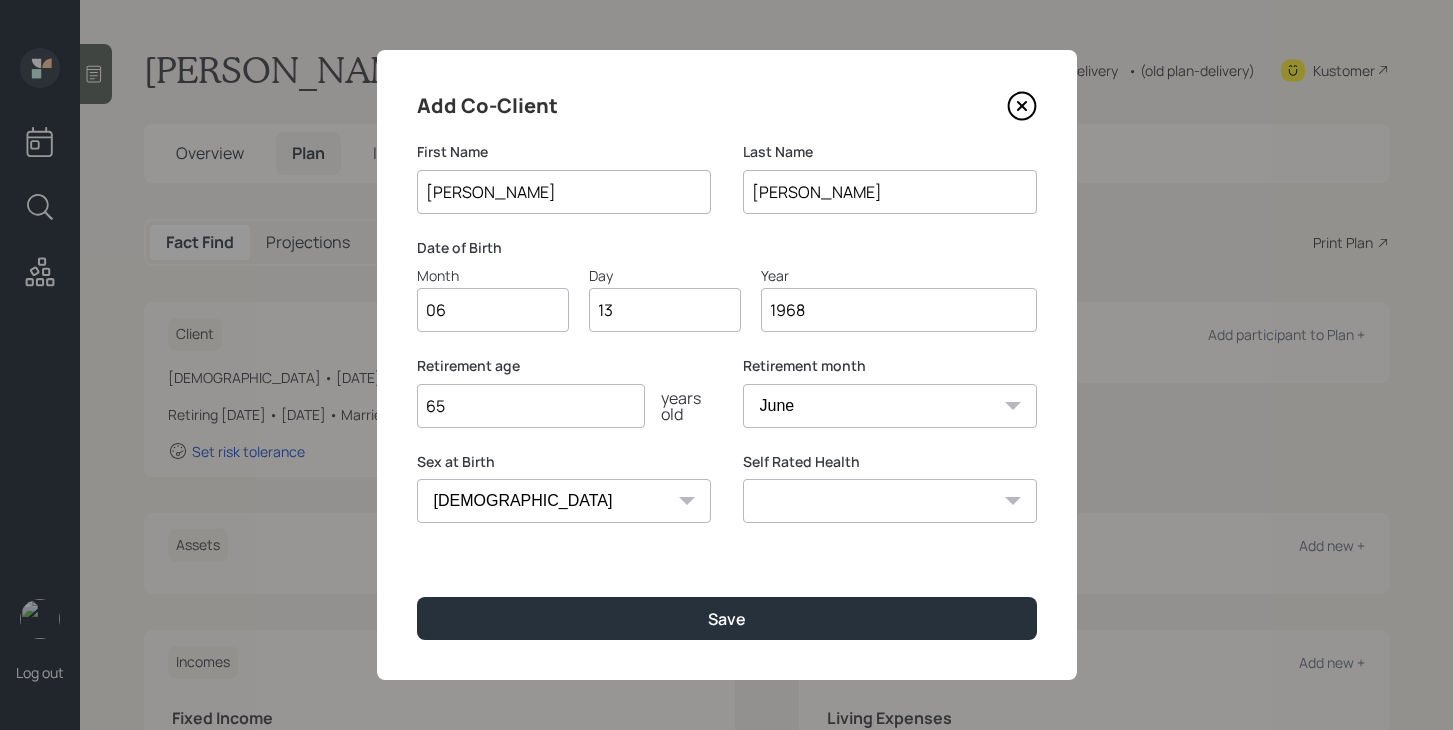 click on "Excellent Very Good Good Fair Poor" at bounding box center (890, 501) 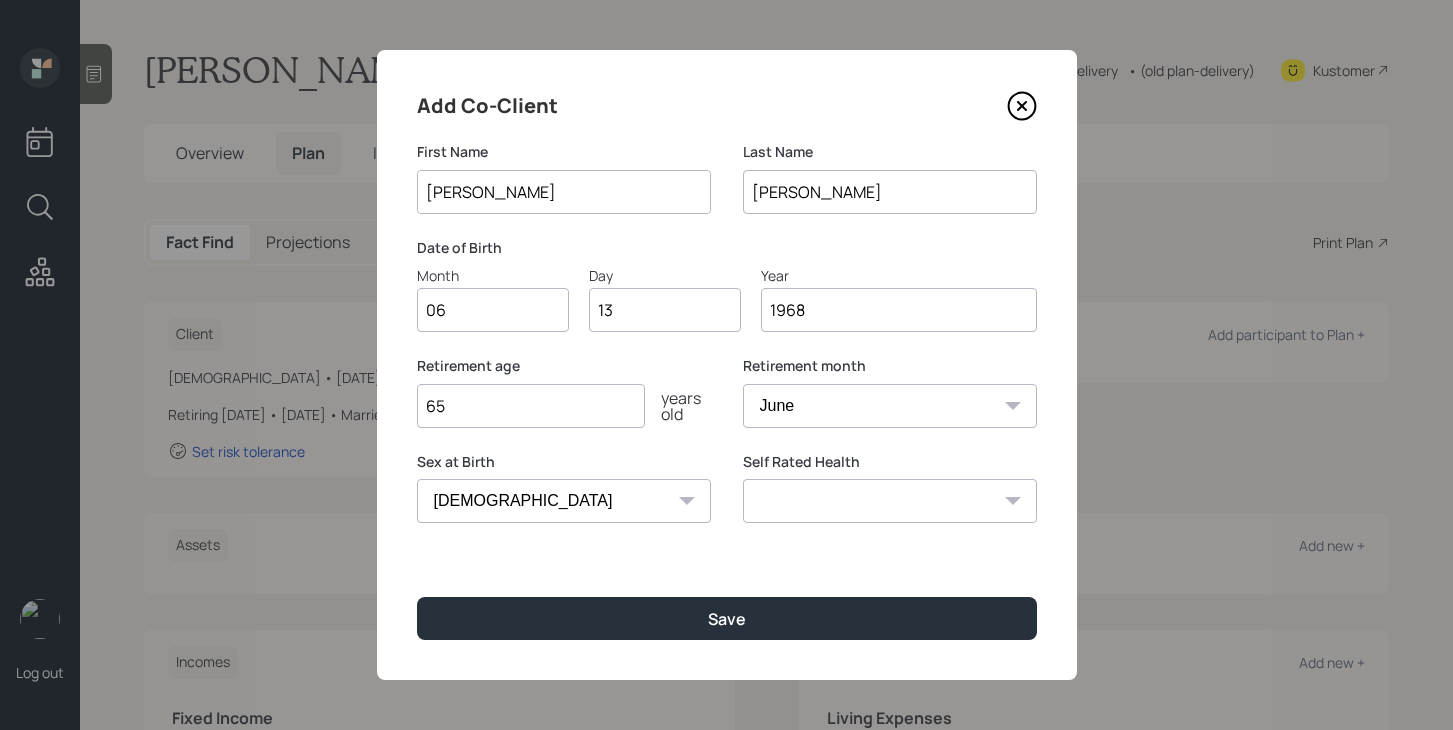 select on "good" 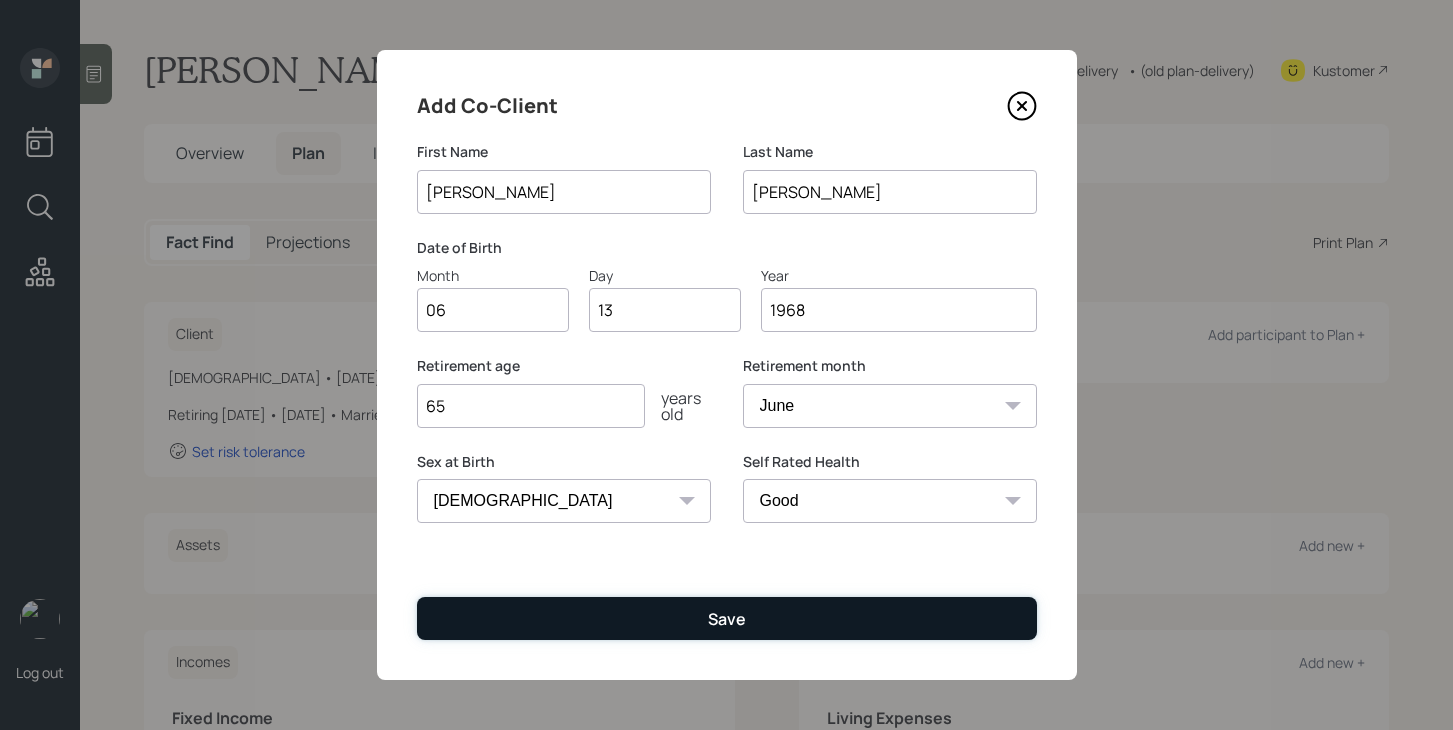 click on "Save" at bounding box center (727, 618) 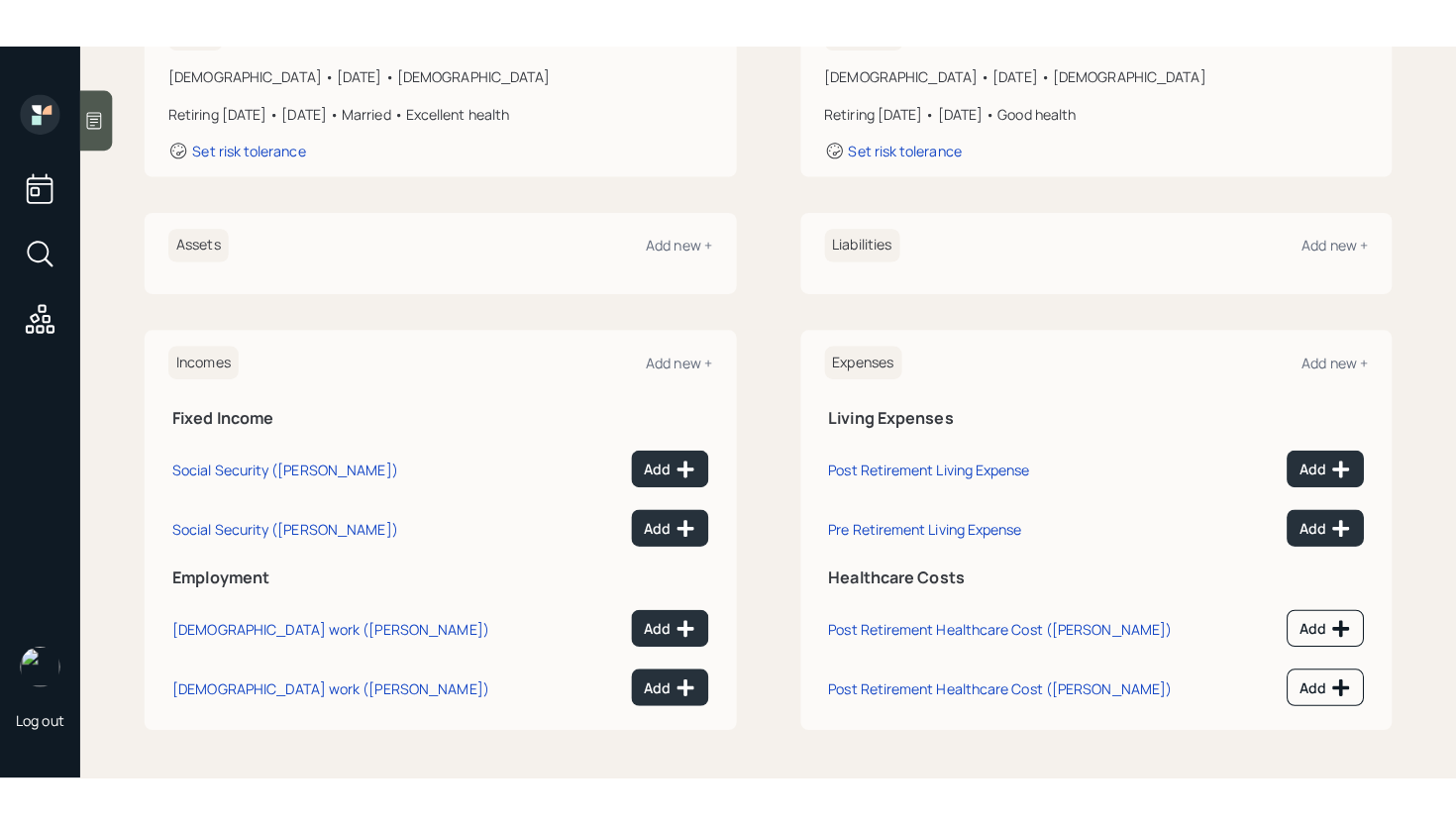 scroll, scrollTop: 0, scrollLeft: 0, axis: both 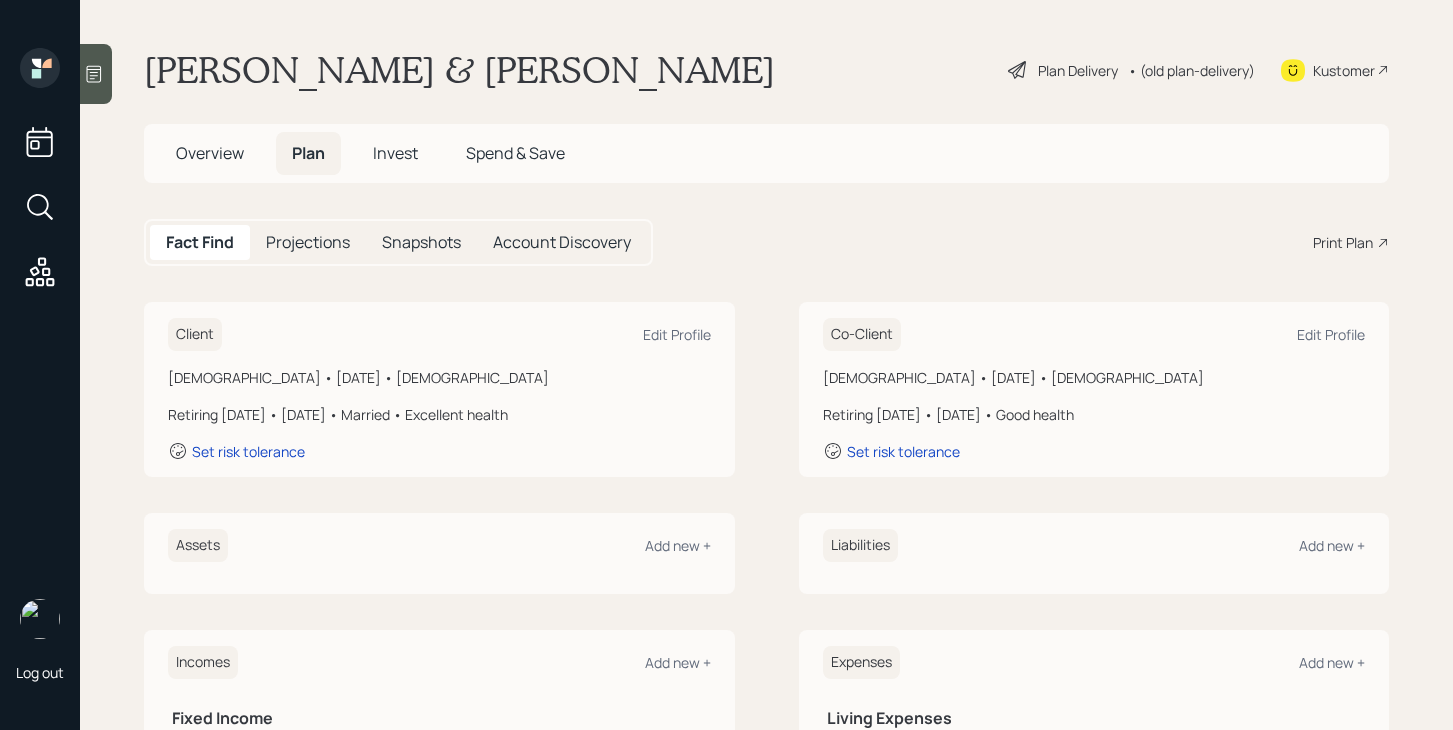 click on "Overview" at bounding box center (210, 153) 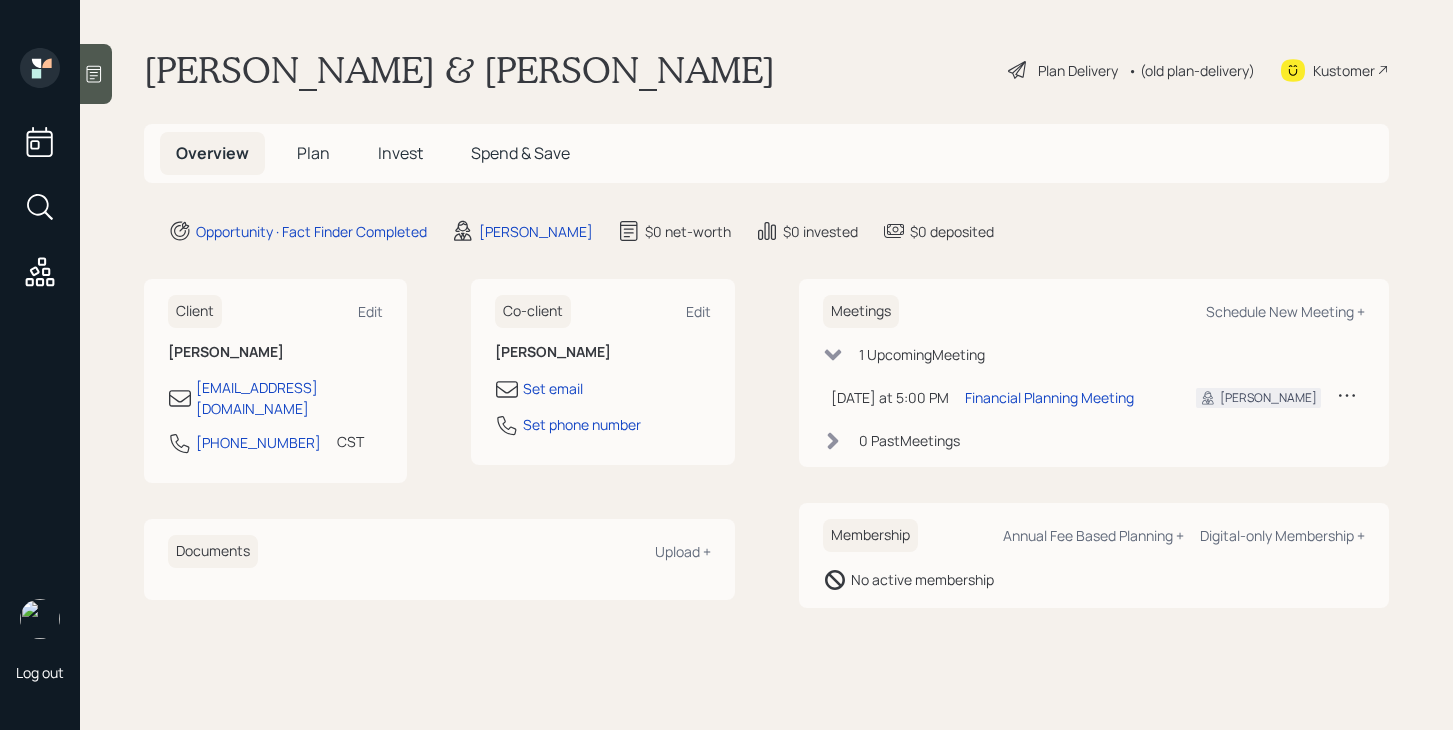 click on "Plan" at bounding box center [313, 153] 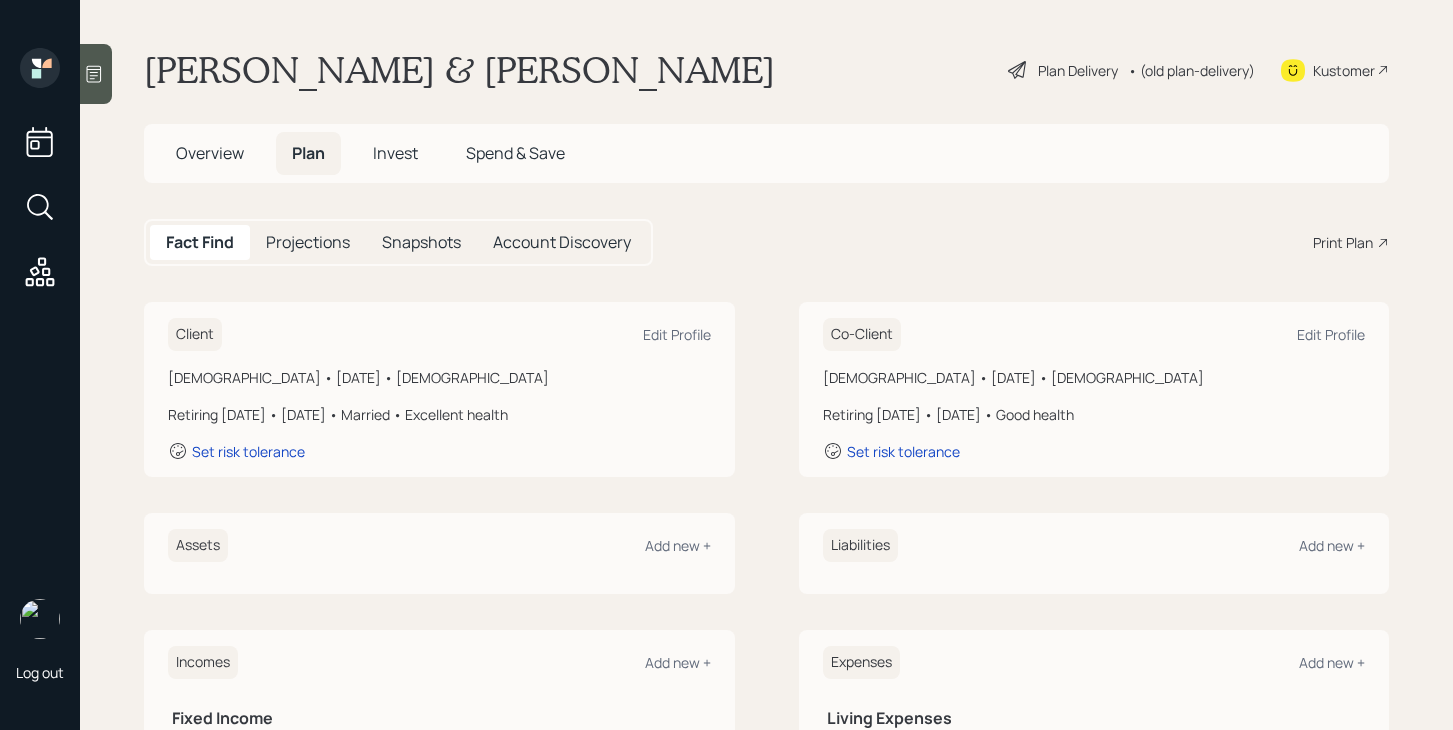 click on "Plan Delivery • (old plan-delivery)" at bounding box center [1131, 70] 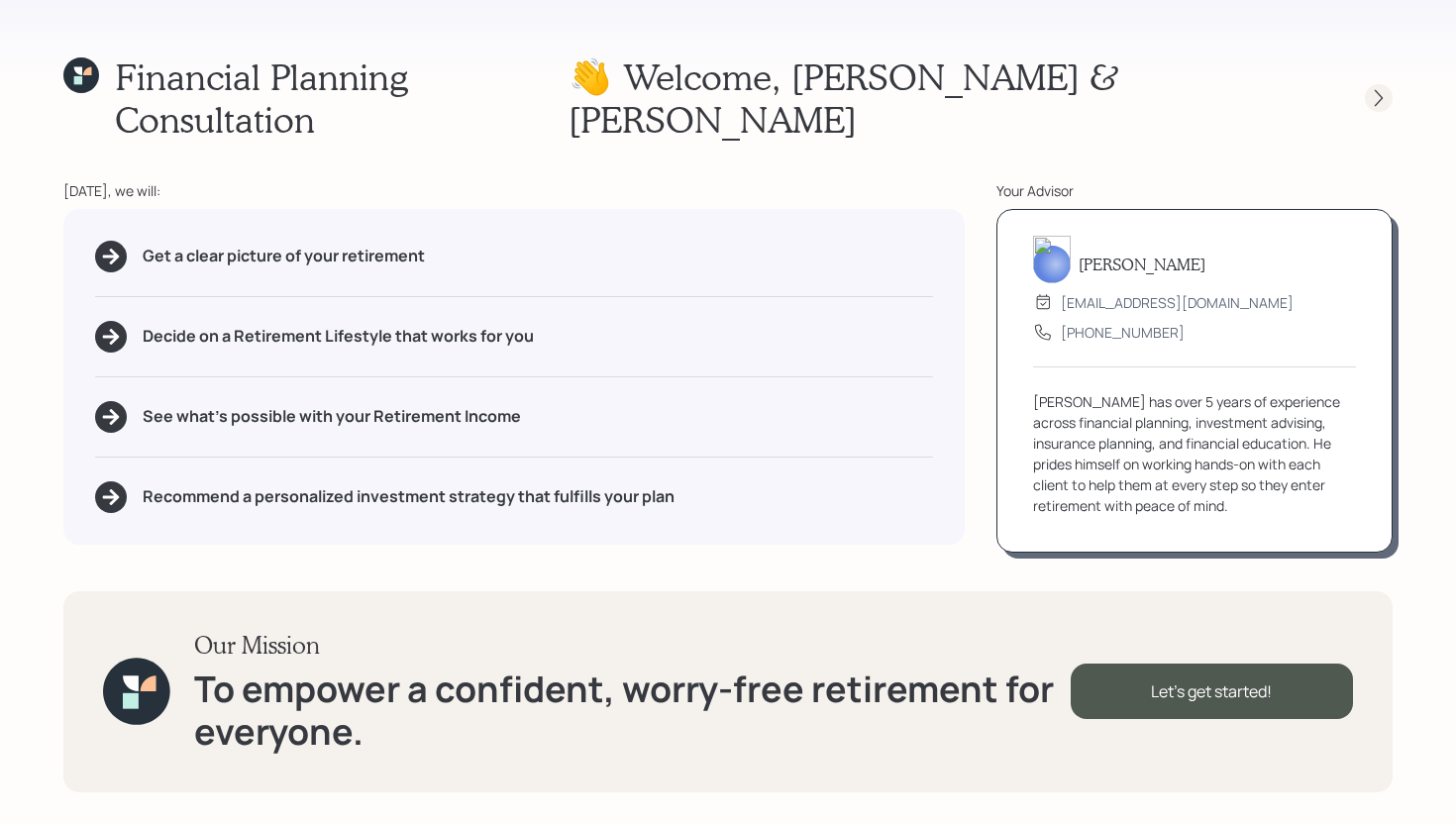 click at bounding box center (1379, 98) 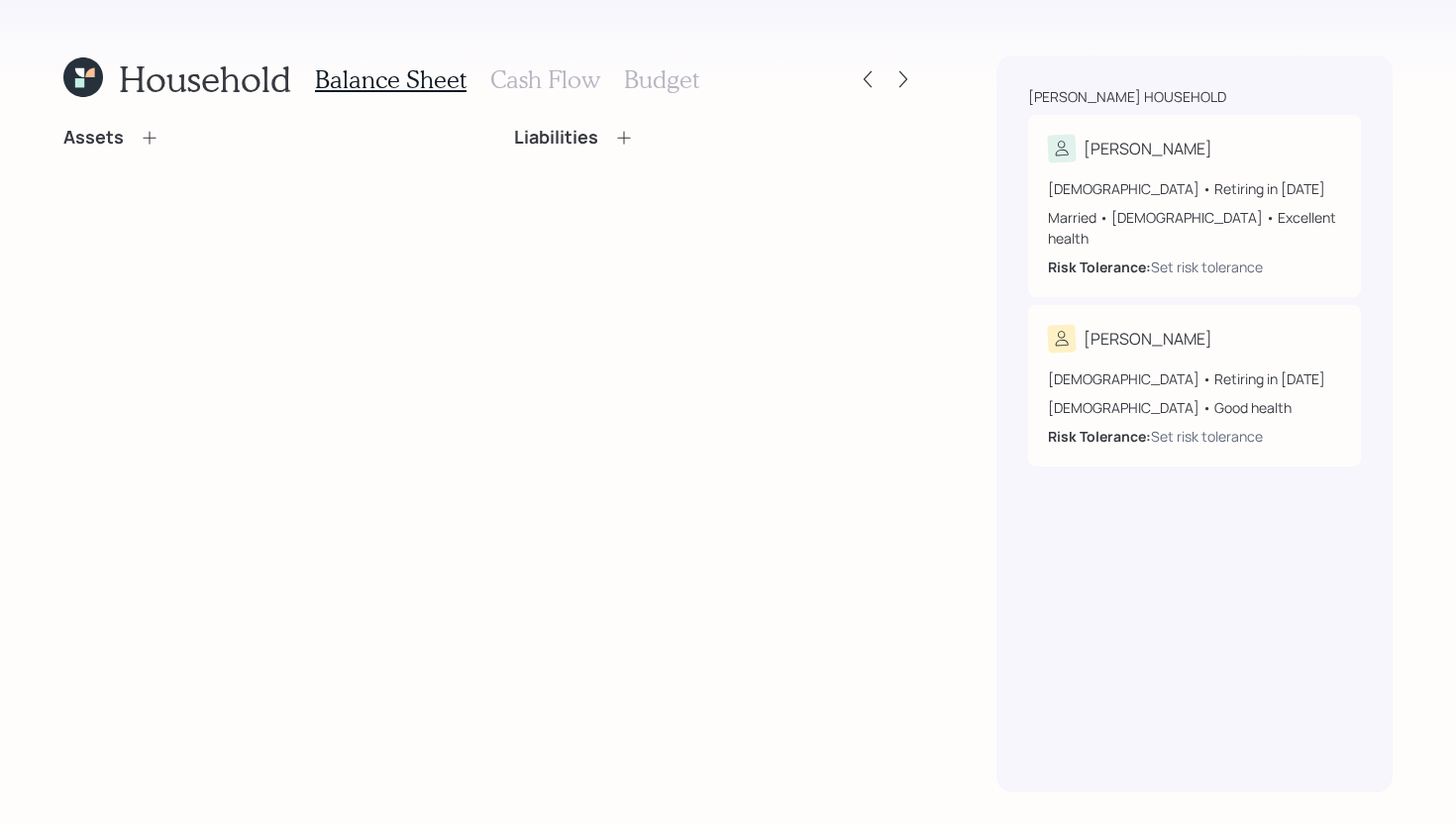 click 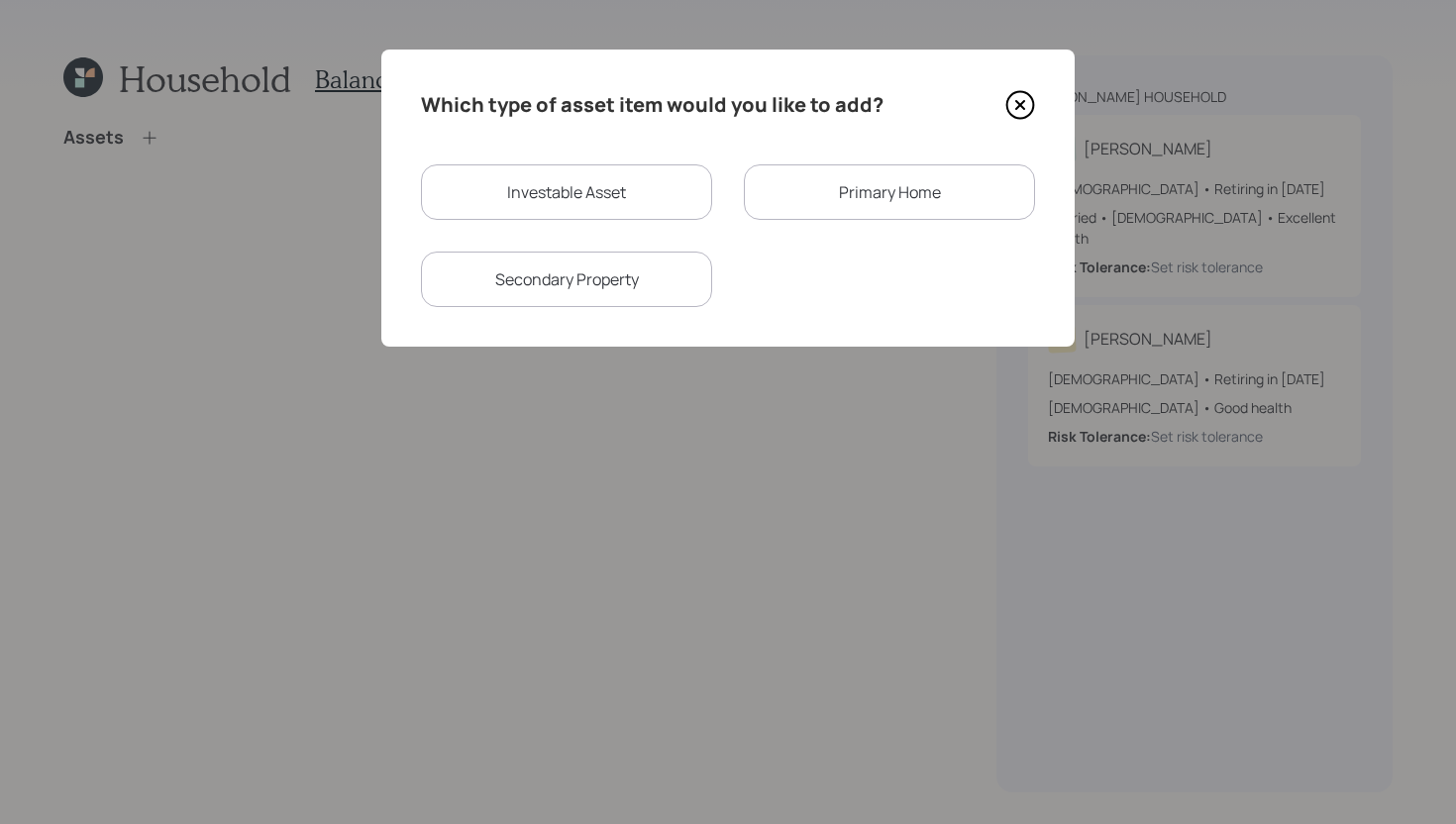 click on "Investable Asset" at bounding box center (567, 192) 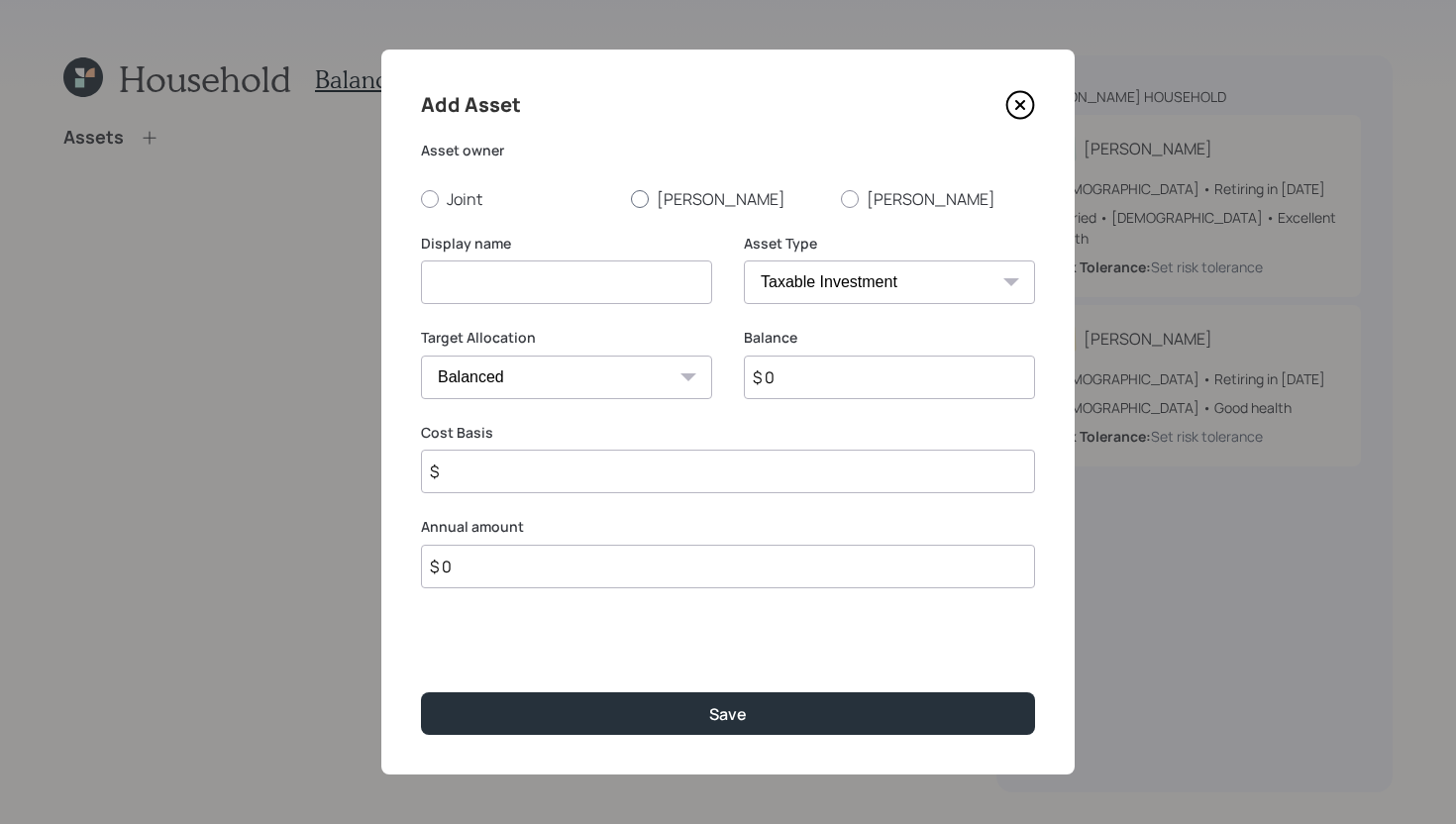 click on "Kimberly" at bounding box center [728, 199] 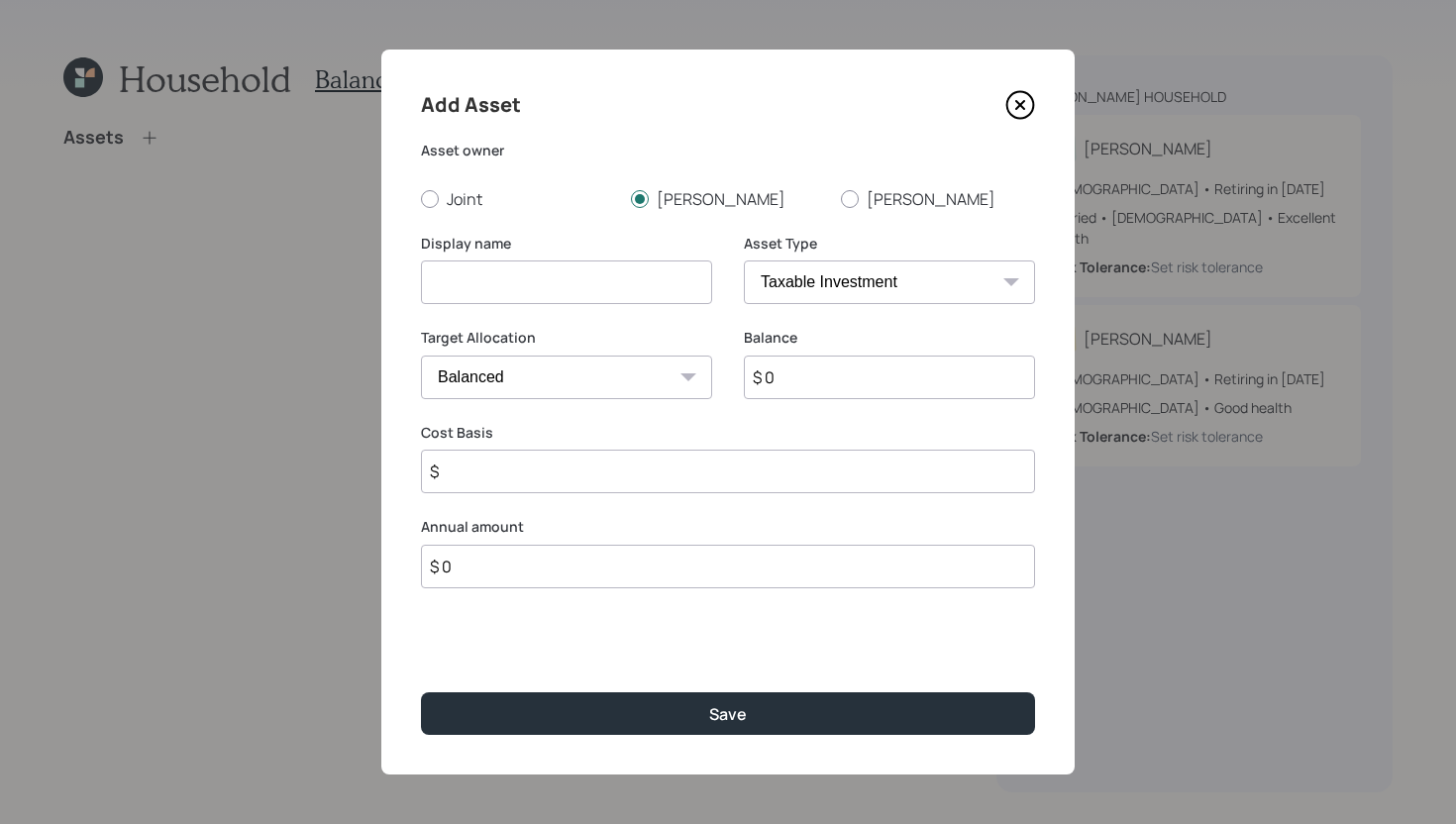 click at bounding box center [567, 282] 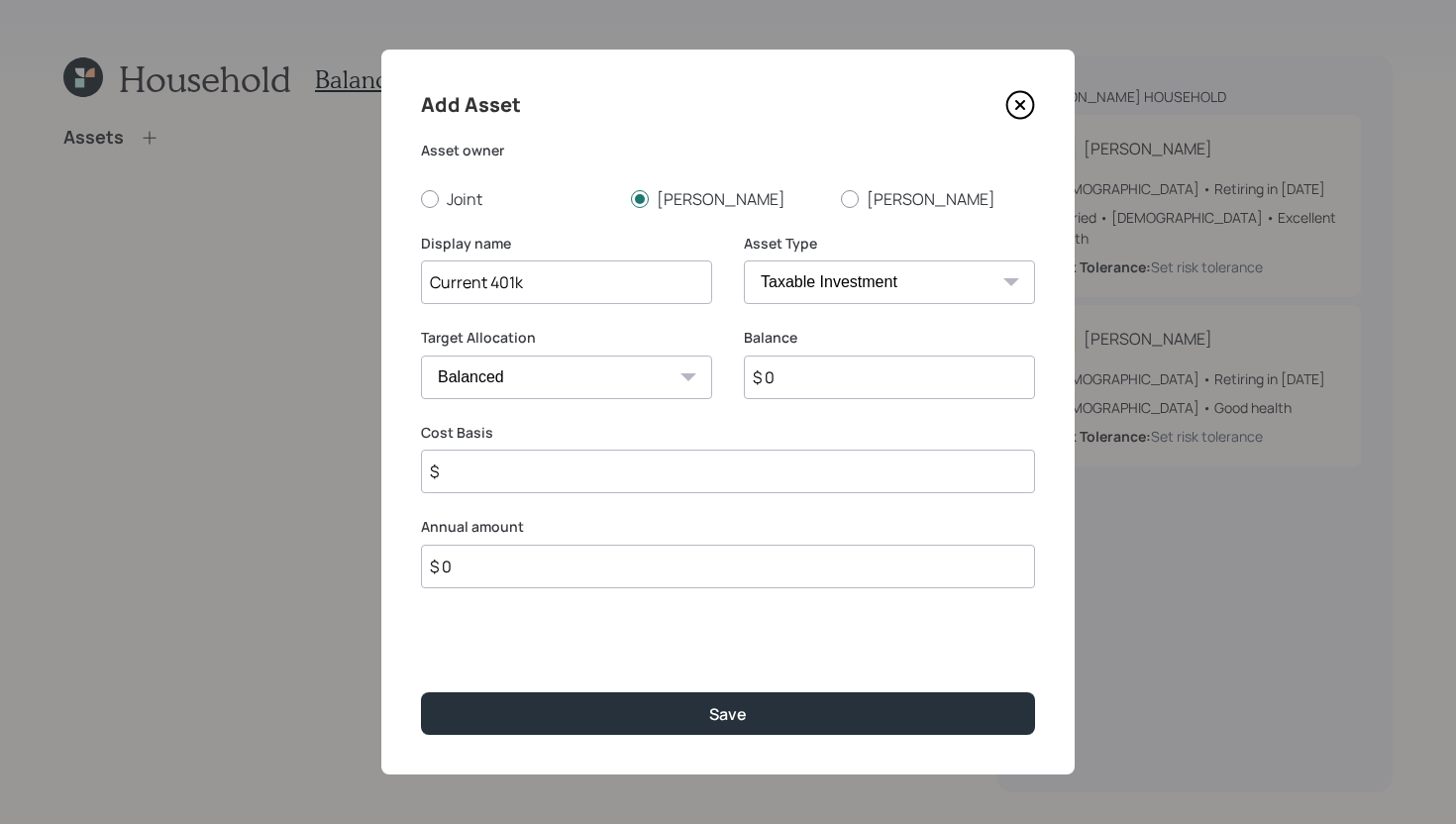type on "Current 401k" 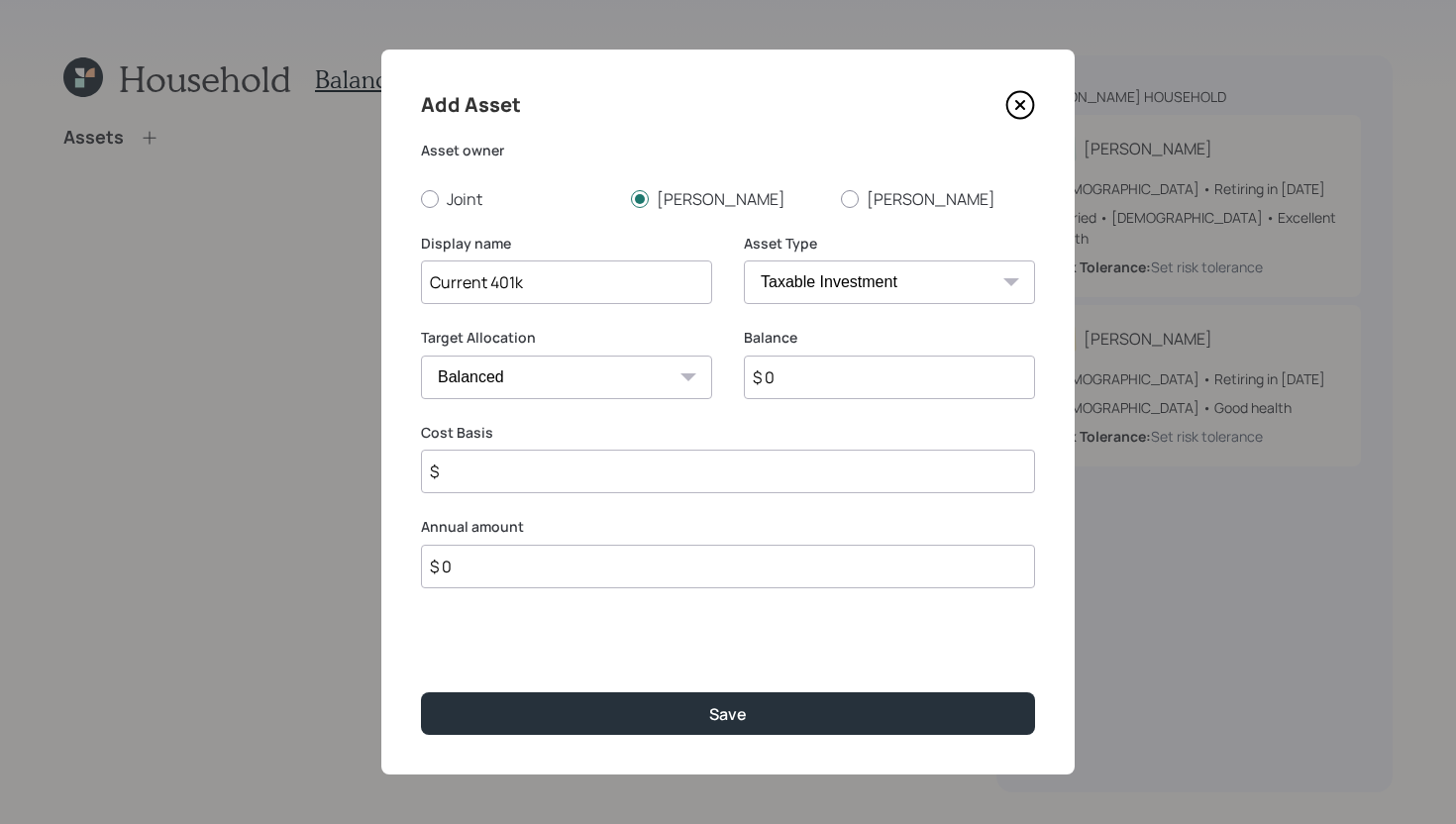 click on "SEP IRA IRA Roth IRA 401(k) Roth 401(k) 403(b) Roth 403(b) 457(b) Roth 457(b) Health Savings Account 529 Taxable Investment Checking / Savings Emergency Fund" at bounding box center [889, 282] 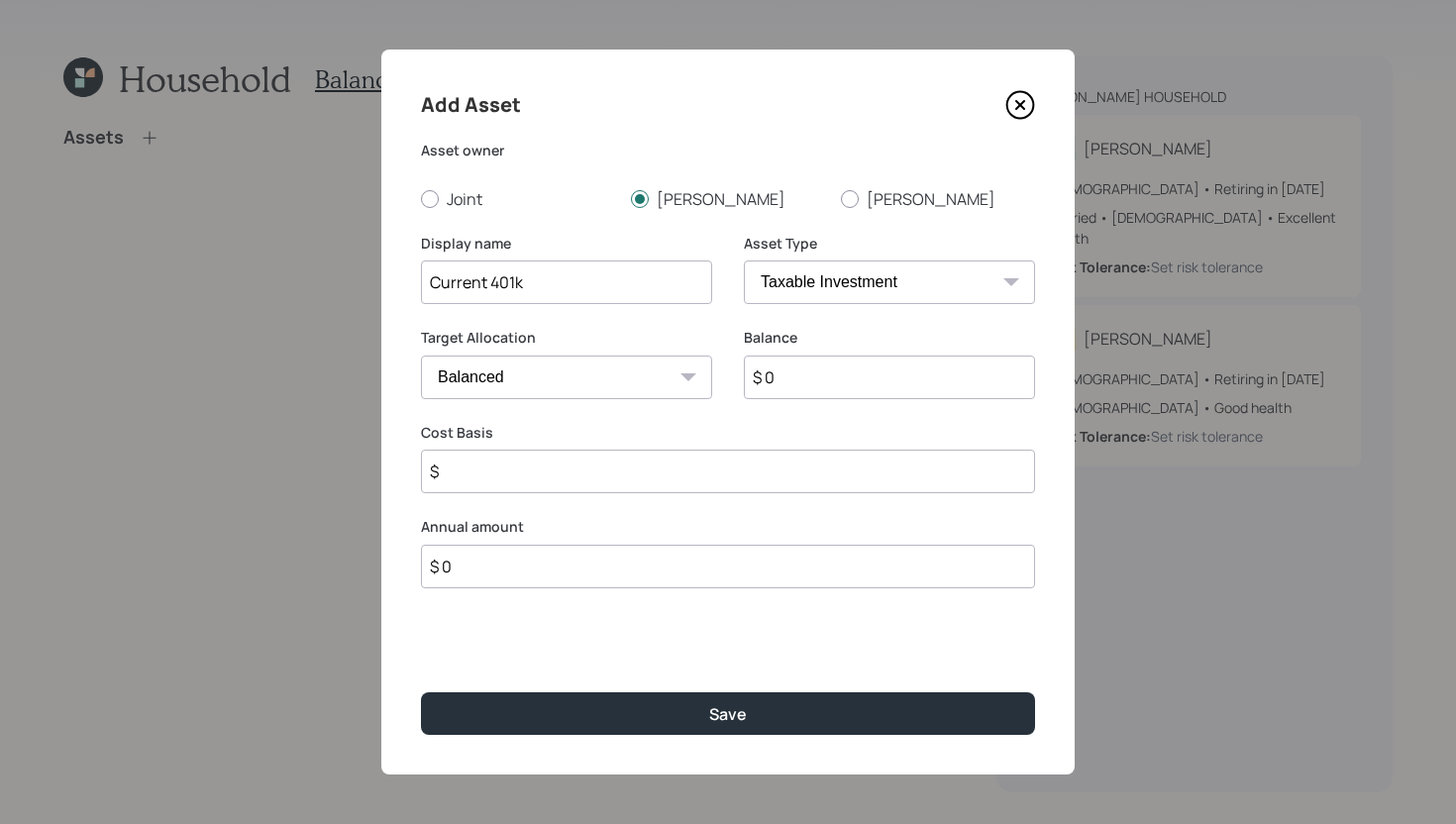 select on "company_sponsored" 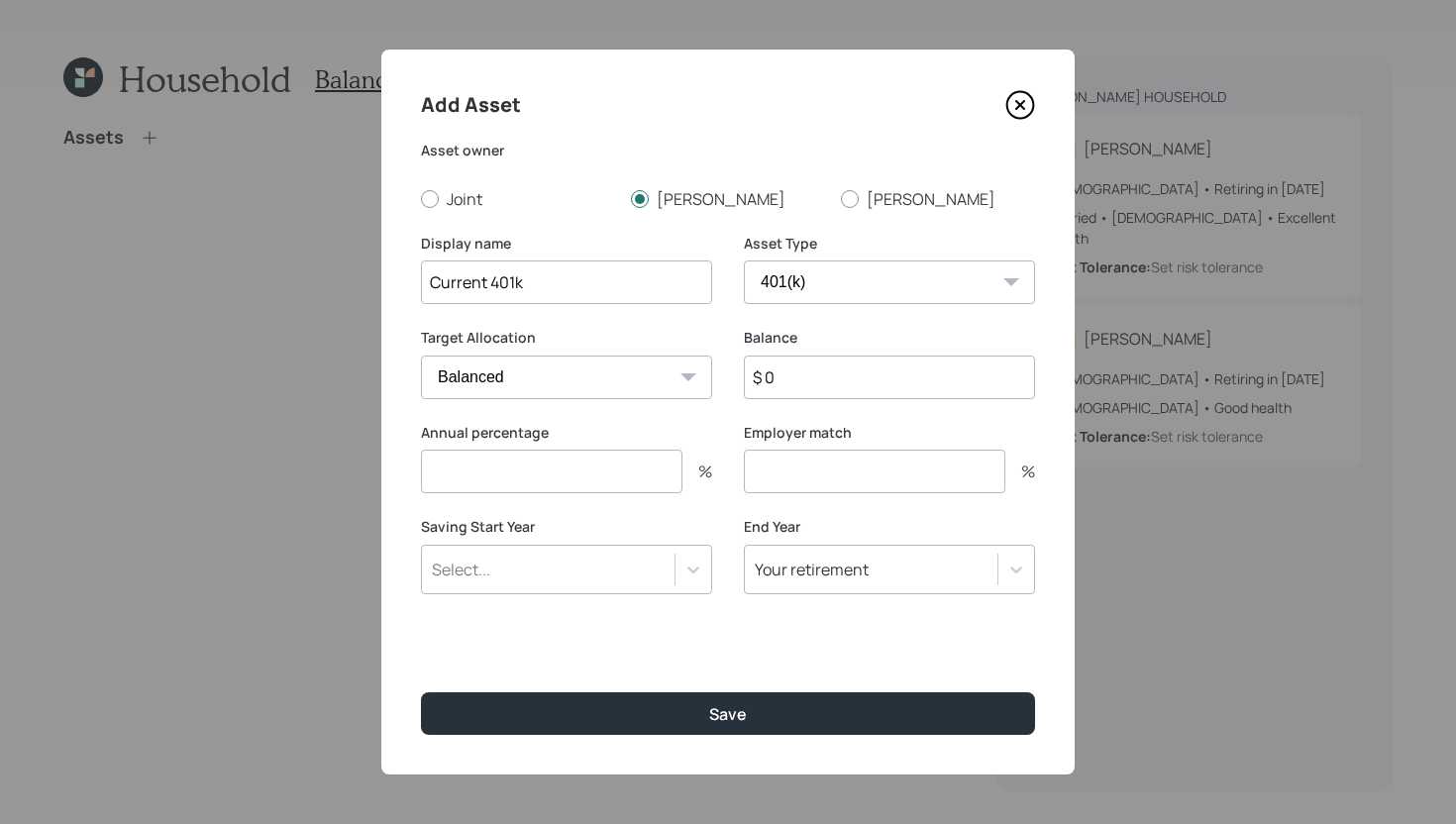 click at bounding box center (875, 471) 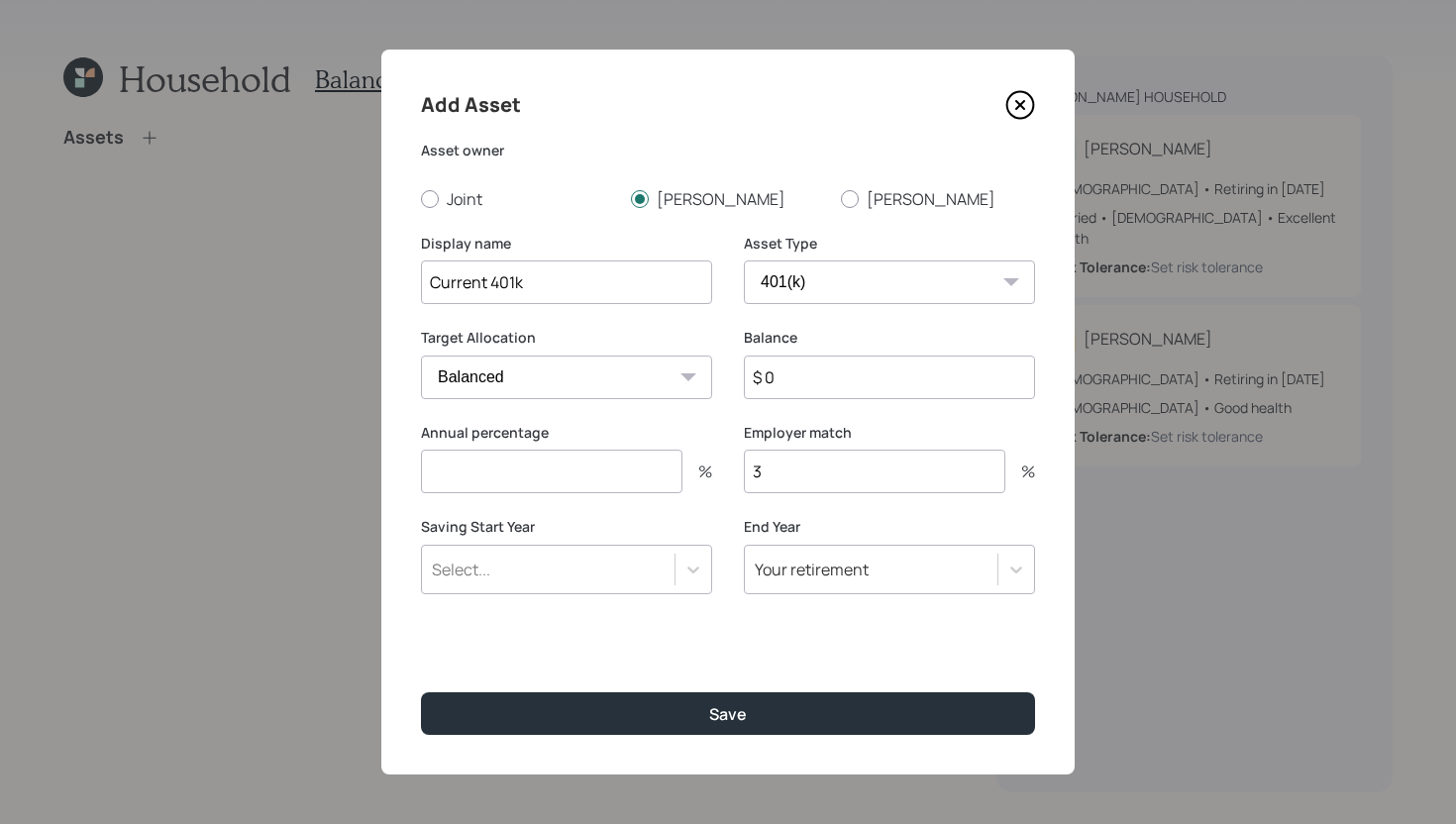 type on "3" 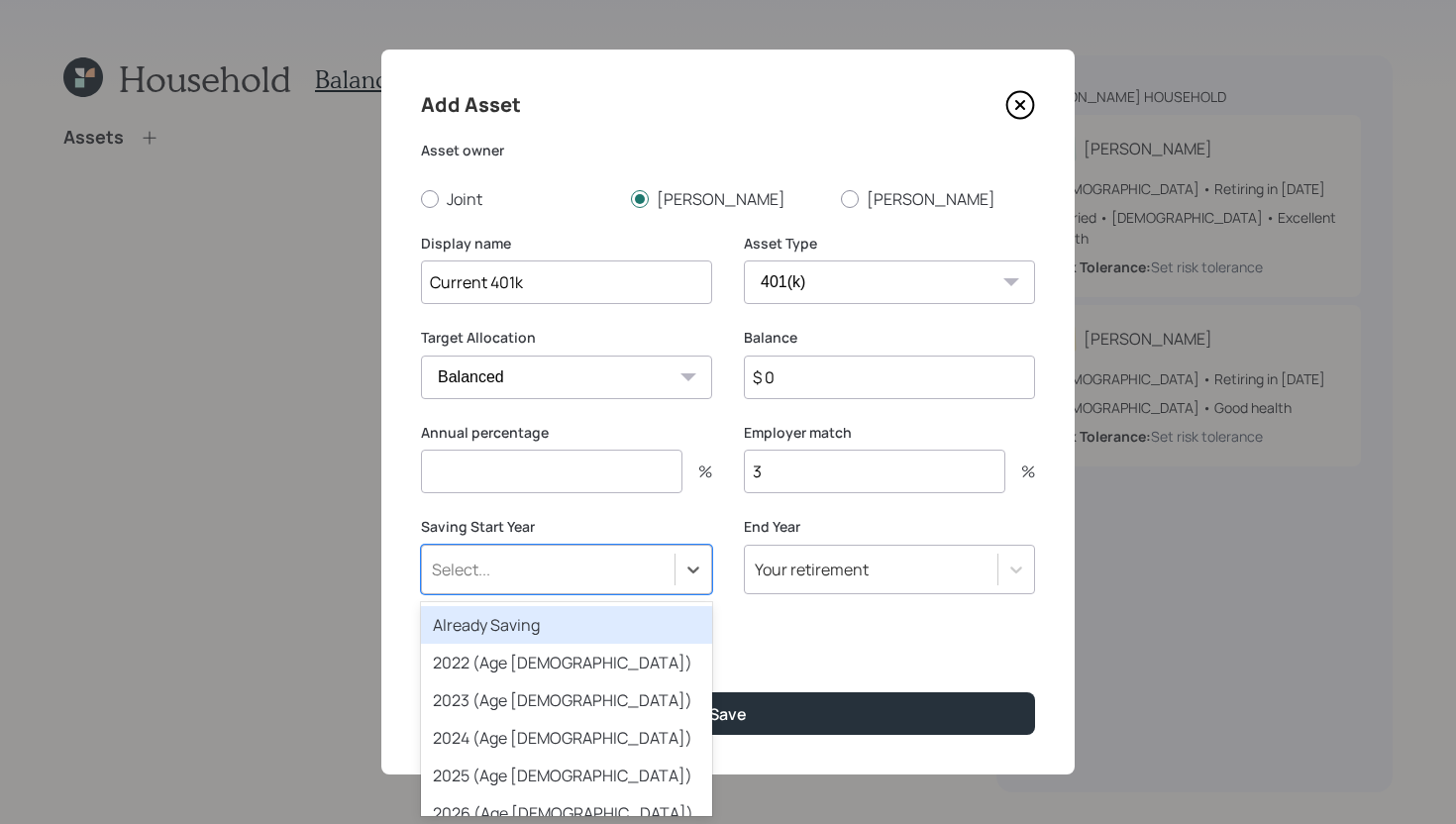 click on "Already Saving" at bounding box center [567, 625] 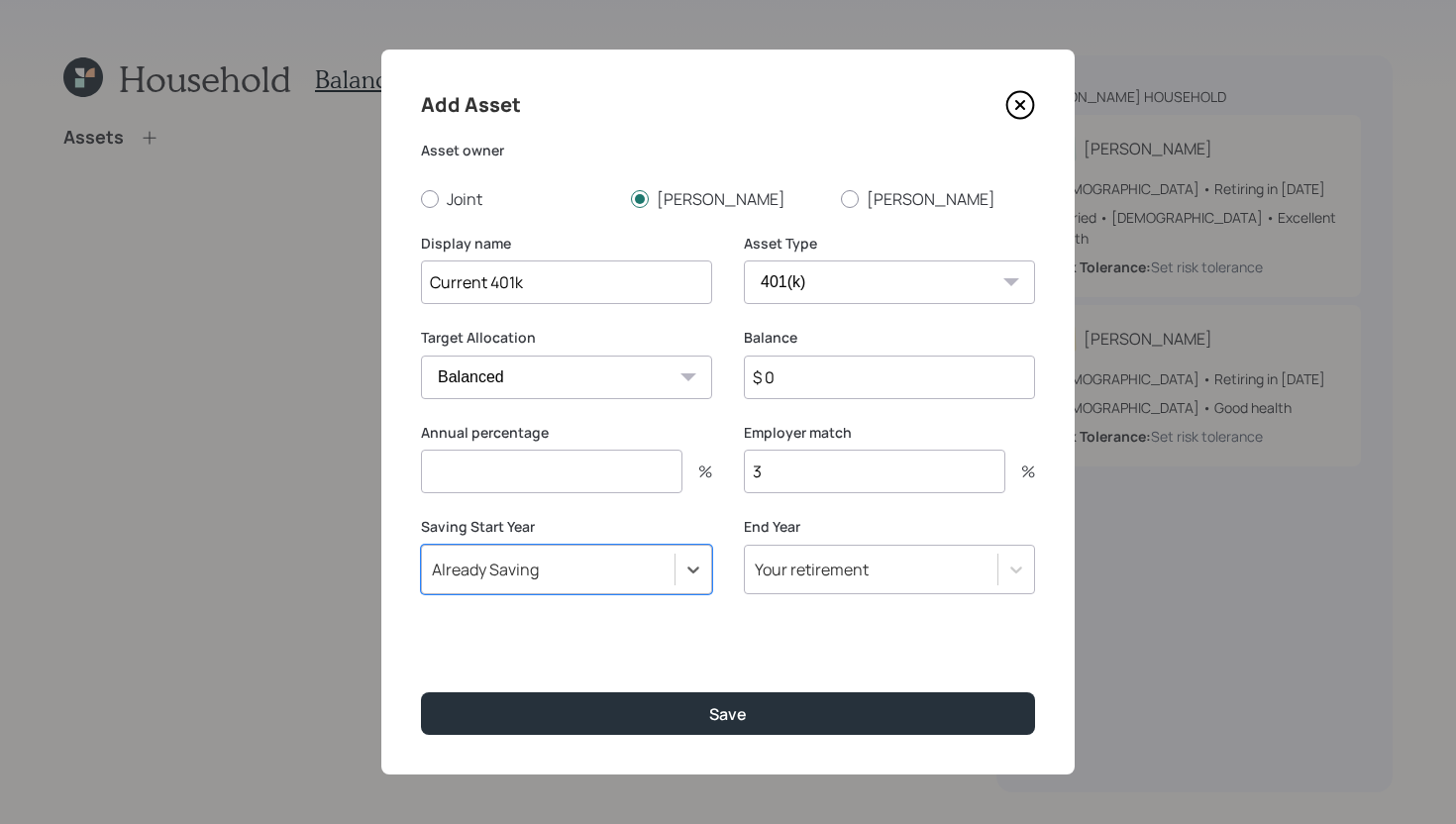 click at bounding box center (552, 471) 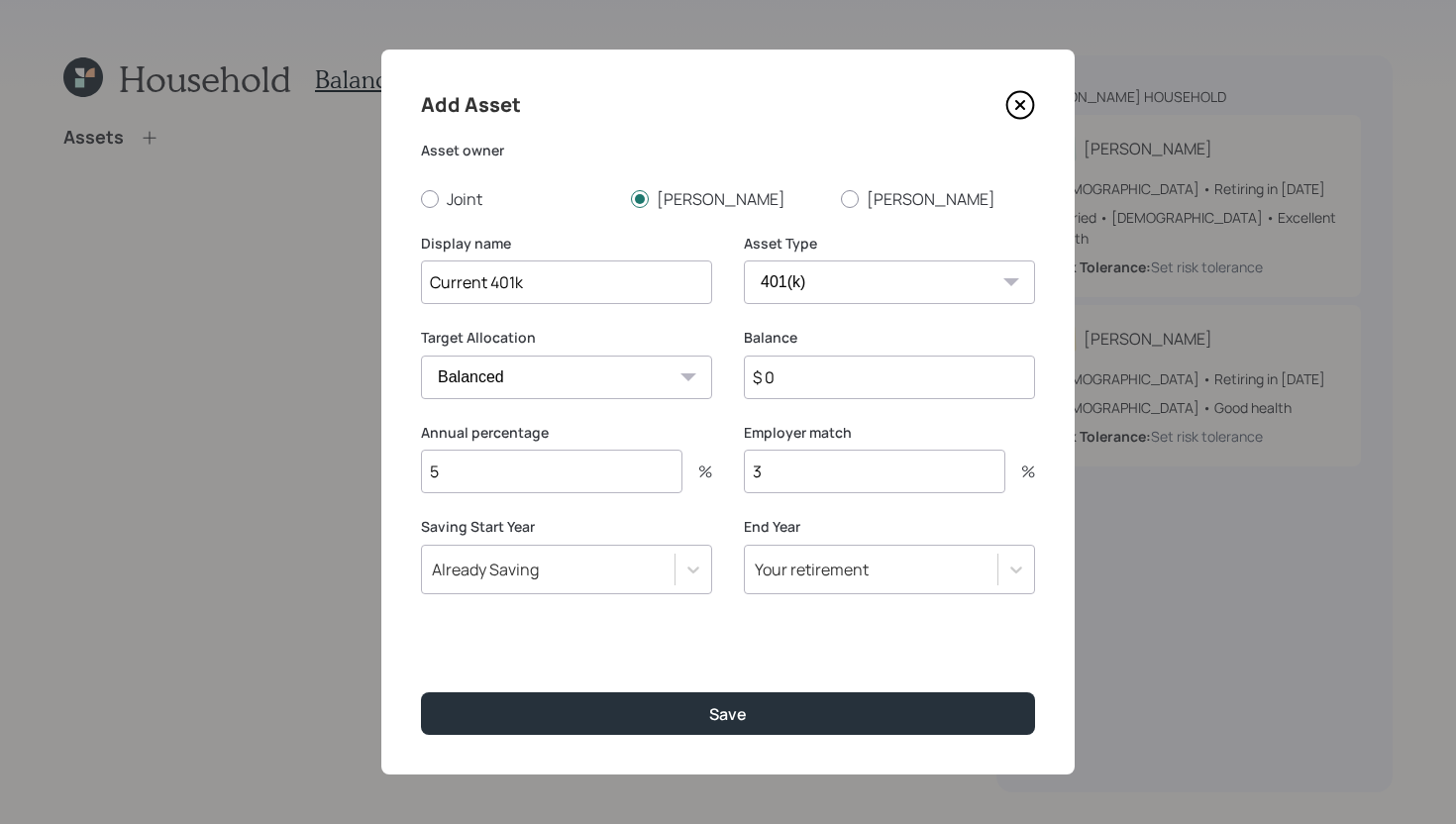 type on "5" 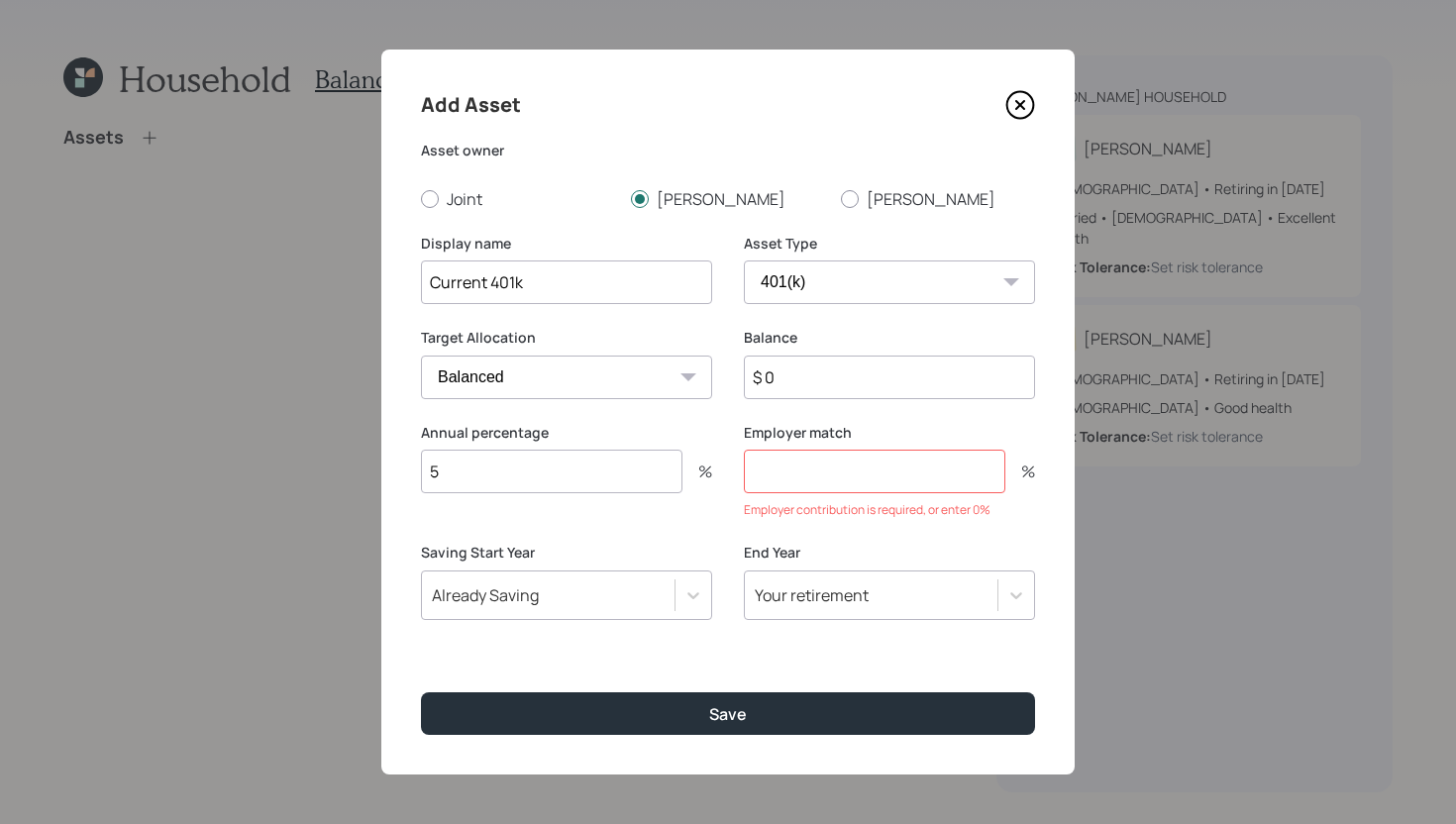 type on "5" 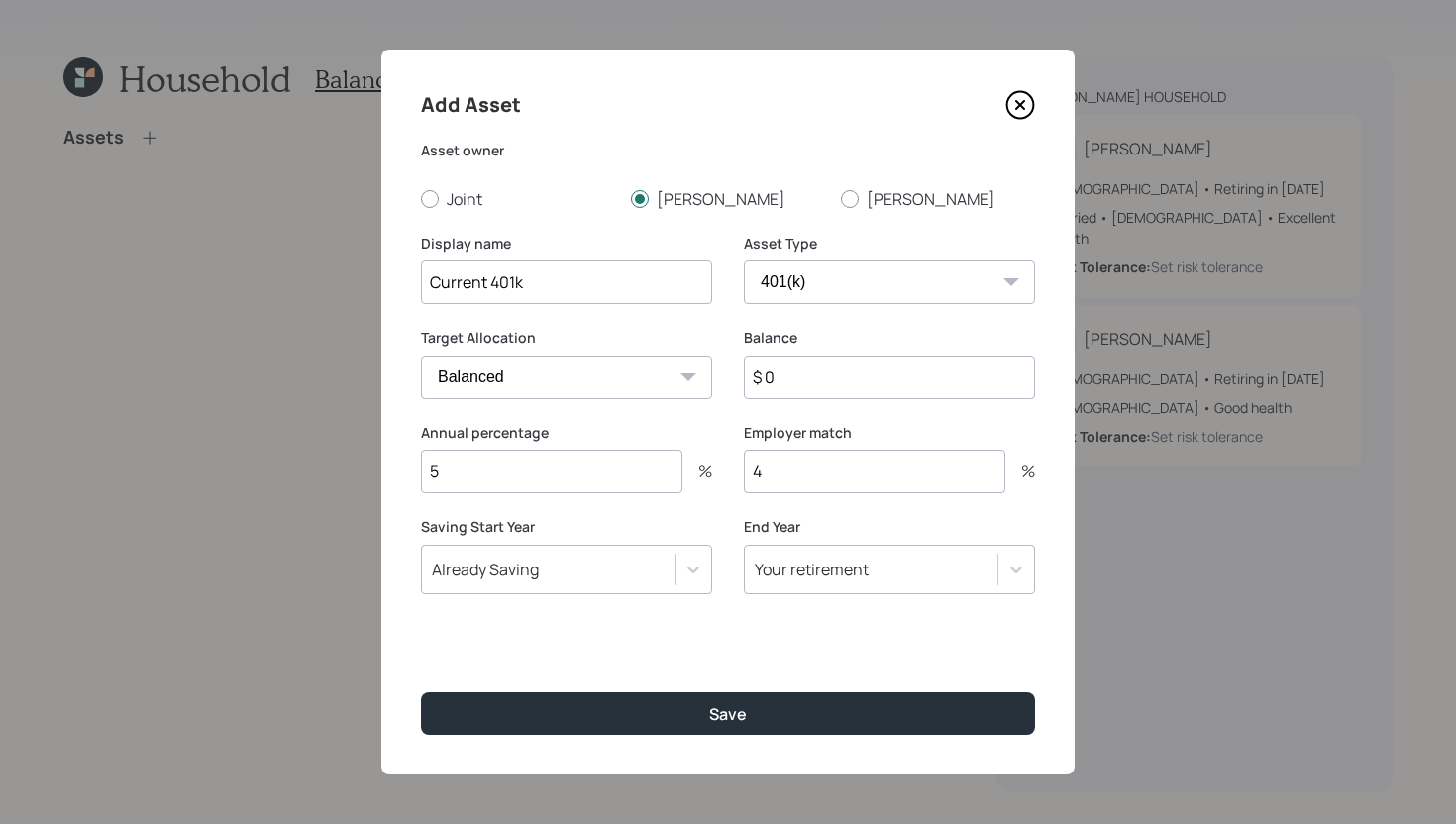 type on "4" 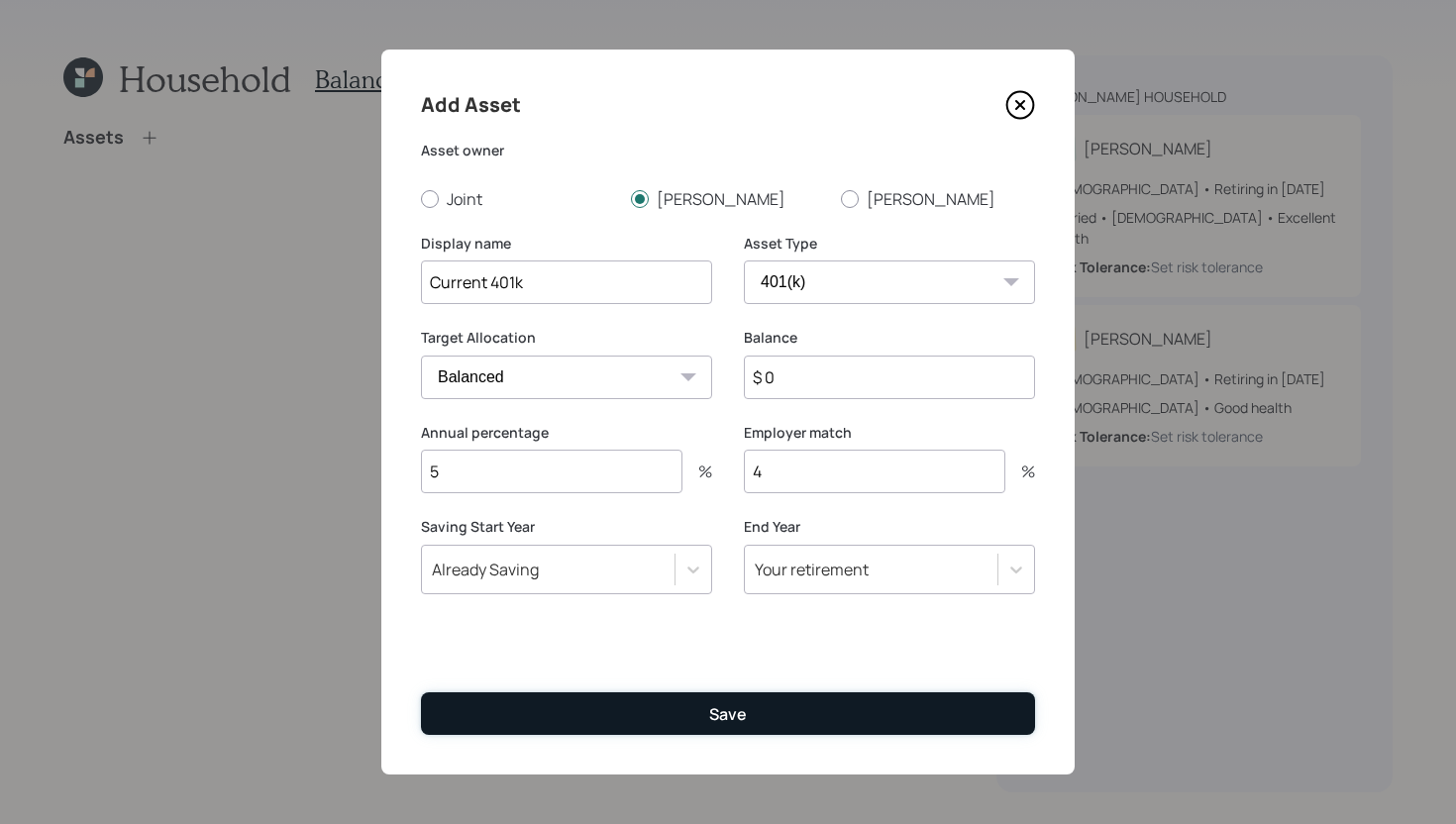 click on "Save" at bounding box center [728, 714] 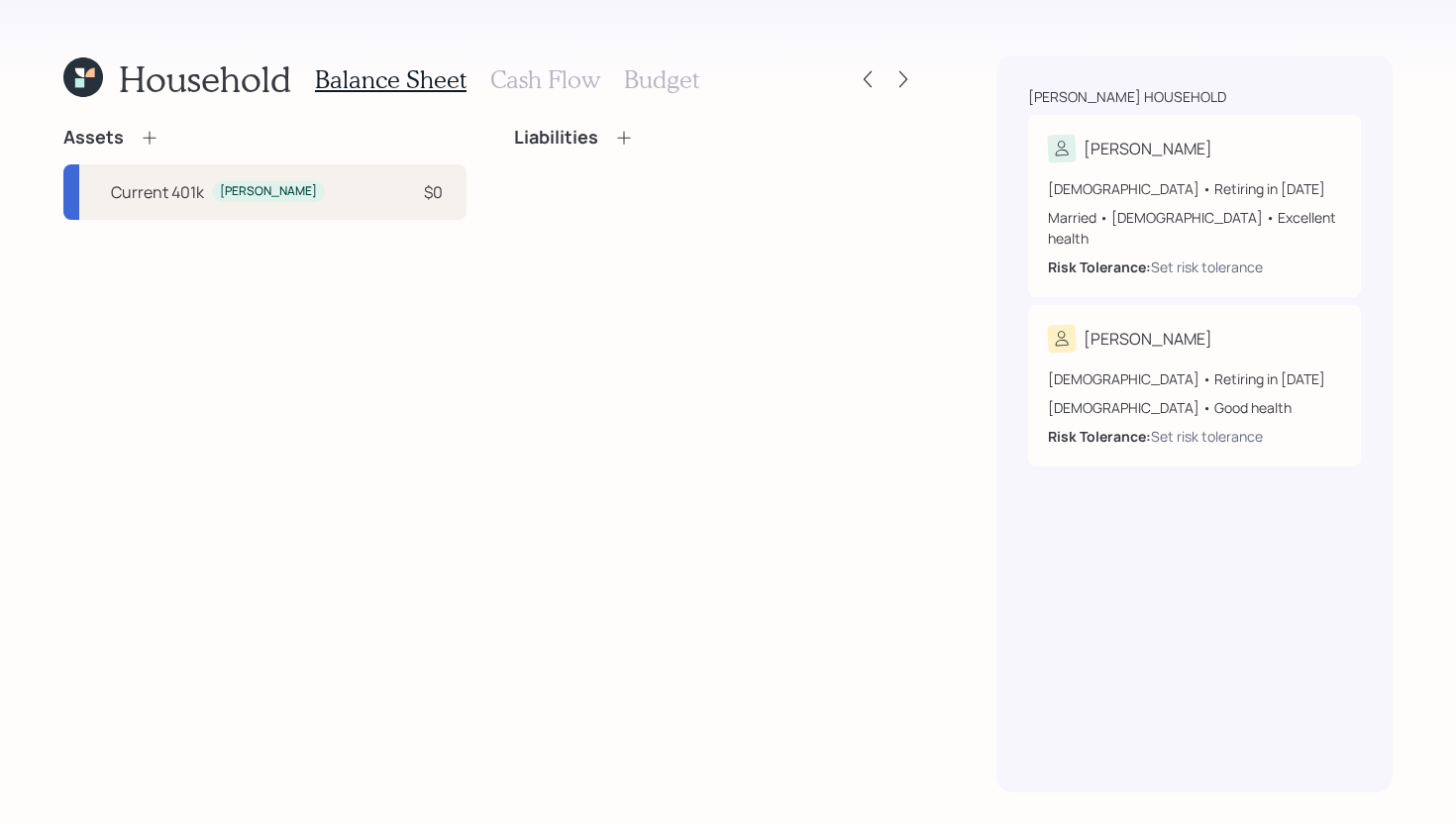click on "Assets Current 401k Kimberly $0" at bounding box center (264, 173) 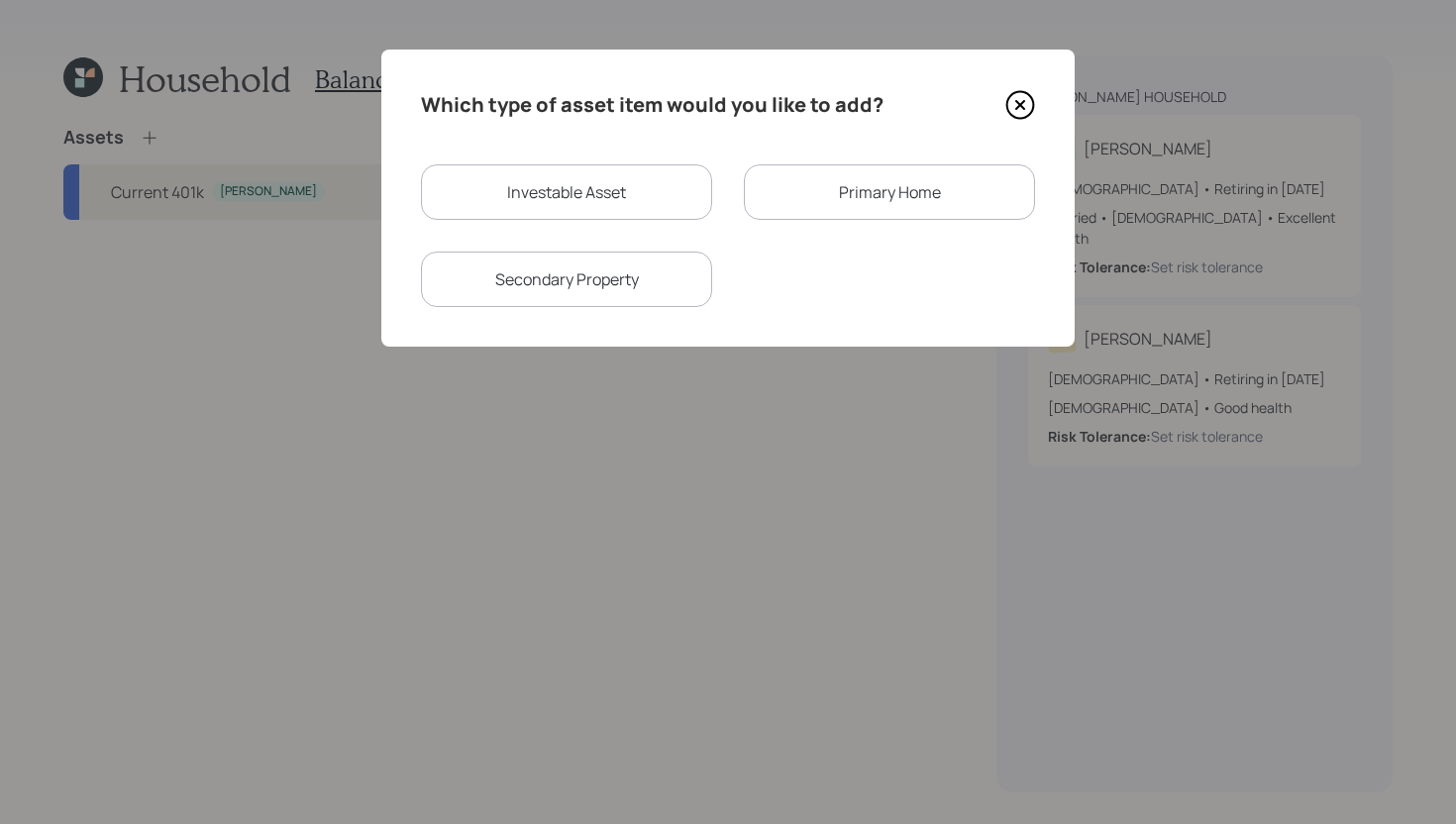 click on "Investable Asset" at bounding box center (567, 192) 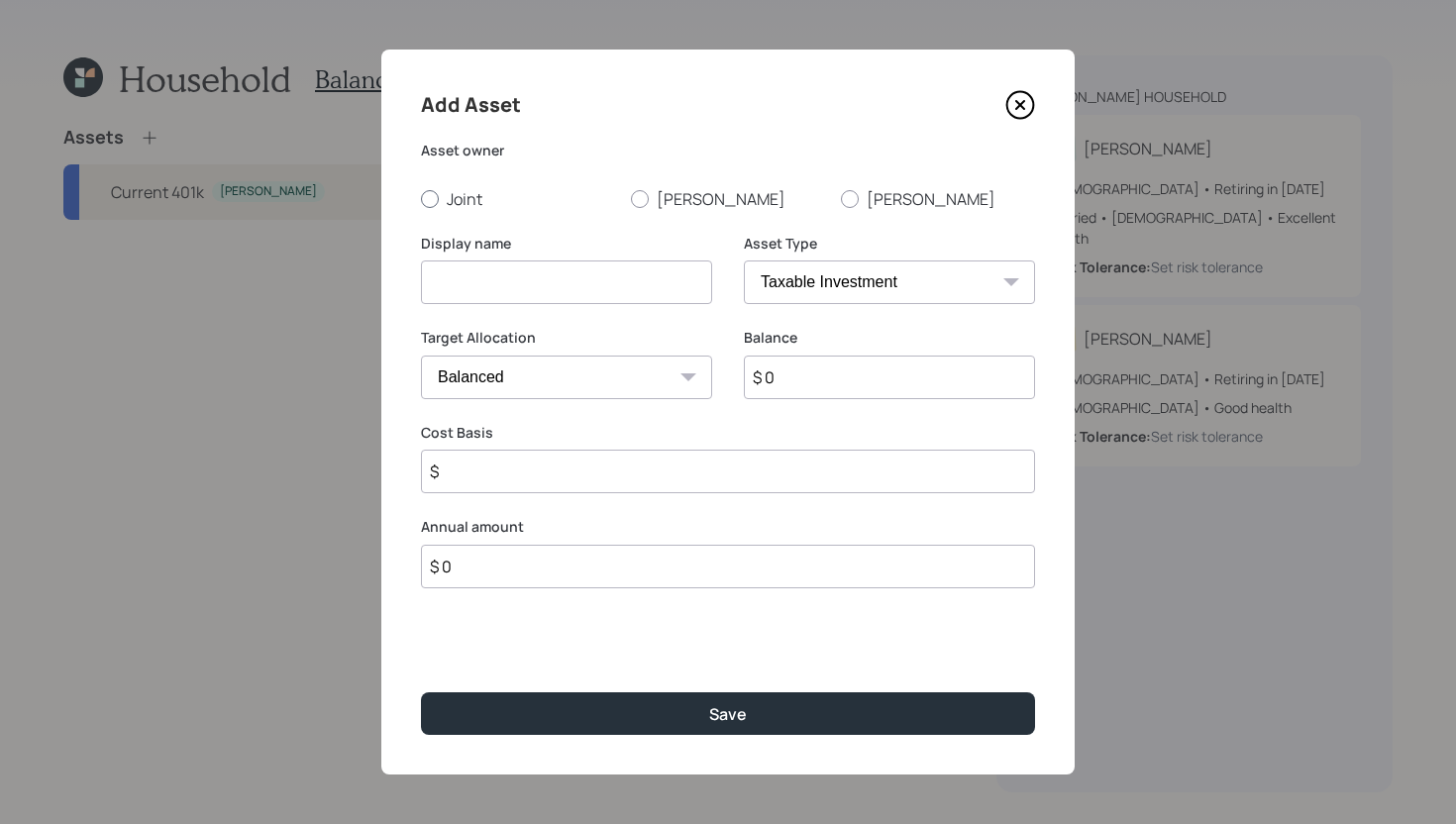 click on "Joint" at bounding box center (518, 199) 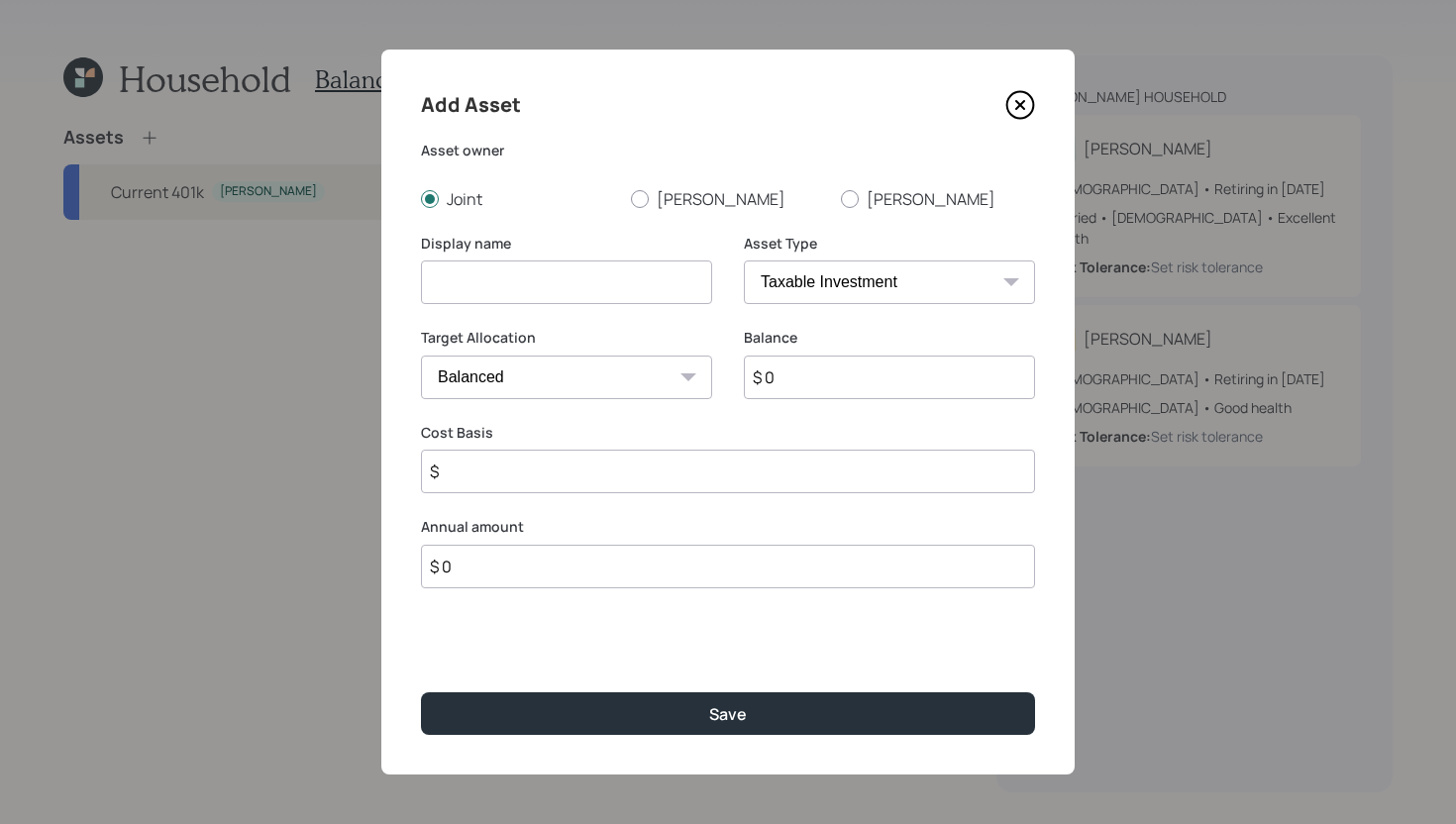 click at bounding box center [567, 282] 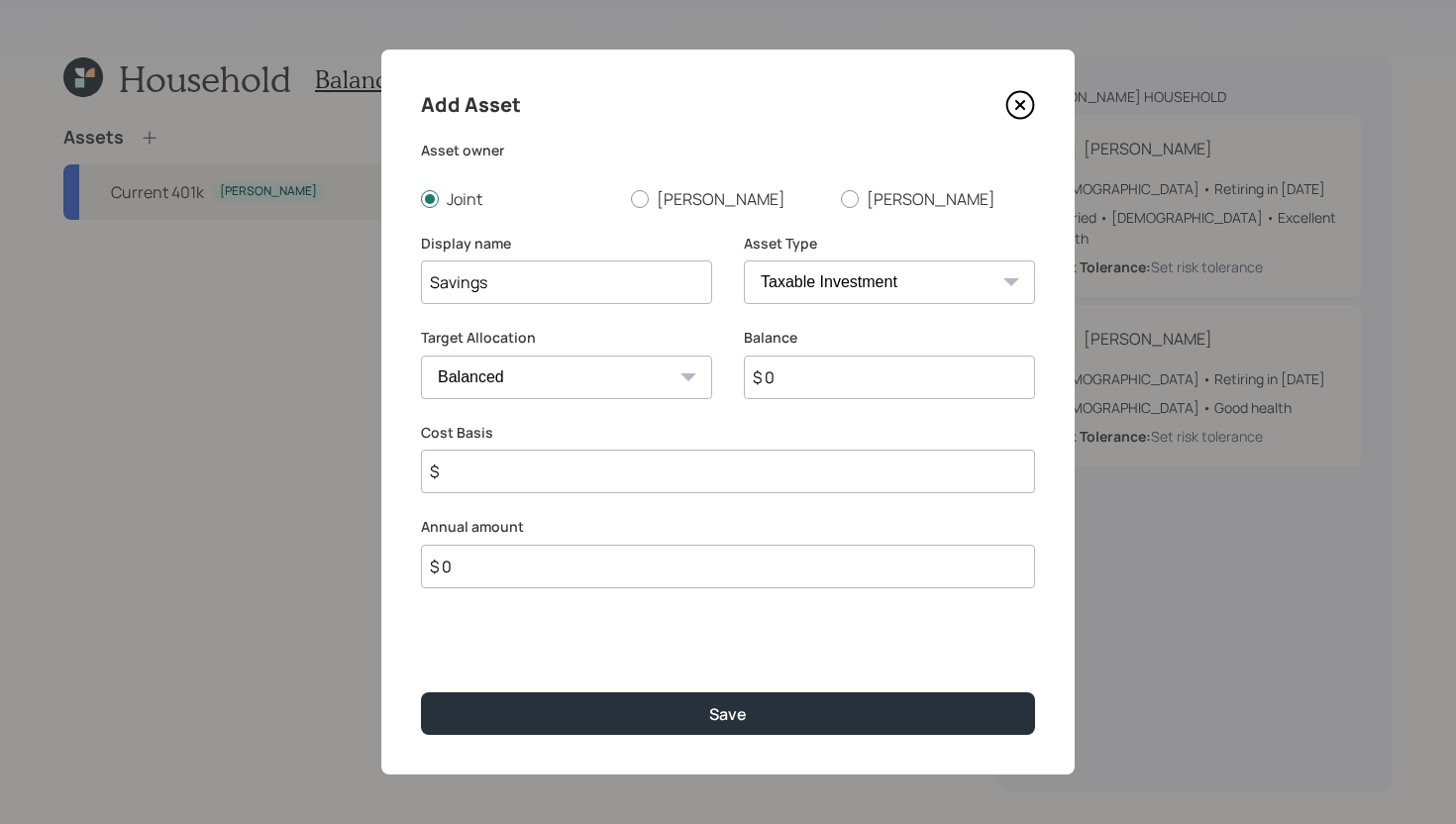 type on "Savings" 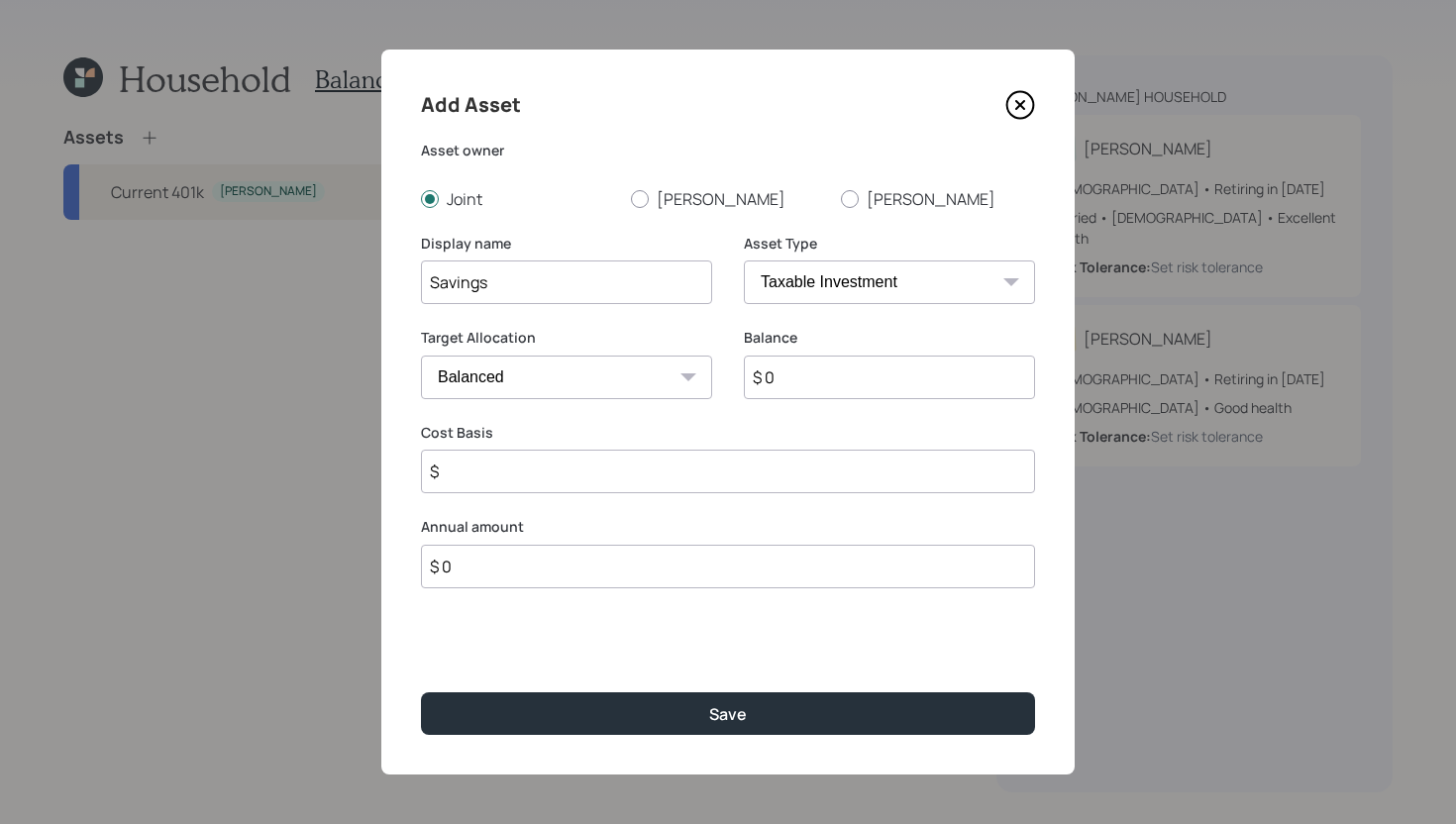 click on "SEP IRA IRA Roth IRA 401(k) Roth 401(k) 403(b) Roth 403(b) 457(b) Roth 457(b) Health Savings Account 529 Taxable Investment Checking / Savings Emergency Fund" at bounding box center (889, 282) 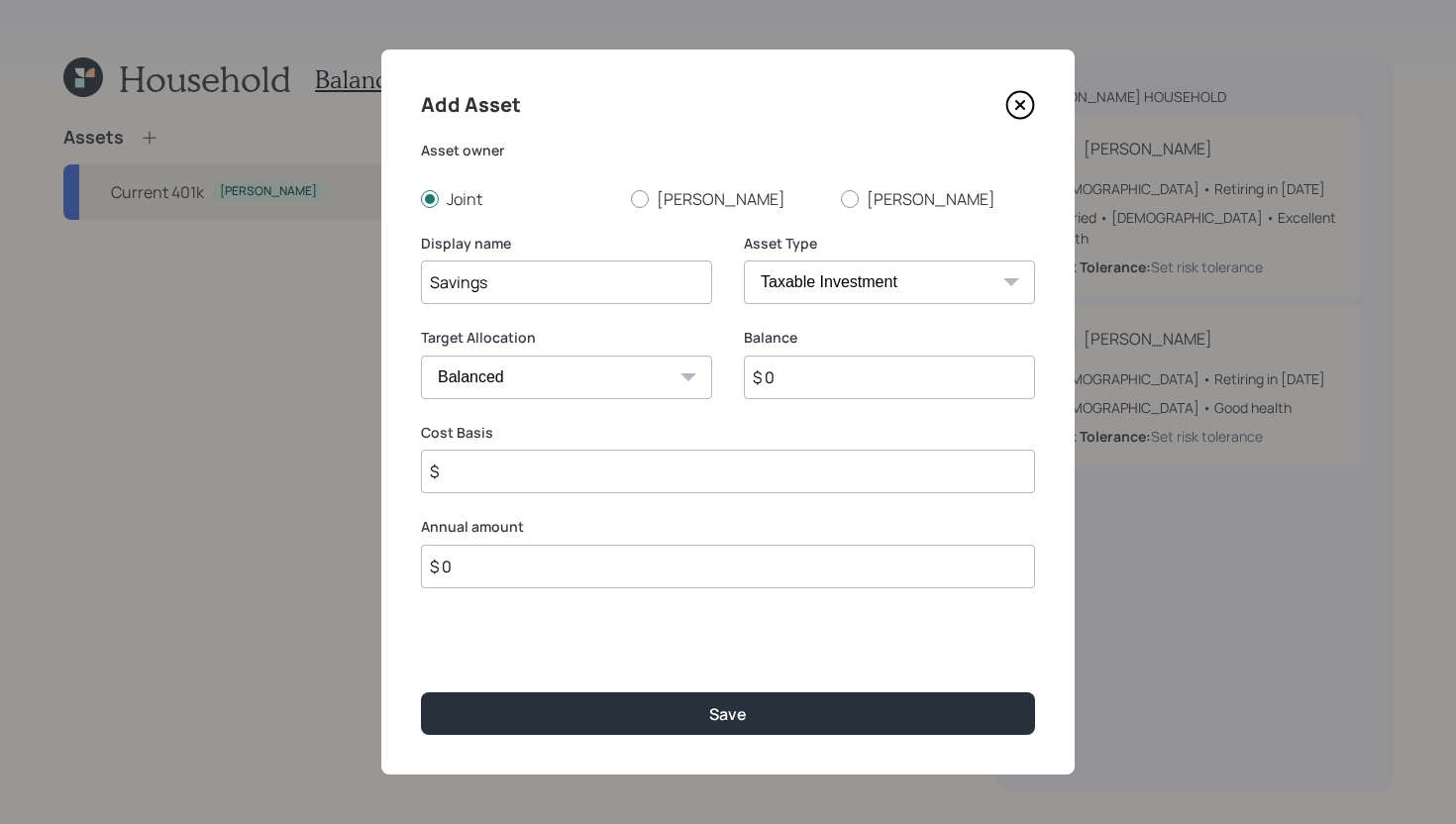 select on "cash" 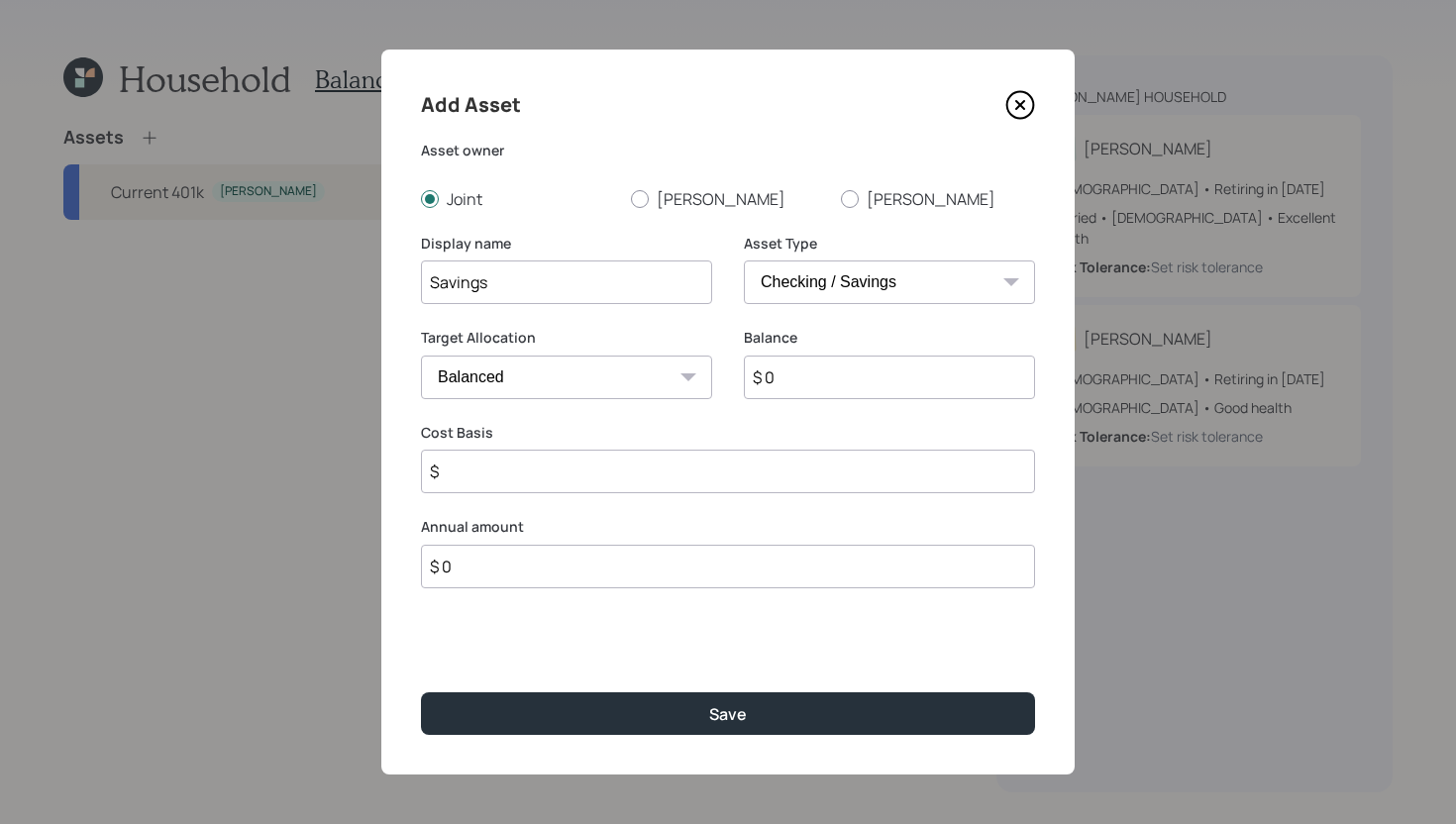 type on "$" 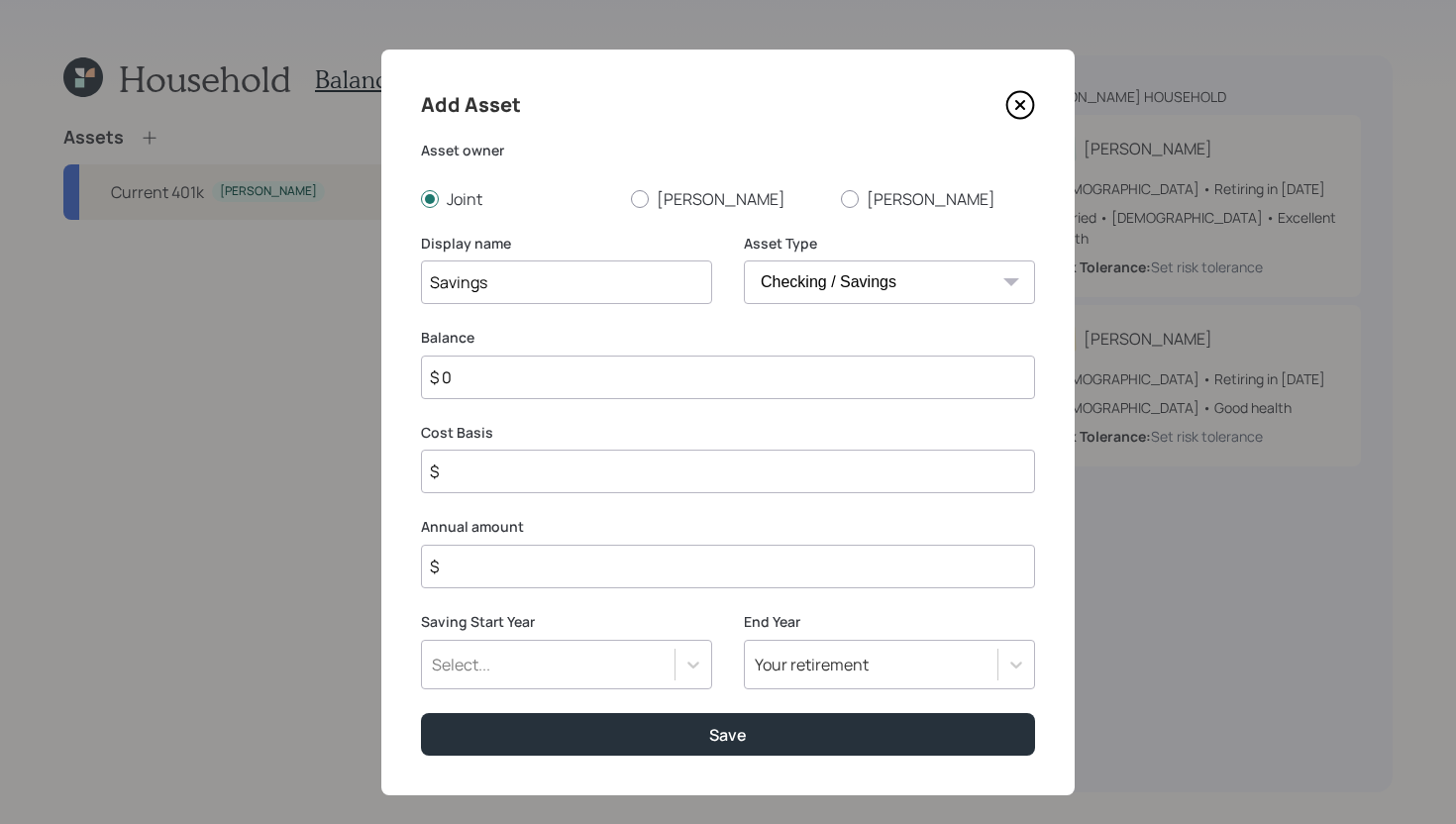 click on "$ 0" at bounding box center (728, 377) 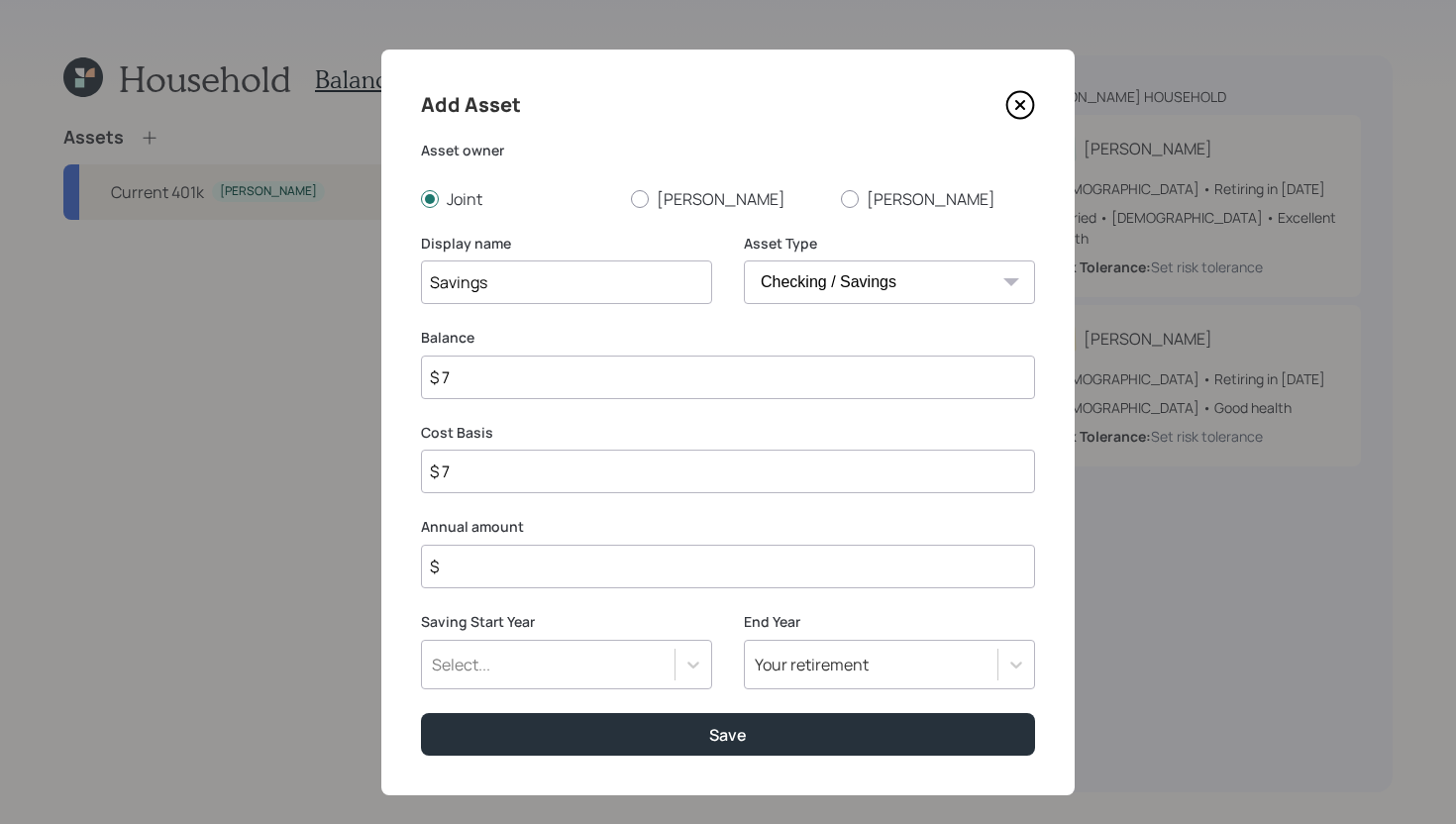 type on "$ 70" 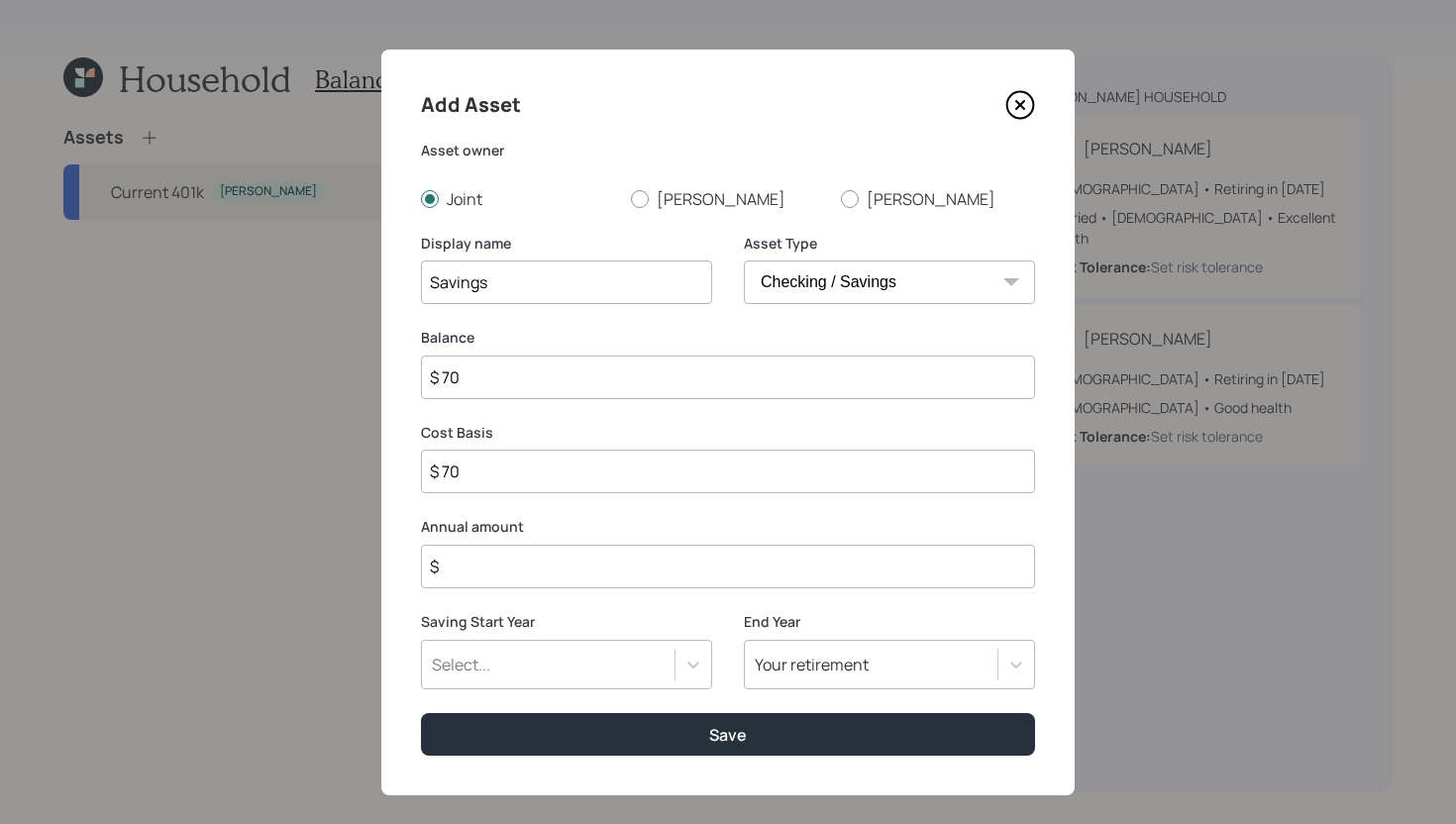 type on "$ 7" 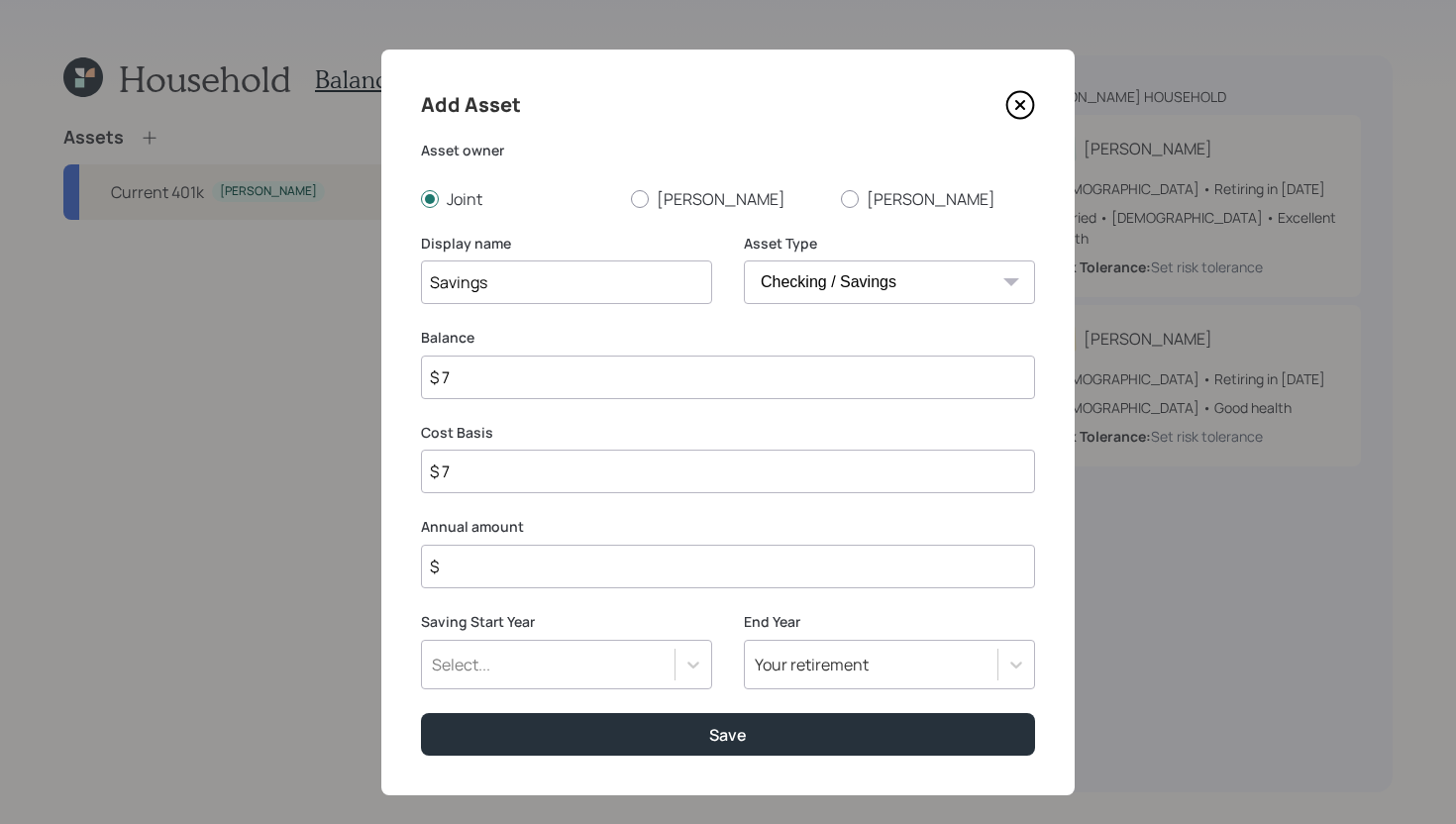 type on "$ 75" 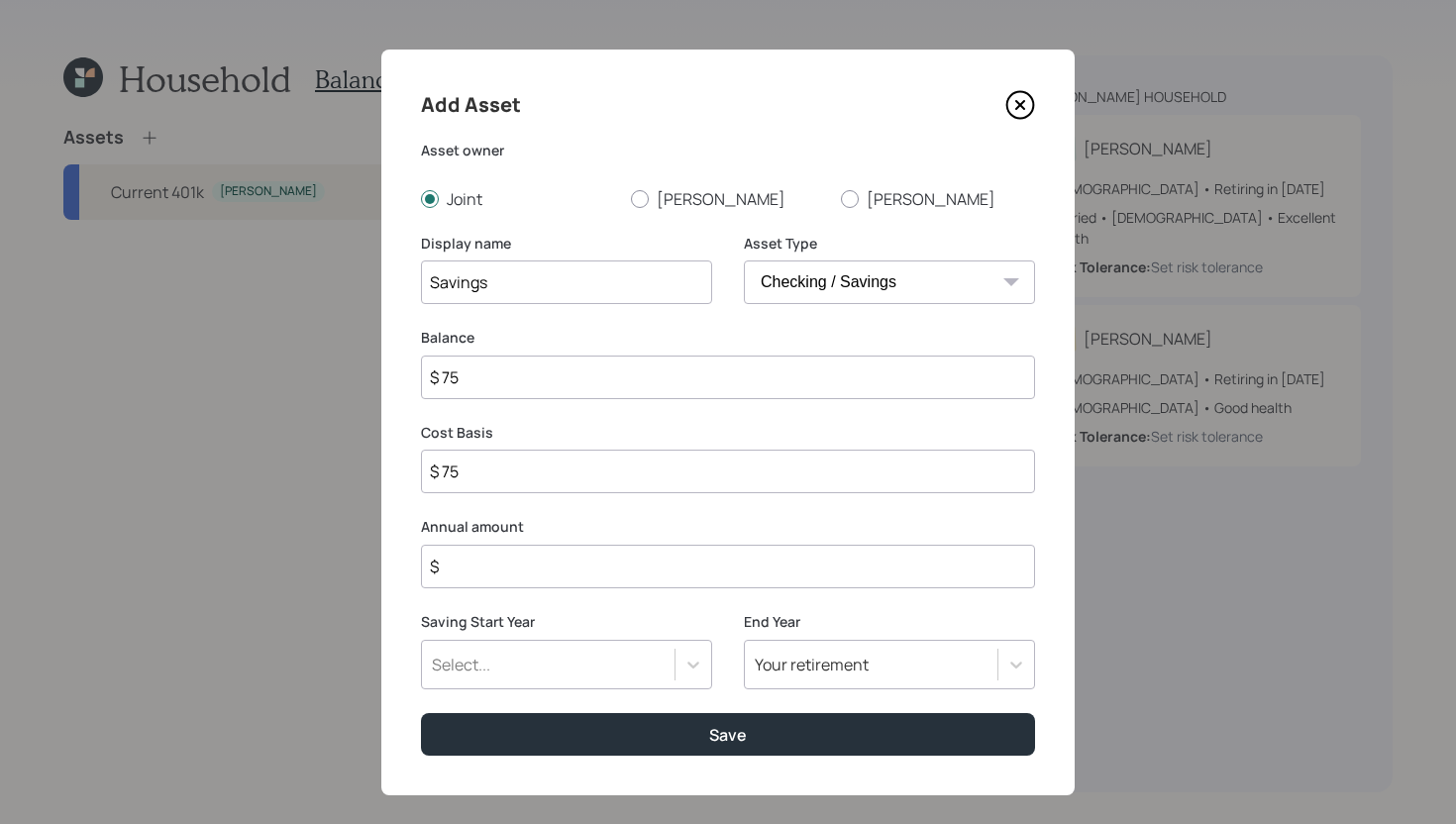 type on "$ 750" 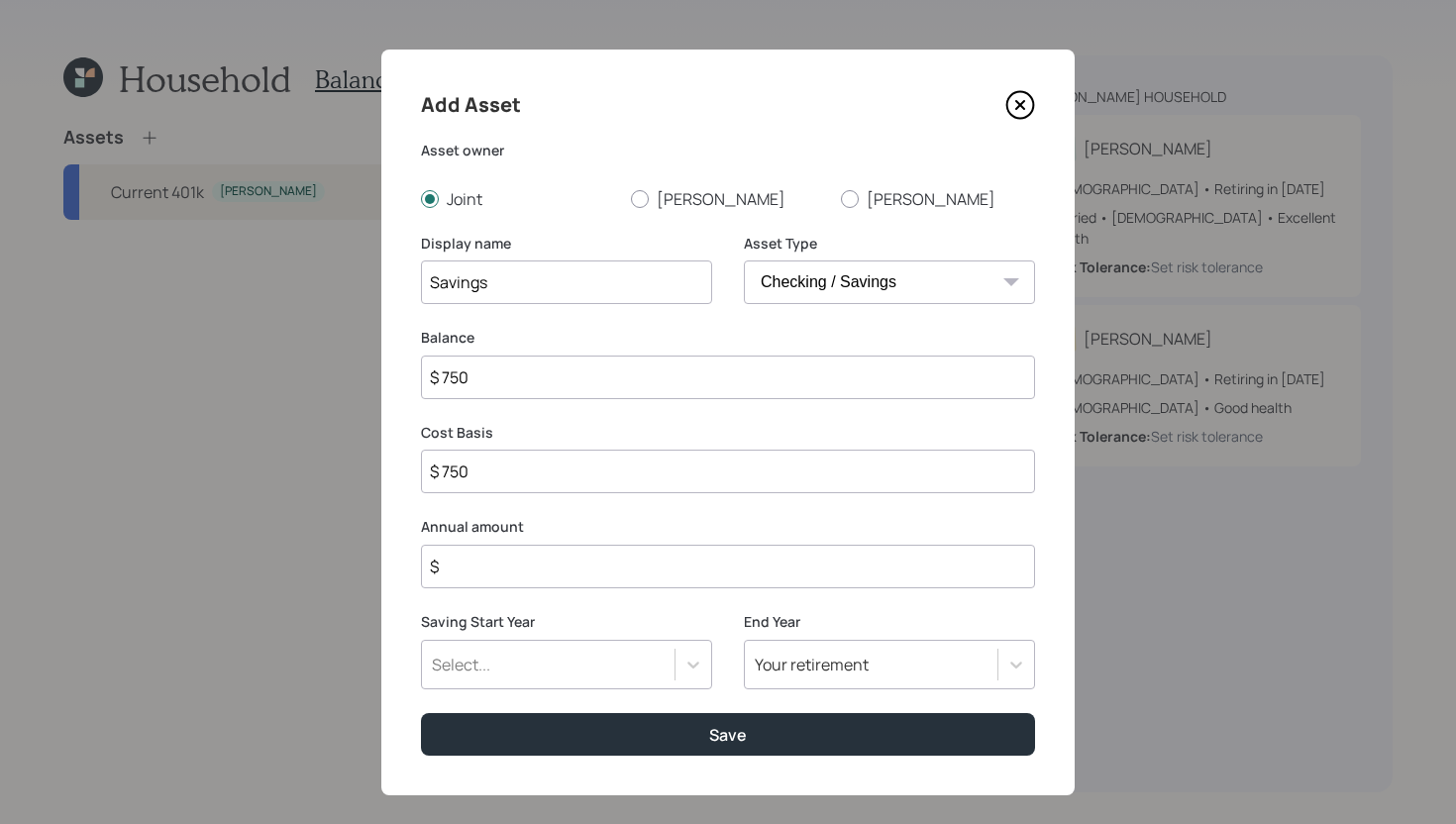 type on "$ 7,500" 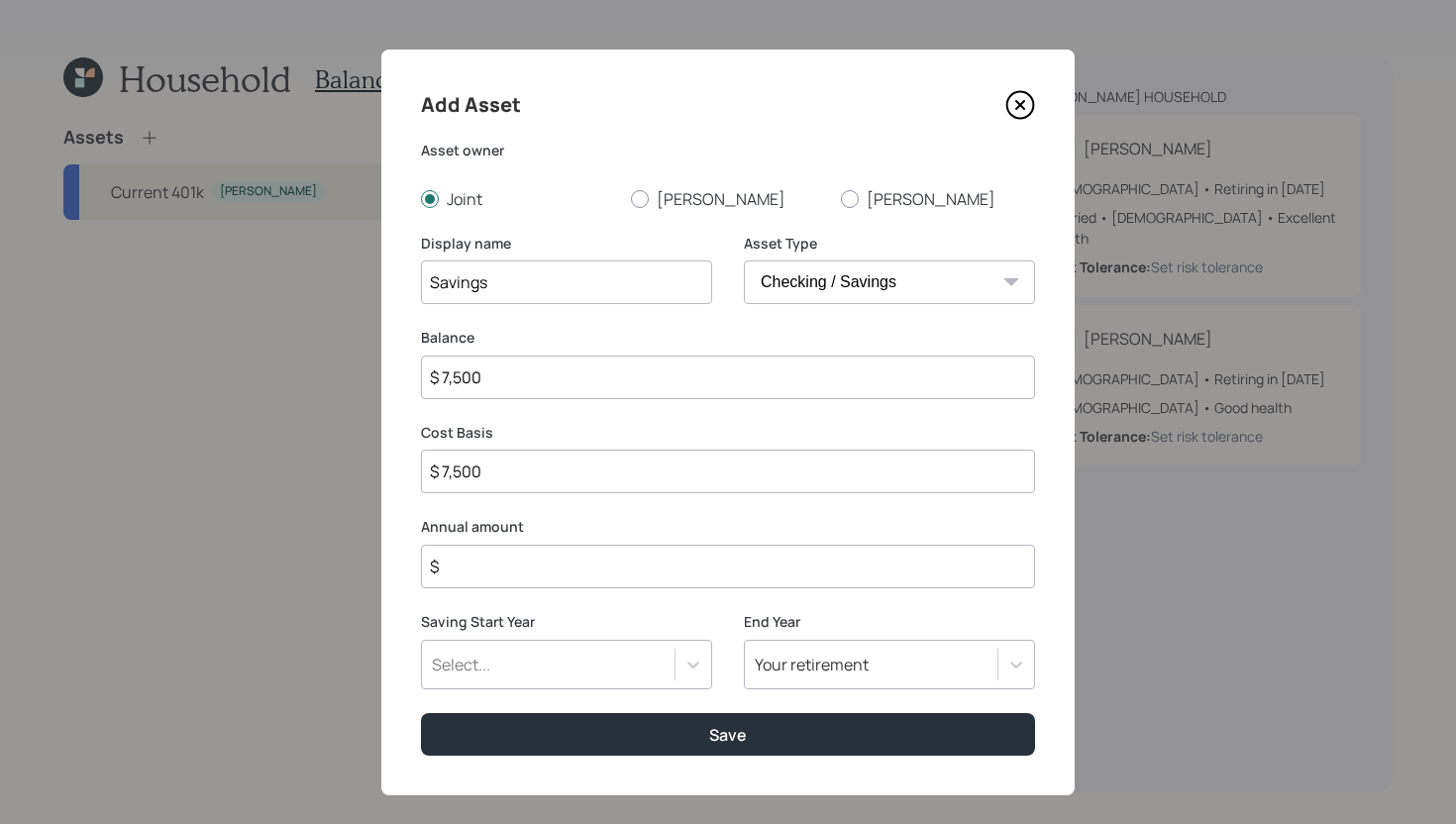 type on "$ 75,000" 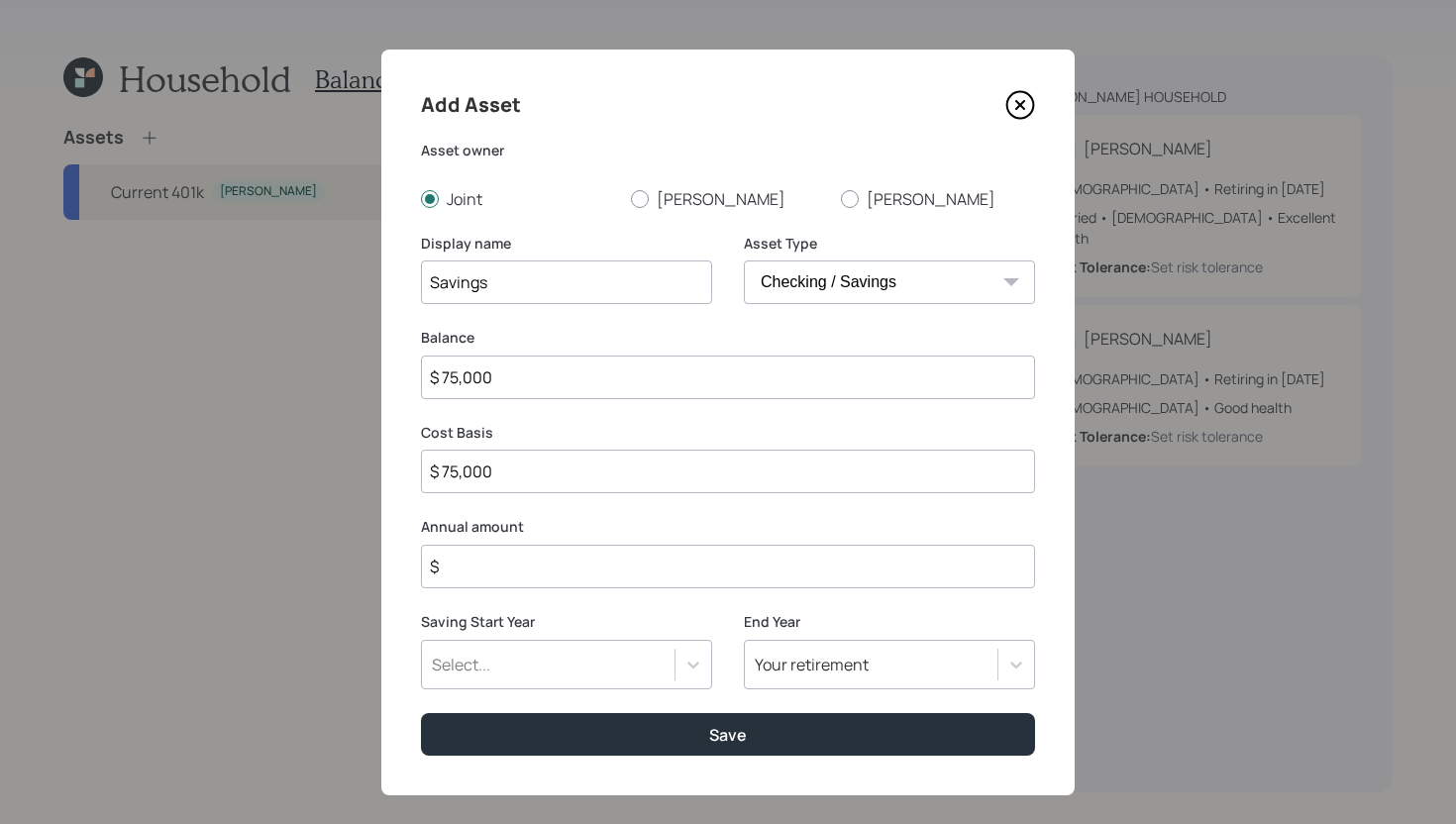 type on "$ 75,000" 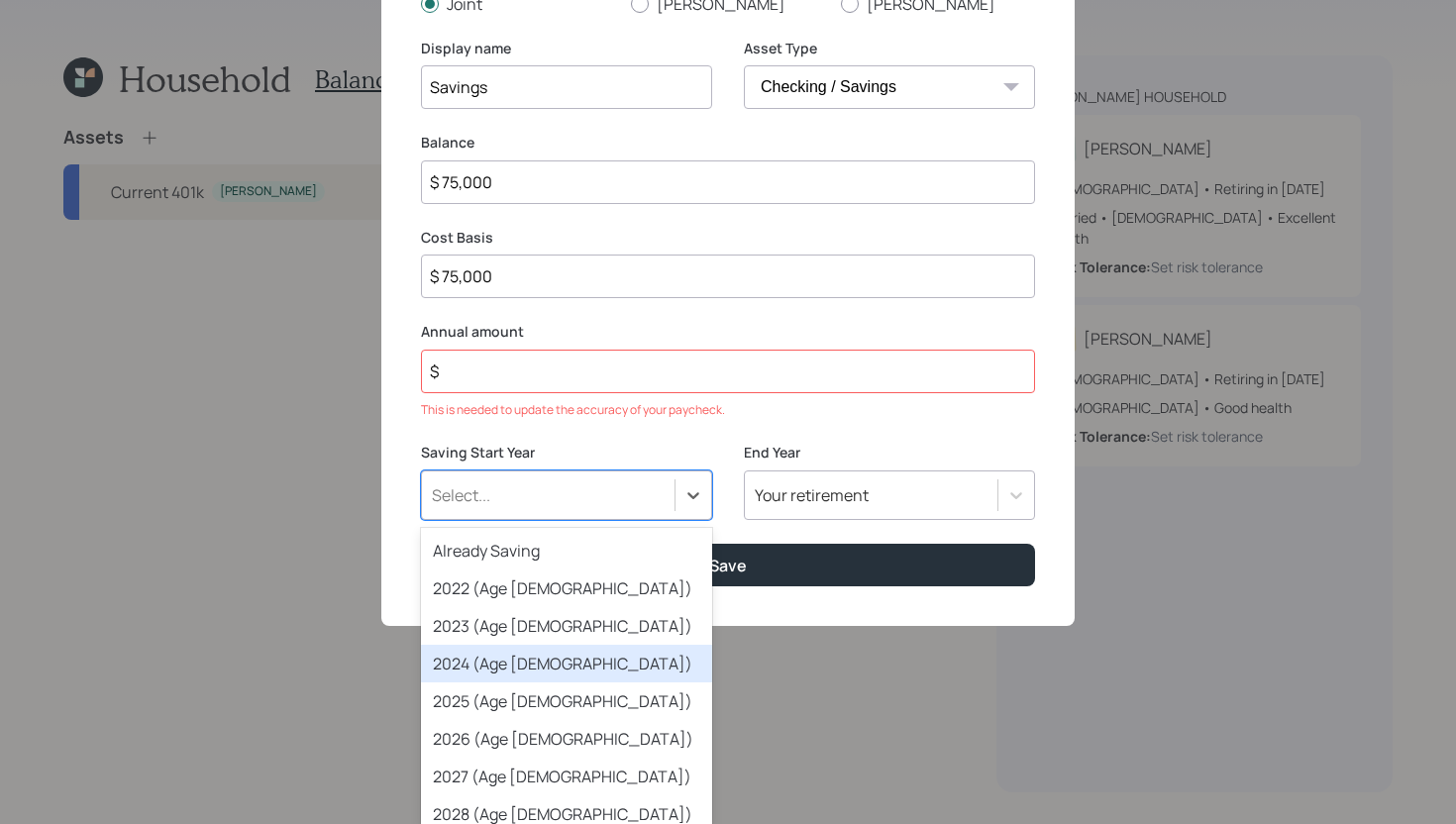 click on "option 2024 (Age 60) focused, 4 of 79. 79 results available. Use Up and Down to choose options, press Enter to select the currently focused option, press Escape to exit the menu, press Tab to select the option and exit the menu. Select... Already Saving 2022 (Age 58) 2023 (Age 59) 2024 (Age 60) 2025 (Age 61) 2026 (Age 62) 2027 (Age 63) 2028 (Age 64) 2029 (Age 65) 2030 (Age 66) 2031 (Age 67) 2032 (Age 68) 2033 (Age 69) 2034 (Age 70) 2035 (Age 71) 2036 (Age 72) 2037 (Age 73) 2038 (Age 74) 2039 (Age 75) 2040 (Age 76) 2041 (Age 77) 2042 (Age 78) 2043 (Age 79) 2044 (Age 80) 2045 (Age 81) 2046 (Age 82) 2047 (Age 83) 2048 (Age 84) 2049 (Age 85) 2050 (Age 86) 2051 (Age 87) 2052 (Age 88) 2053 (Age 89) 2054 (Age 90) 2055 (Age 91) 2056 (Age 92) 2057 (Age 93) 2058 (Age 94) 2059 (Age 95) 2060 (Age 96) 2061 (Age 97) 2062 (Age 98) 2063 (Age 99) 2064 (Age 100) 2065 (Age 101) 2066 (Age 102) 2067 (Age 103) 2068 (Age 104) 2069 (Age 105) 2070 (Age 106) 2071 (Age 107) 2072 (Age 108) 2073 (Age 109) 2074 (Age 110) 2075 (Age 111)" at bounding box center (567, 495) 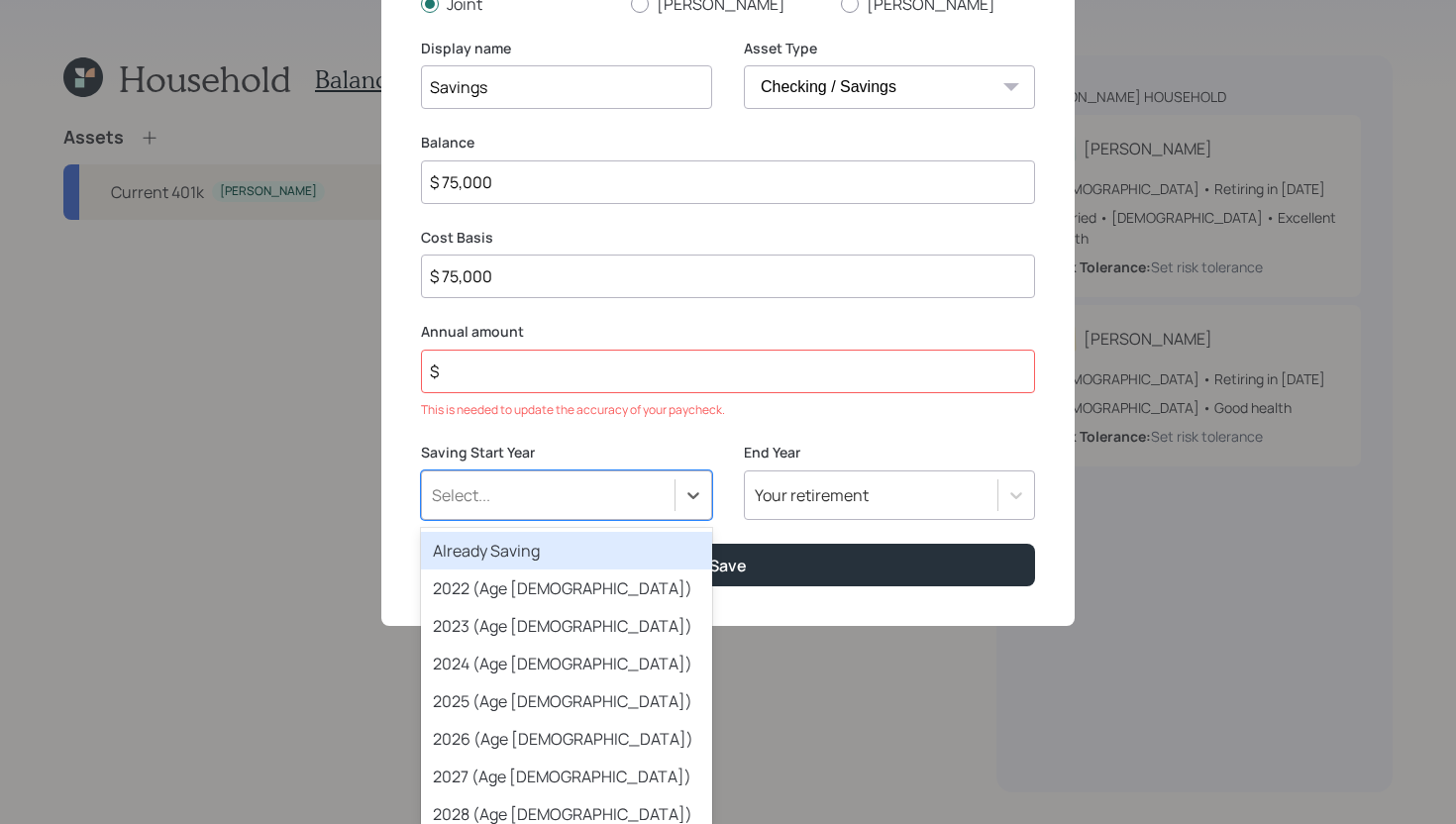 click on "Already Saving" at bounding box center [567, 551] 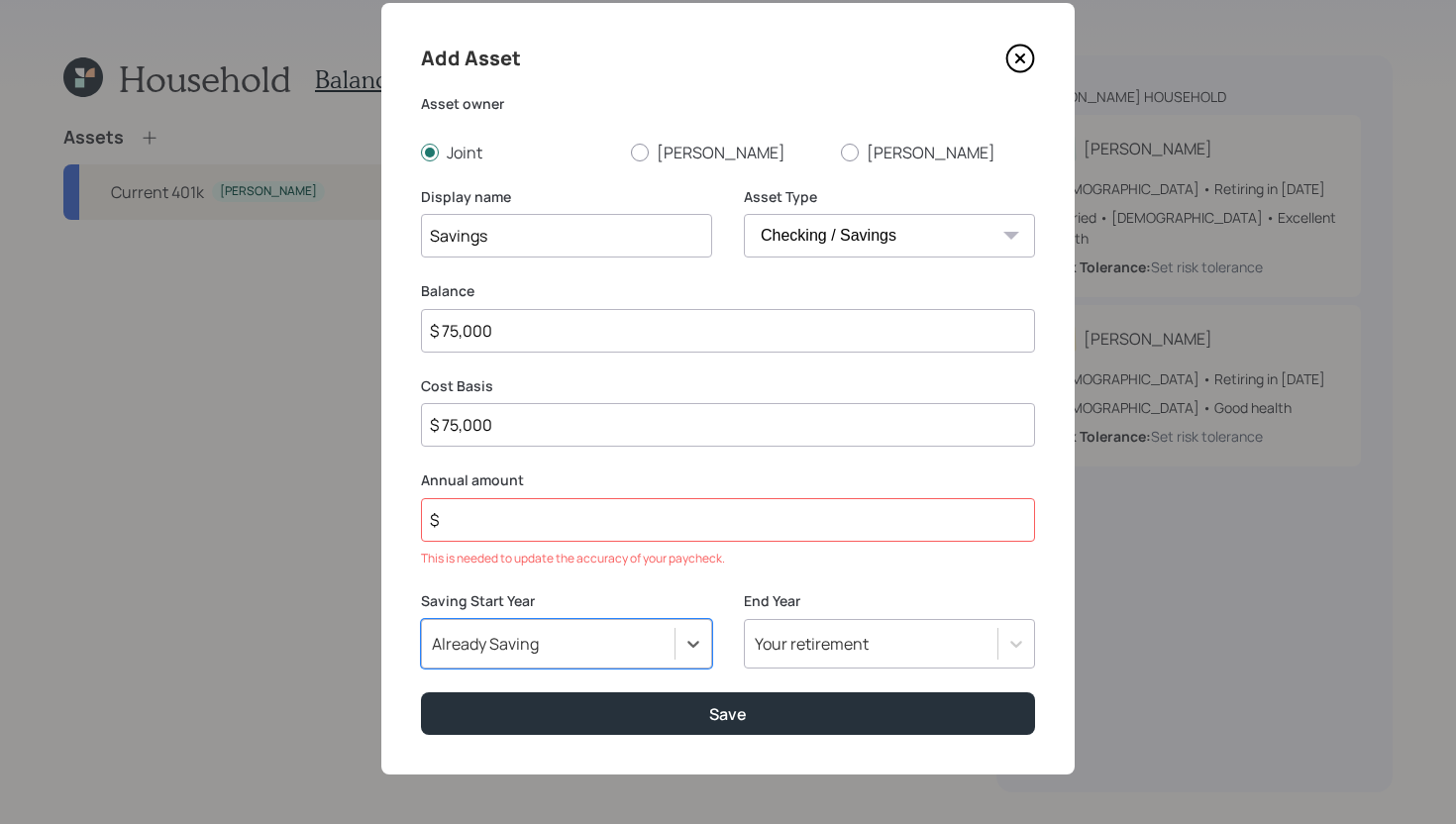 scroll, scrollTop: 48, scrollLeft: 0, axis: vertical 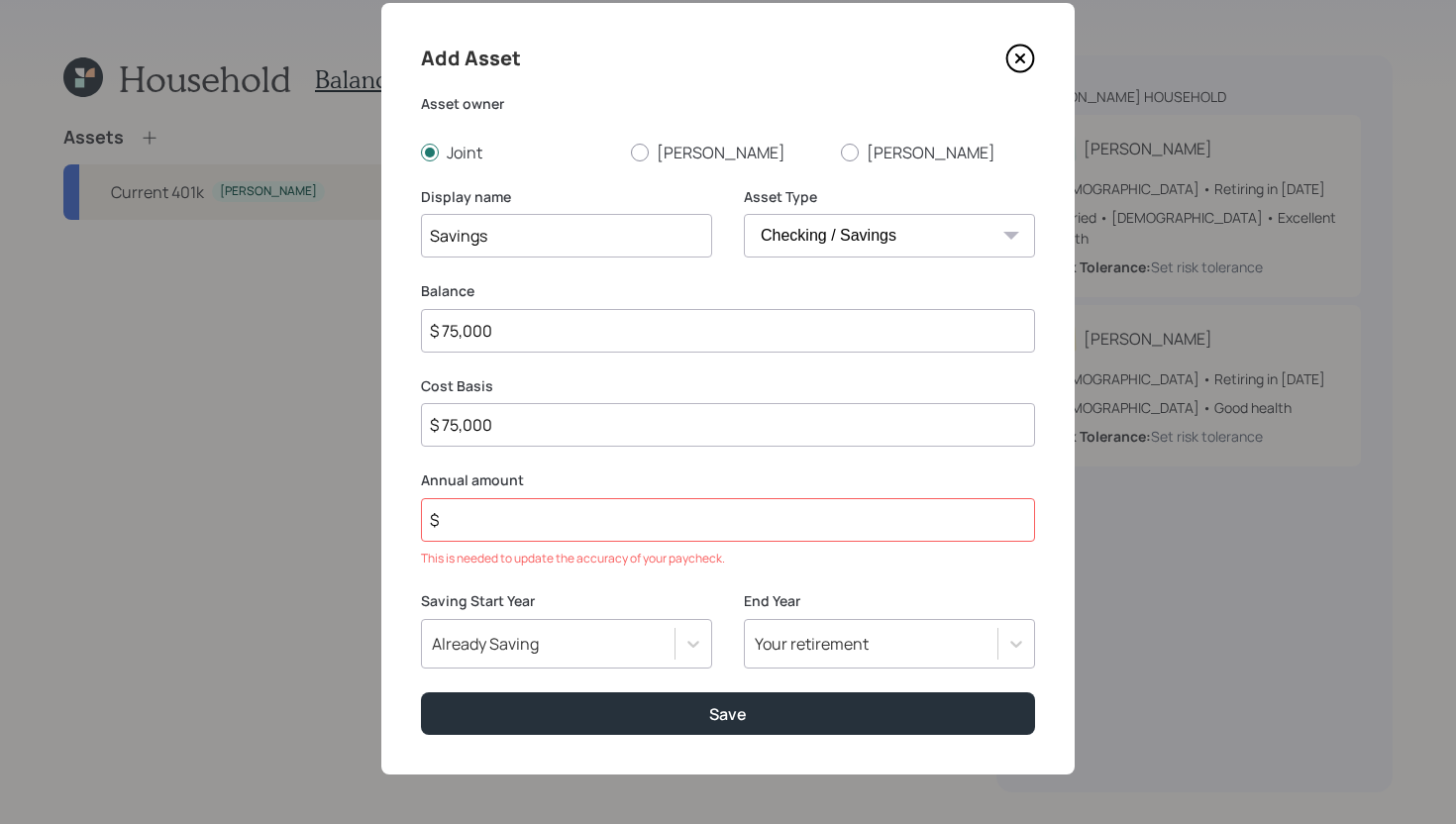 click on "$" at bounding box center [728, 520] 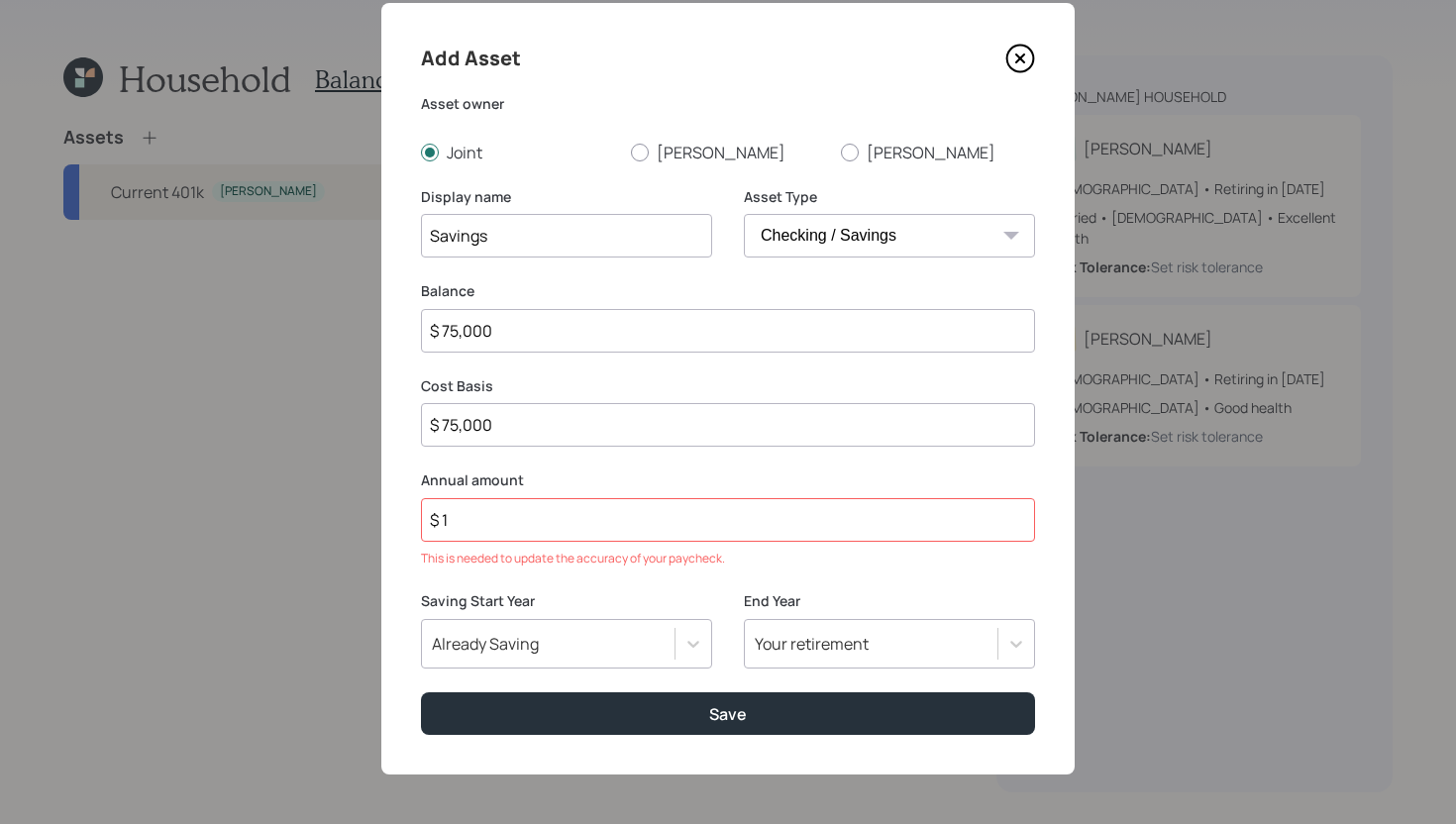 scroll, scrollTop: 22, scrollLeft: 0, axis: vertical 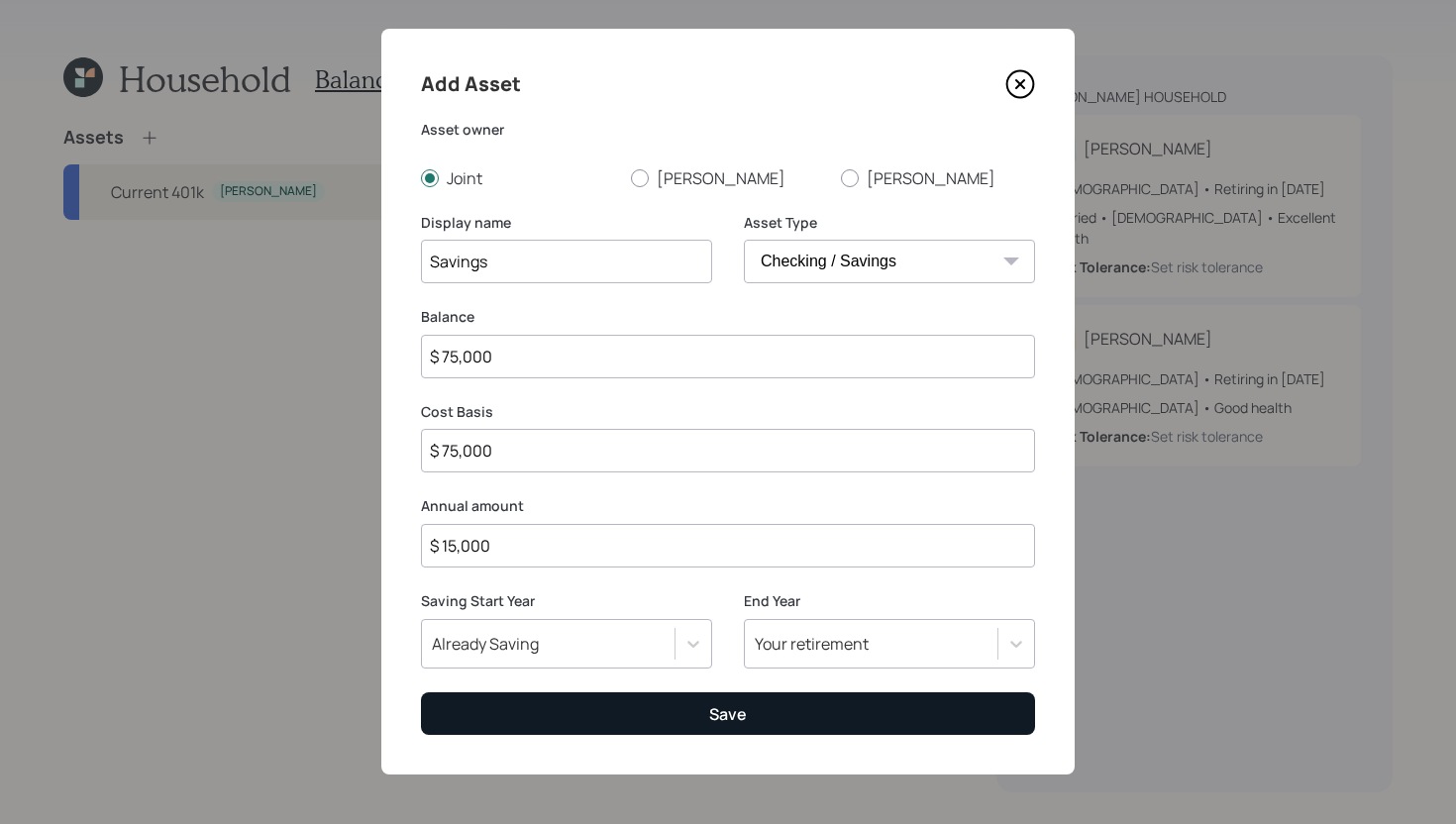 type on "$ 15,000" 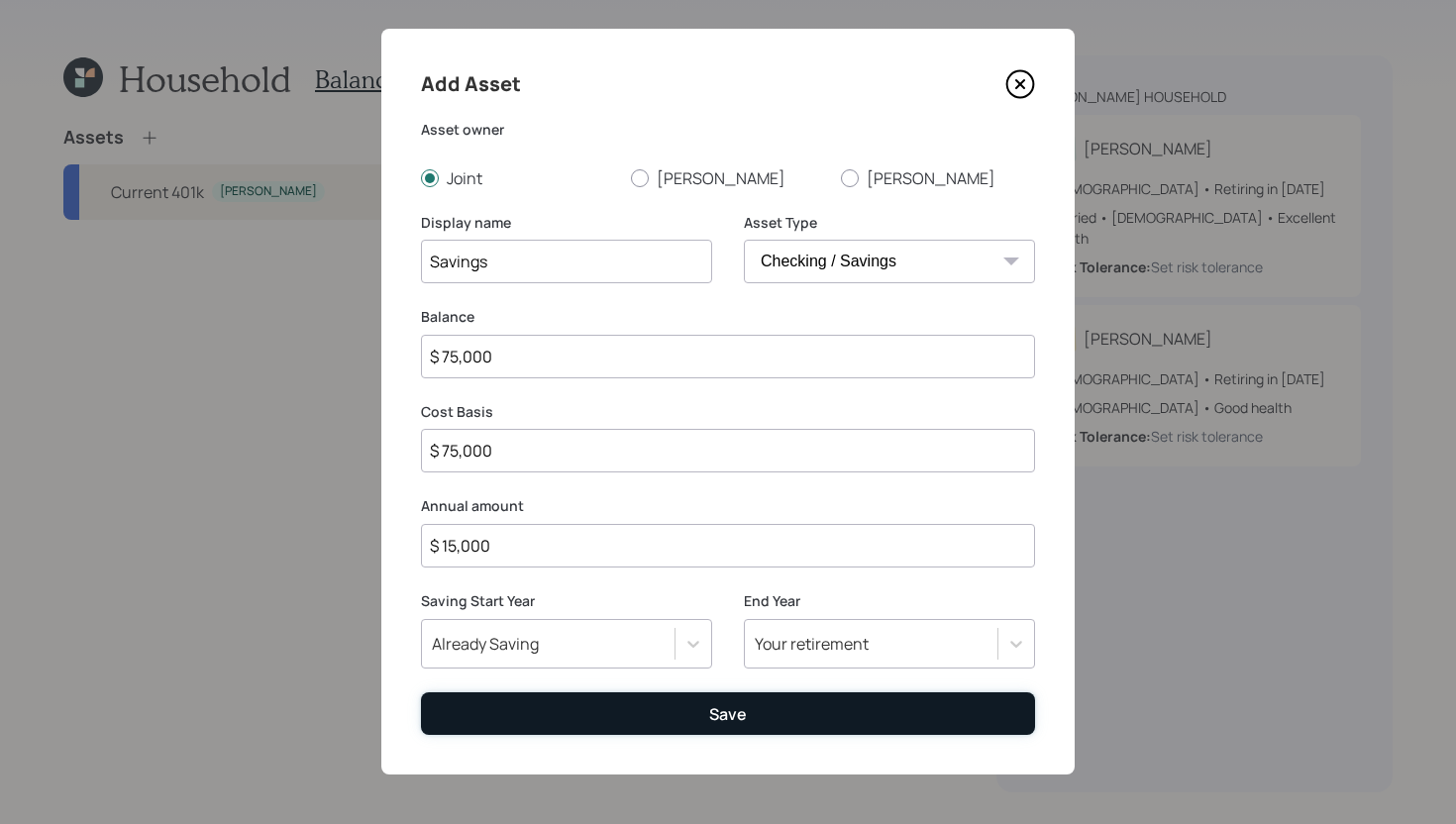 click on "Save" at bounding box center (728, 713) 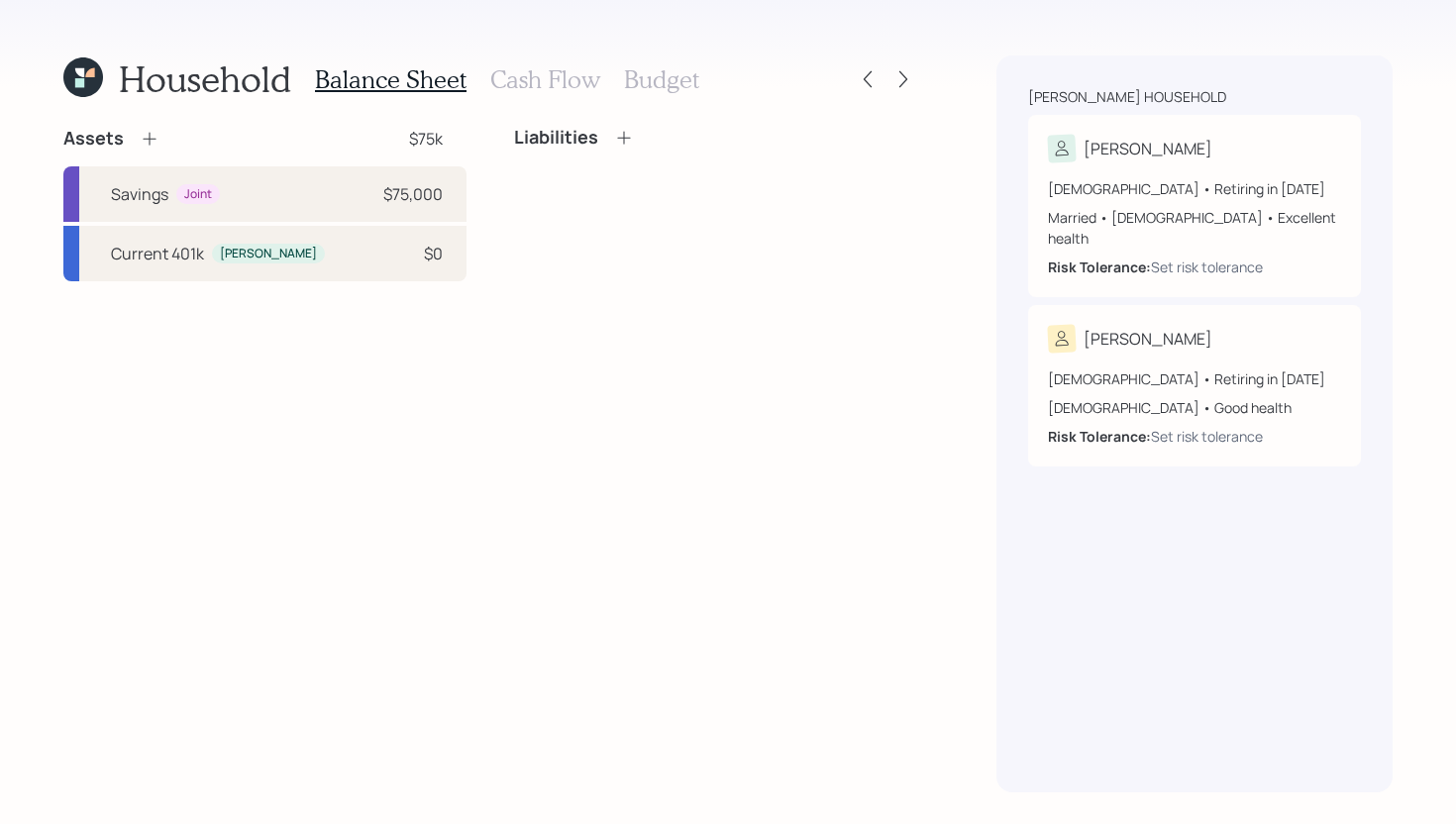 click on "Assets $75k" at bounding box center [264, 139] 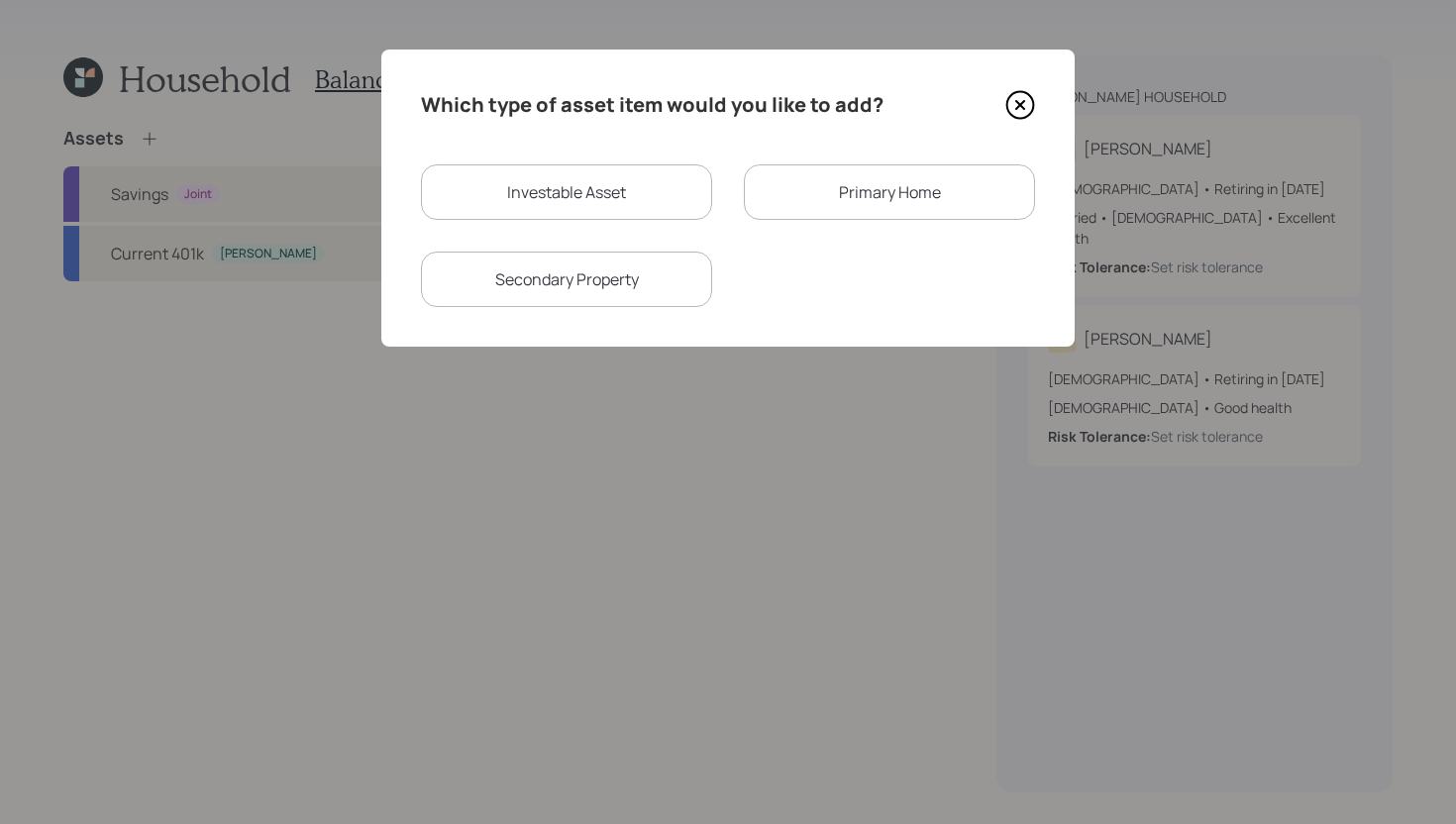click on "Investable Asset" at bounding box center (567, 192) 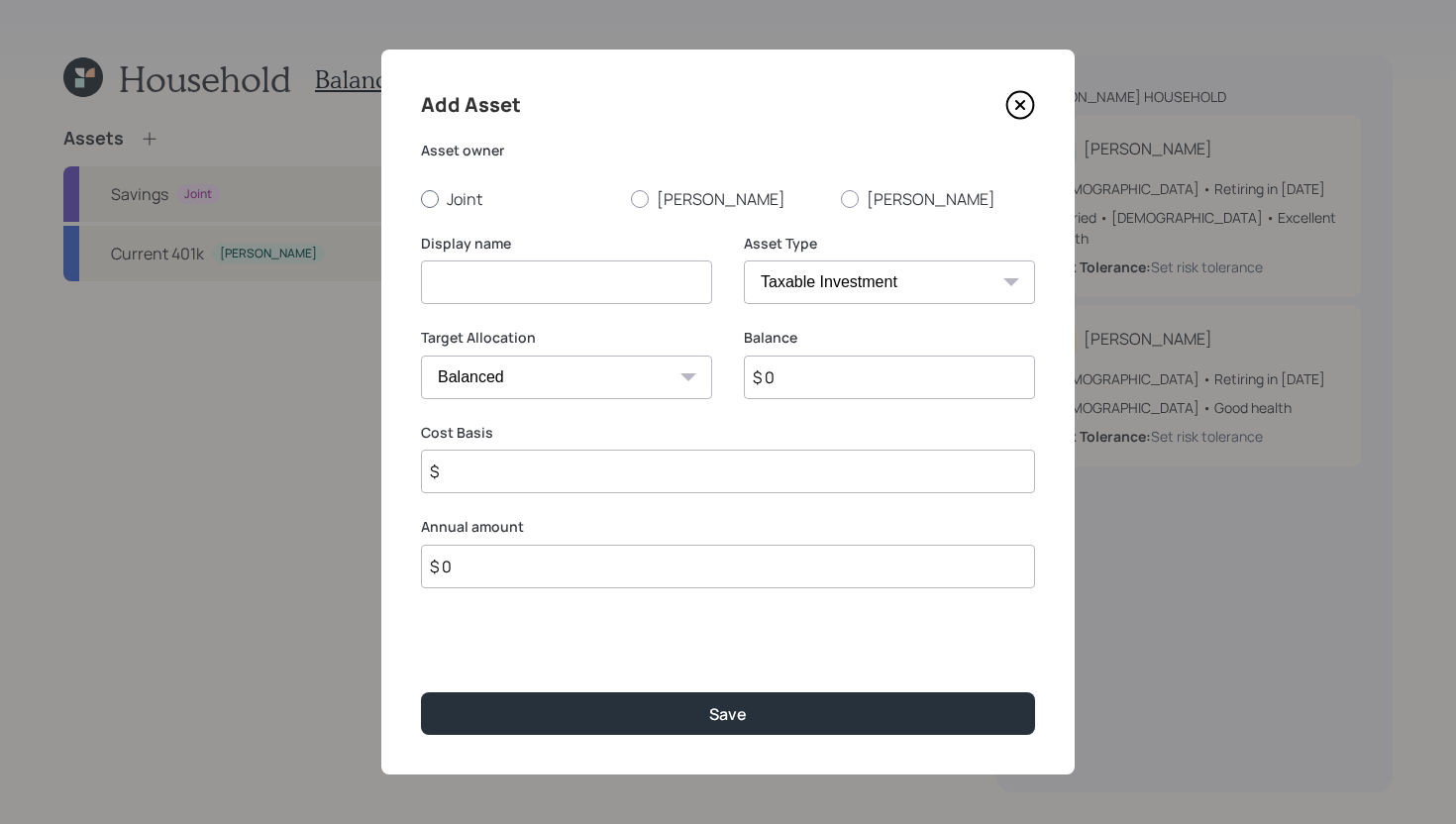 click at bounding box center (430, 199) 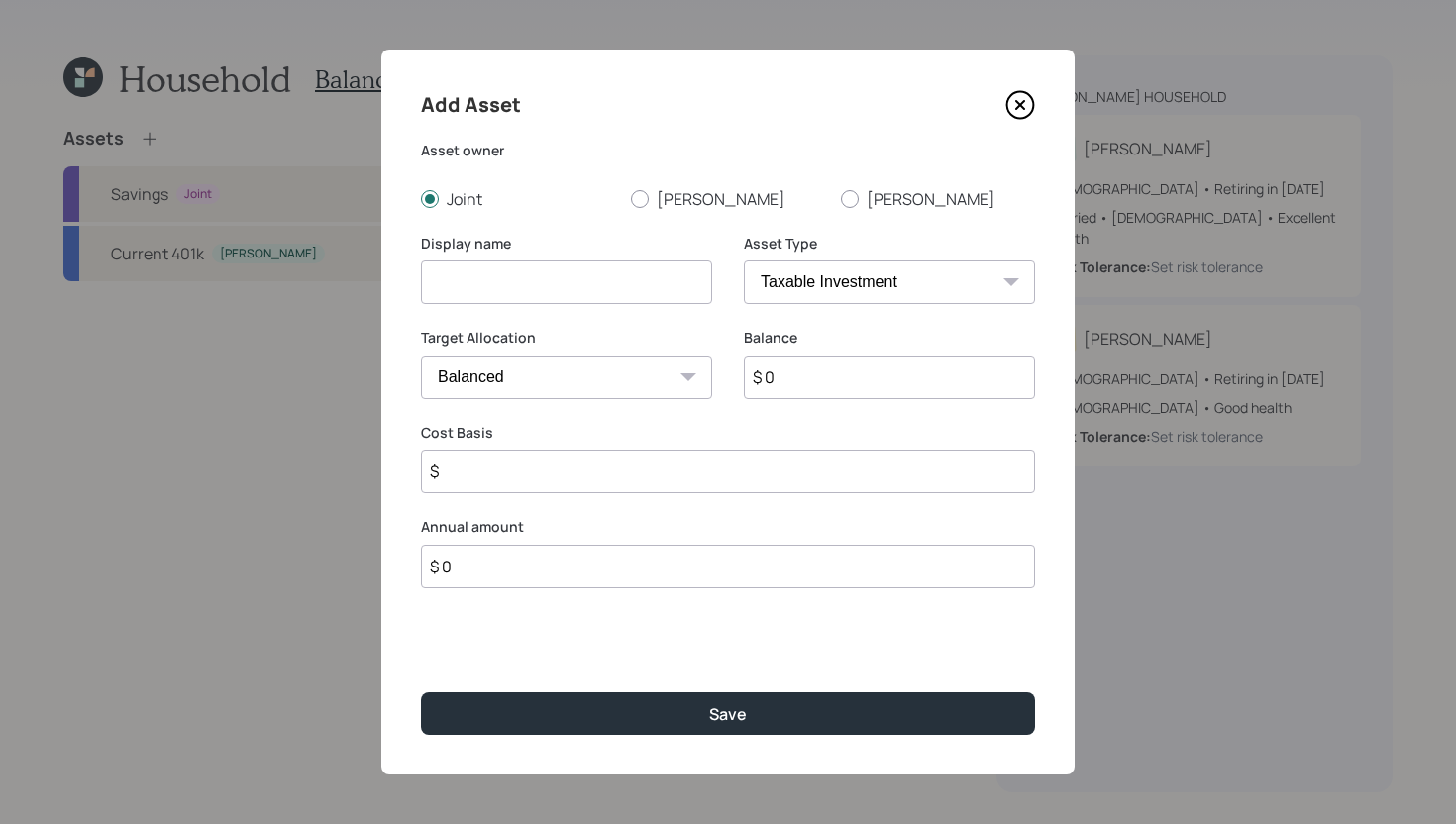 click at bounding box center [567, 282] 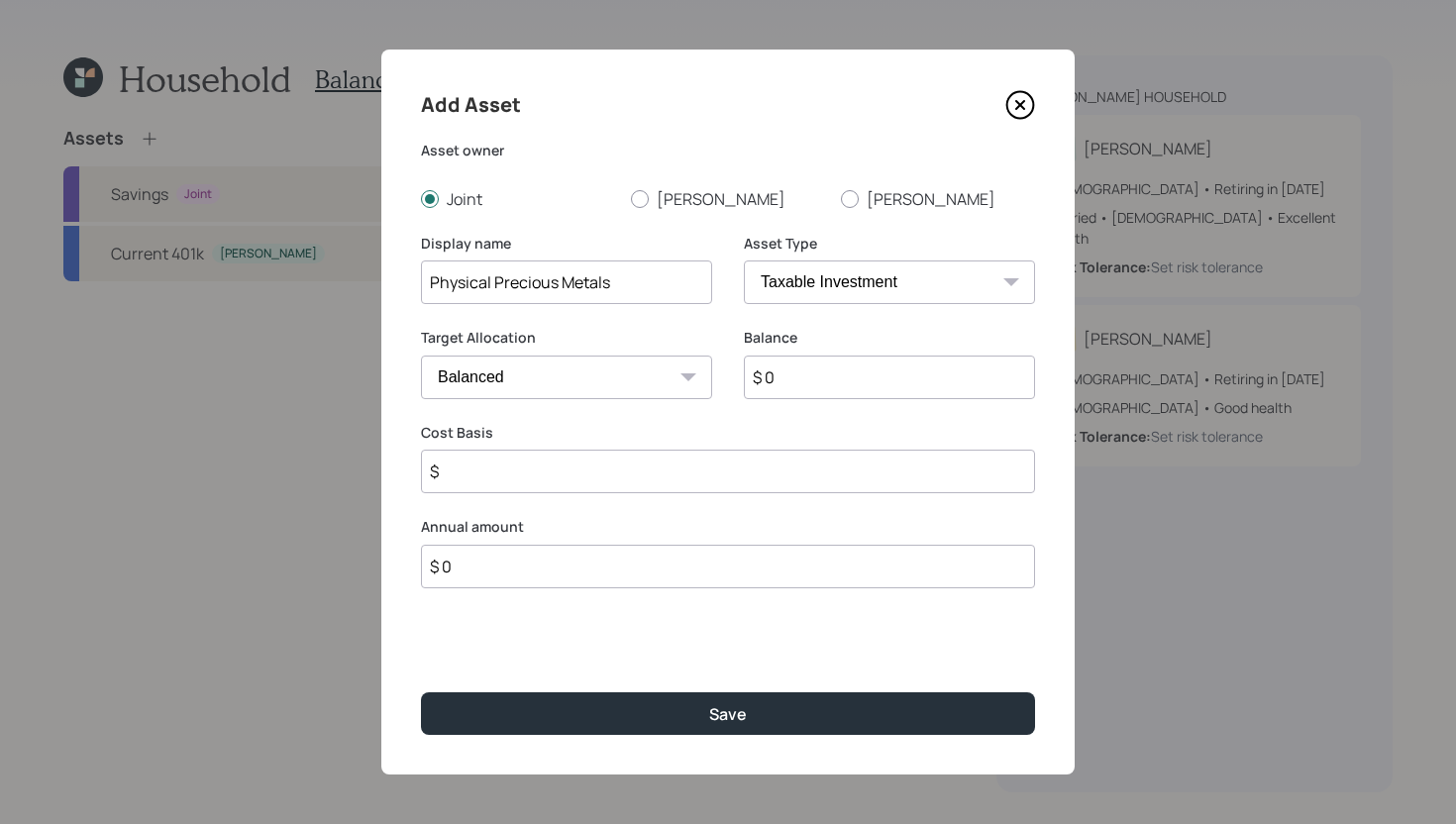 type on "Physical Precious Metals" 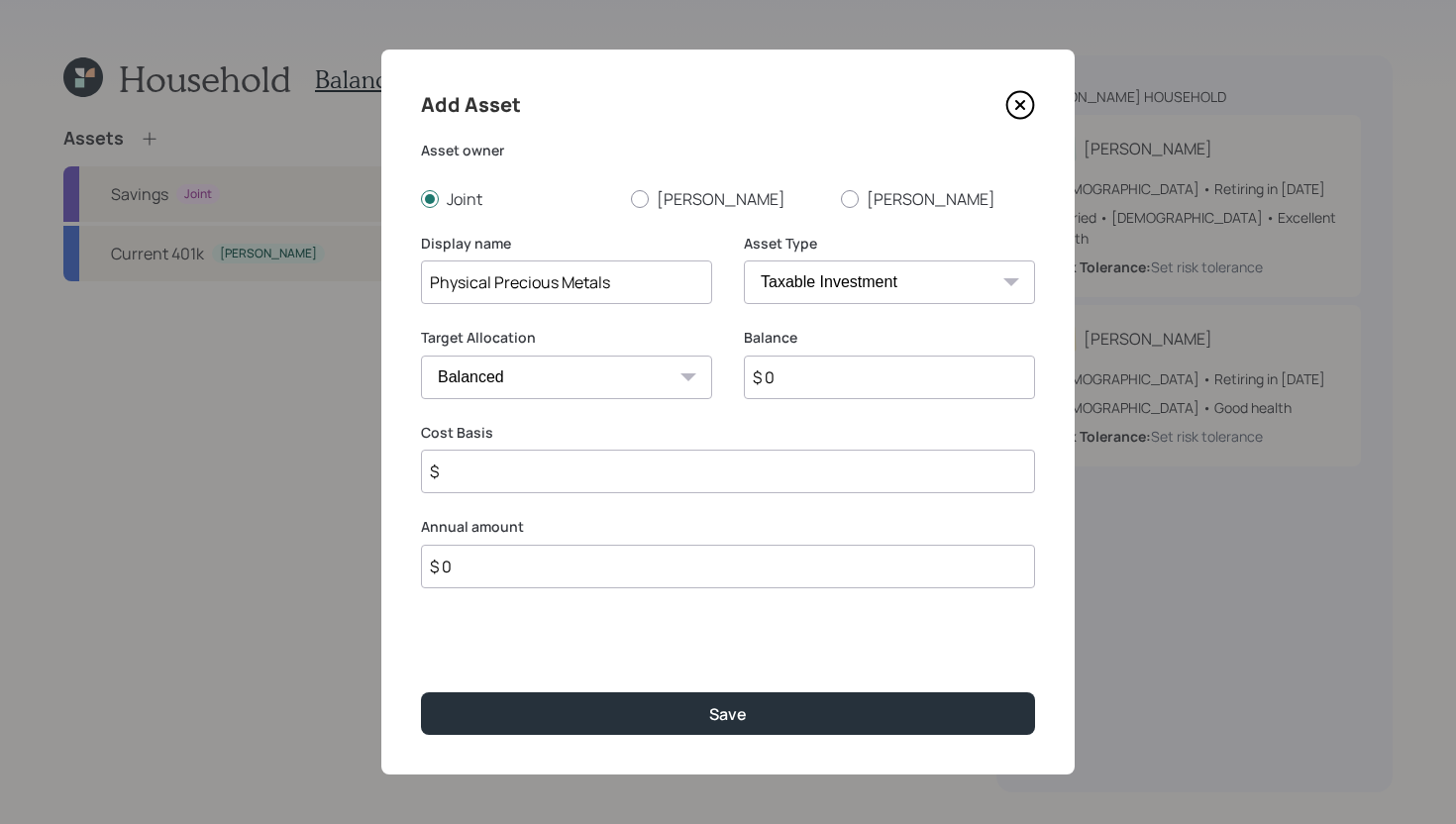 click on "SEP IRA IRA Roth IRA 401(k) Roth 401(k) 403(b) Roth 403(b) 457(b) Roth 457(b) Health Savings Account 529 Taxable Investment Checking / Savings Emergency Fund" at bounding box center [889, 282] 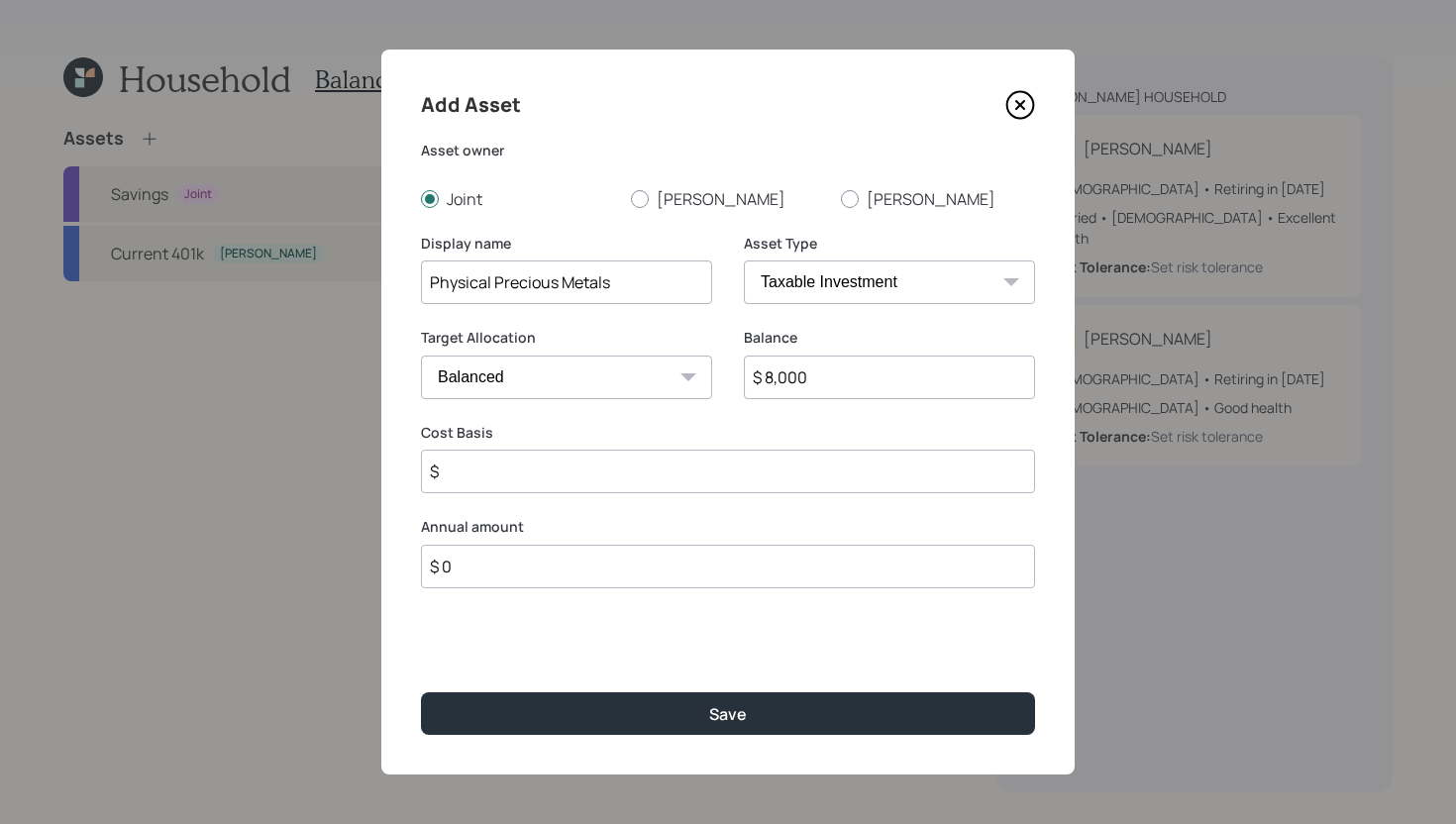 type on "$ 8,000" 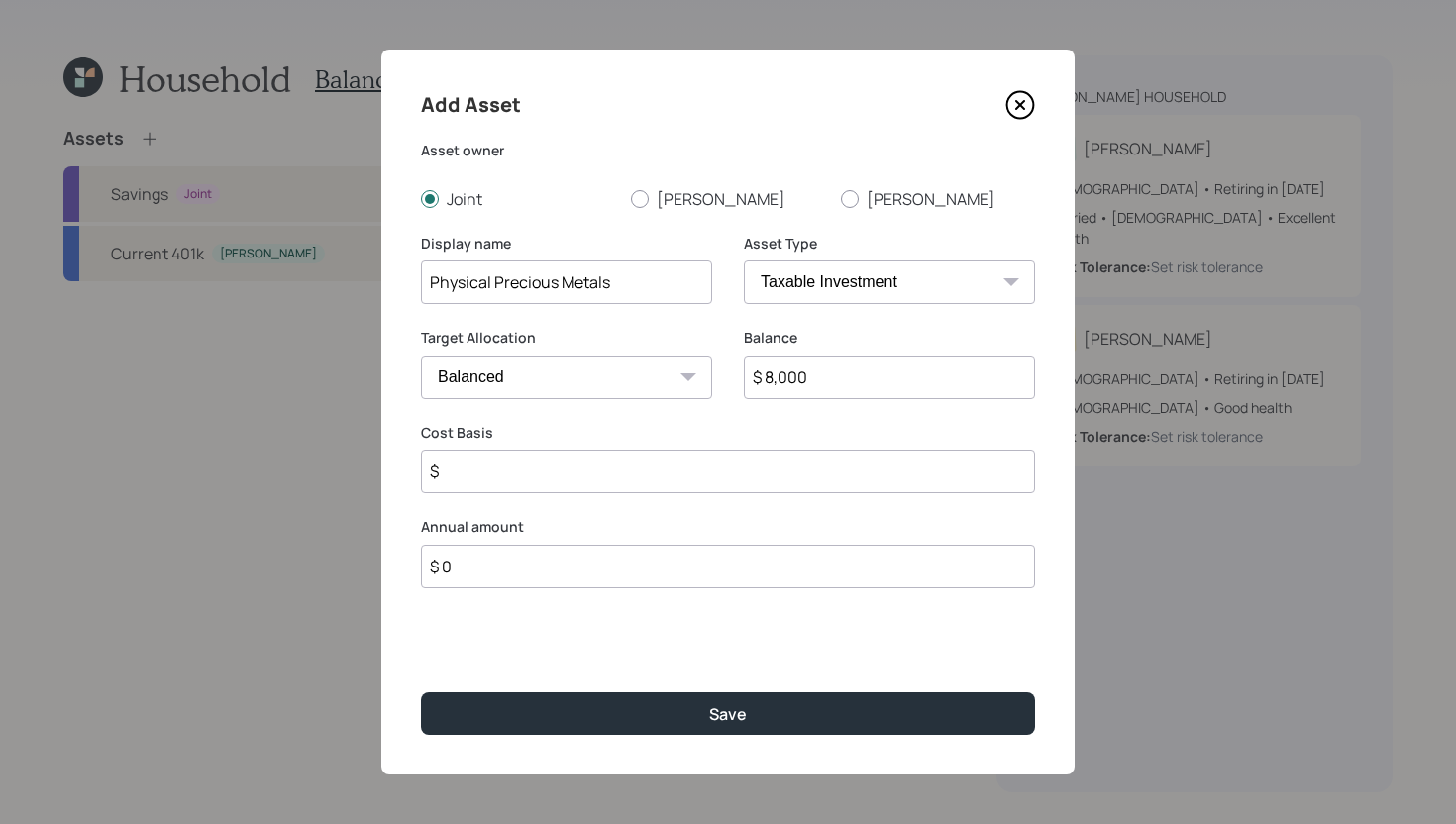 click on "SEP IRA IRA Roth IRA 401(k) Roth 401(k) 403(b) Roth 403(b) 457(b) Roth 457(b) Health Savings Account 529 Taxable Investment Checking / Savings Emergency Fund" at bounding box center [889, 282] 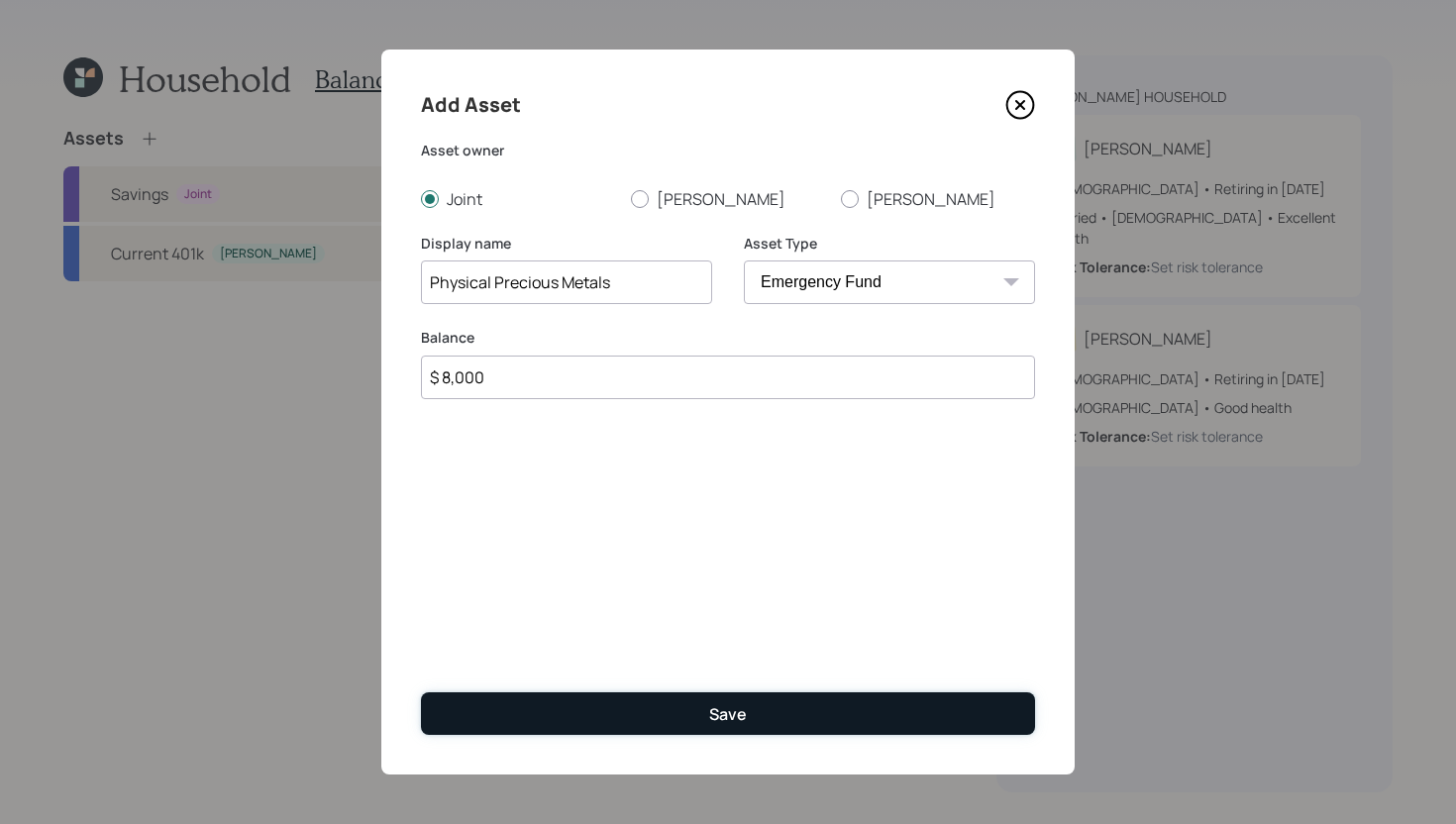 click on "Save" at bounding box center (728, 713) 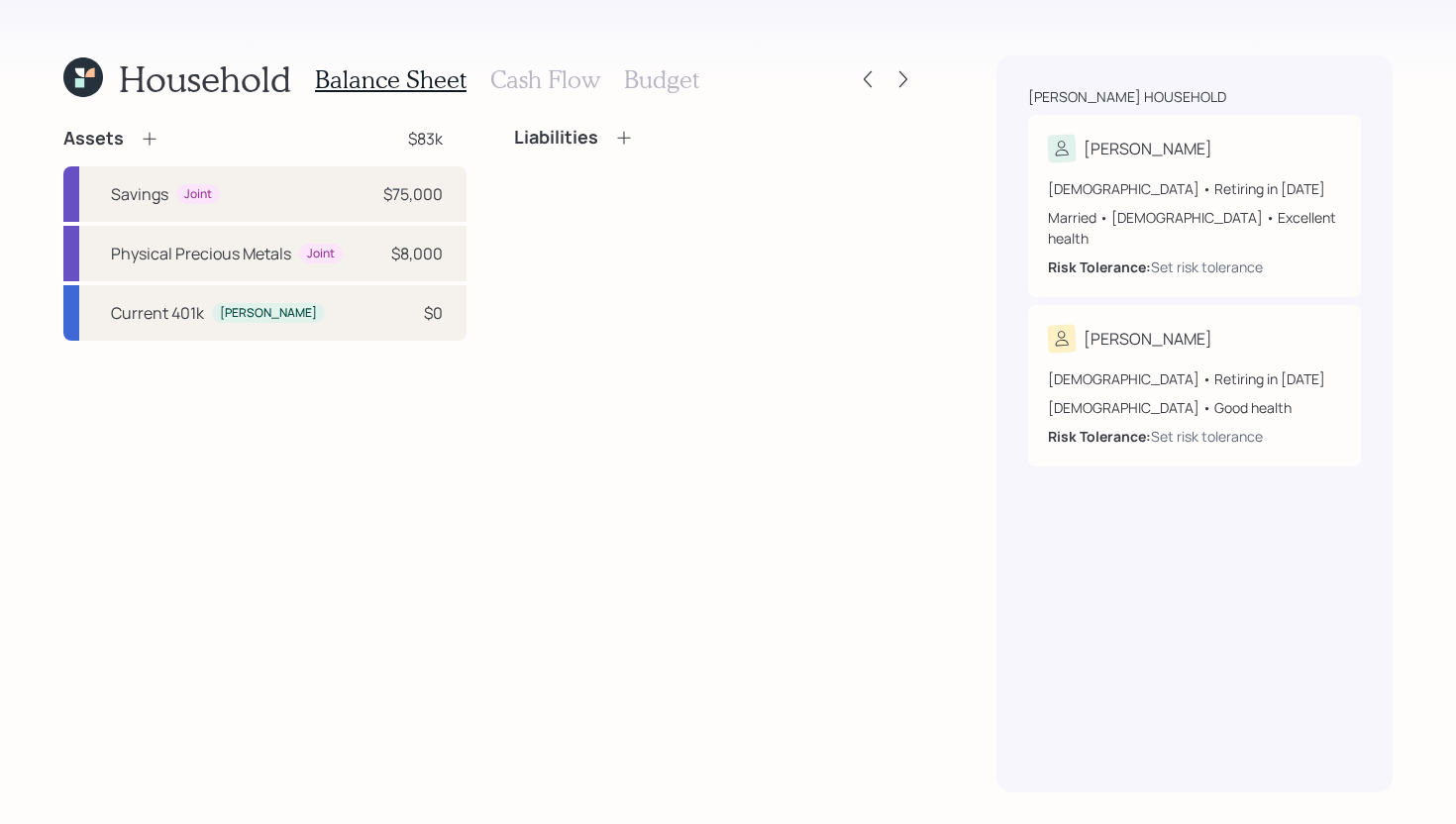 click 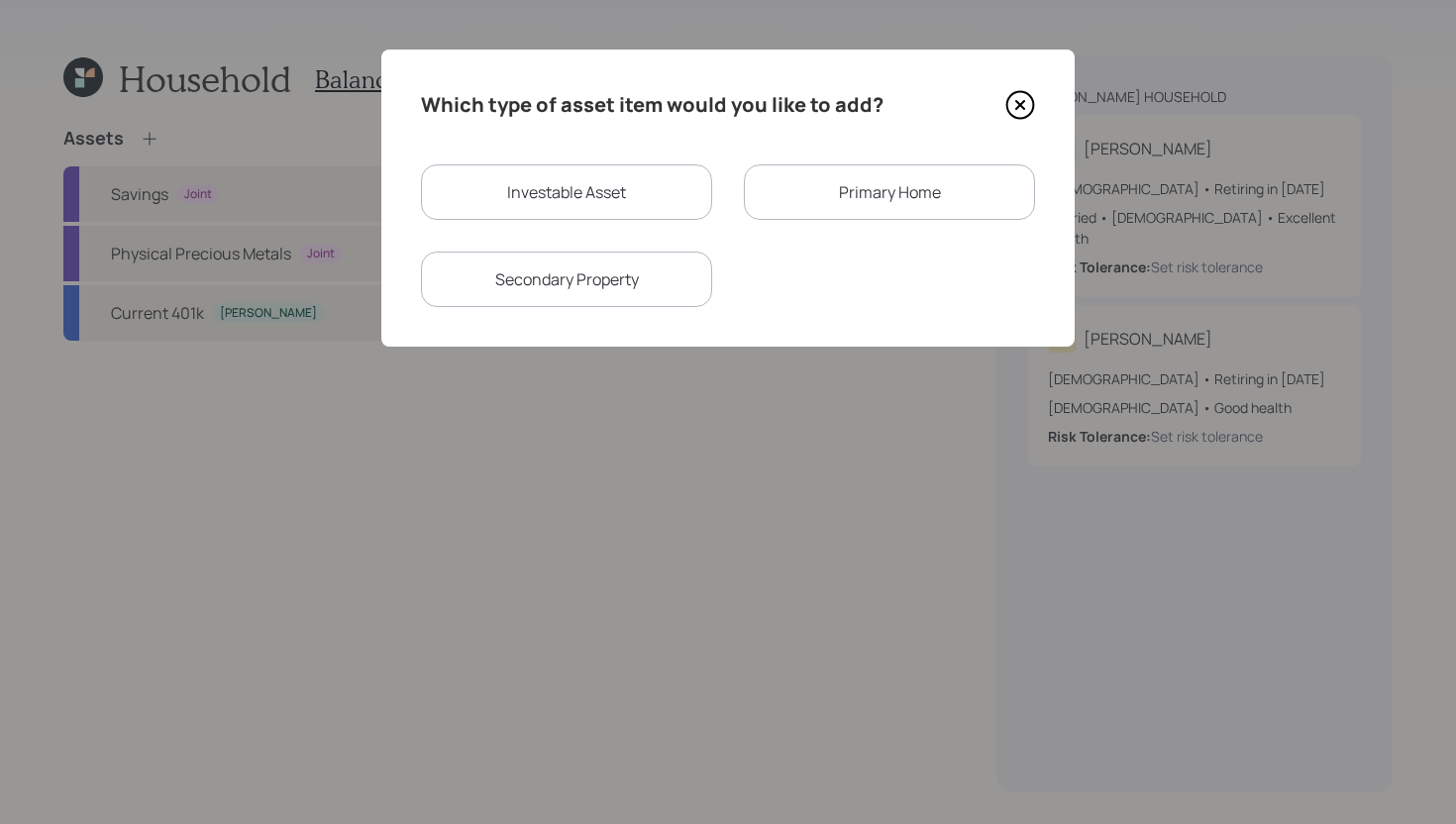 click on "Investable Asset" at bounding box center [567, 192] 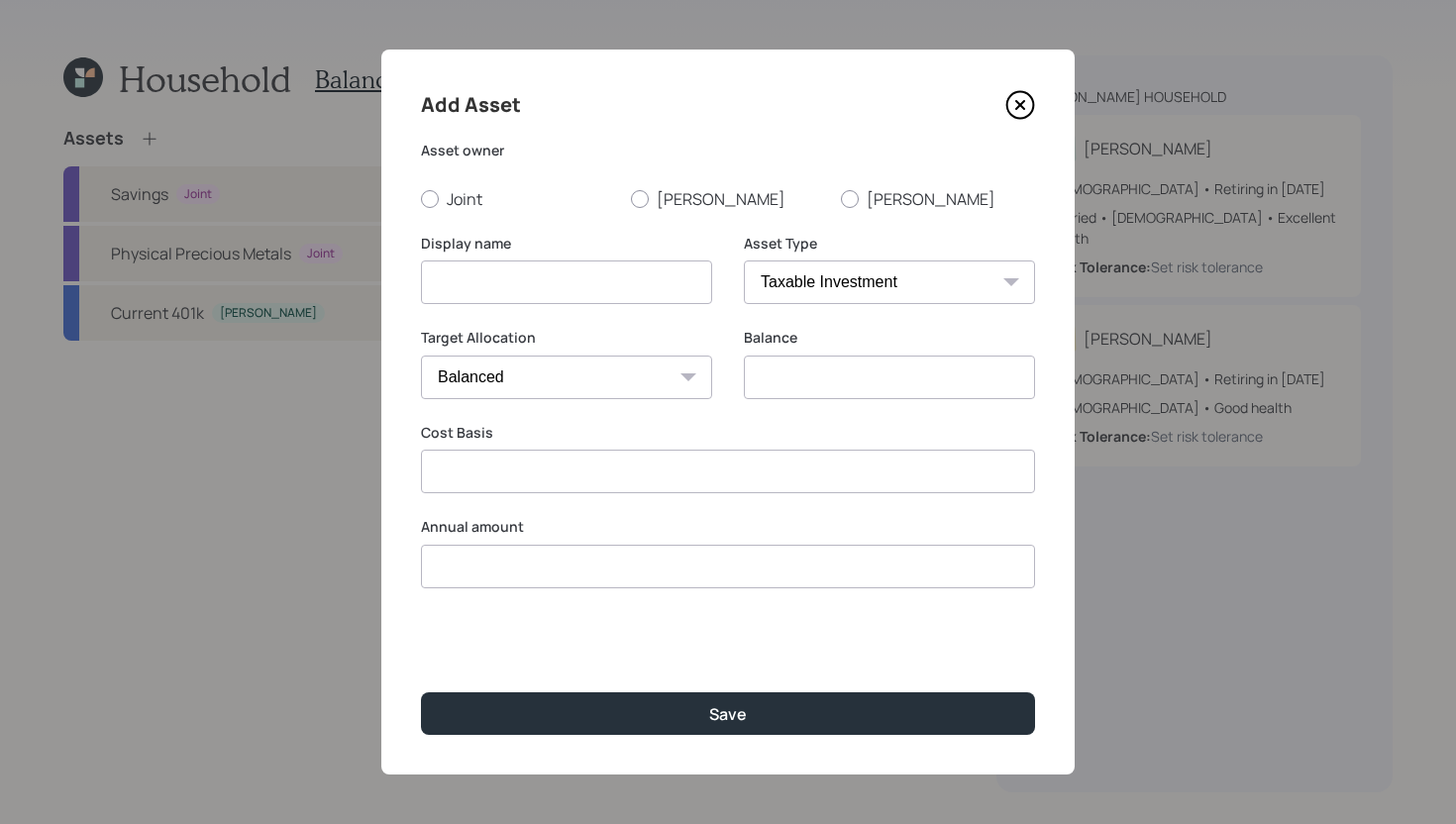 type on "$ 0" 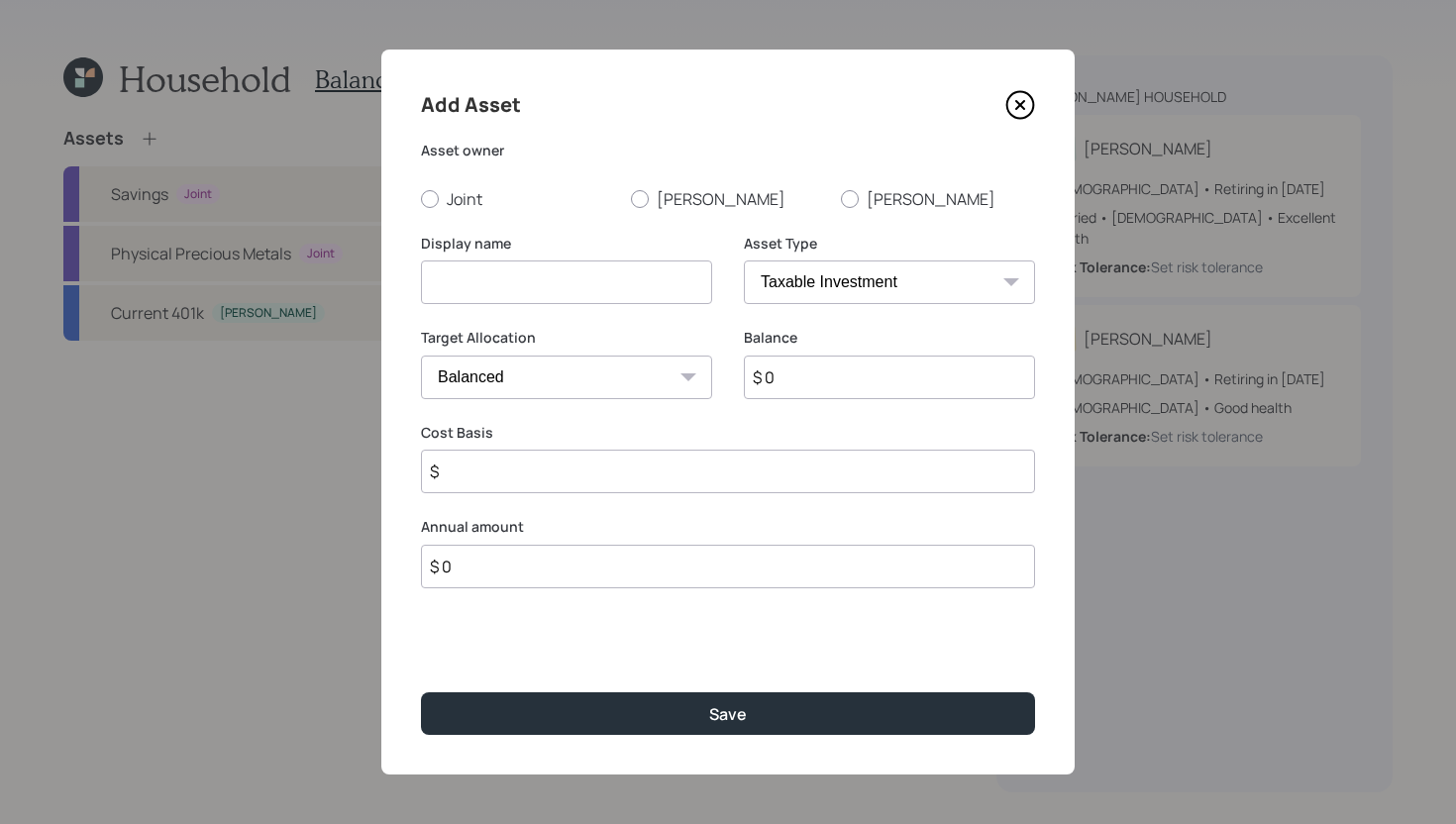 click at bounding box center (567, 282) 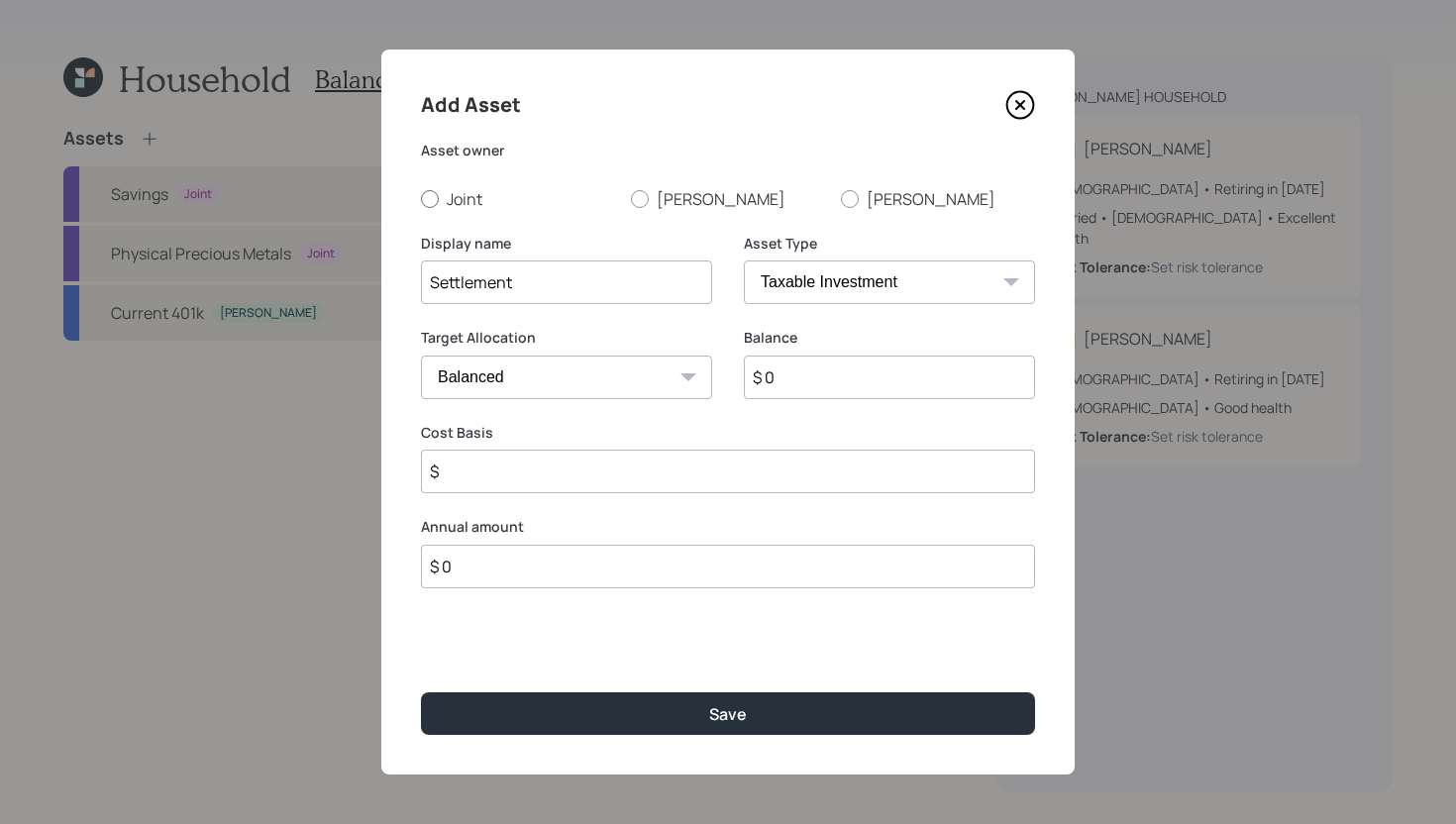 type on "Settlement" 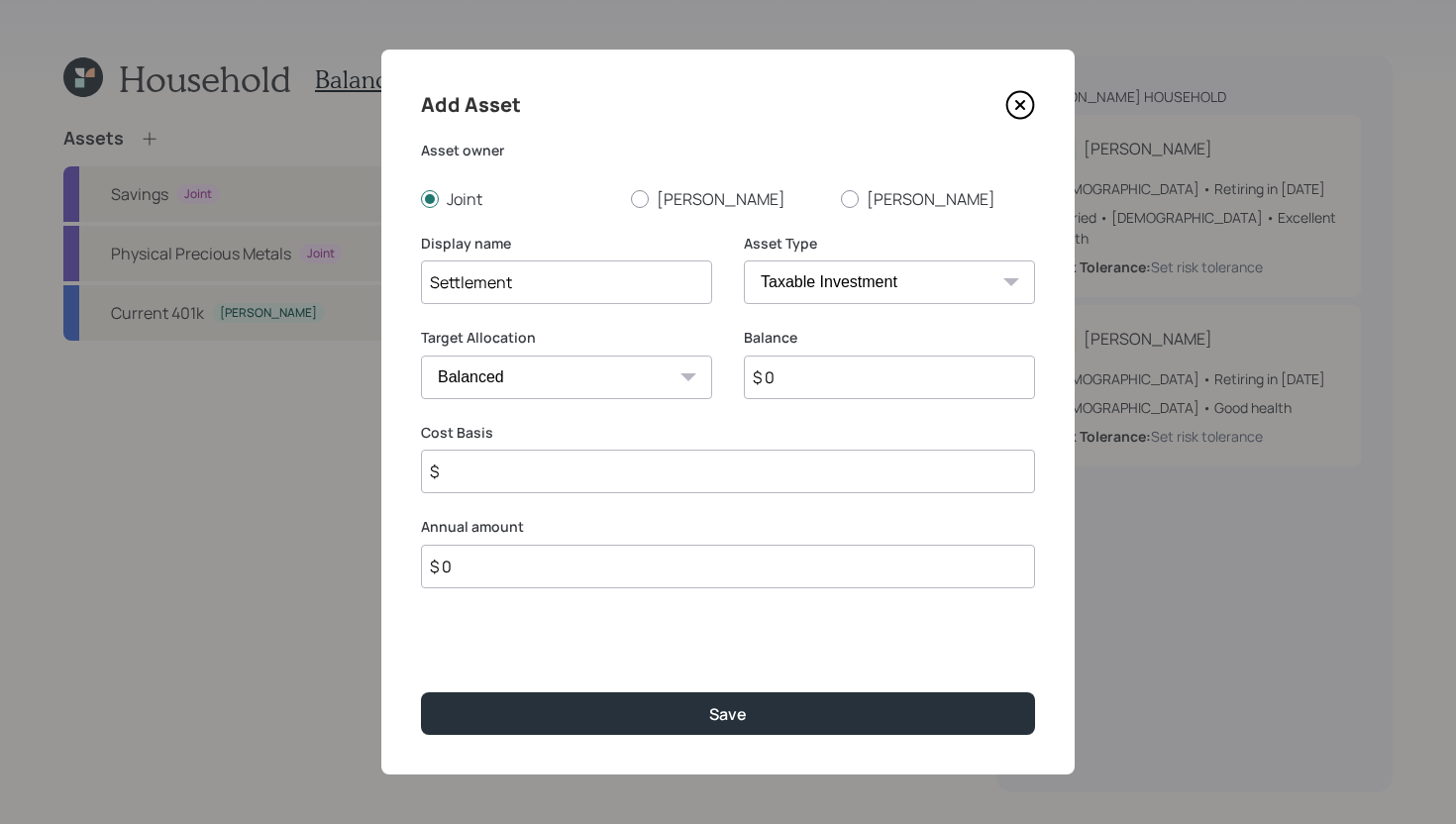click on "$ 0" at bounding box center [889, 377] 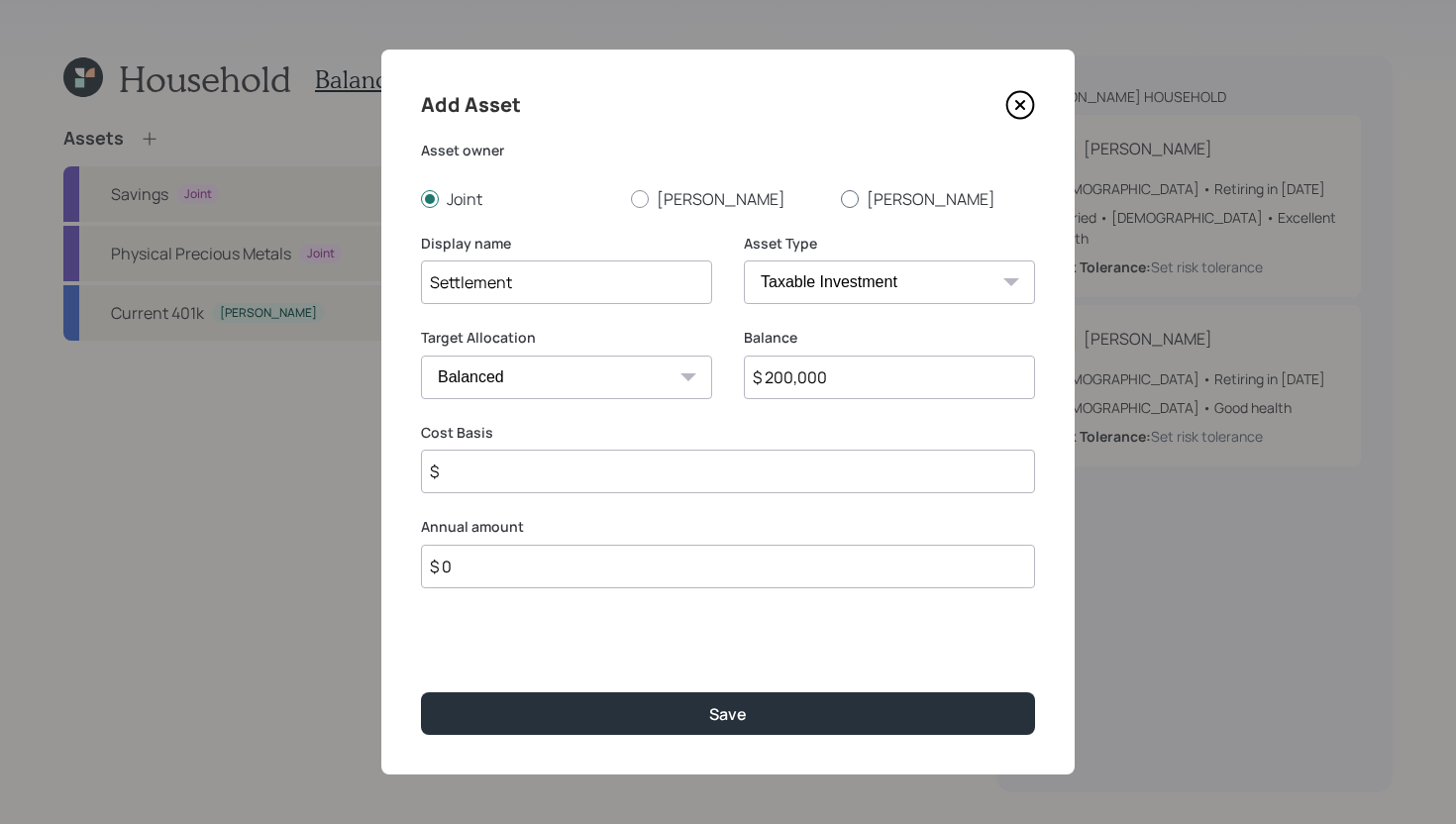 type on "$ 200,000" 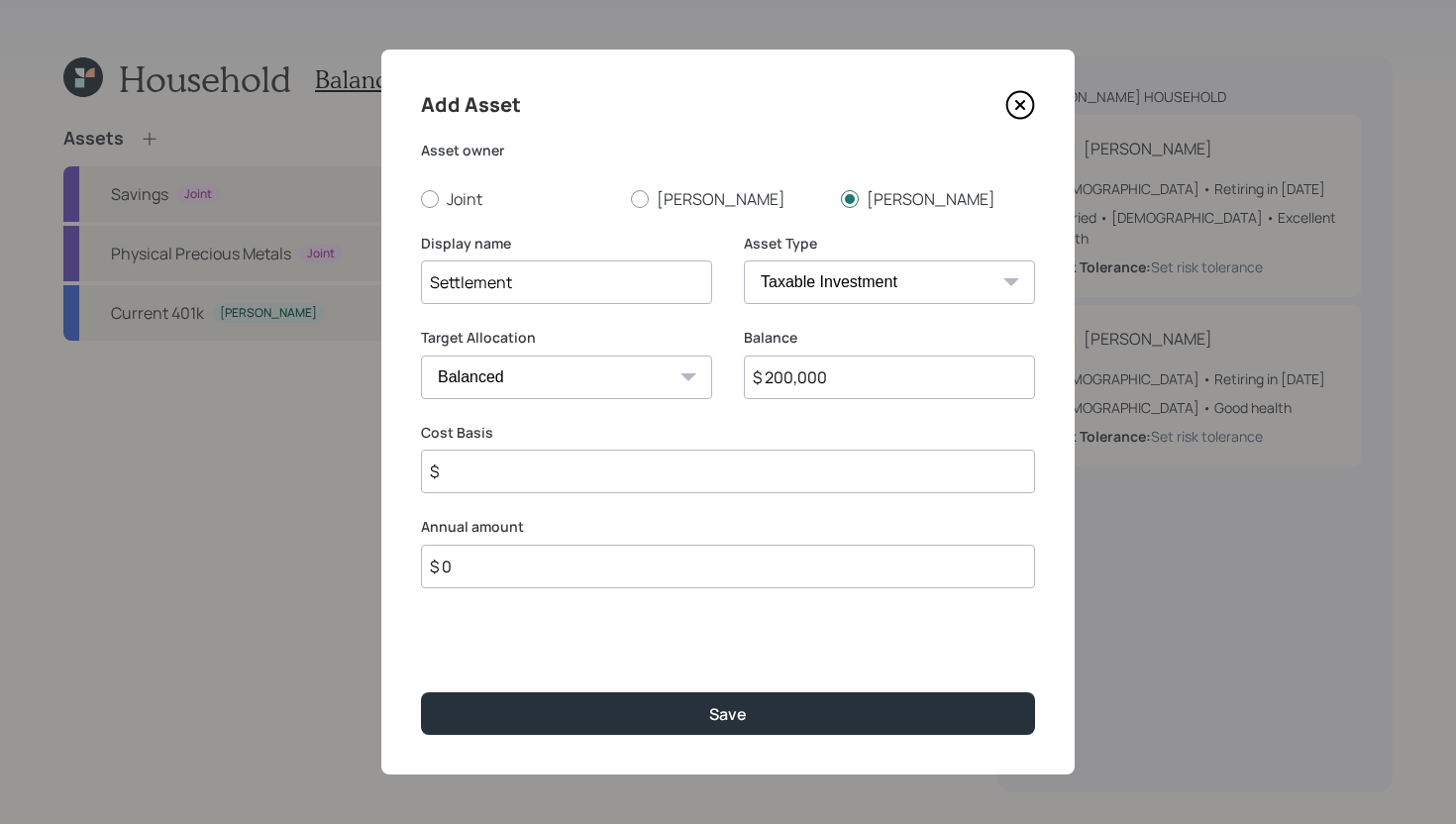click on "$" at bounding box center (728, 471) 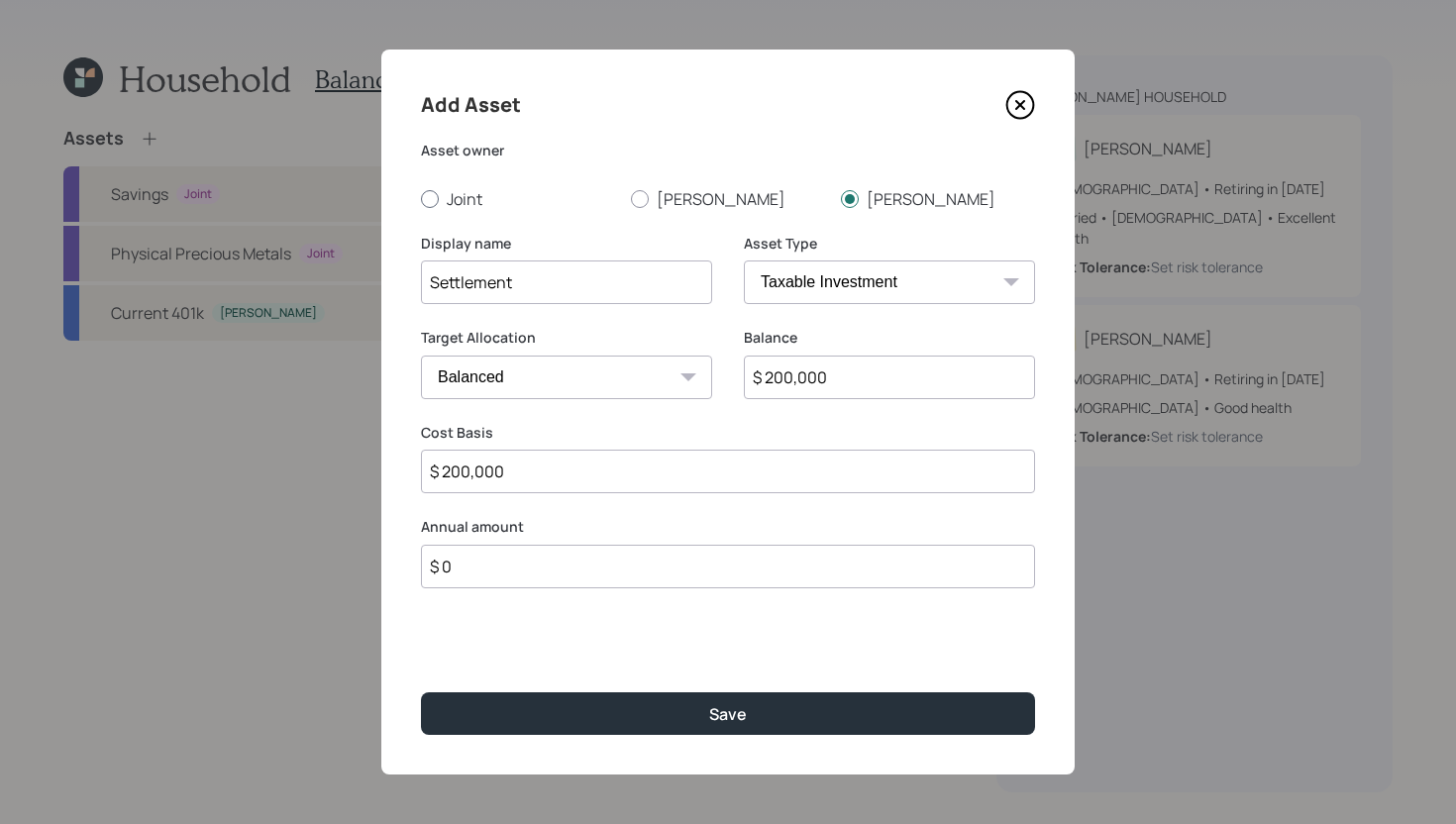 type on "$ 200,000" 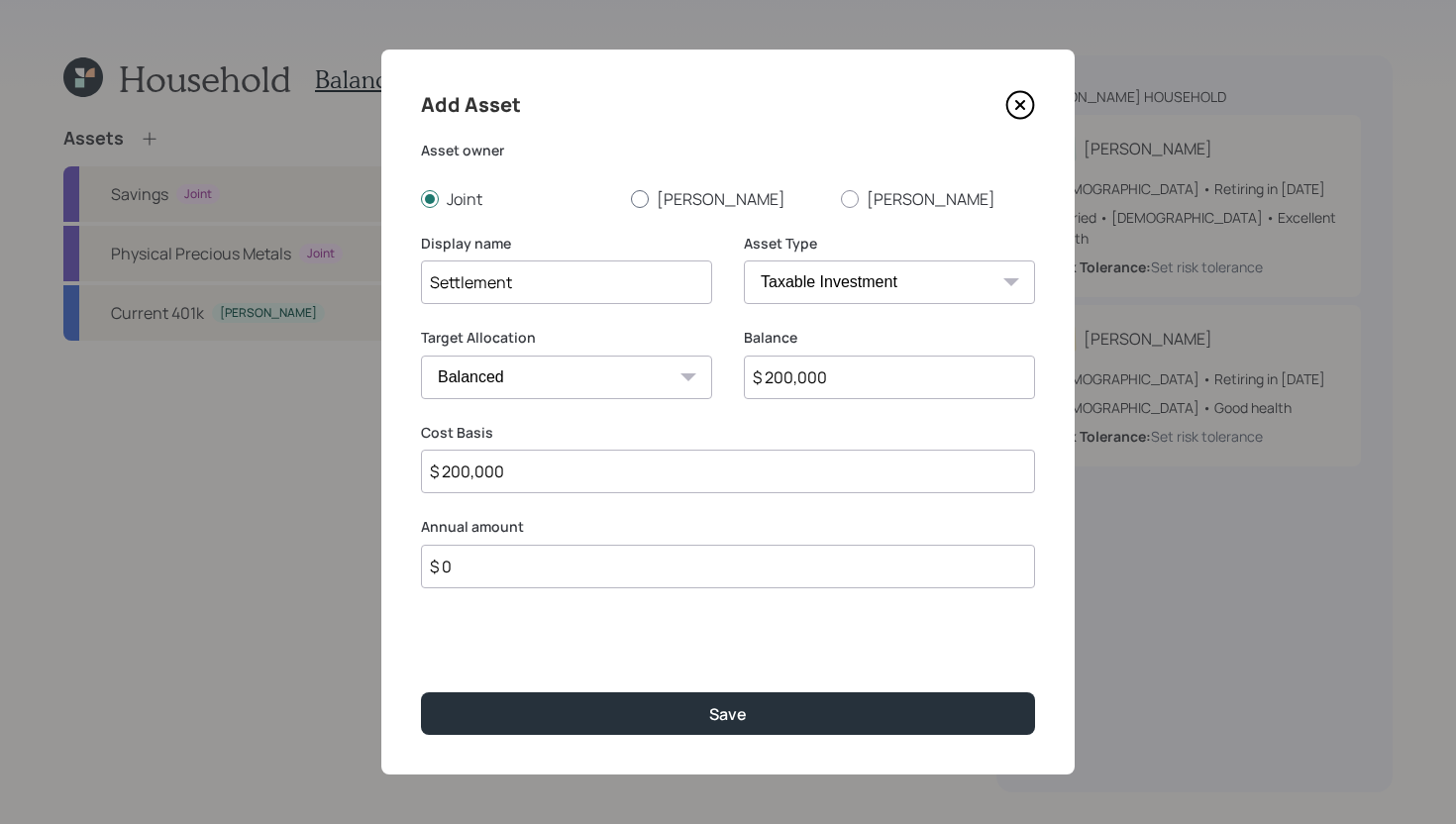 click on "Kimberly" at bounding box center (728, 199) 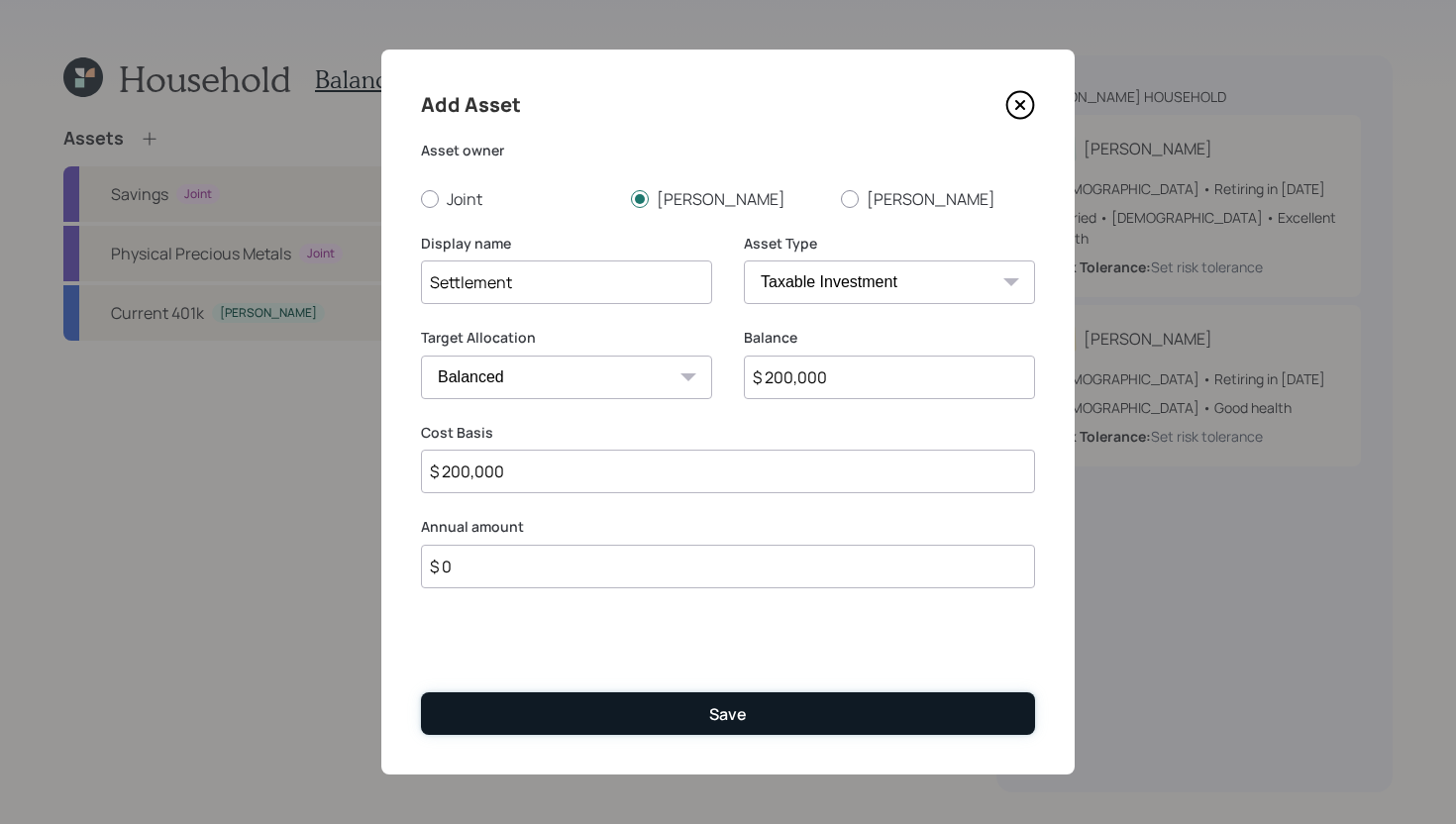 click on "Save" at bounding box center (728, 714) 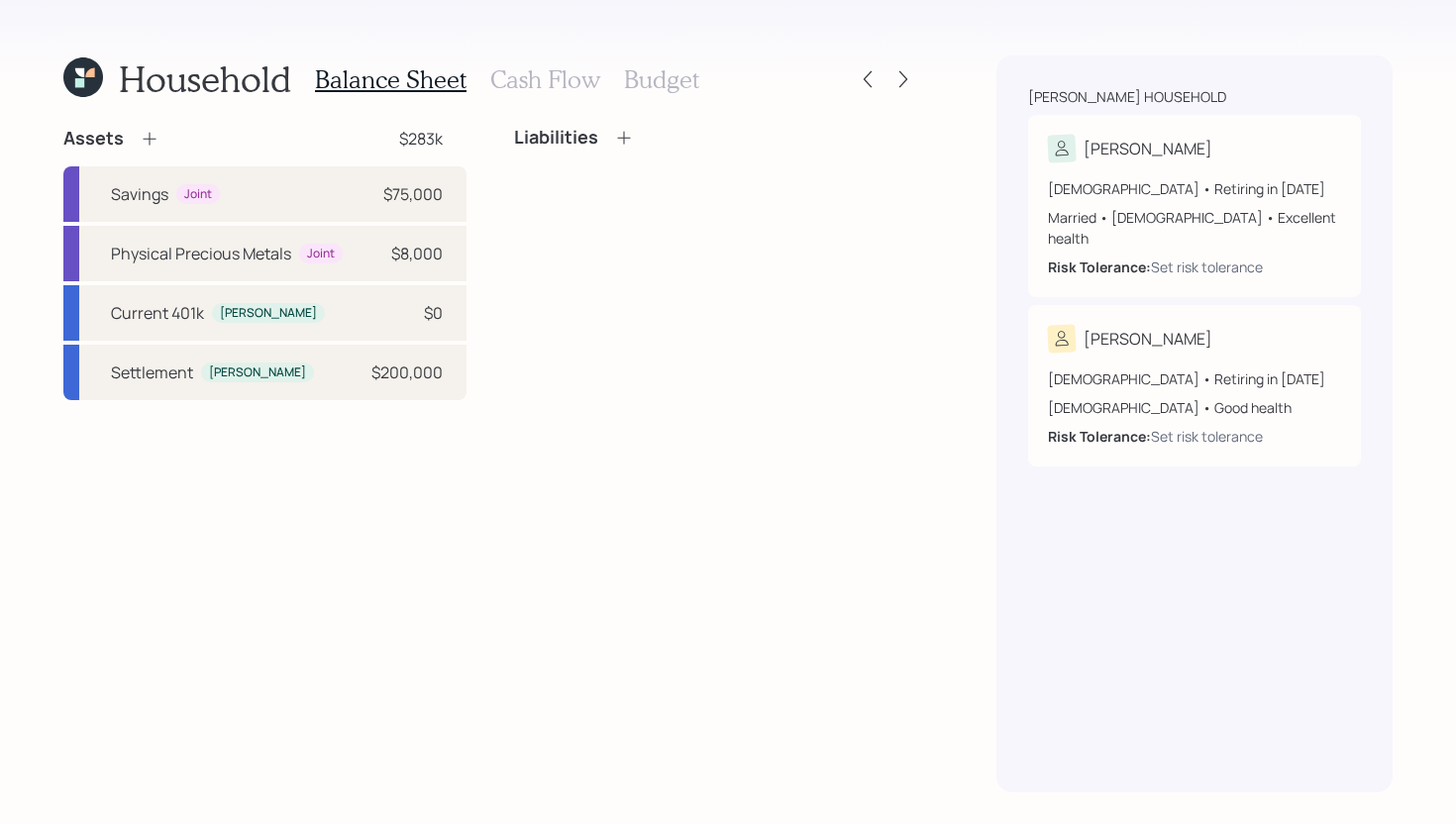 click 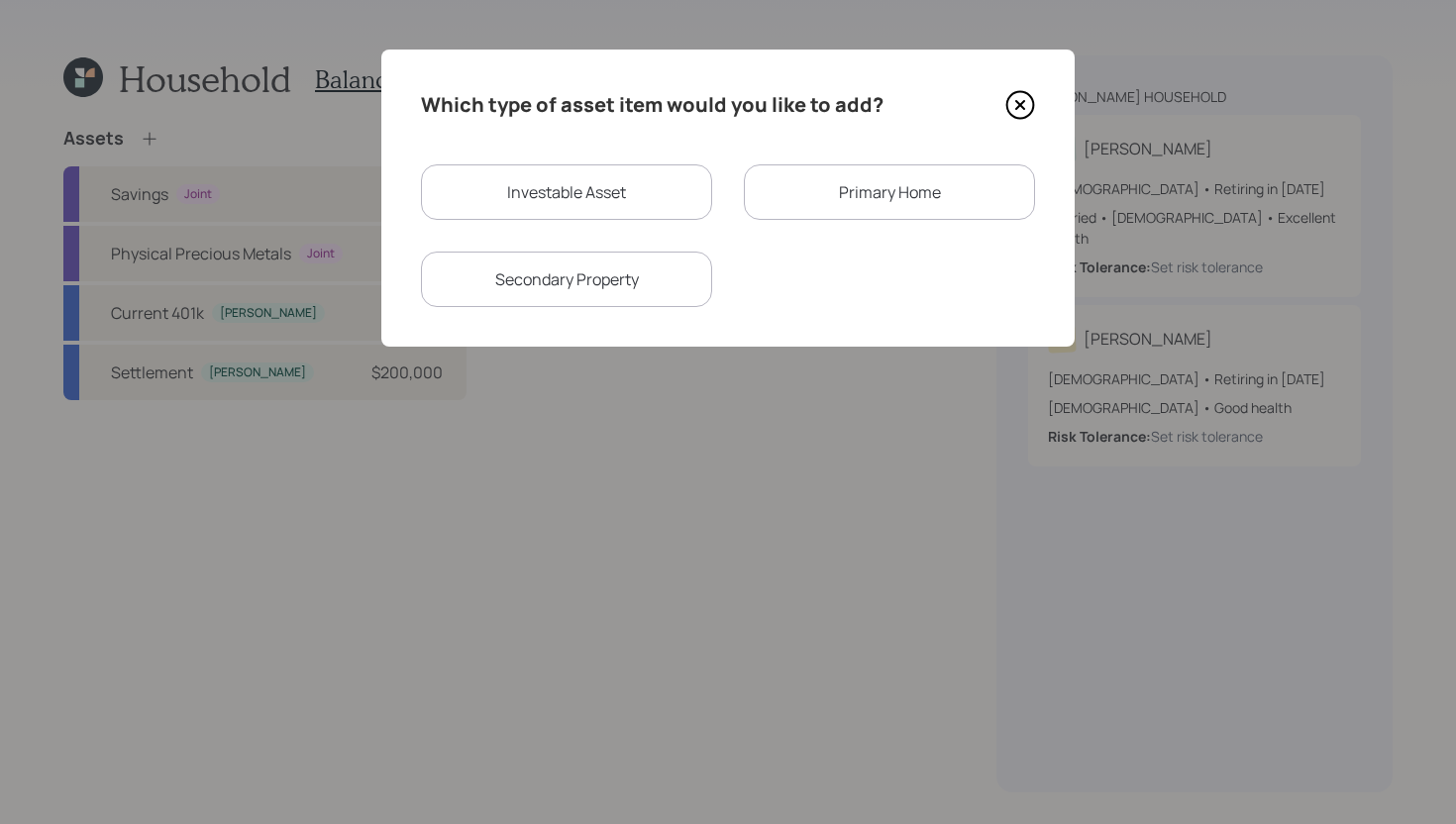 click on "Primary Home" at bounding box center (889, 192) 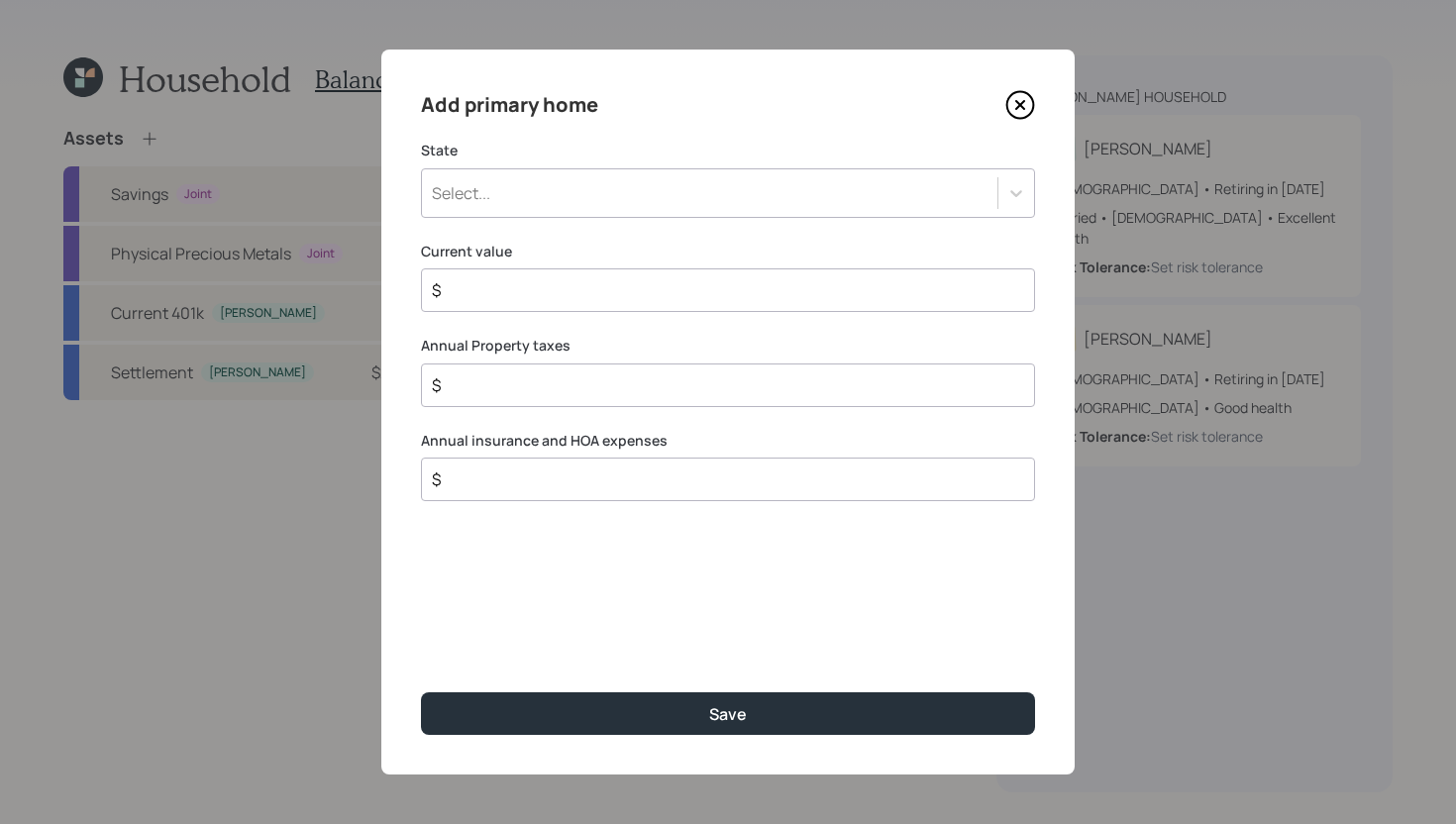 click on "Select..." at bounding box center (709, 193) 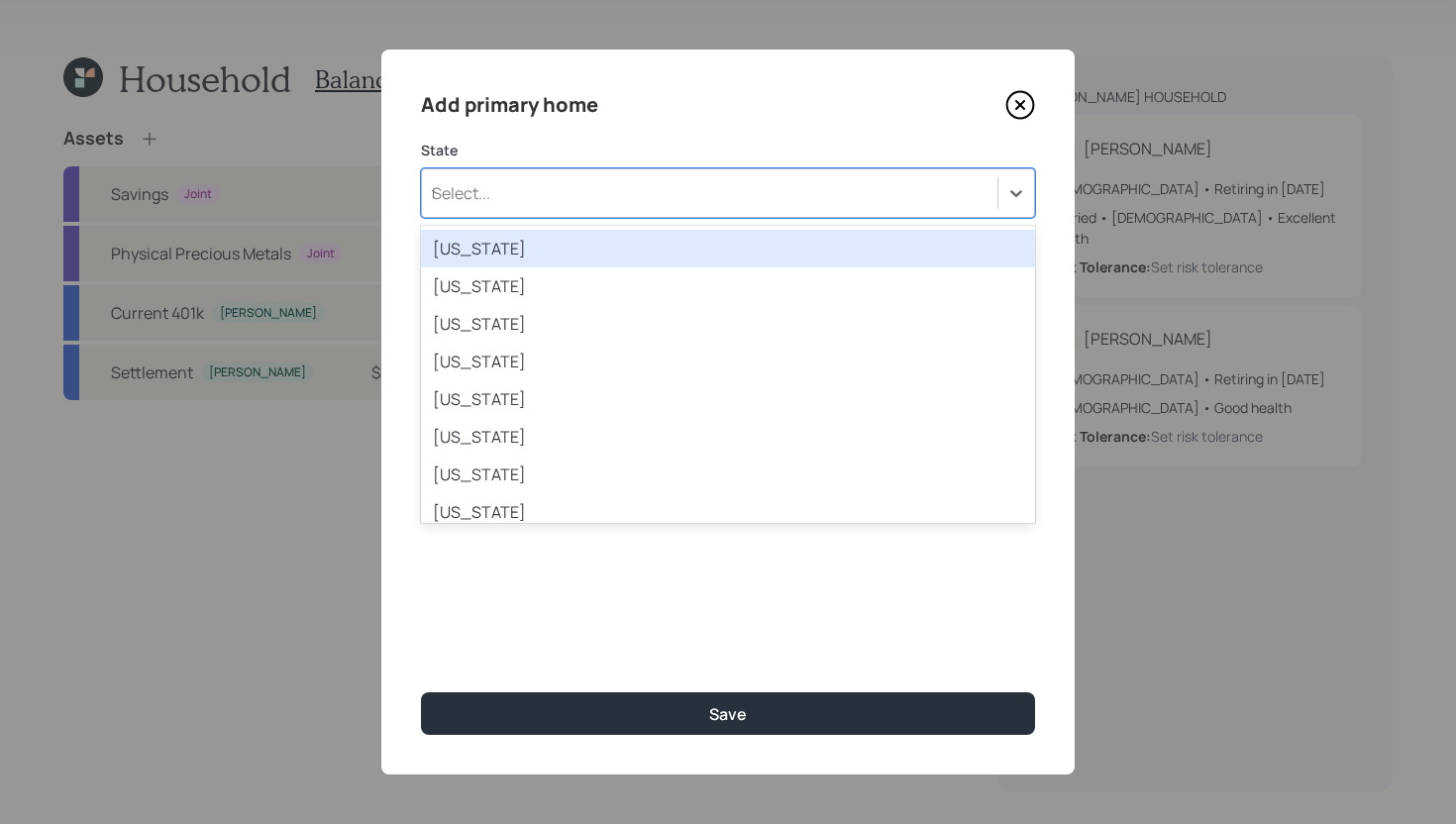 type on "te" 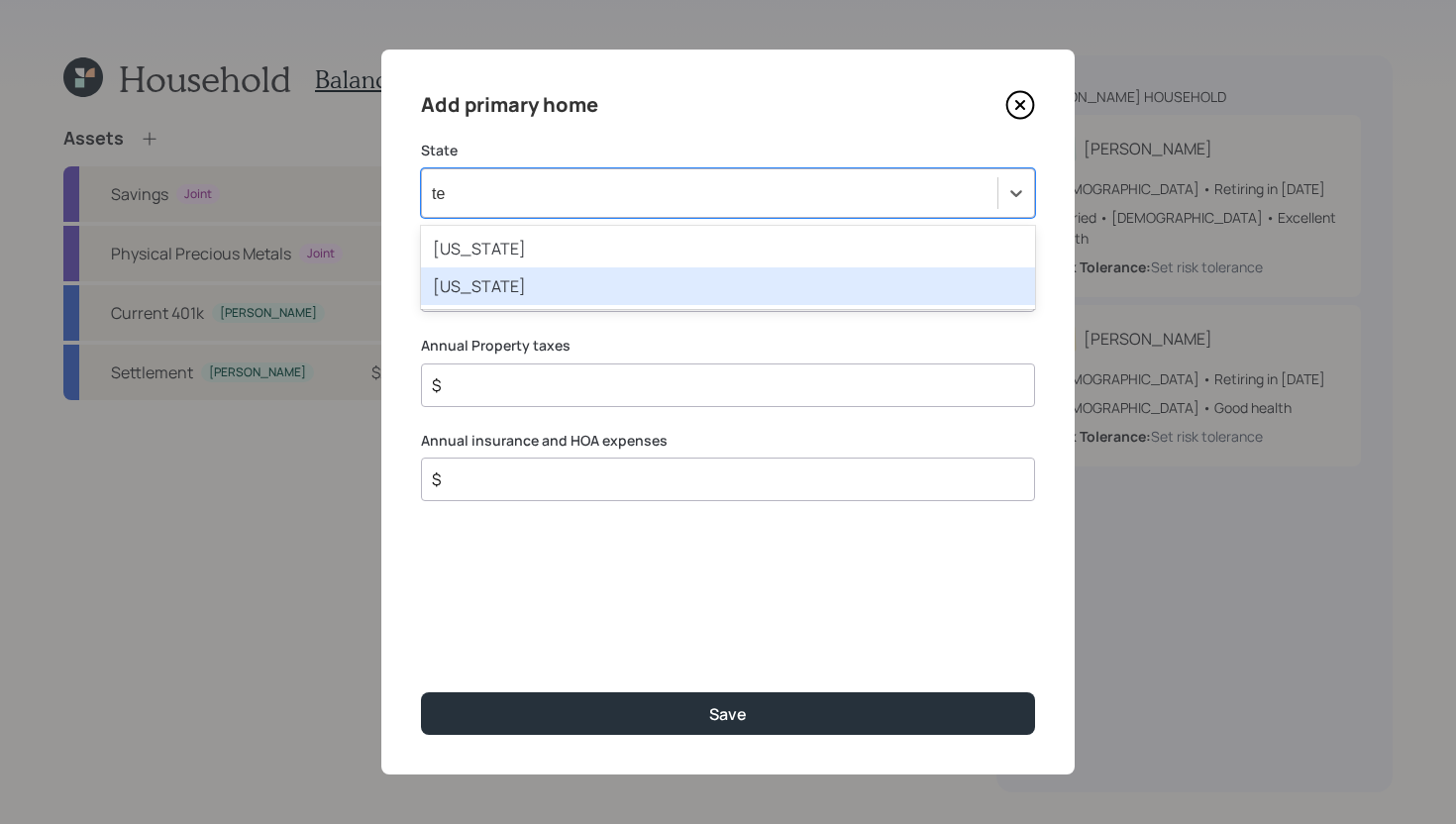 click on "Texas" at bounding box center [728, 286] 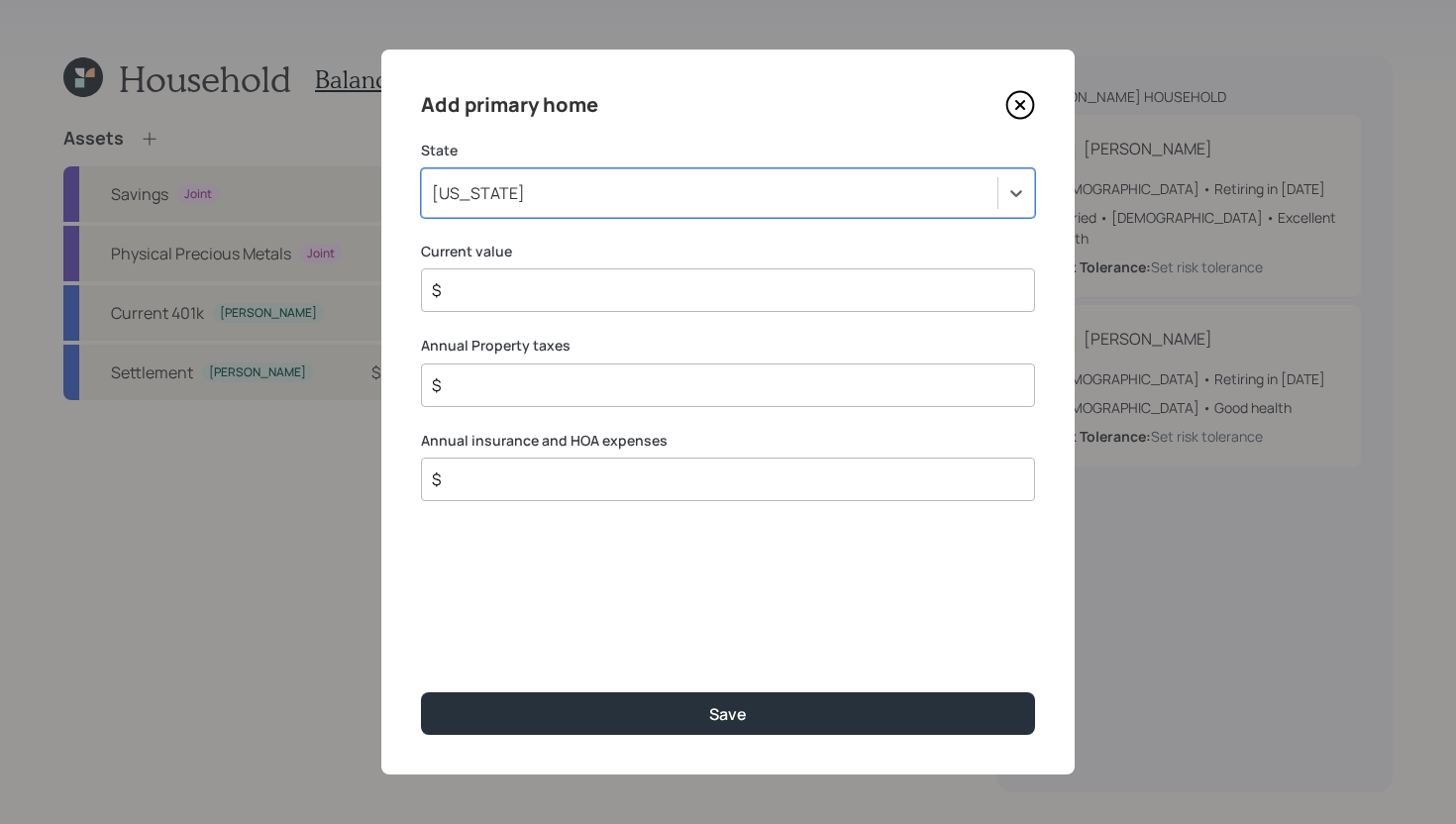 click on "$" at bounding box center [720, 290] 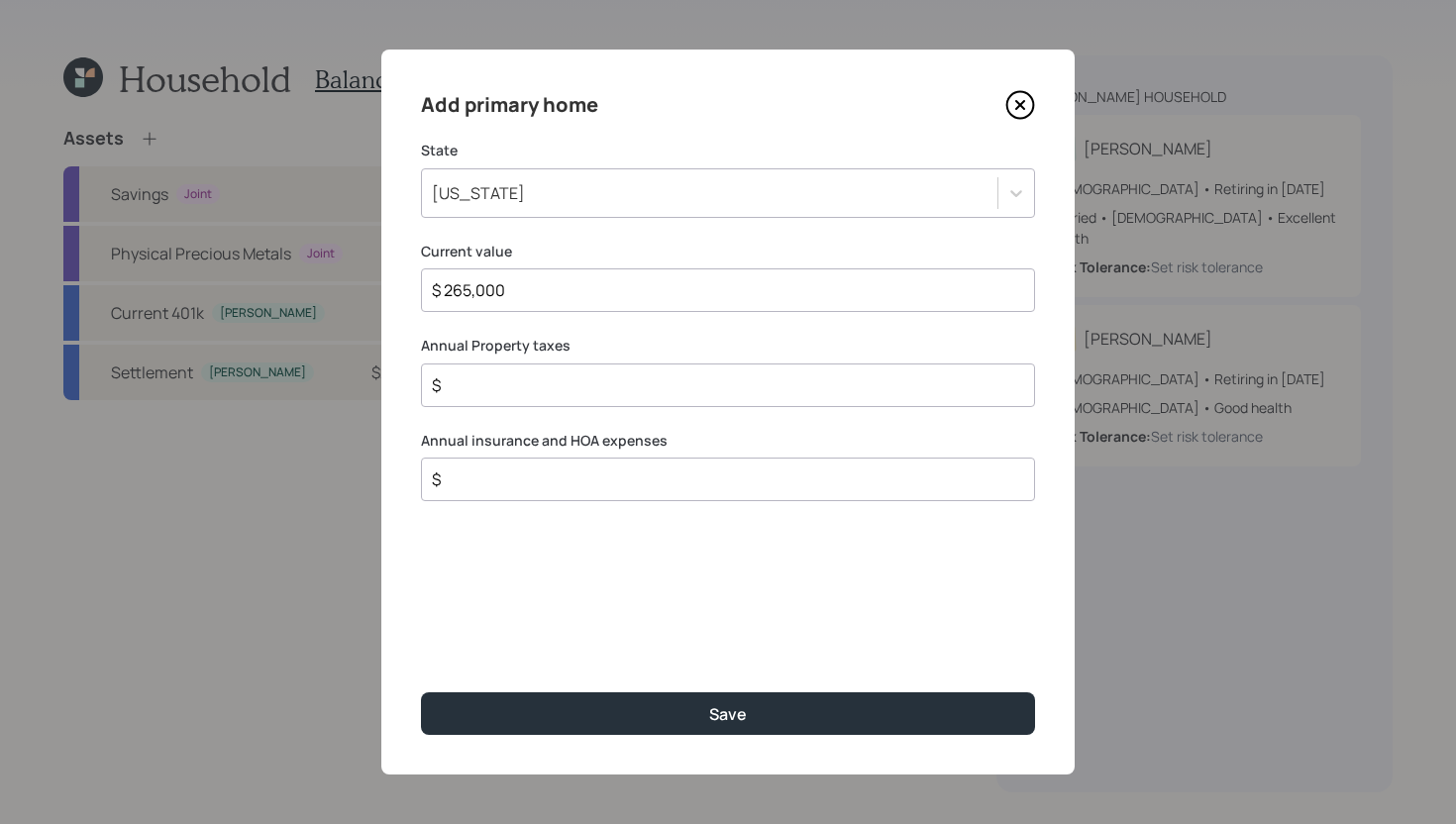 type on "$ 265,000" 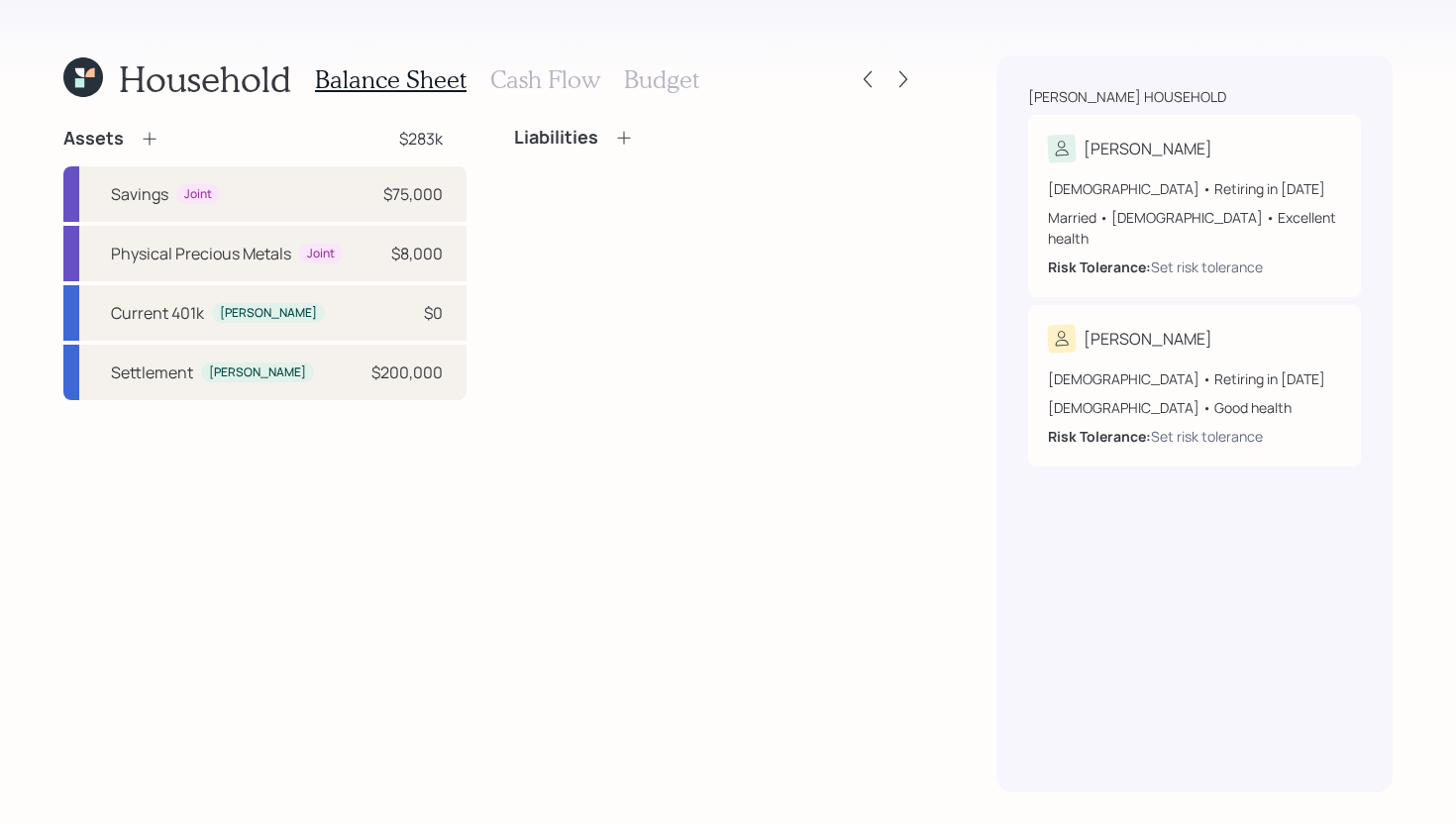 click 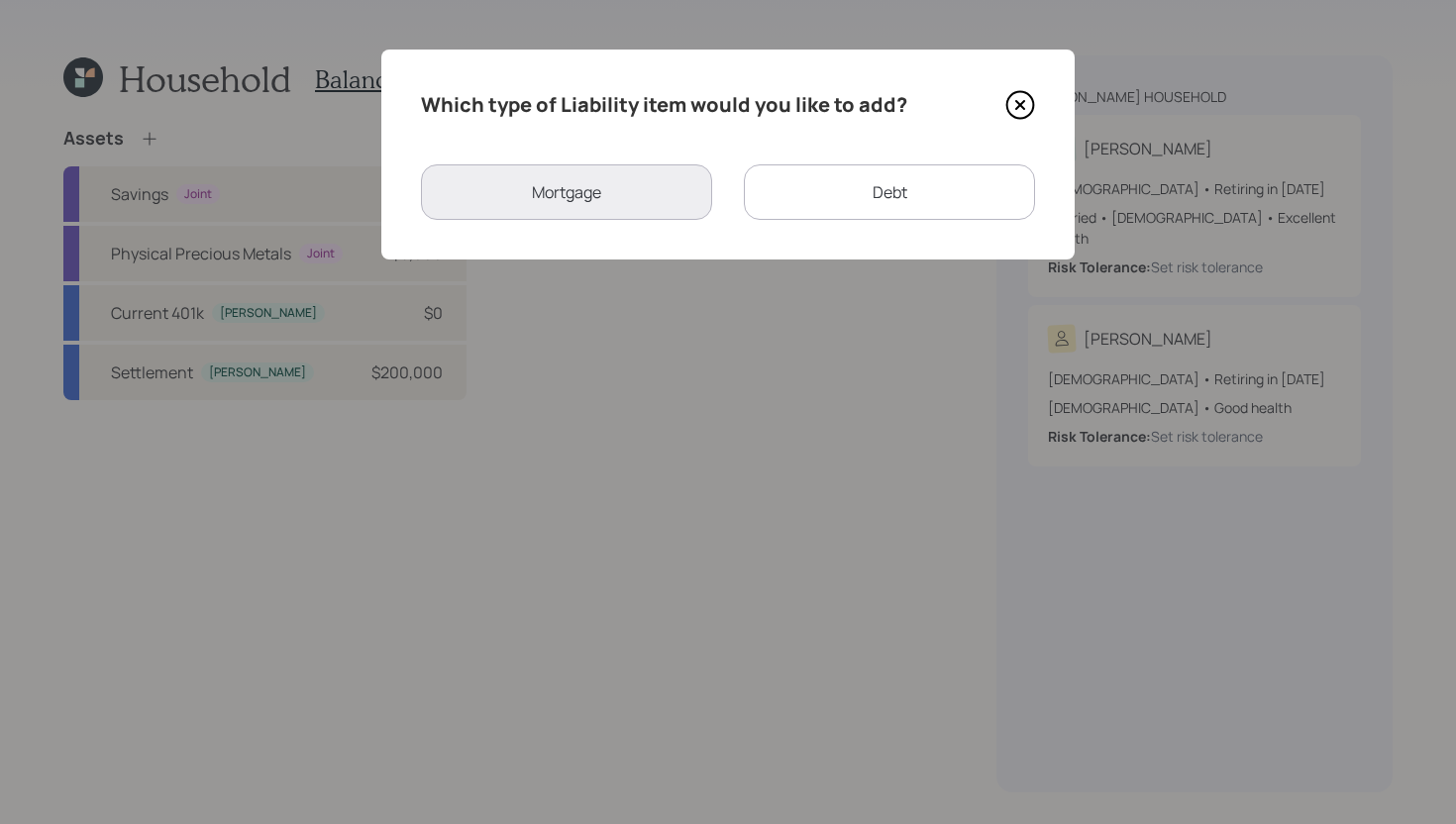 click on "Mortgage" at bounding box center [567, 192] 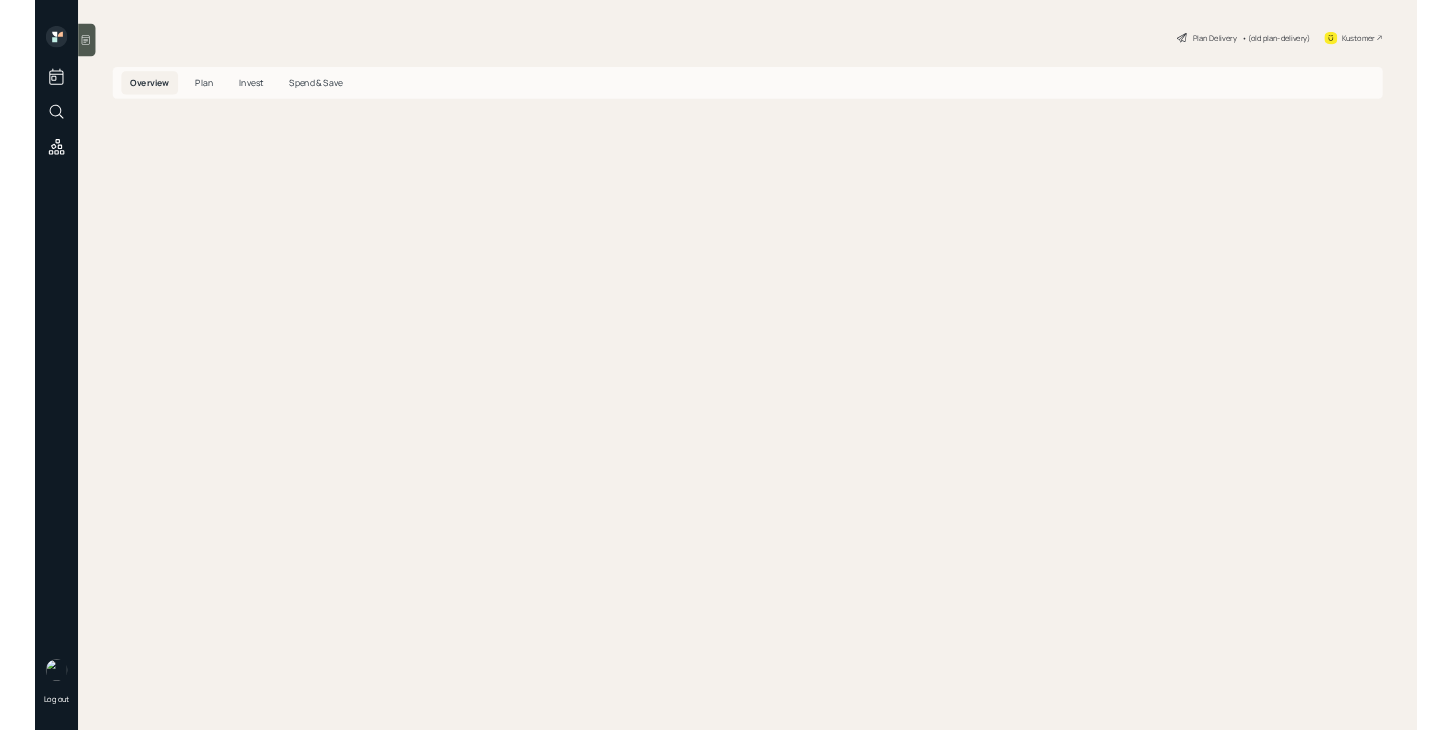 scroll, scrollTop: 0, scrollLeft: 0, axis: both 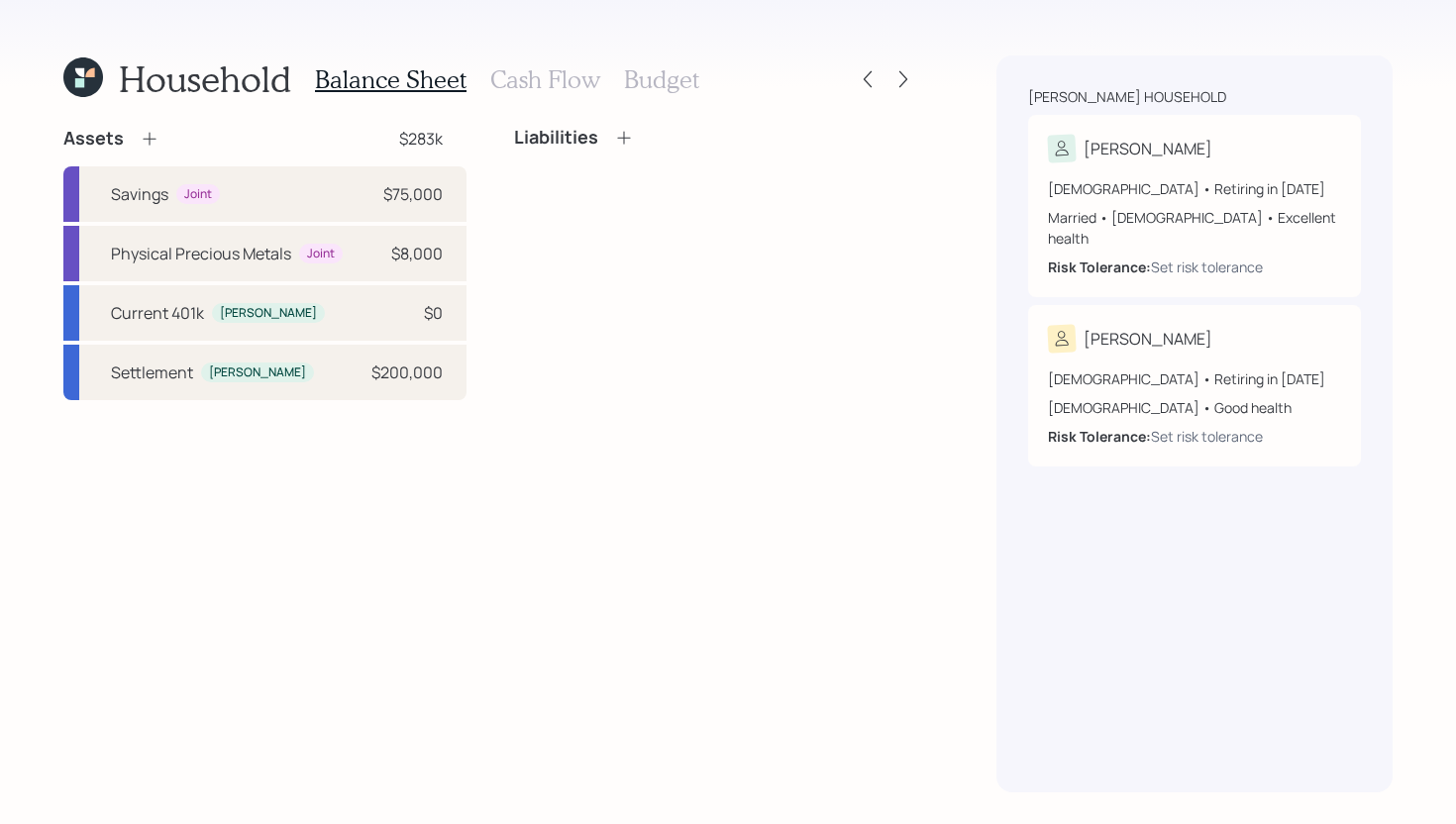 click 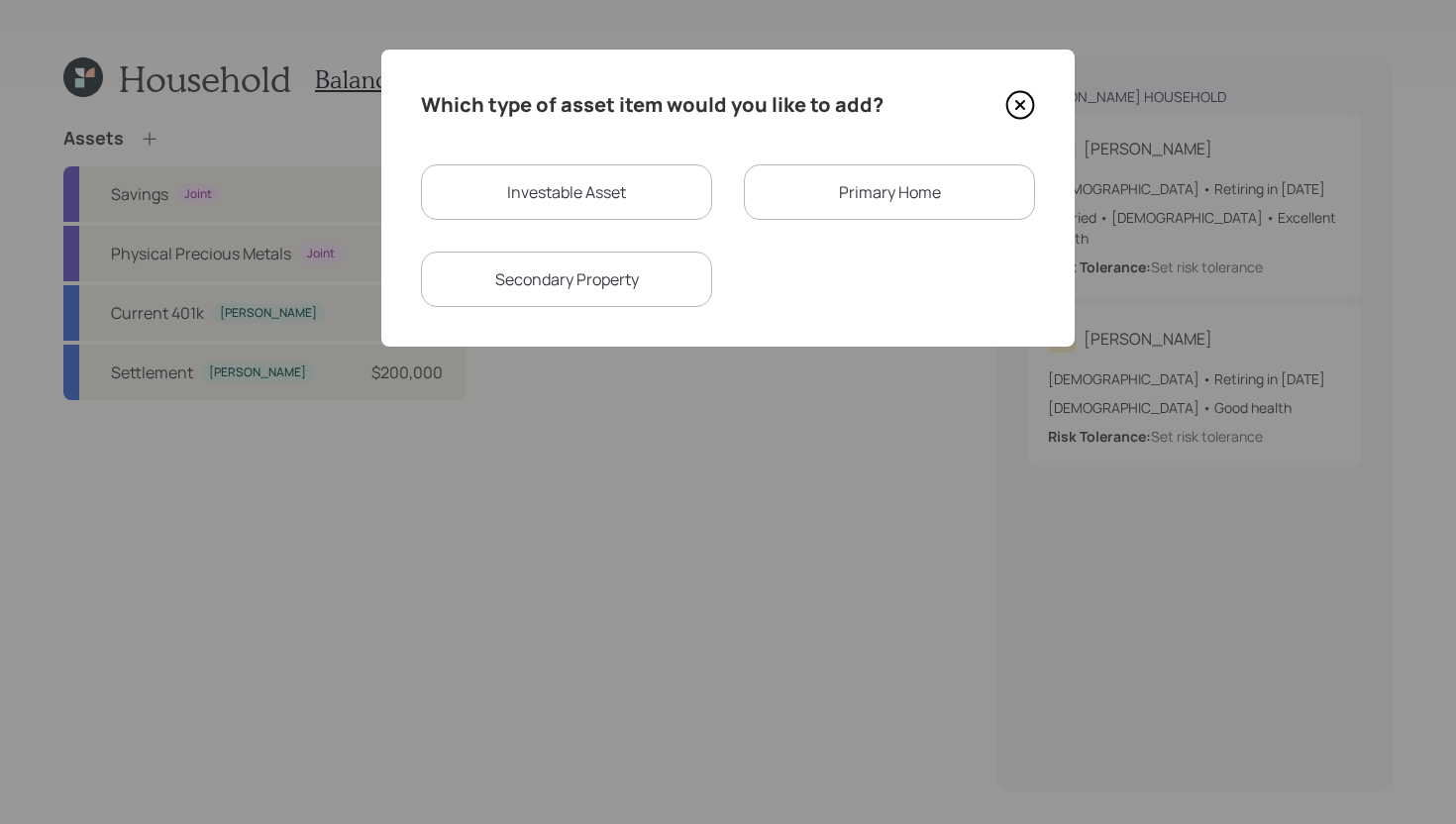 click on "Primary Home" at bounding box center (889, 192) 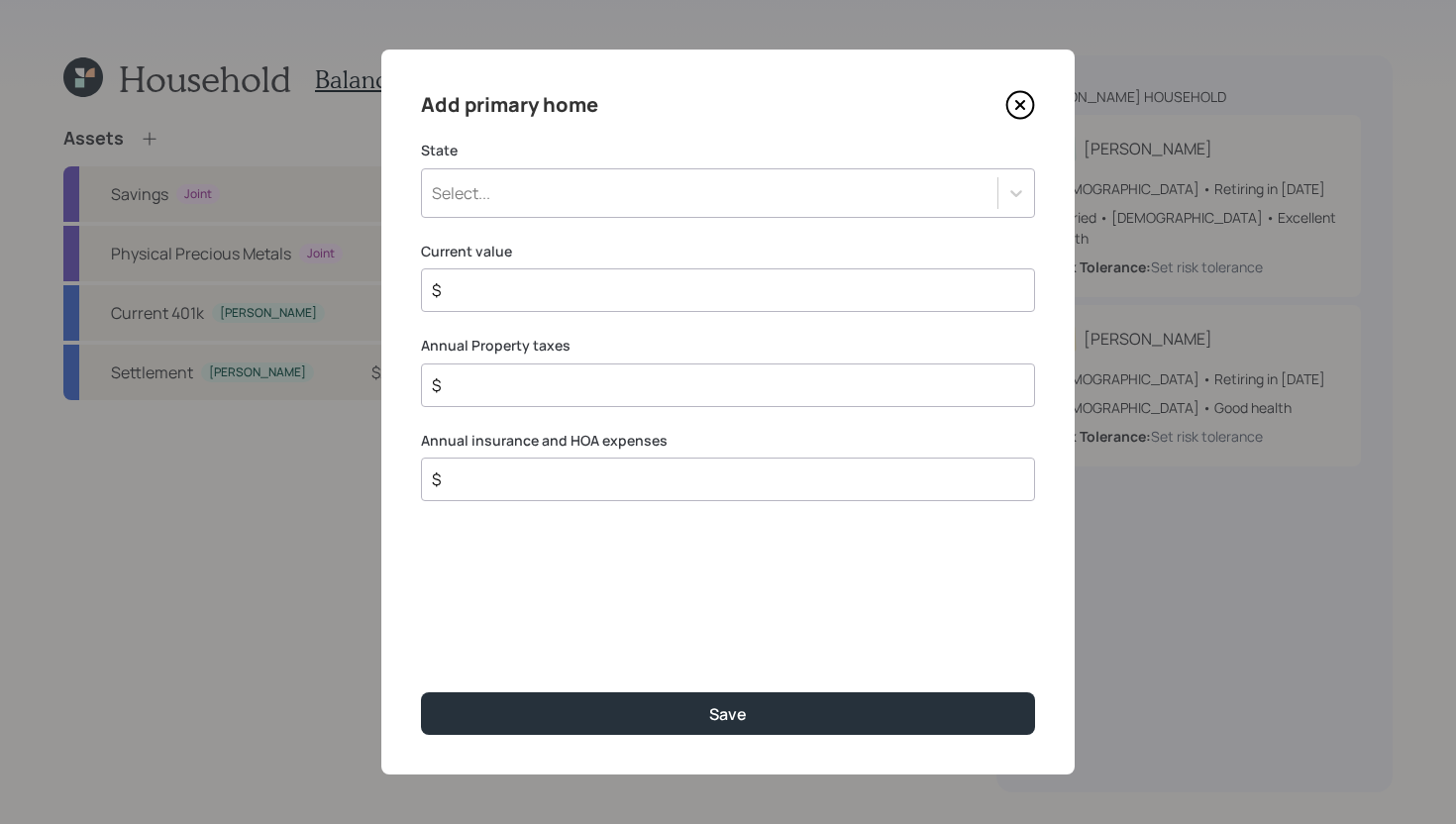 click on "Select..." at bounding box center (709, 193) 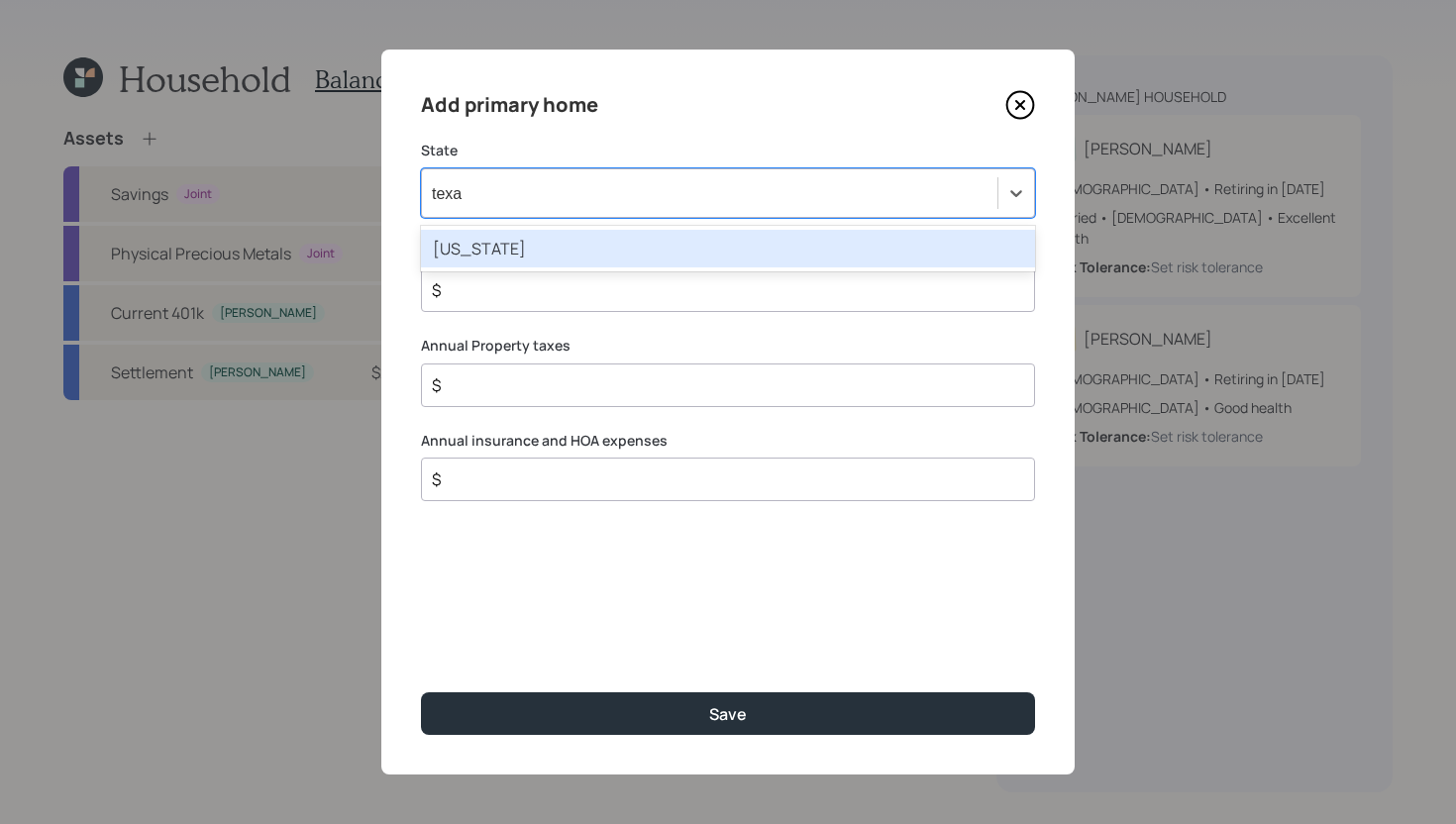 type on "texas" 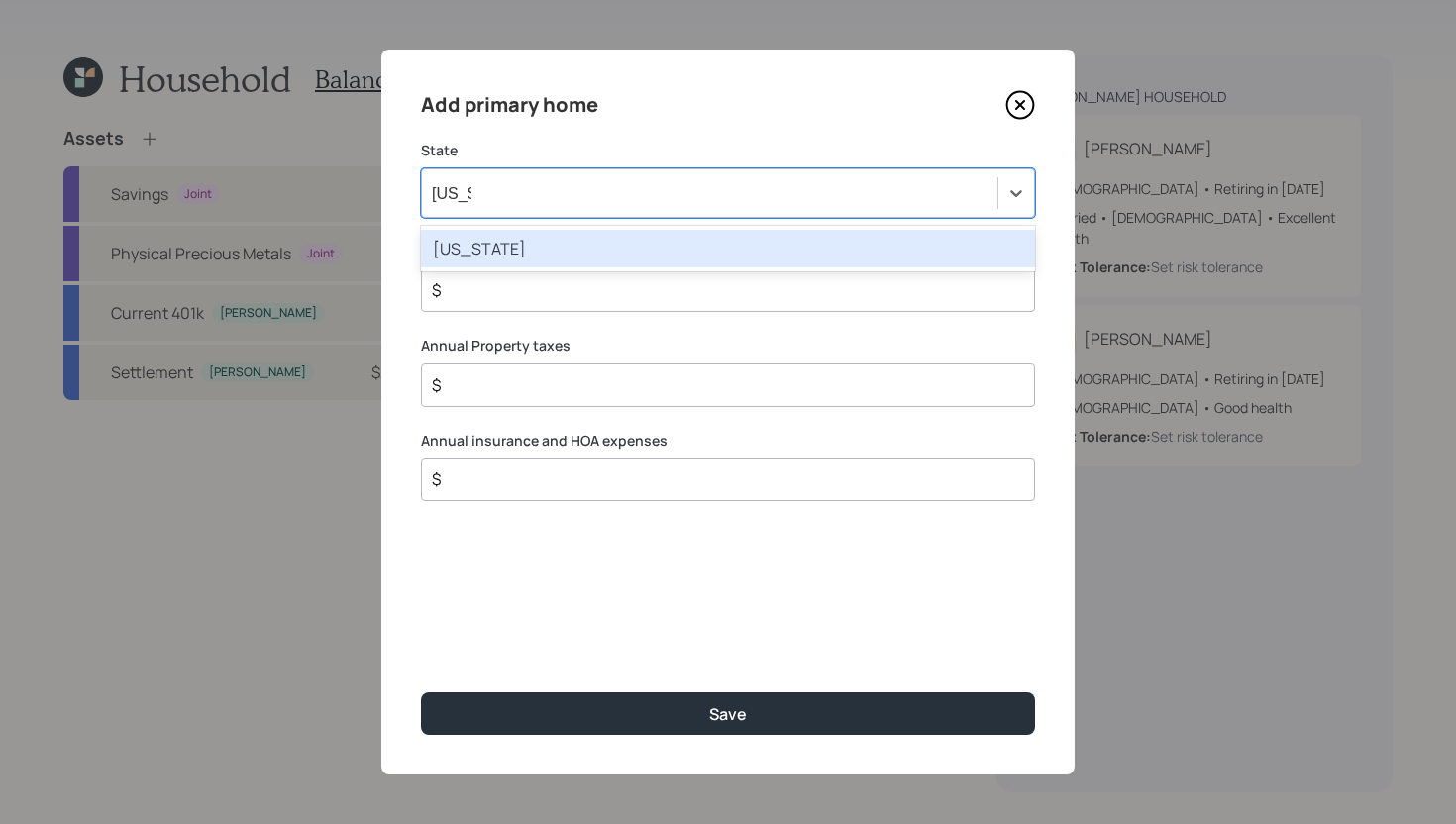 click on "Texas" at bounding box center [728, 249] 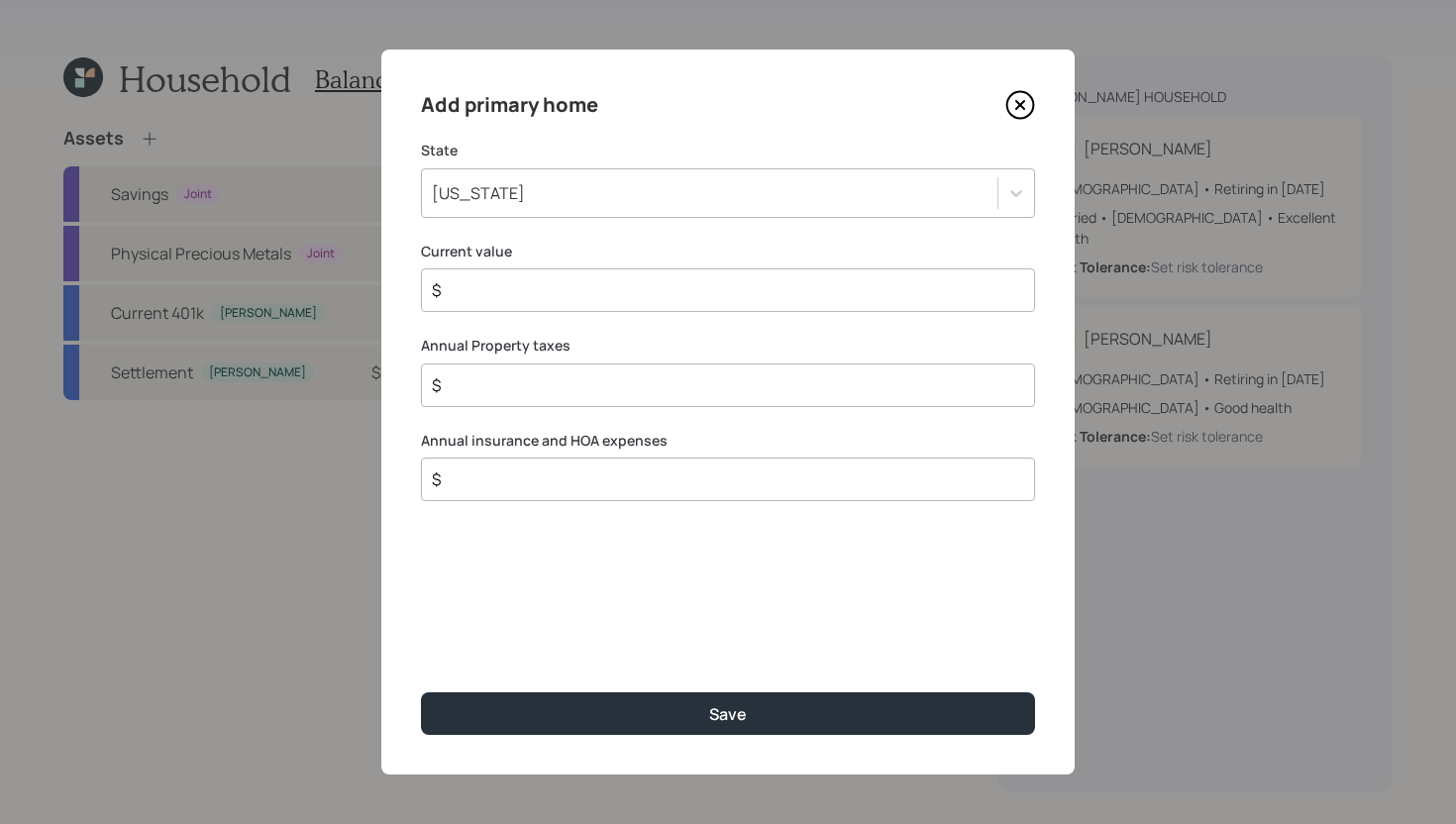 click on "$" at bounding box center [720, 290] 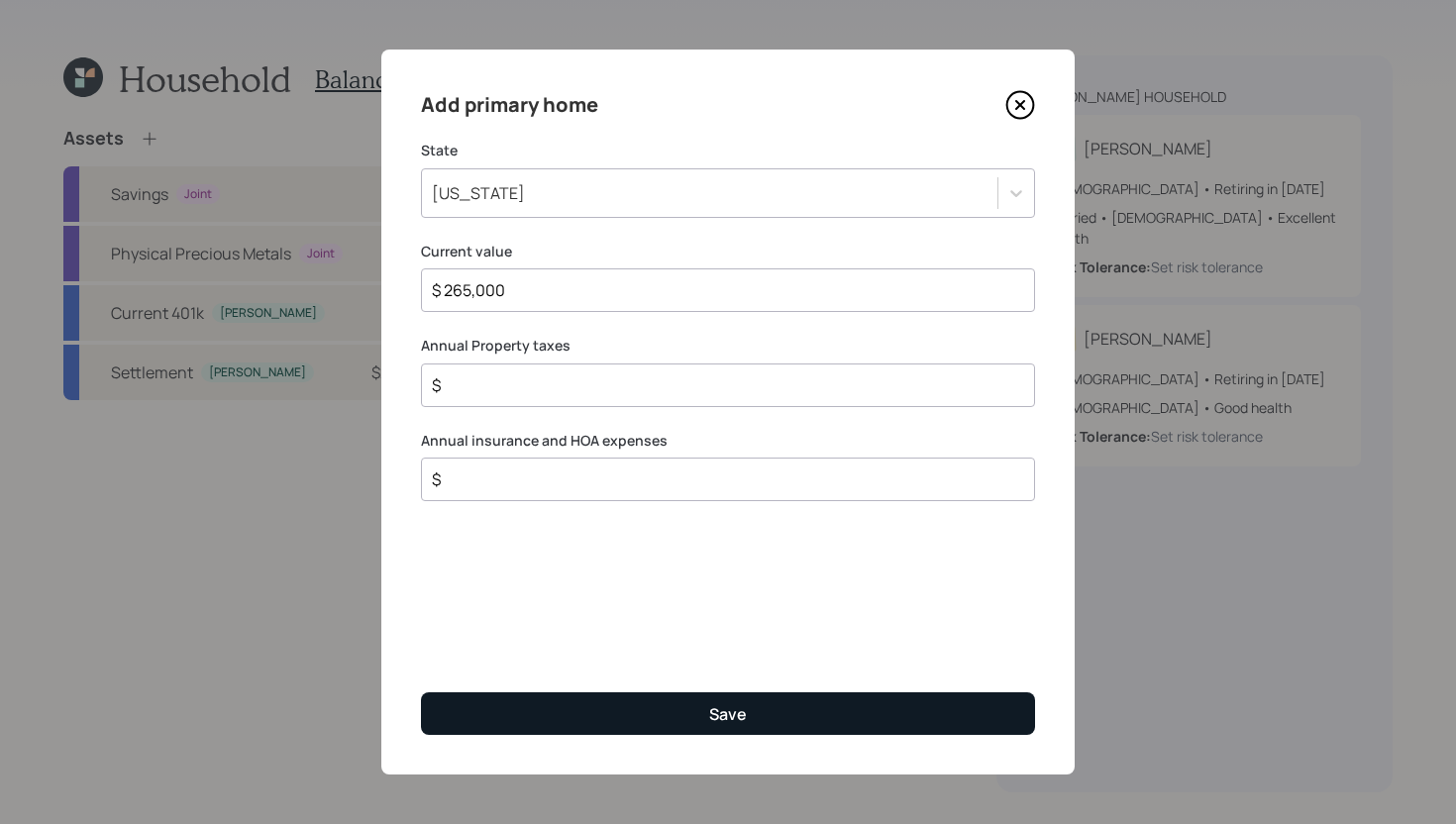 type on "$ 265,000" 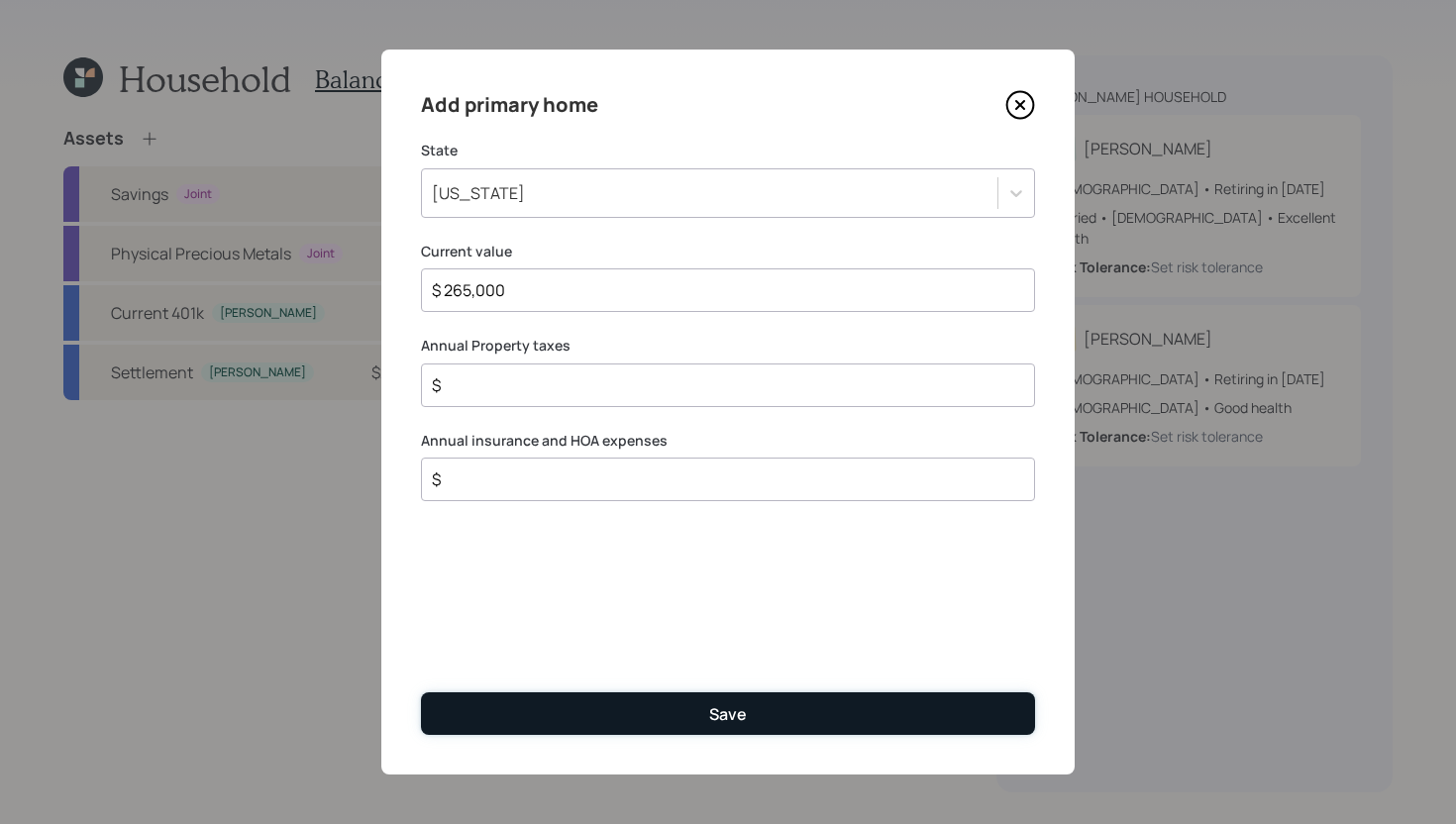click on "Save" at bounding box center [728, 713] 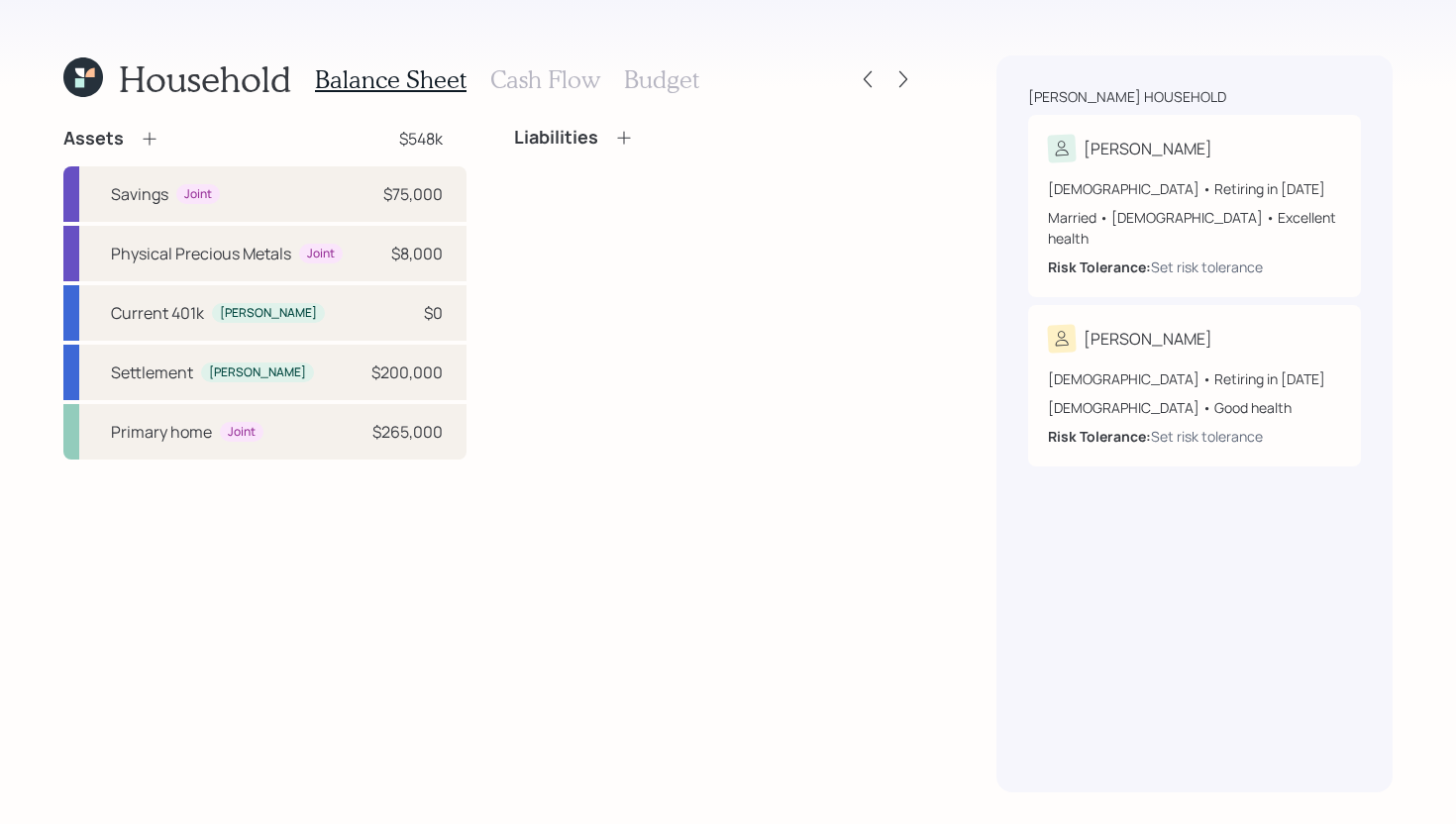 click 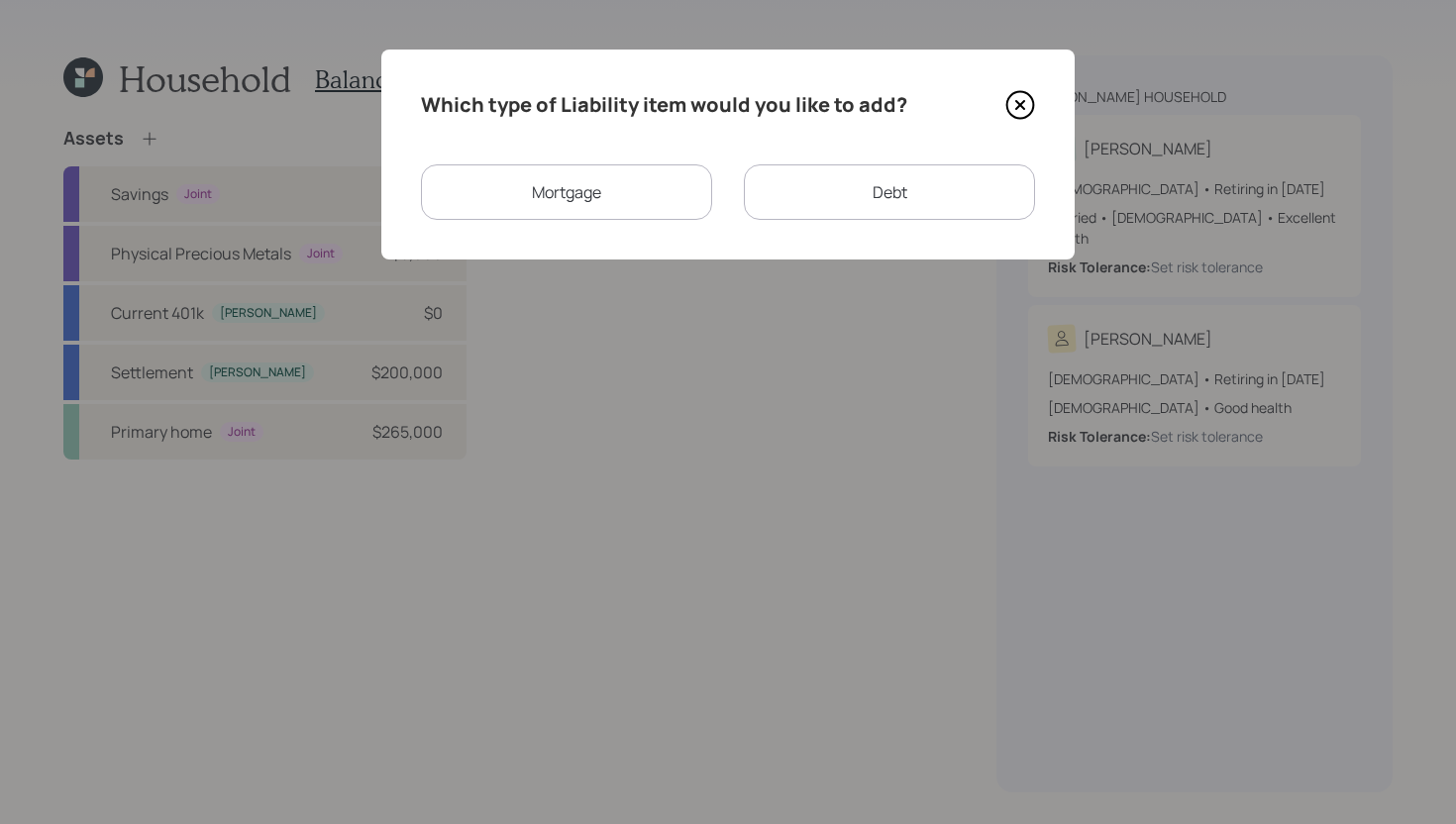 click on "Mortgage" at bounding box center (567, 192) 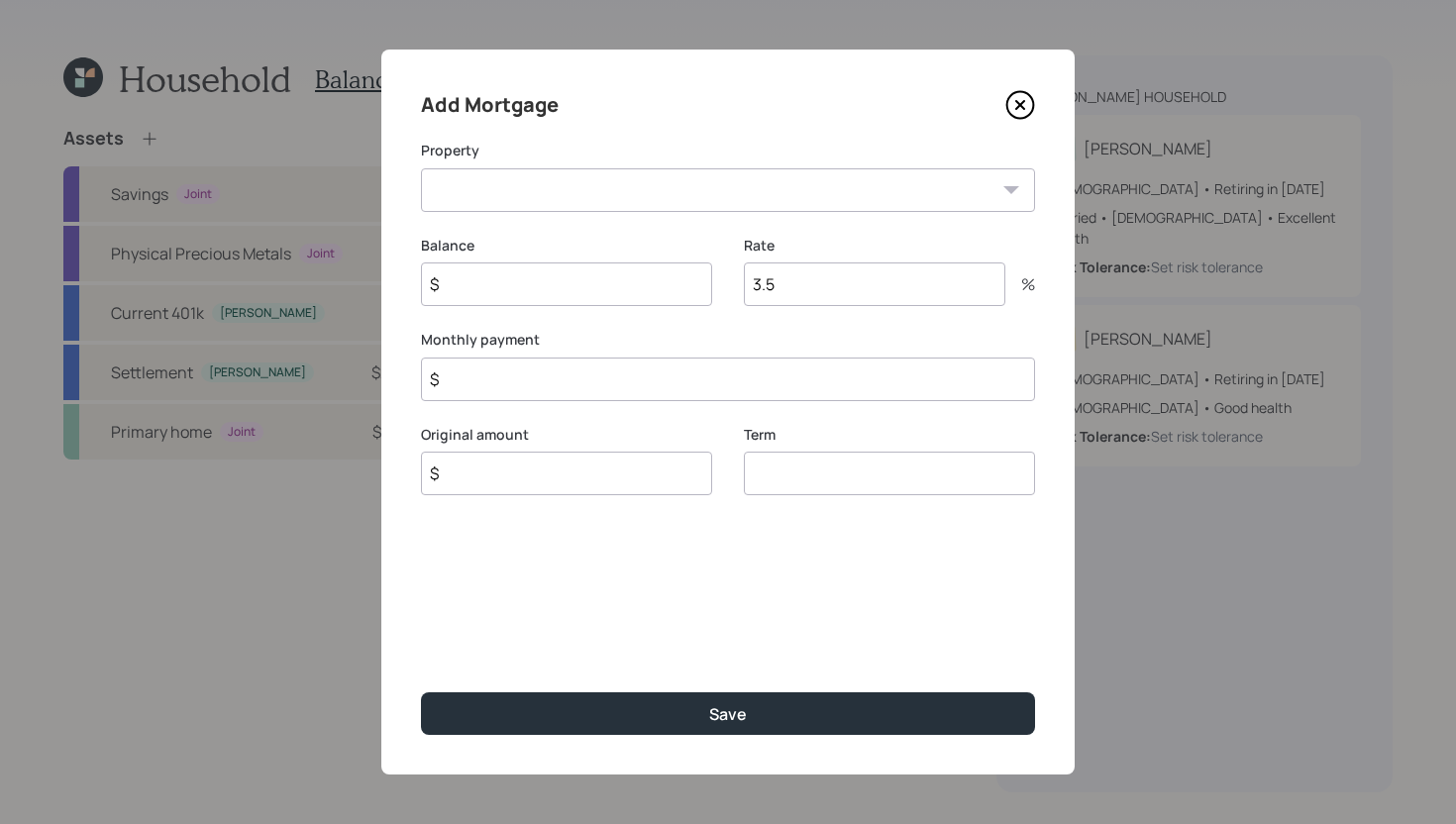 click 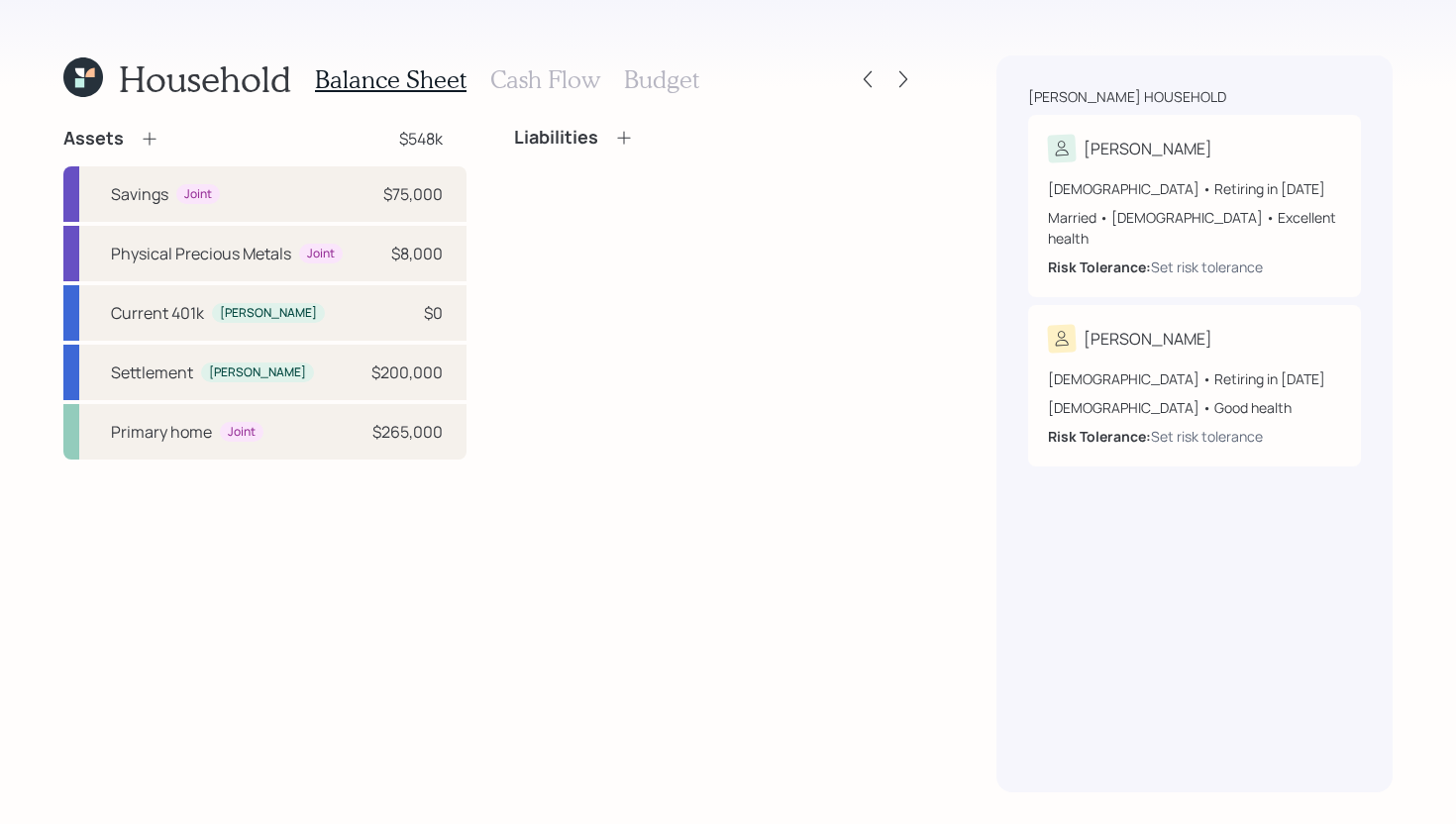click on "Cash Flow" at bounding box center (545, 79) 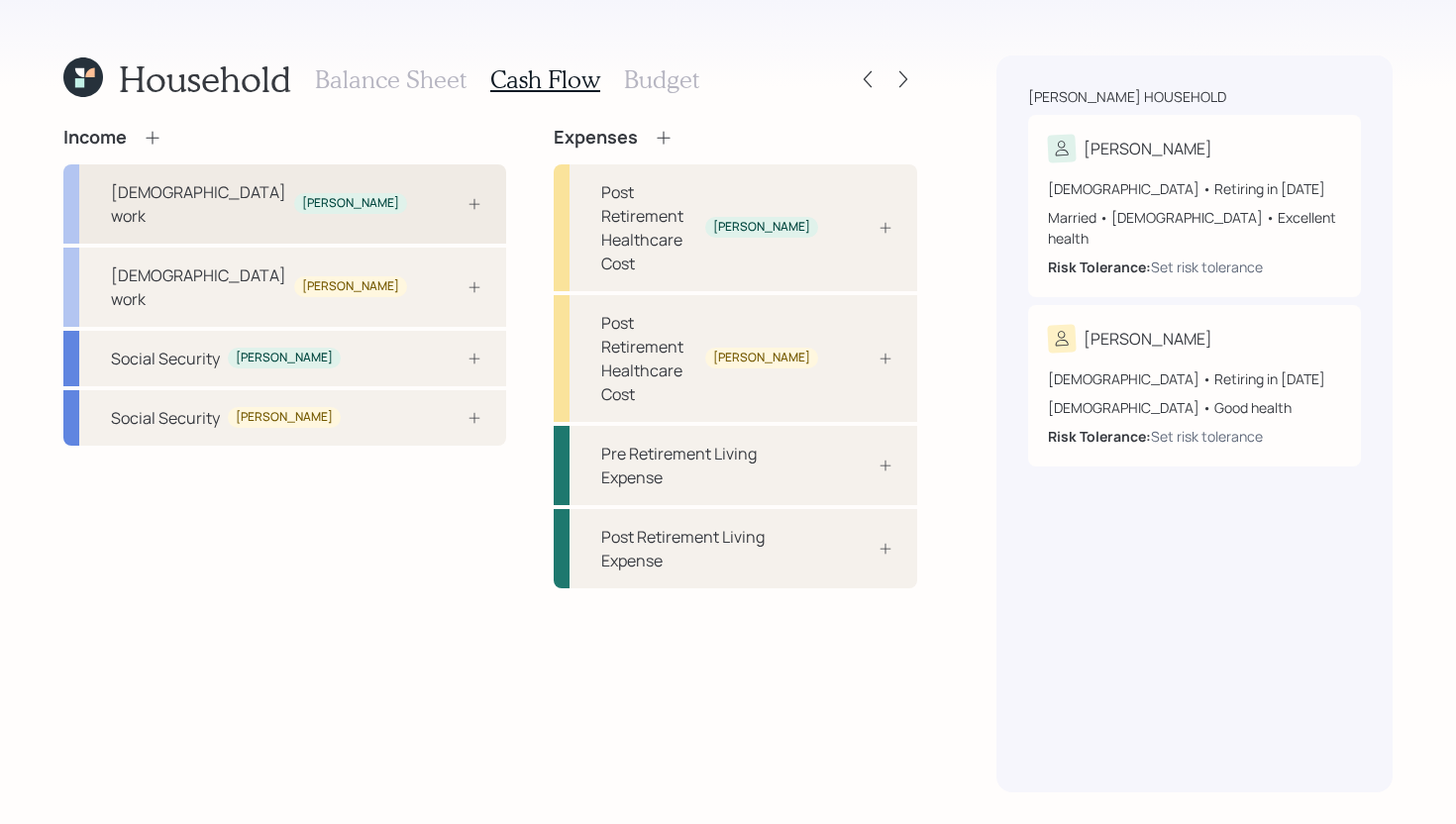 click on "Full-time work Kimberly" at bounding box center (284, 204) 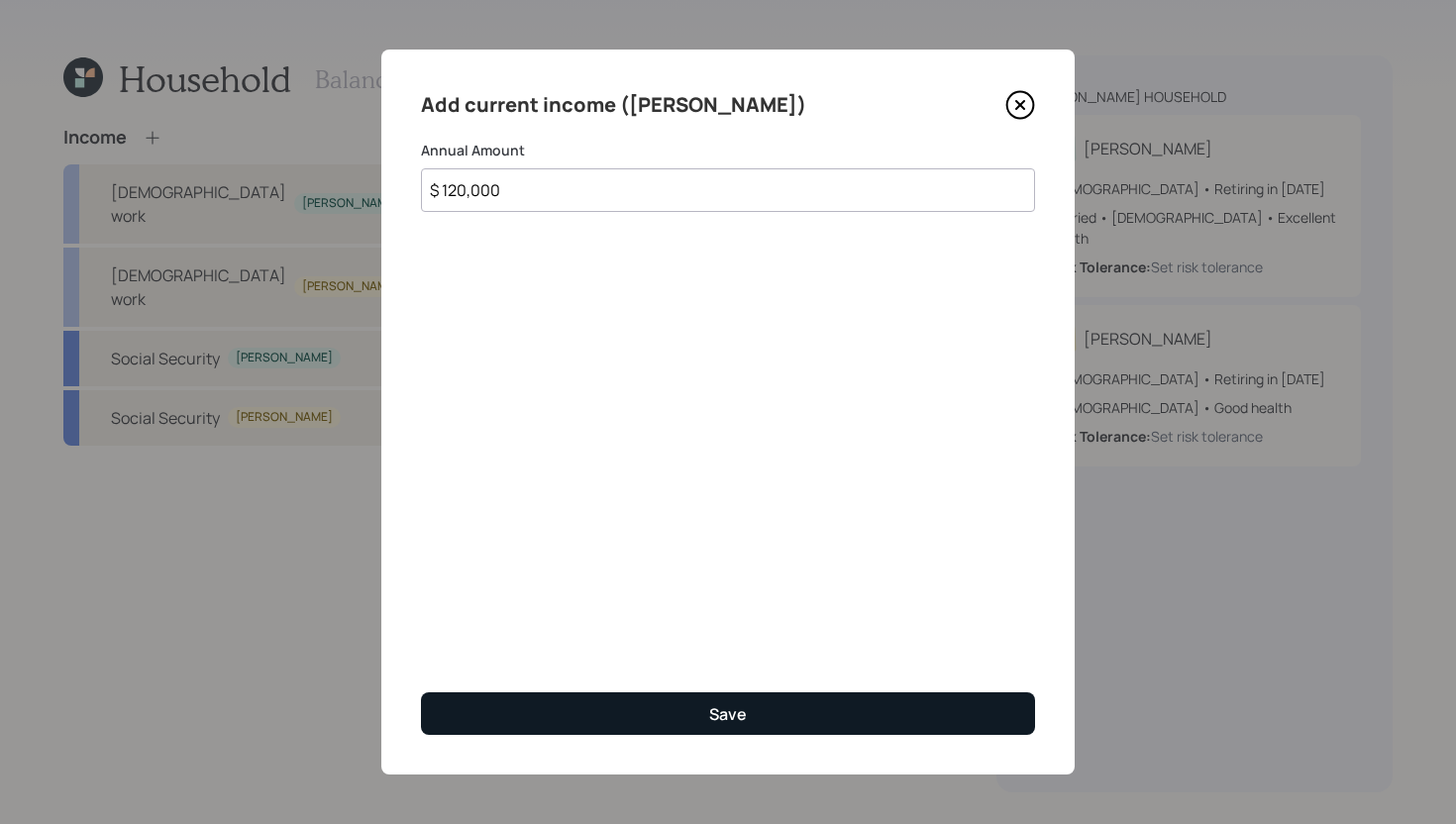 type on "$ 120,000" 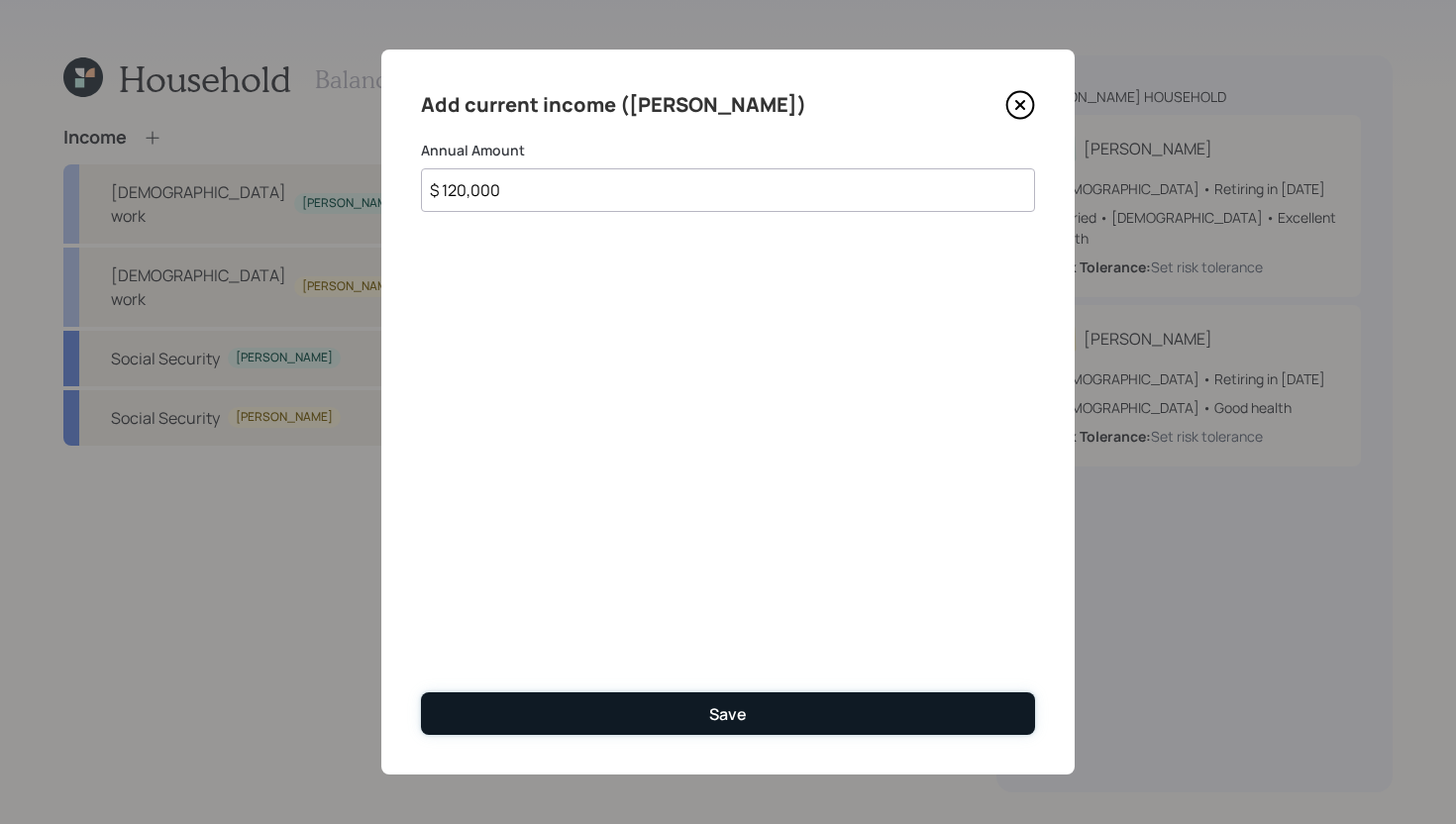 click on "Save" at bounding box center (728, 713) 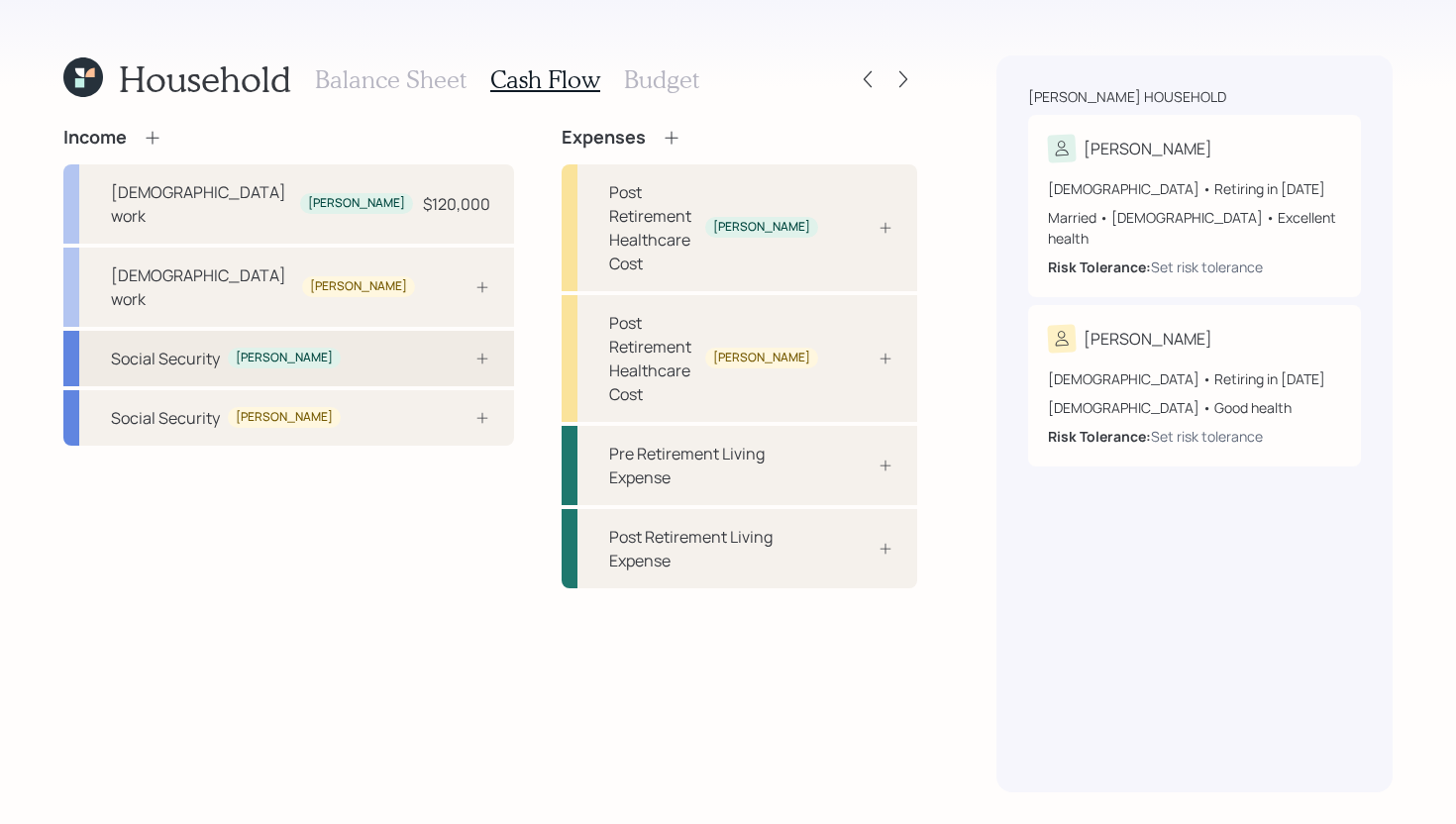 click at bounding box center (461, 359) 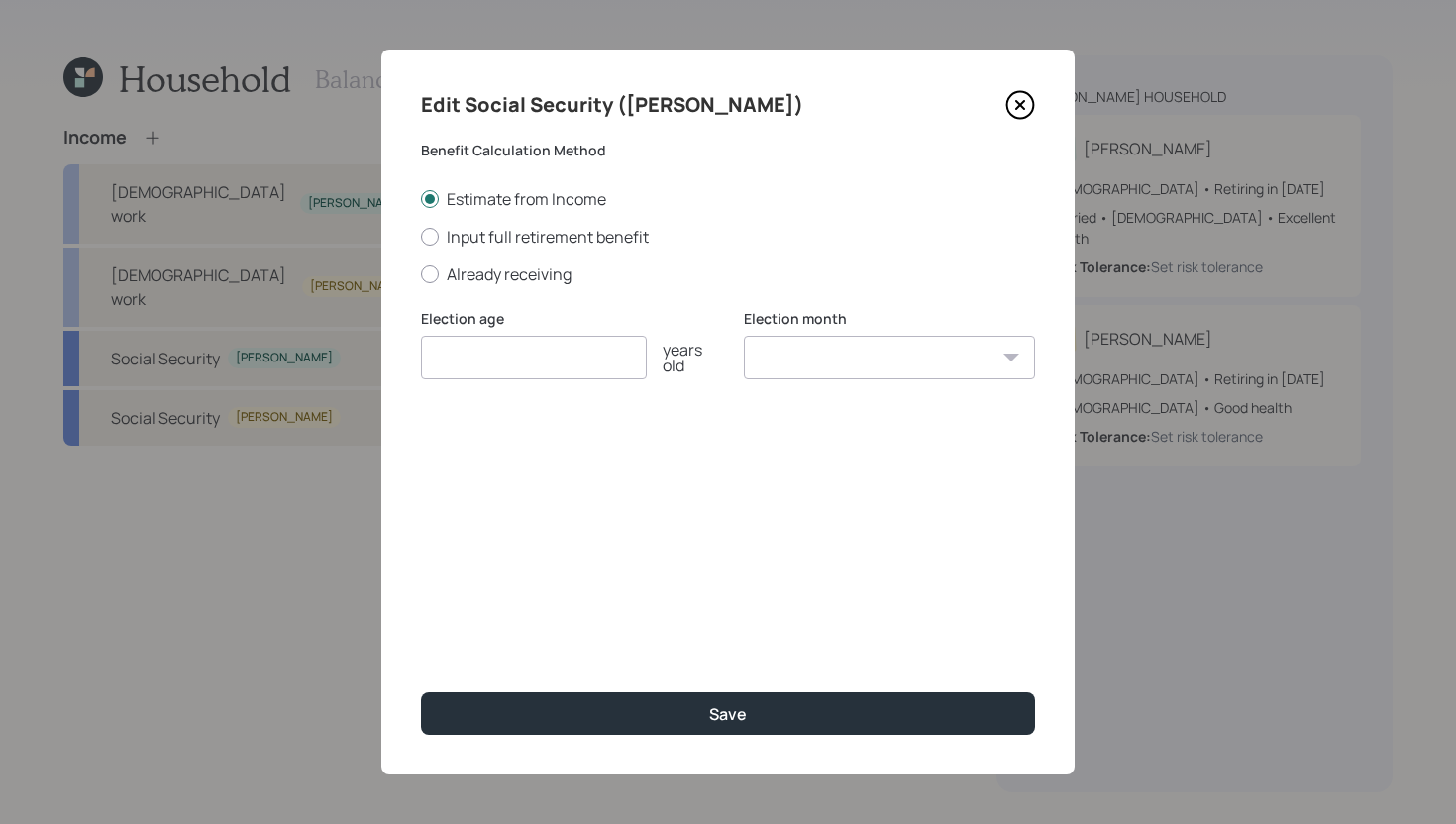 click 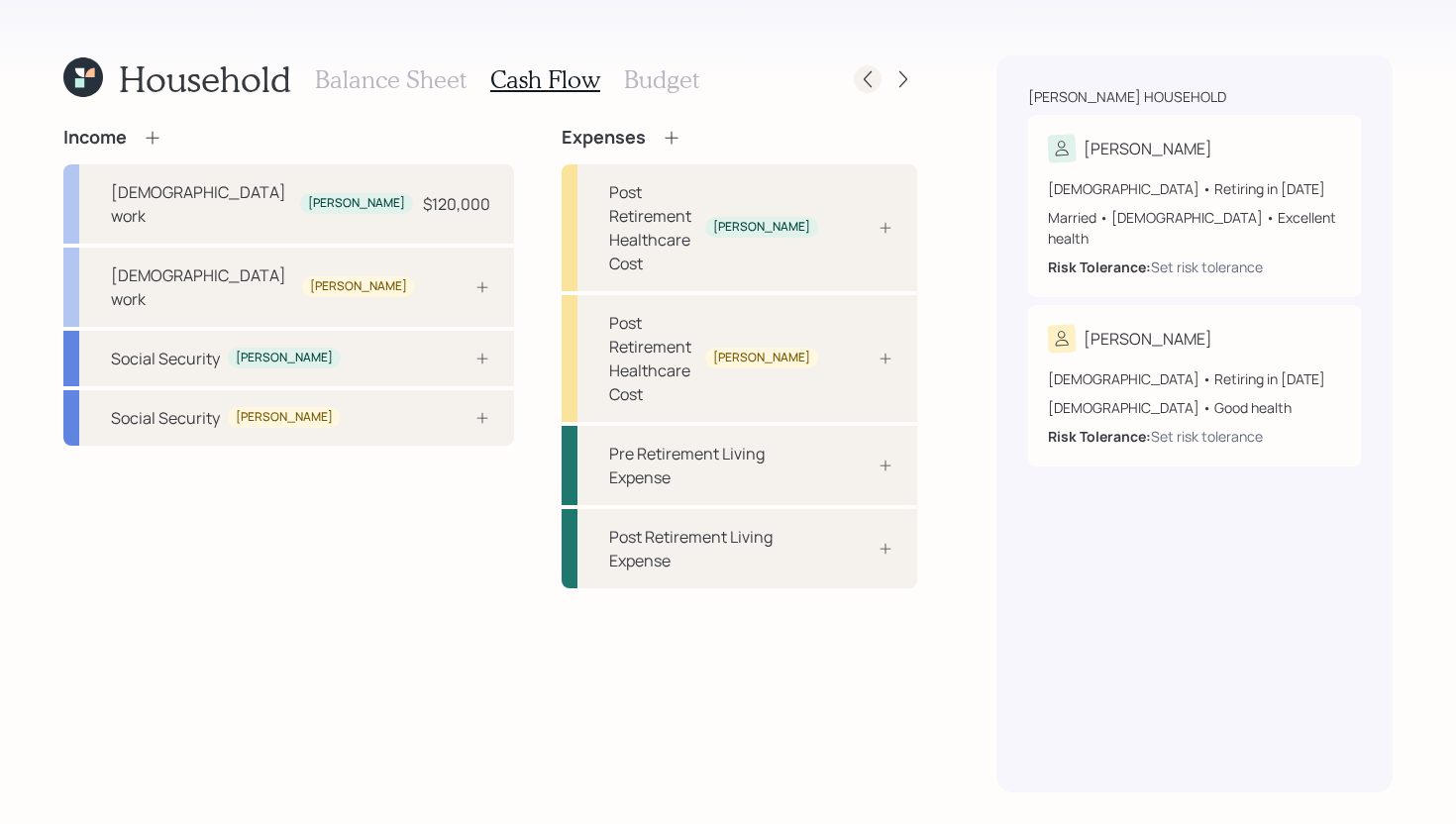 click 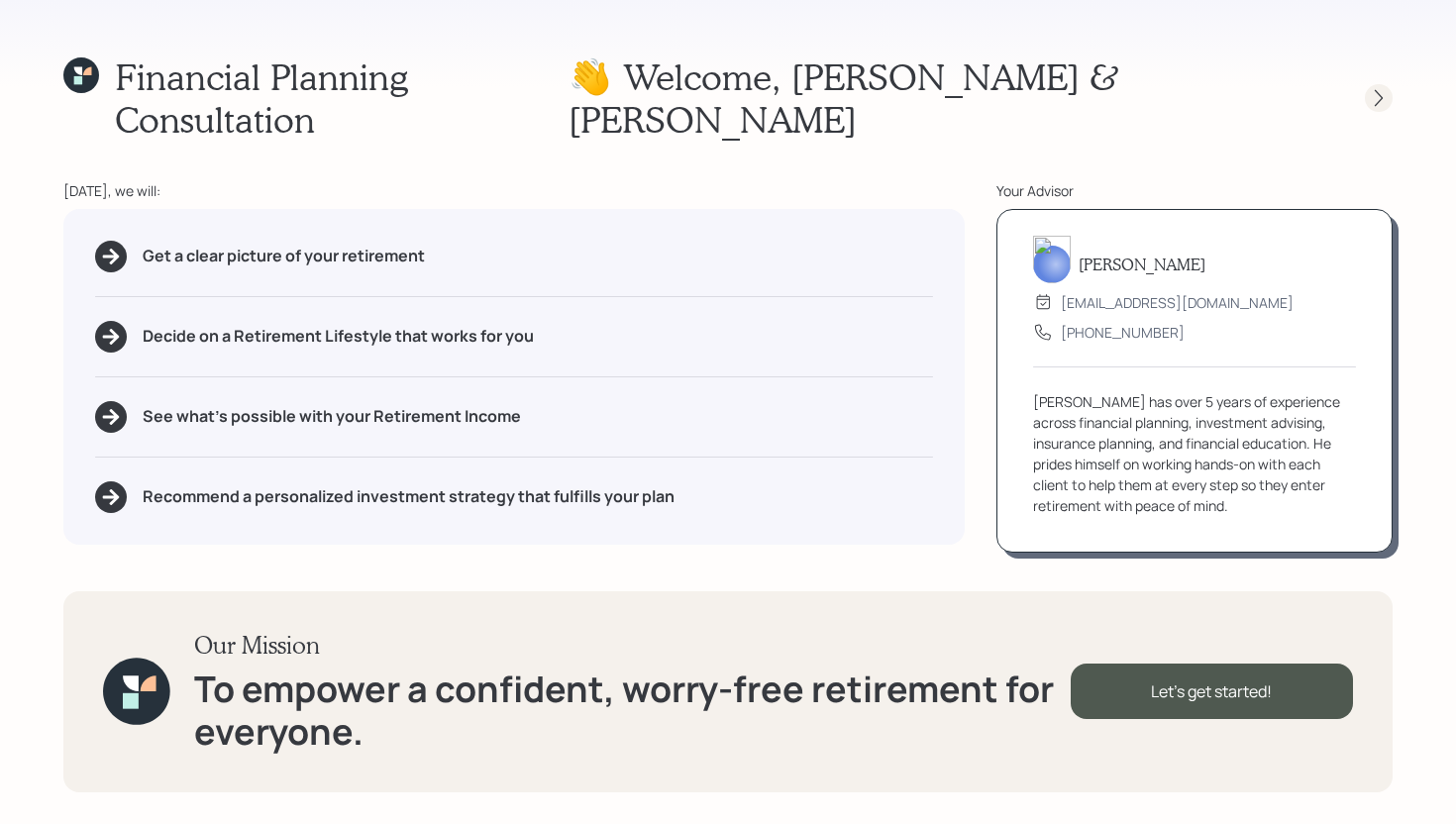click 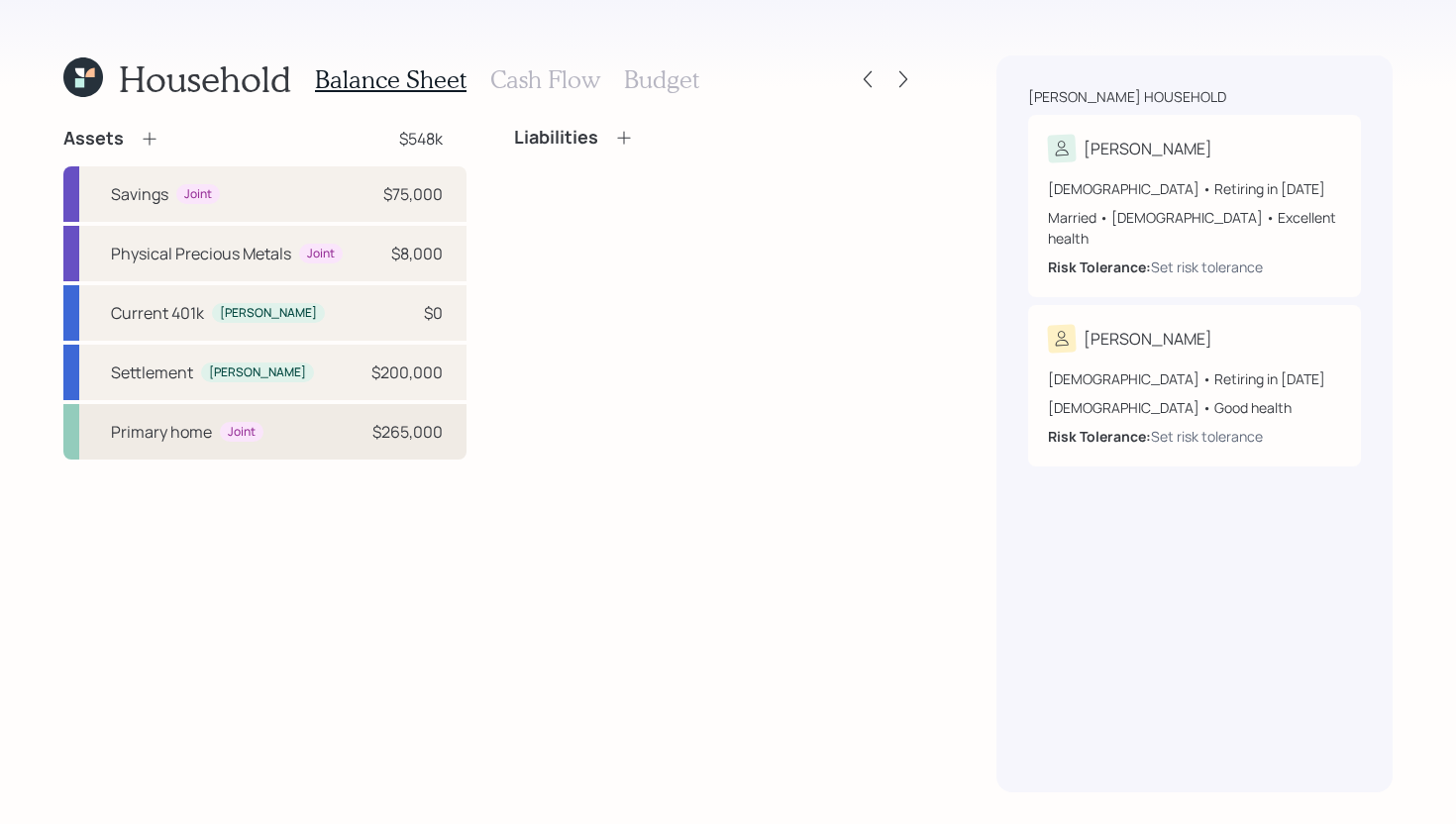 click on "Primary home Joint $265,000" at bounding box center [264, 432] 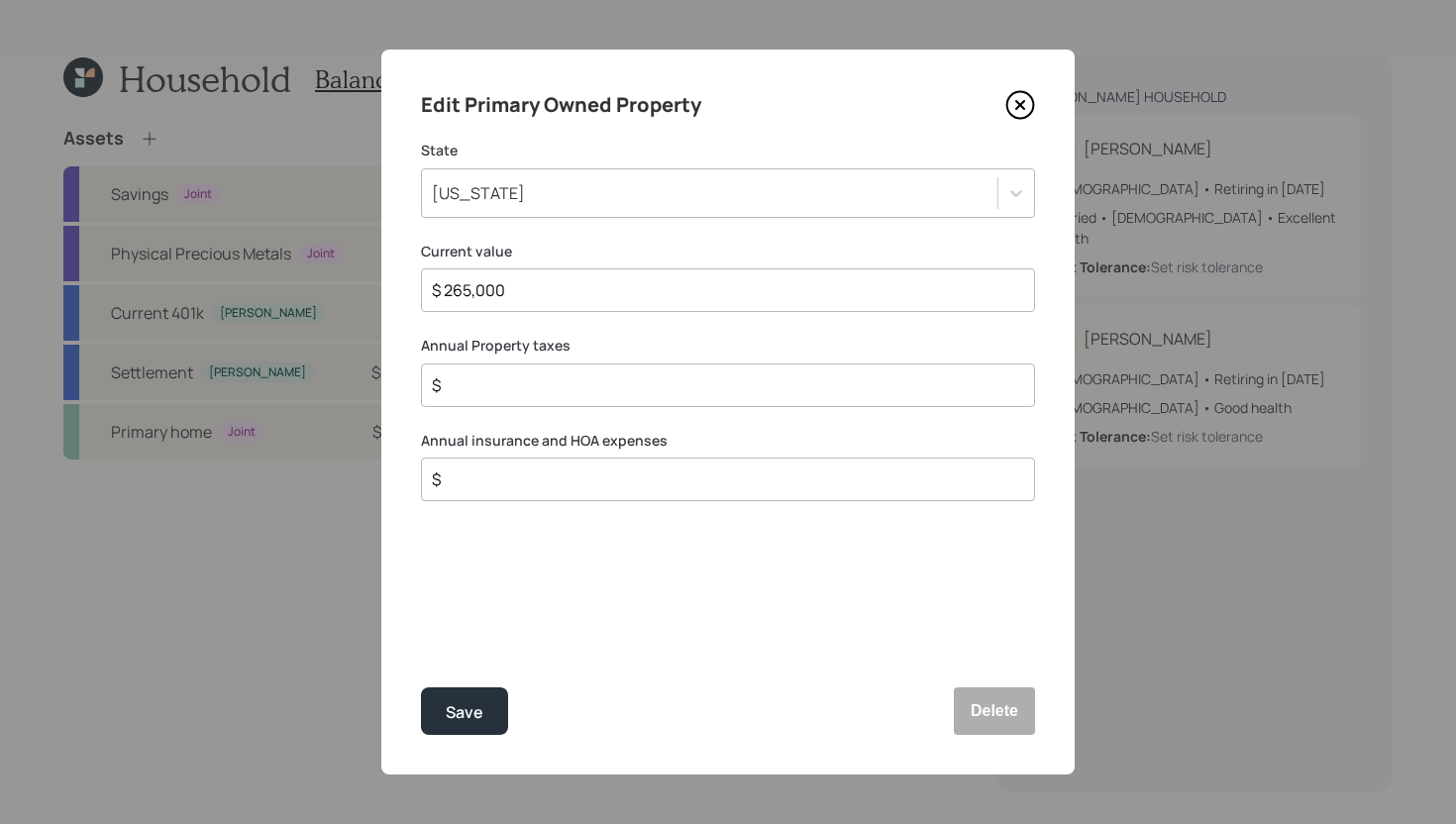 click on "$" at bounding box center [720, 385] 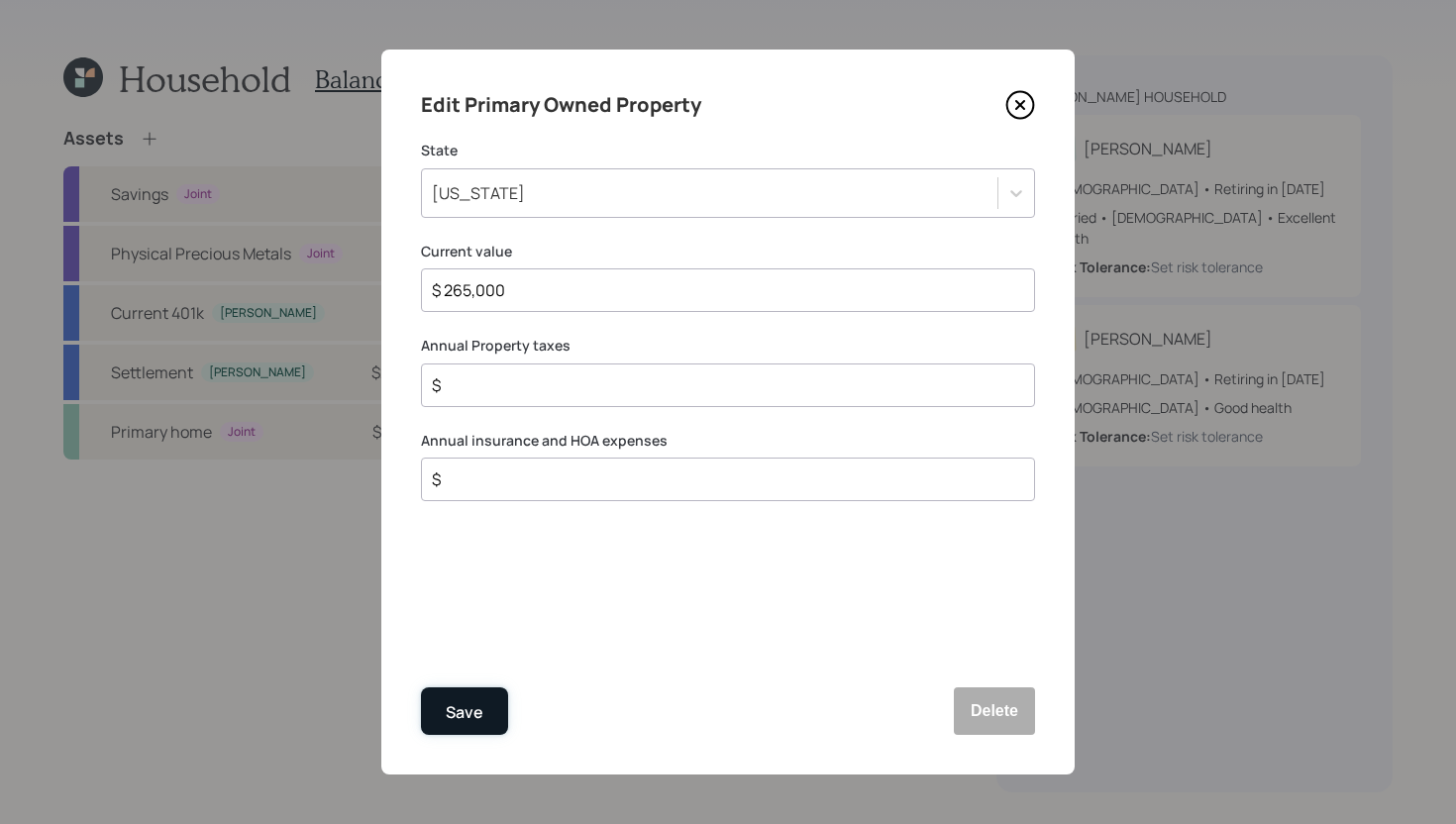 click on "Save" at bounding box center [465, 712] 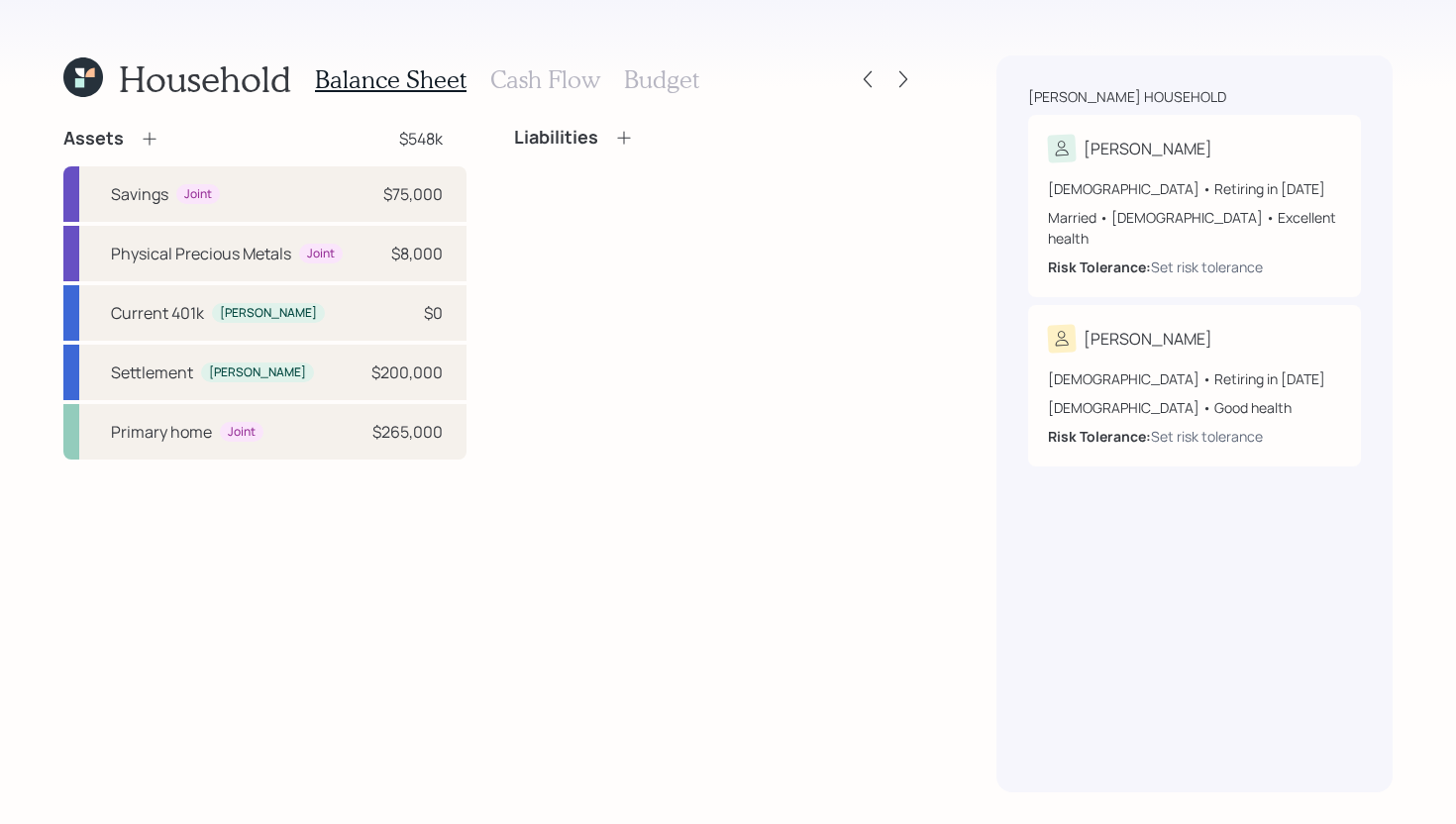 click on "Cash Flow" at bounding box center [545, 79] 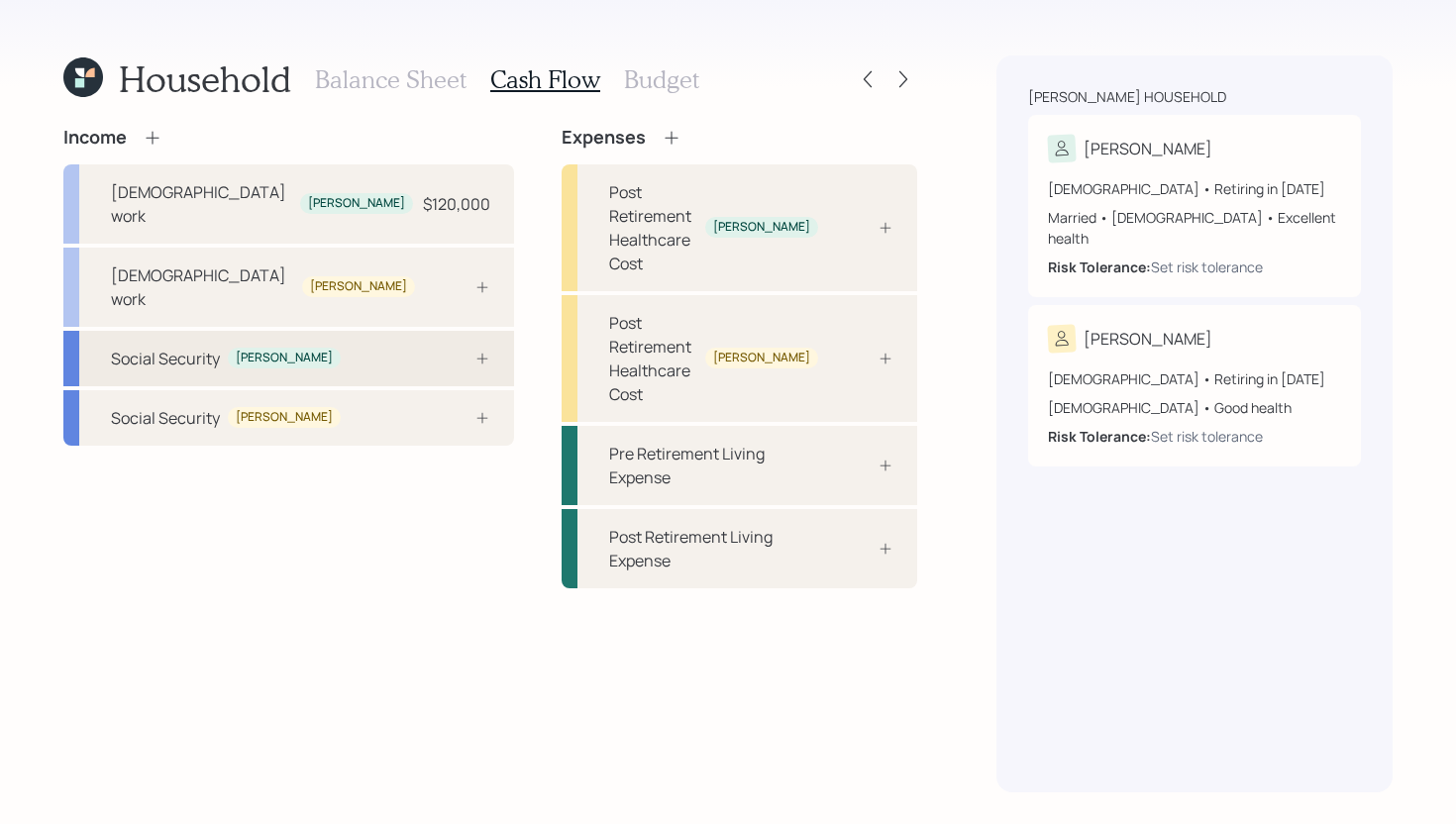 click on "Social Security Kimberly" at bounding box center [288, 359] 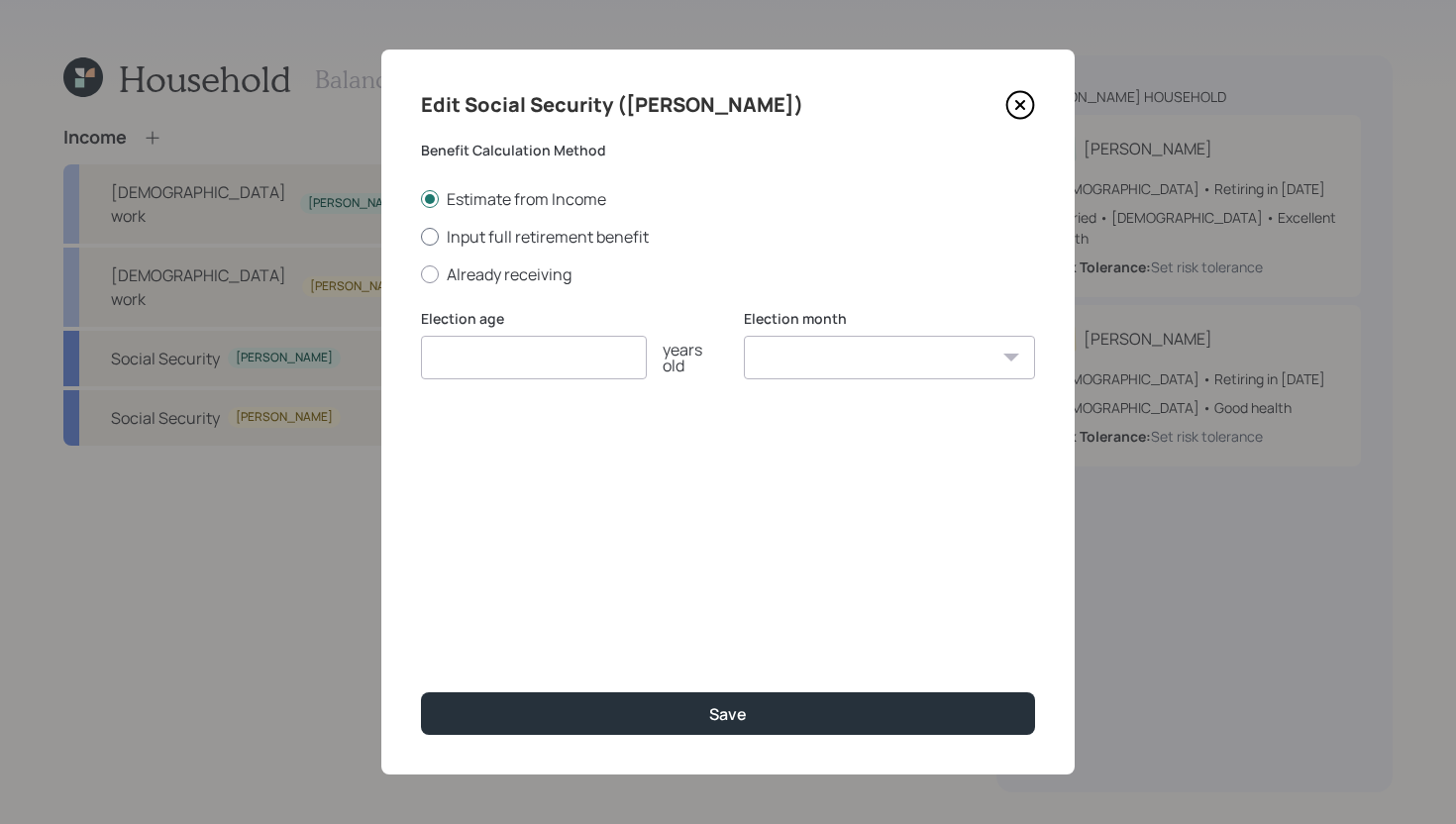 click on "Input full retirement benefit" at bounding box center (728, 237) 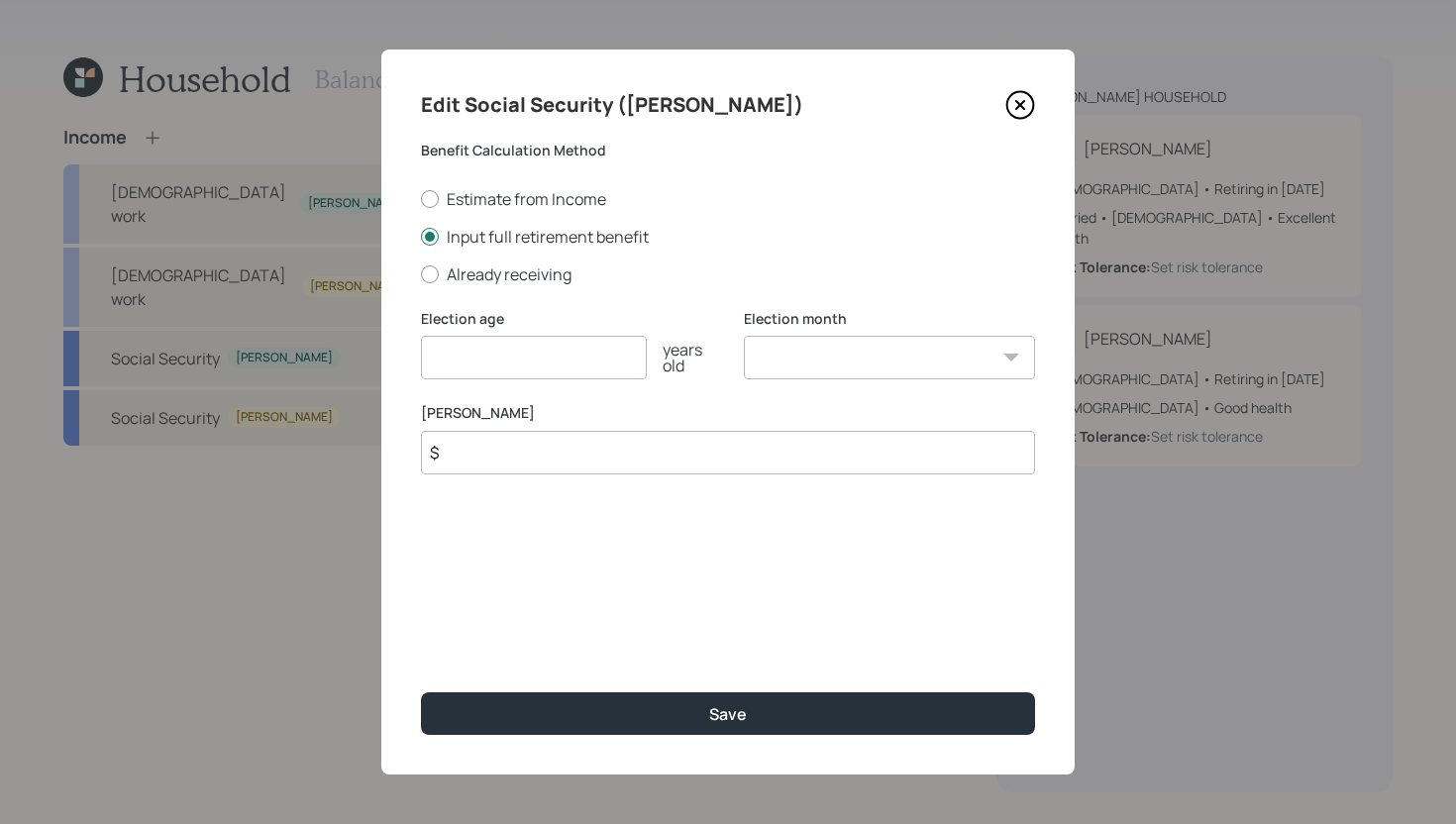 click on "$" at bounding box center (728, 453) 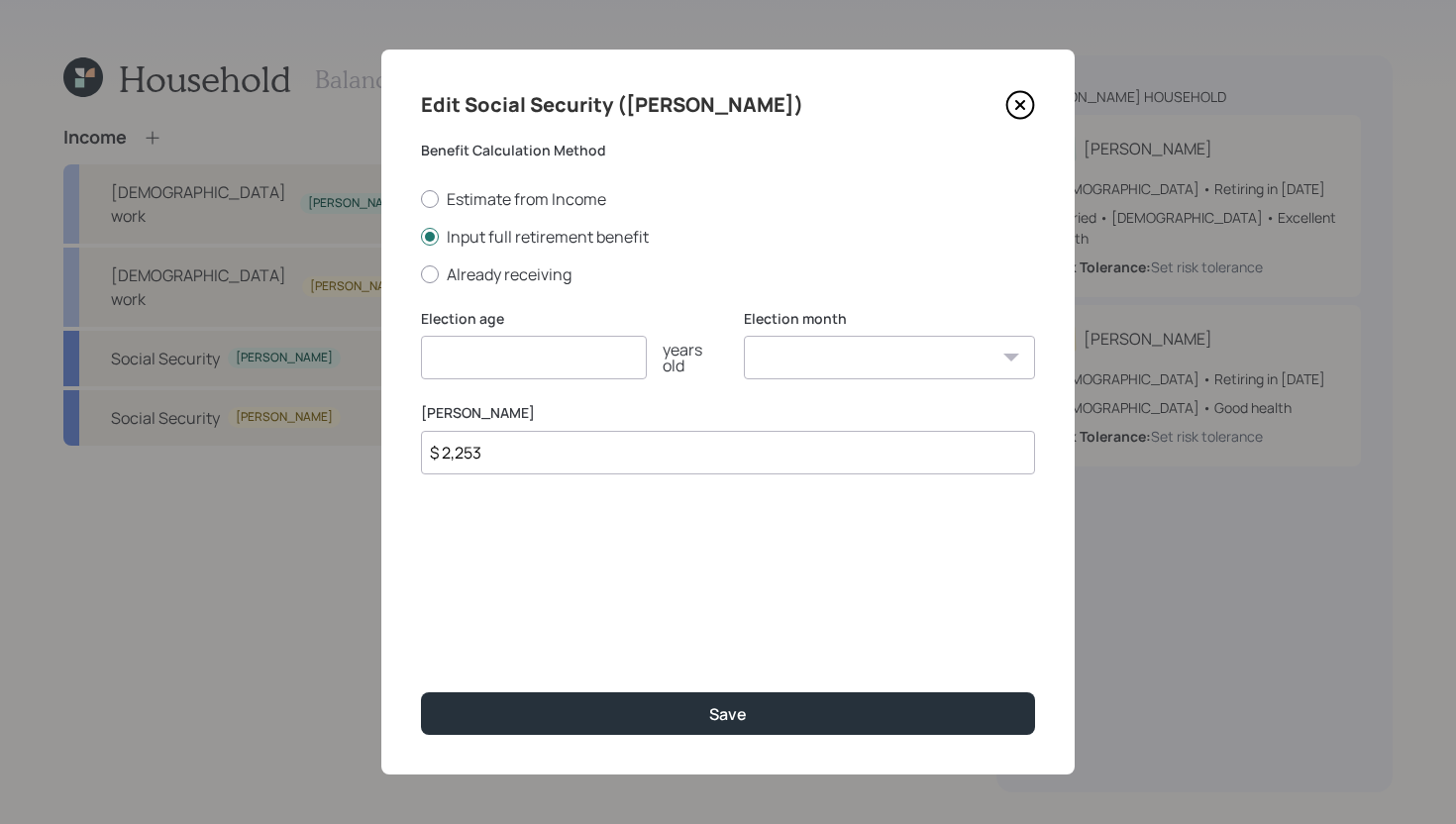 type on "$ 2,253" 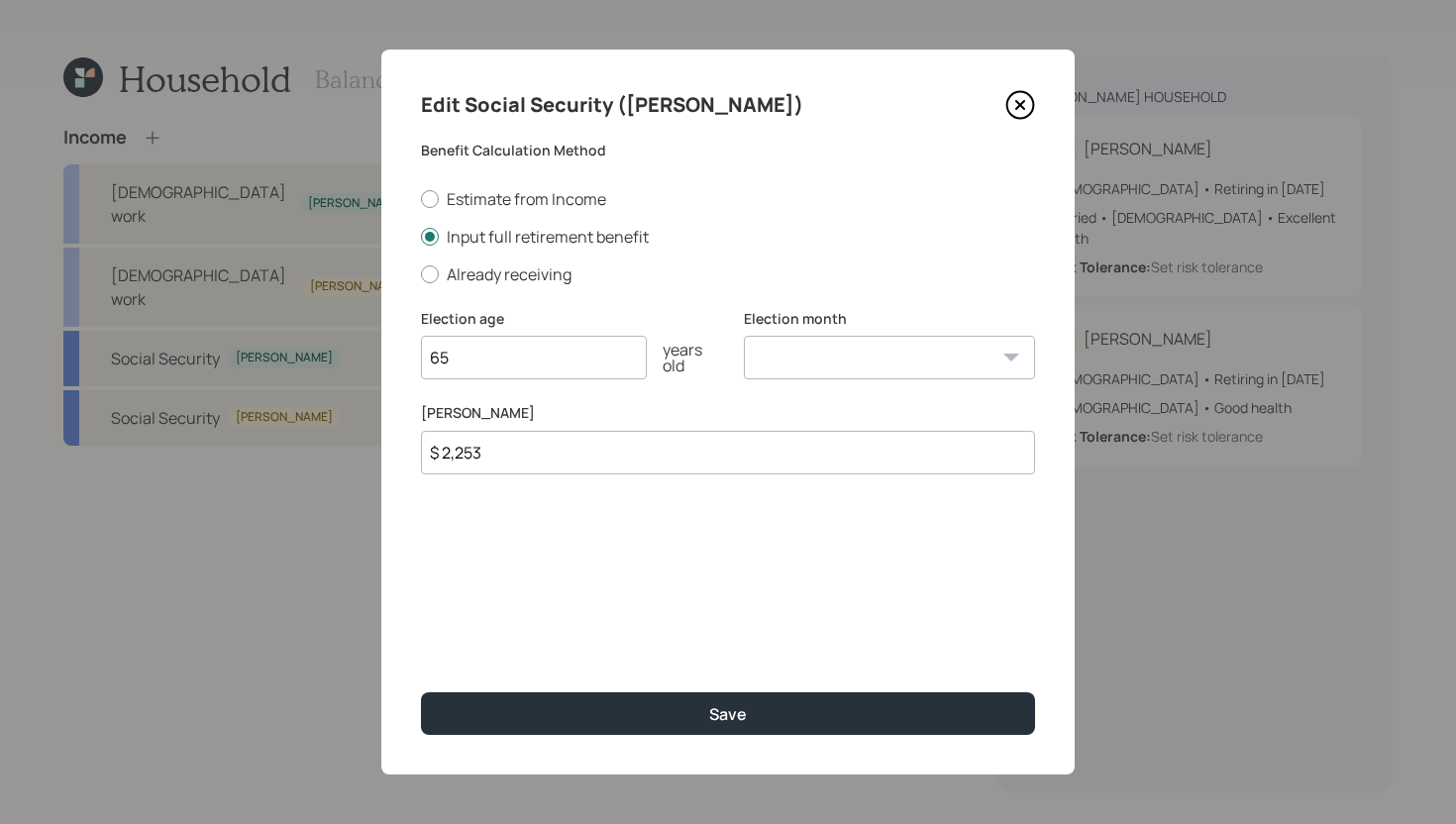 type on "65" 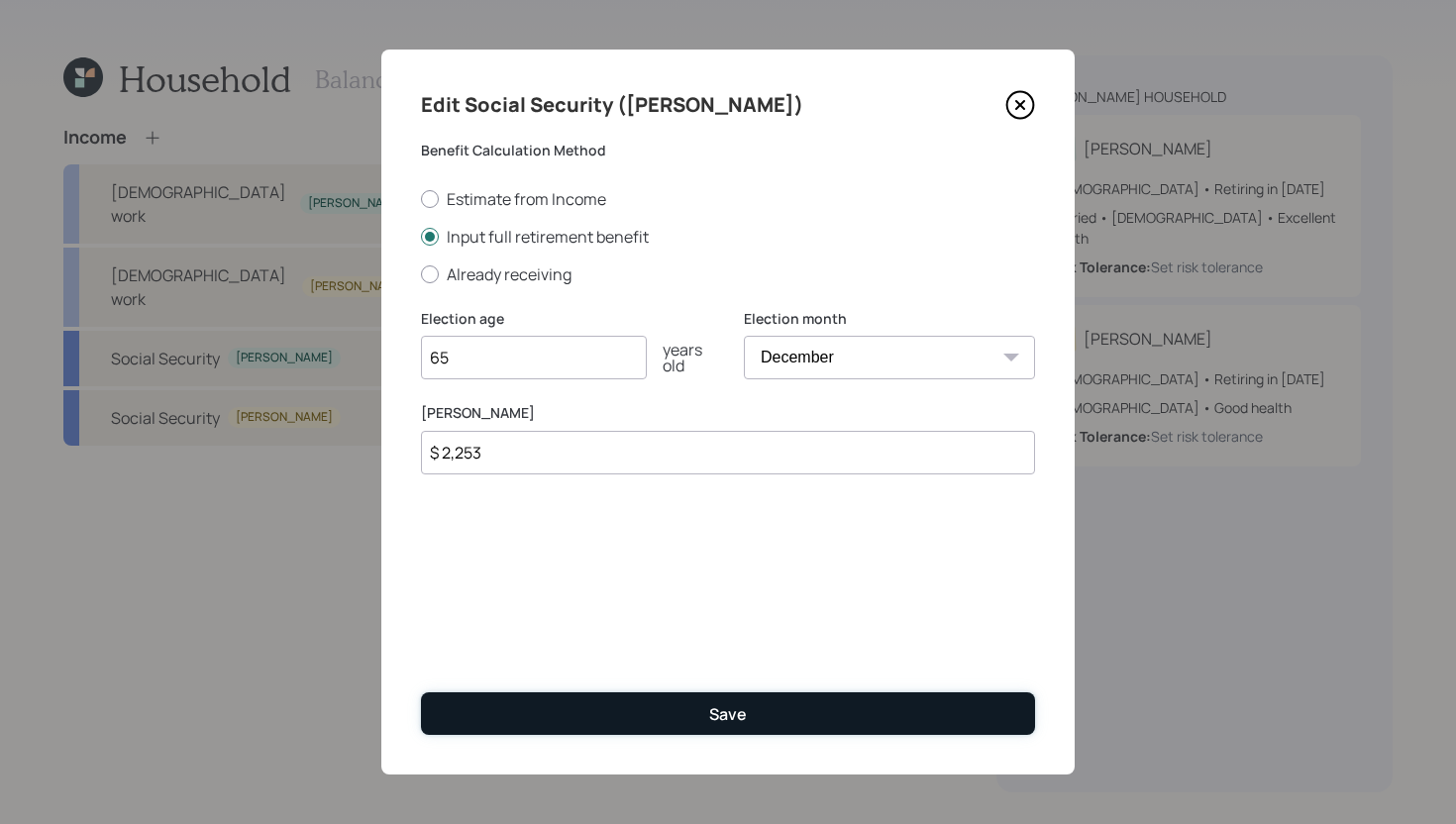 click on "Save" at bounding box center [728, 713] 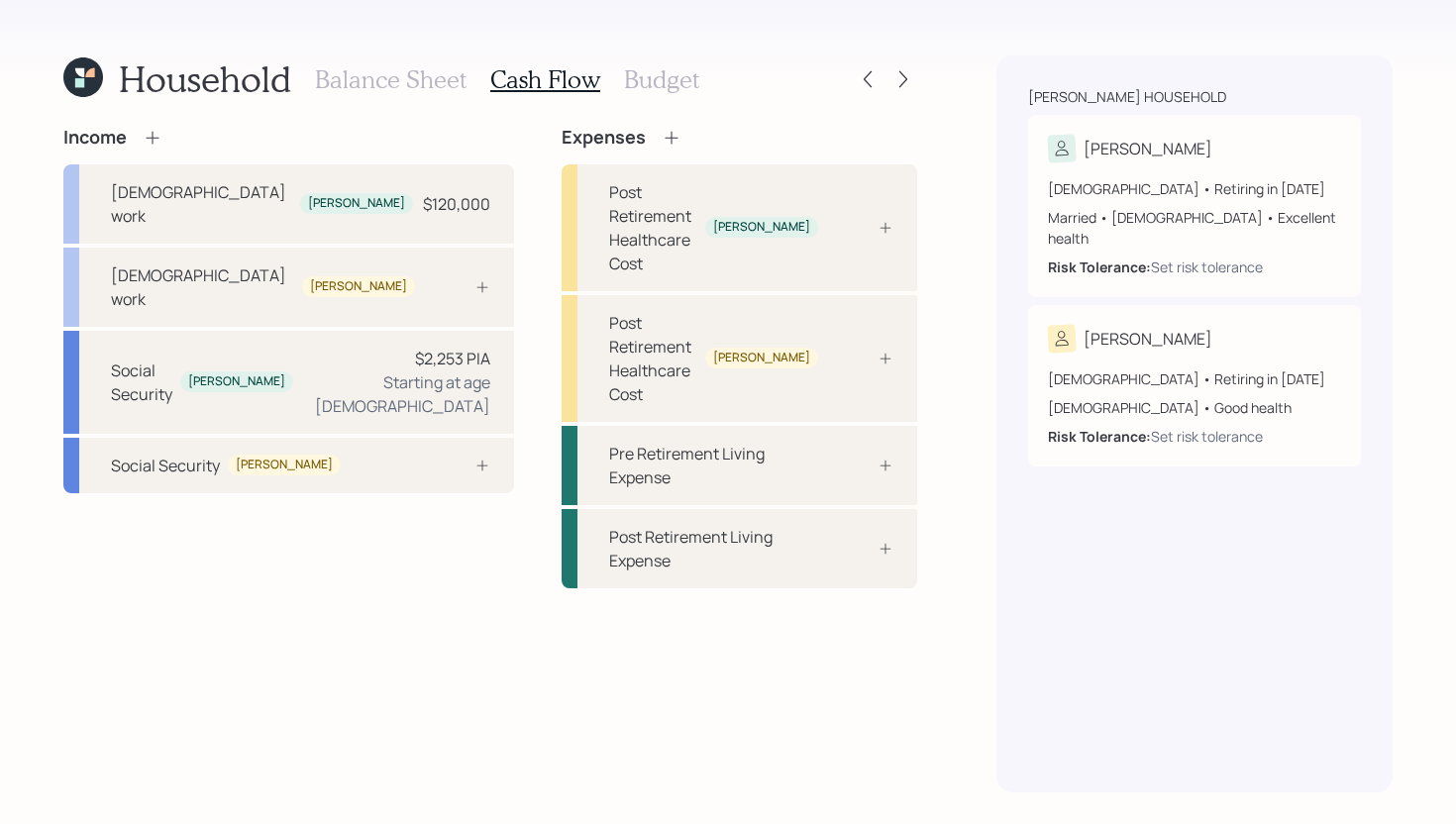 click 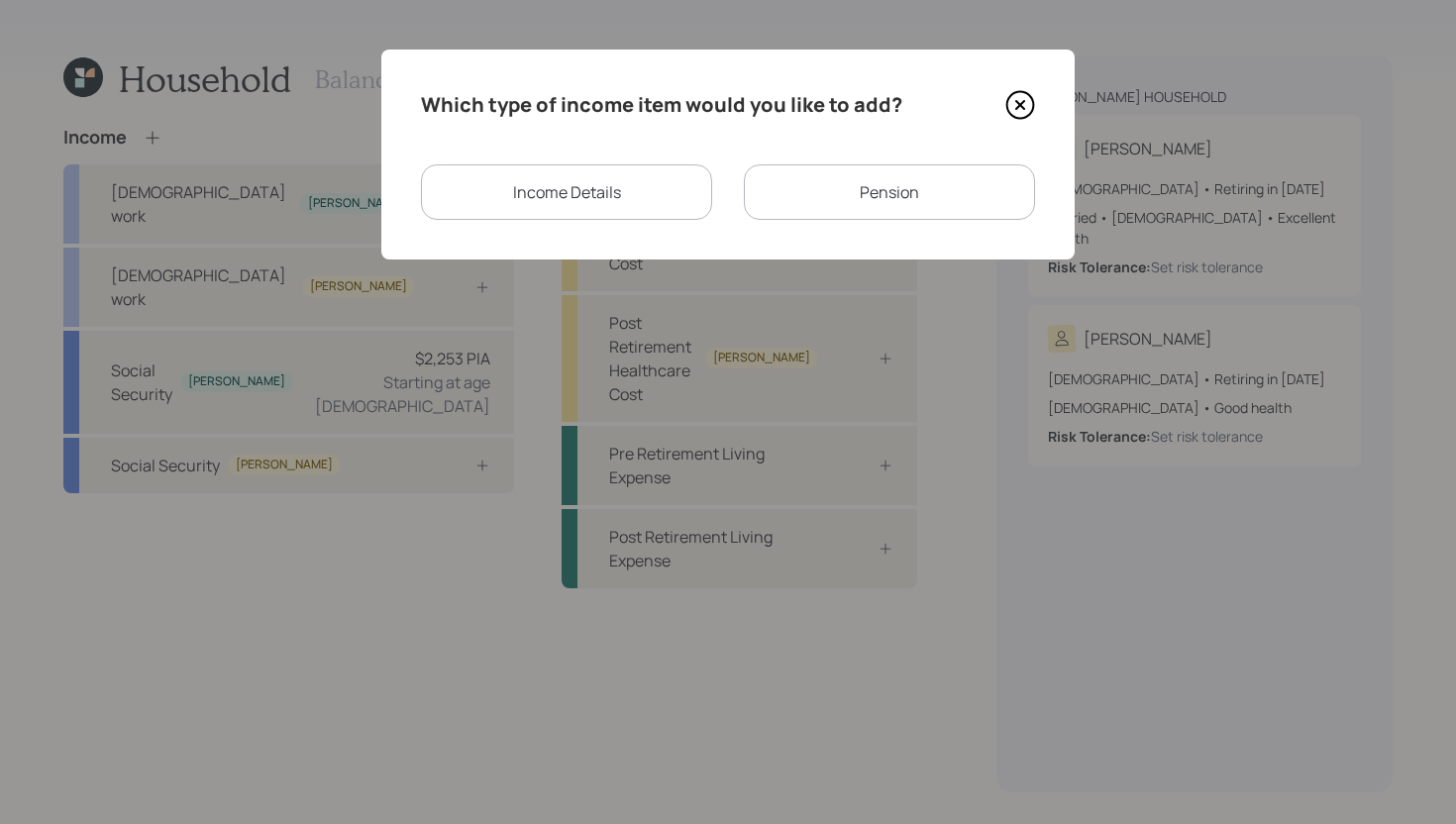 click on "Pension" at bounding box center (889, 192) 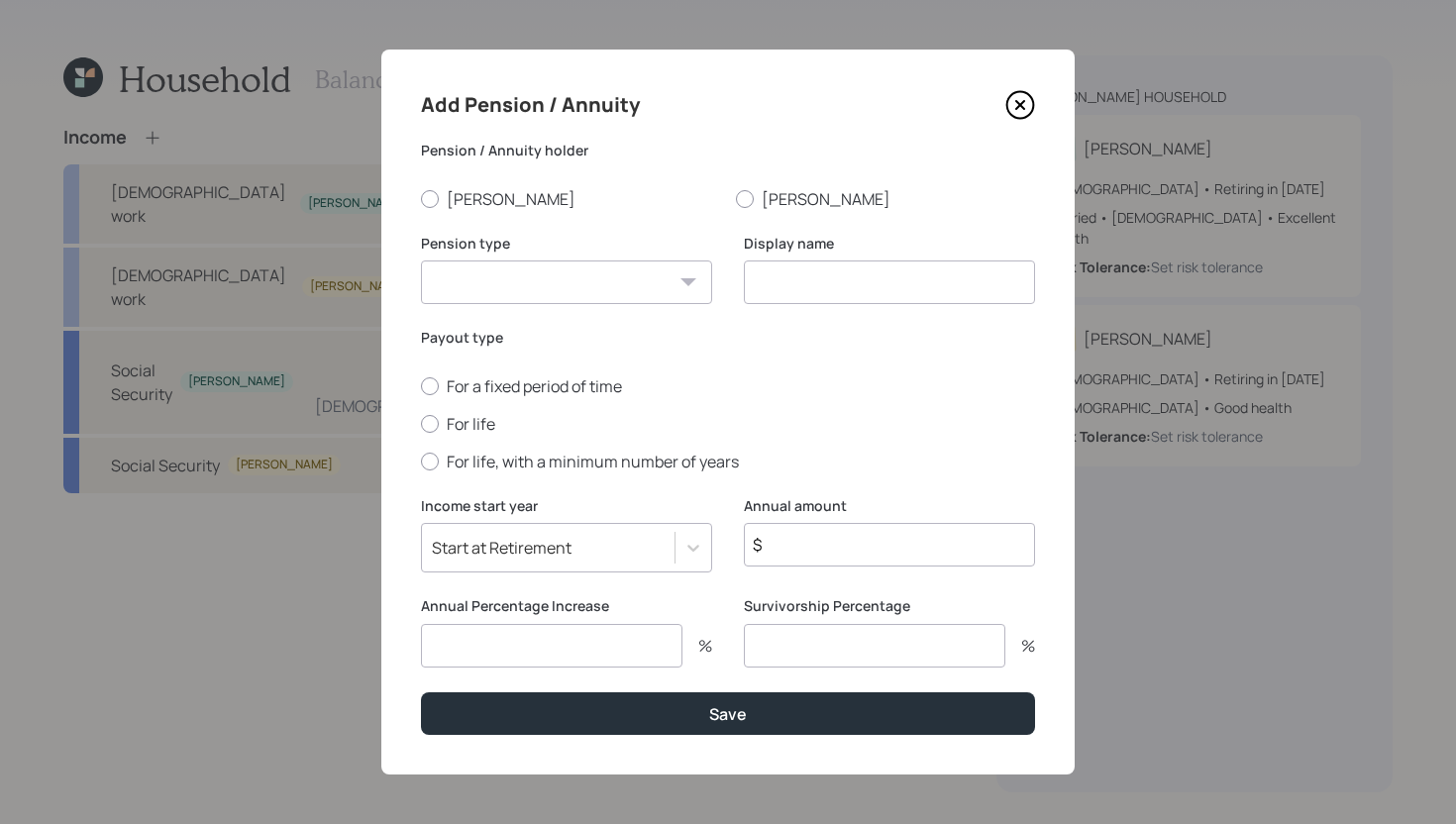 click 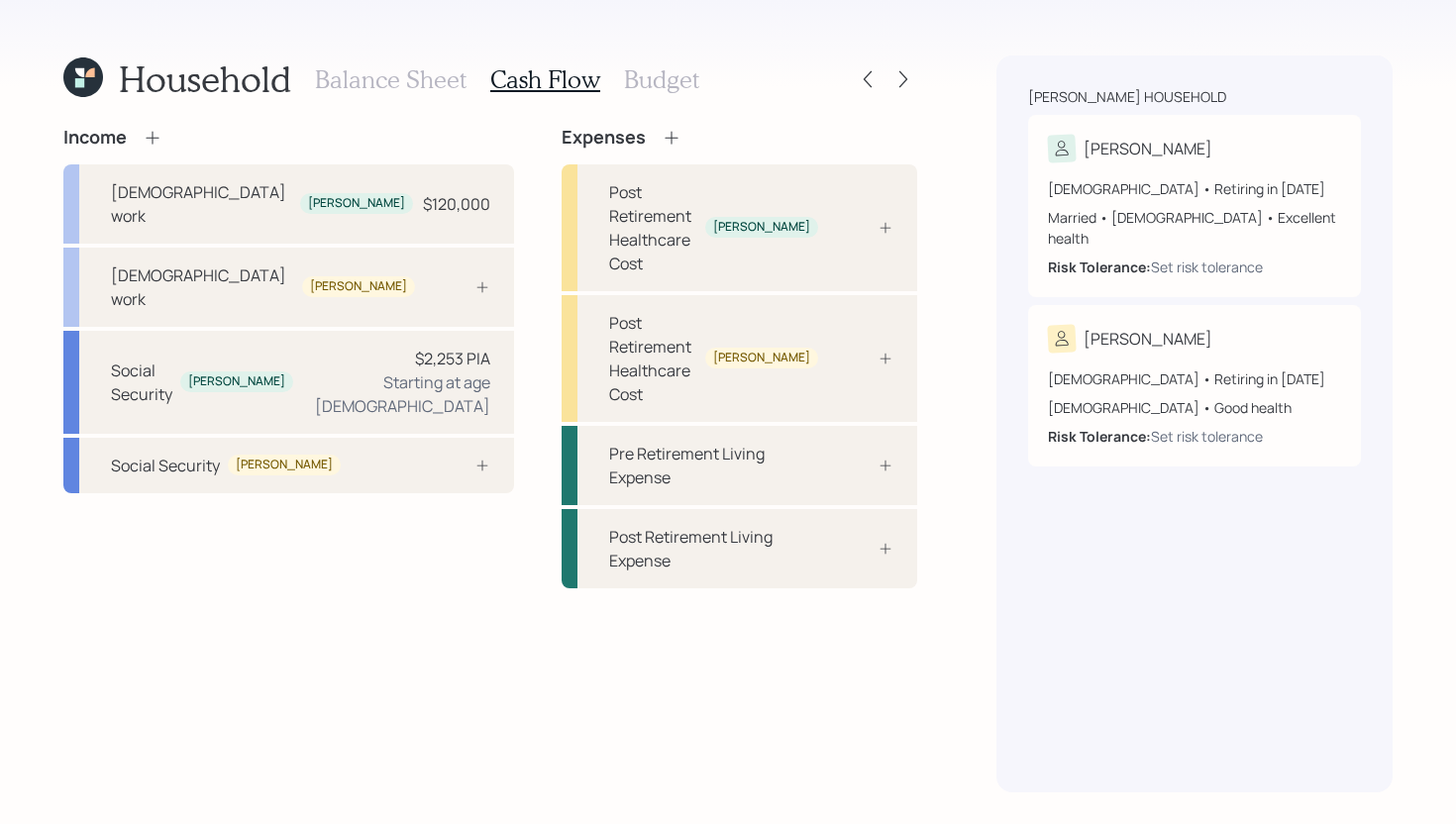 click 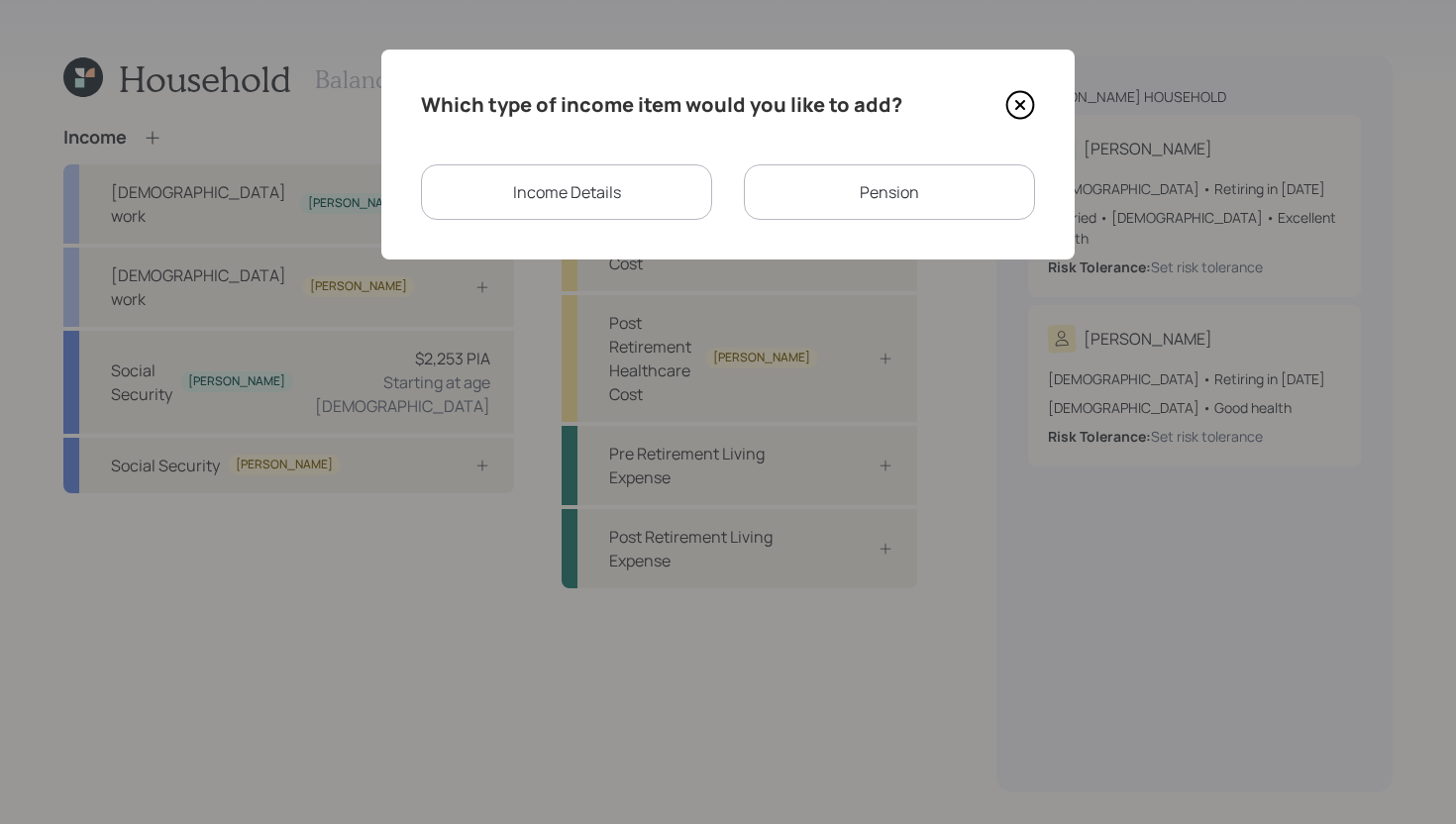 click on "Income Details" at bounding box center (567, 192) 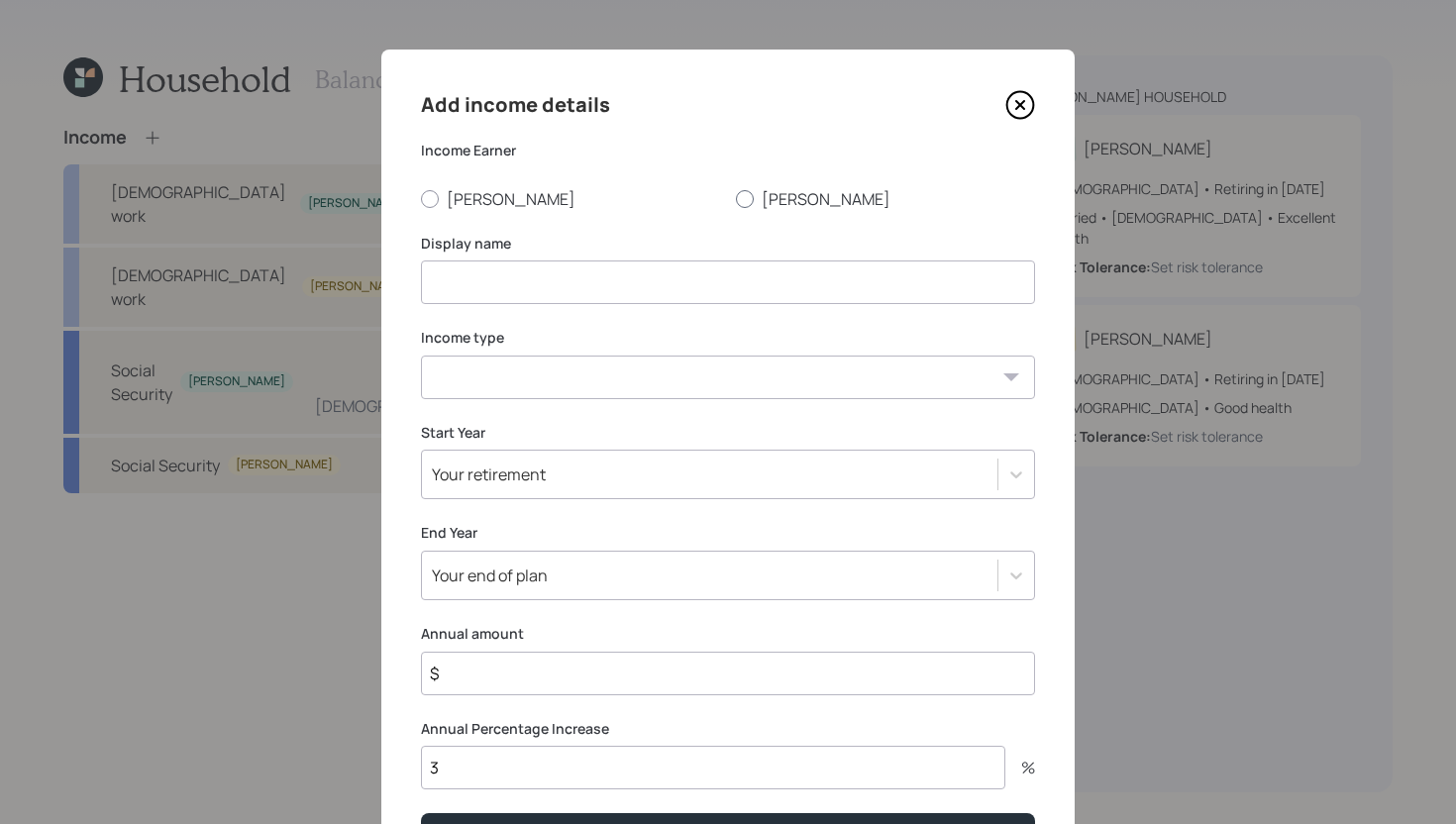 click on "Chris" at bounding box center [885, 199] 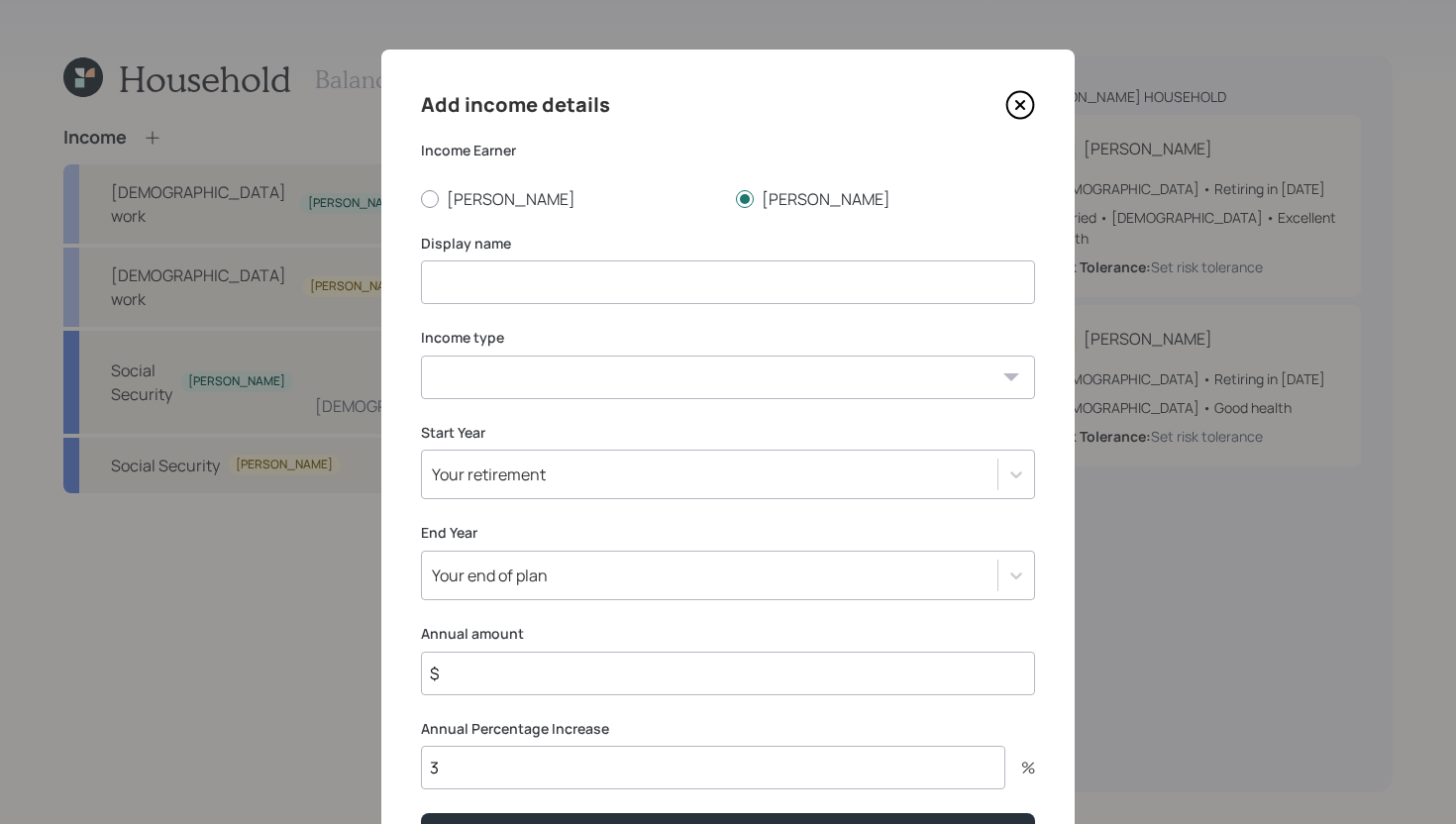 click at bounding box center [728, 282] 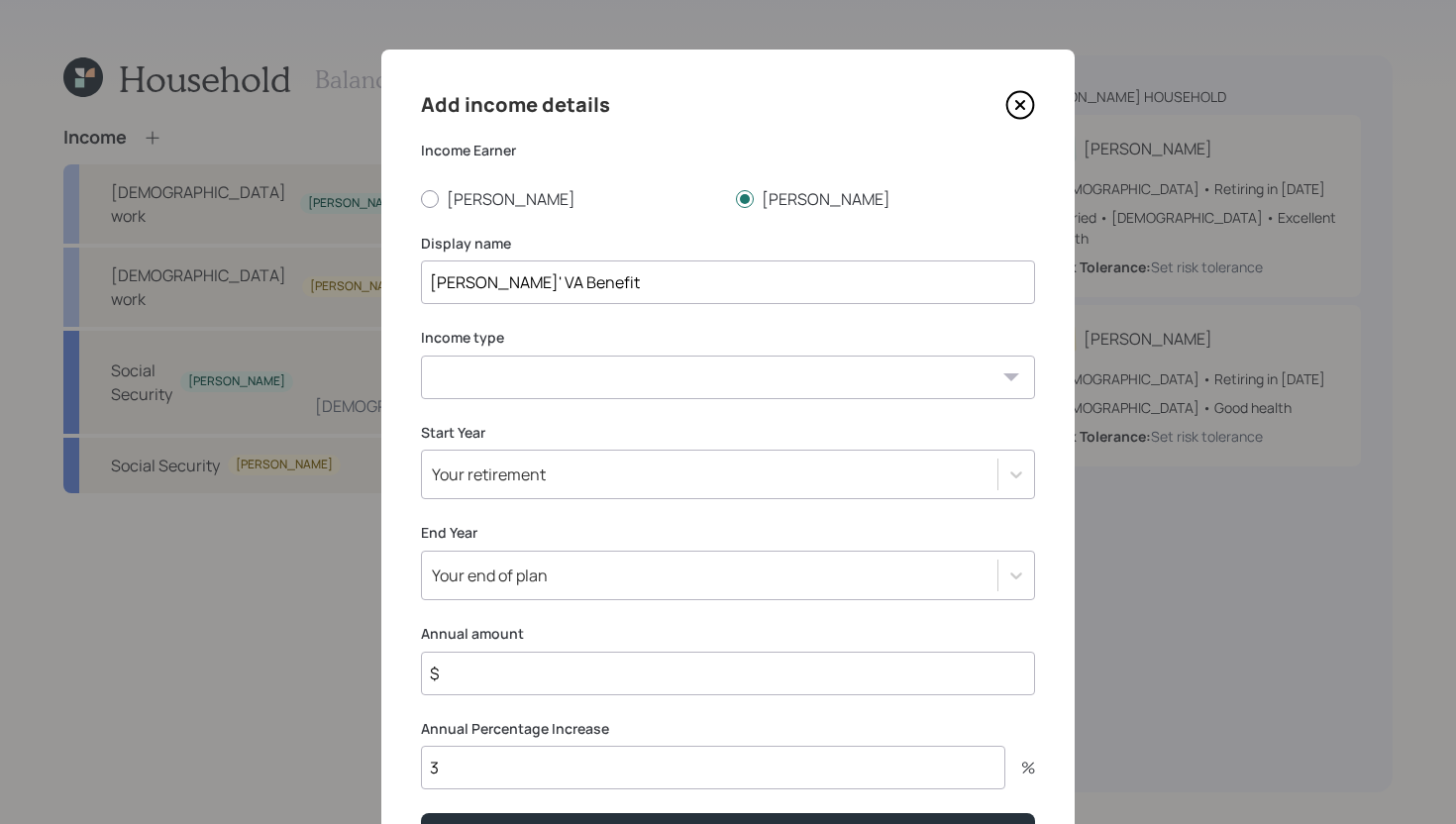 type on "Chris' VA Benefit" 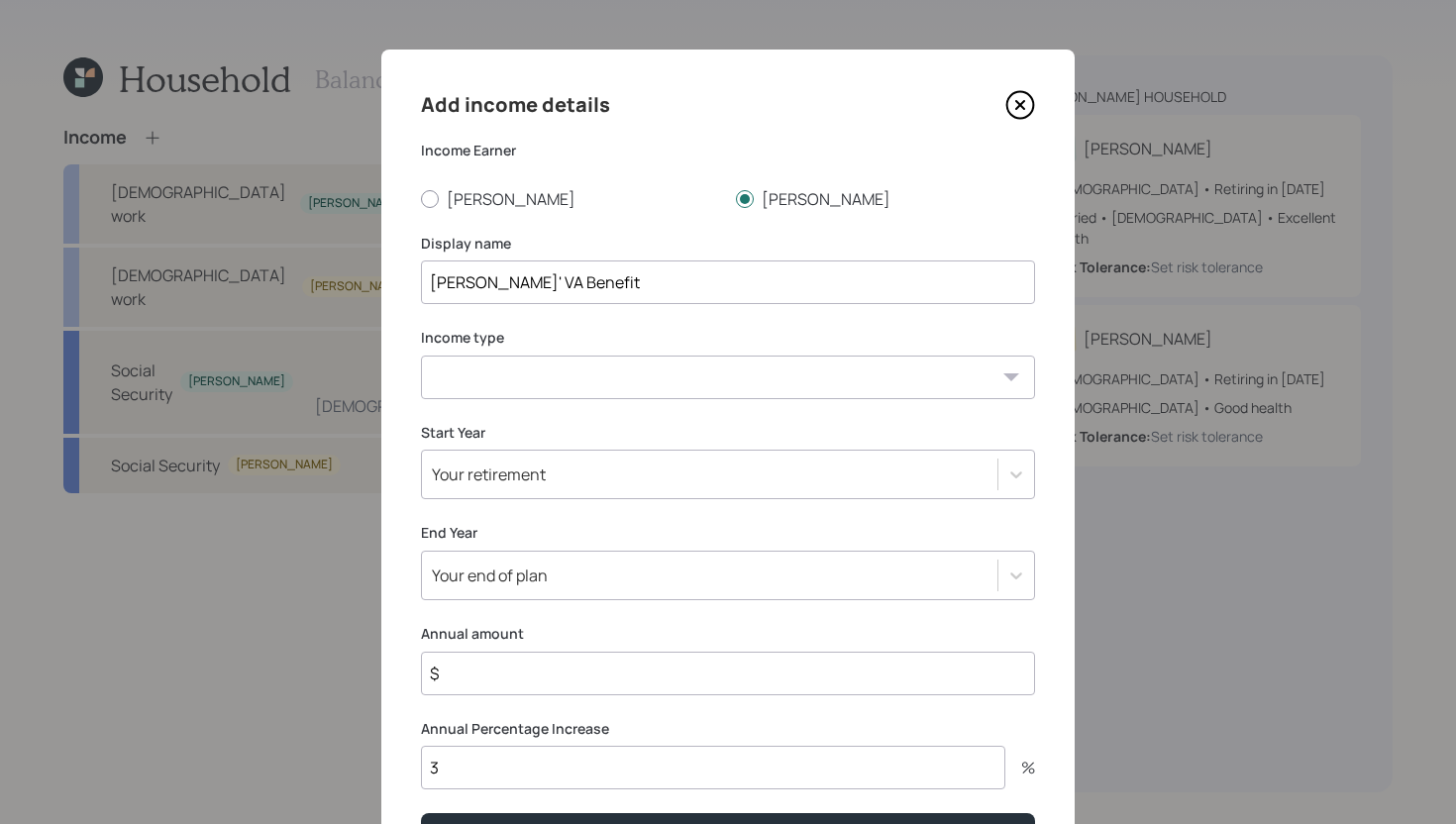 click on "Full-time work Part-time work Self employment Other" at bounding box center (728, 377) 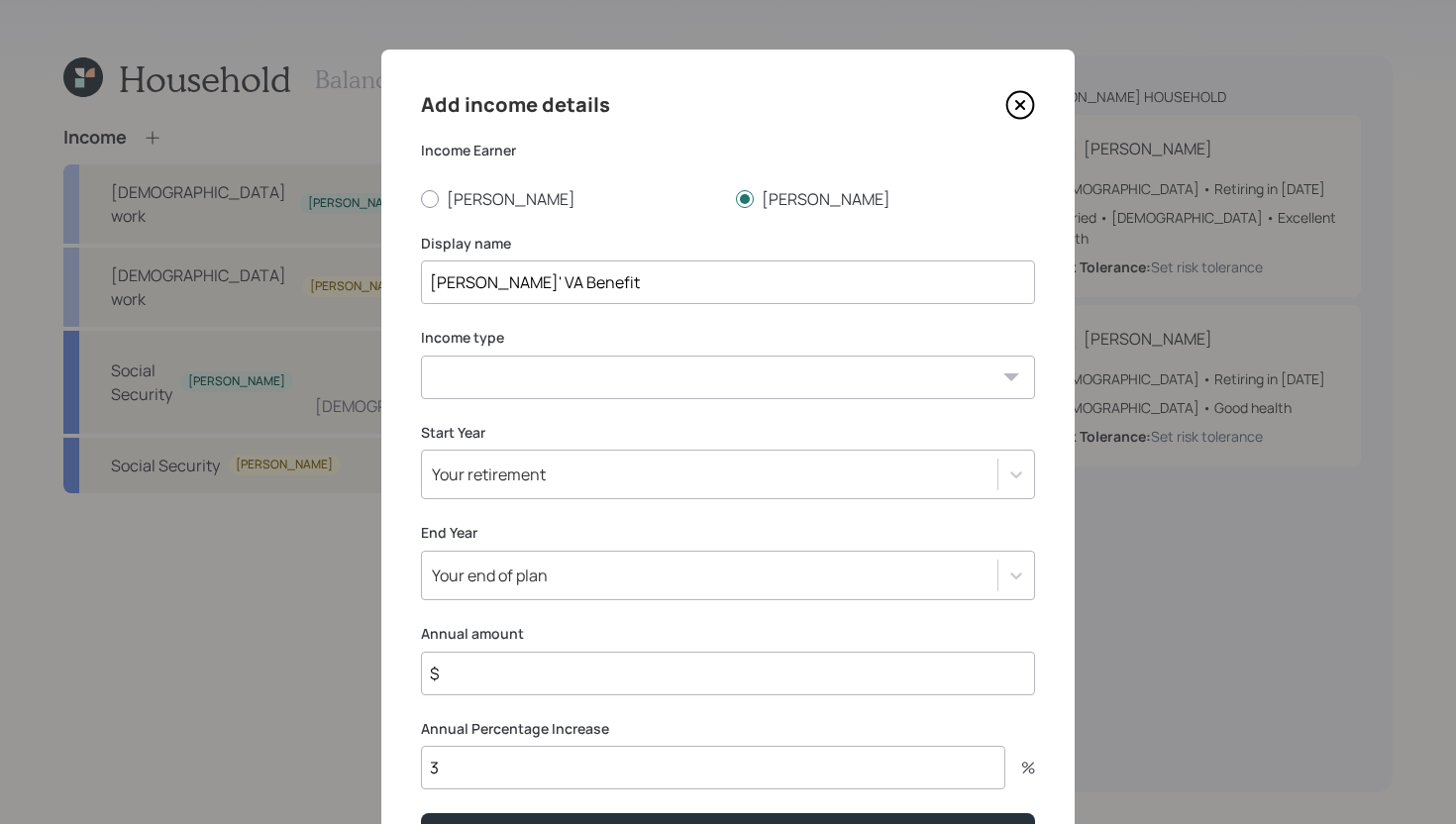 select on "other" 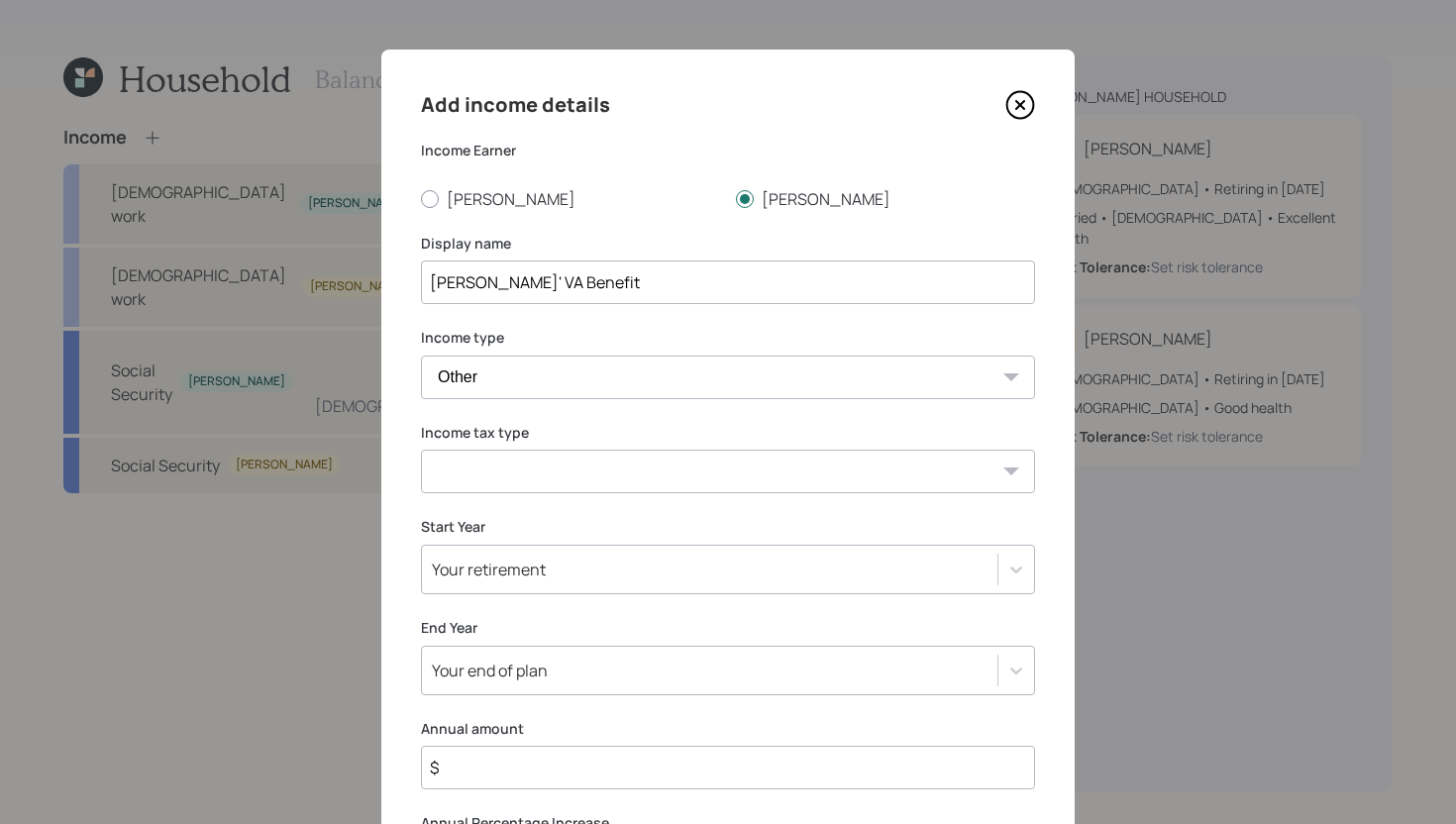 click on "Tax-free Earned Self Employment Alimony Royalties Pension / Annuity Interest Dividend Short-Term Gain Long-Term Gain Social Security" at bounding box center [728, 471] 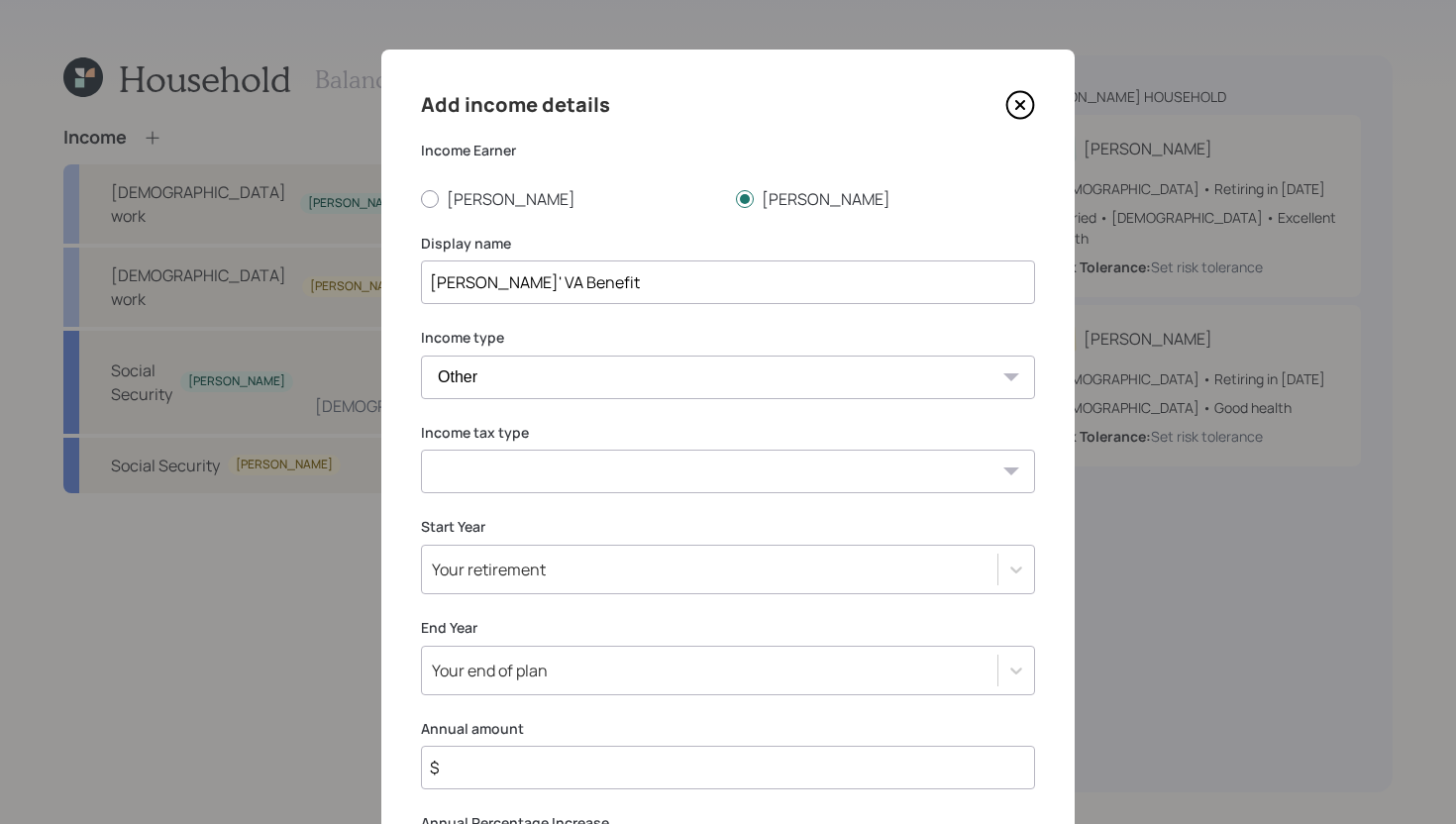 select on "tax_free" 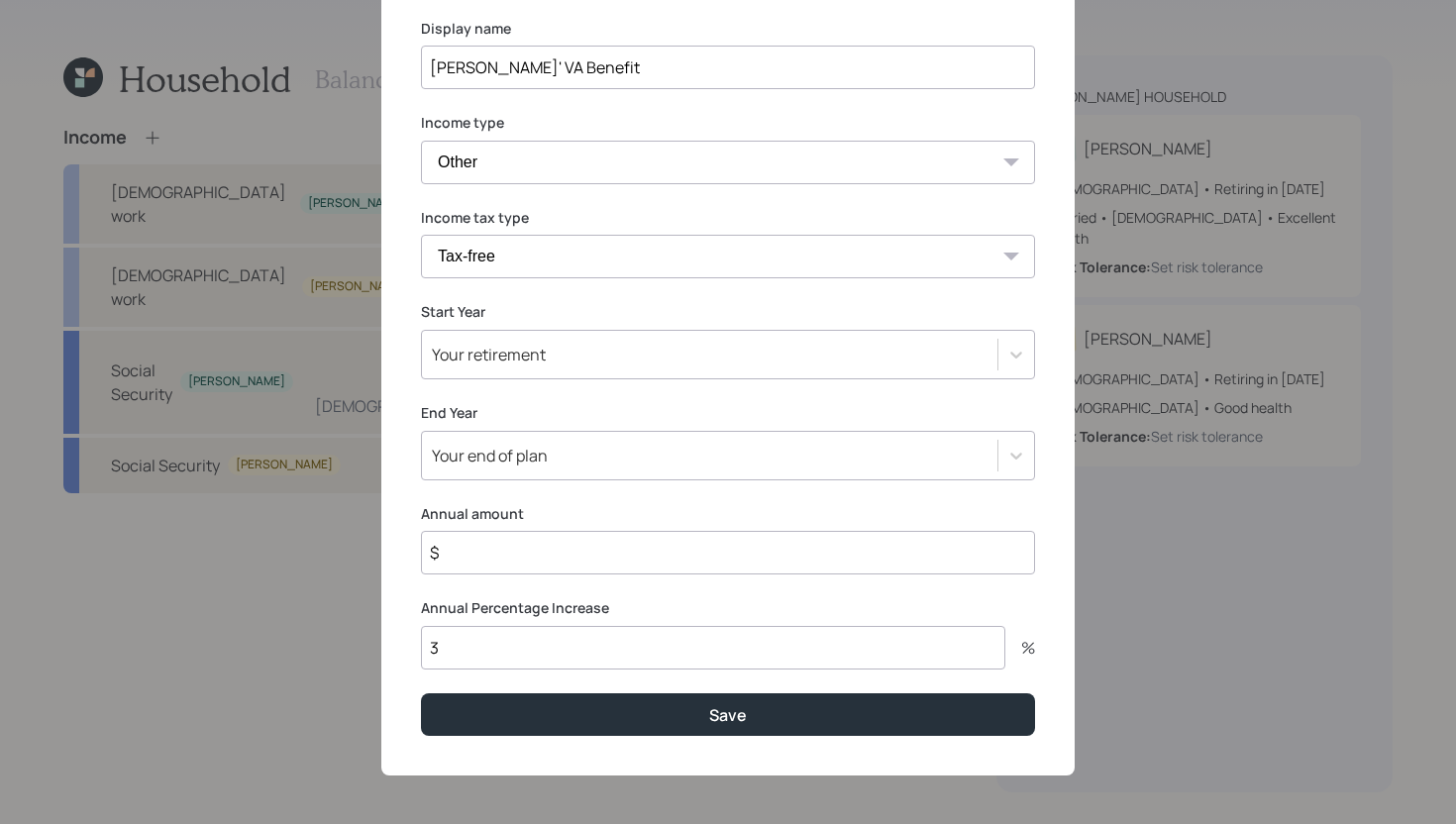 scroll, scrollTop: 217, scrollLeft: 0, axis: vertical 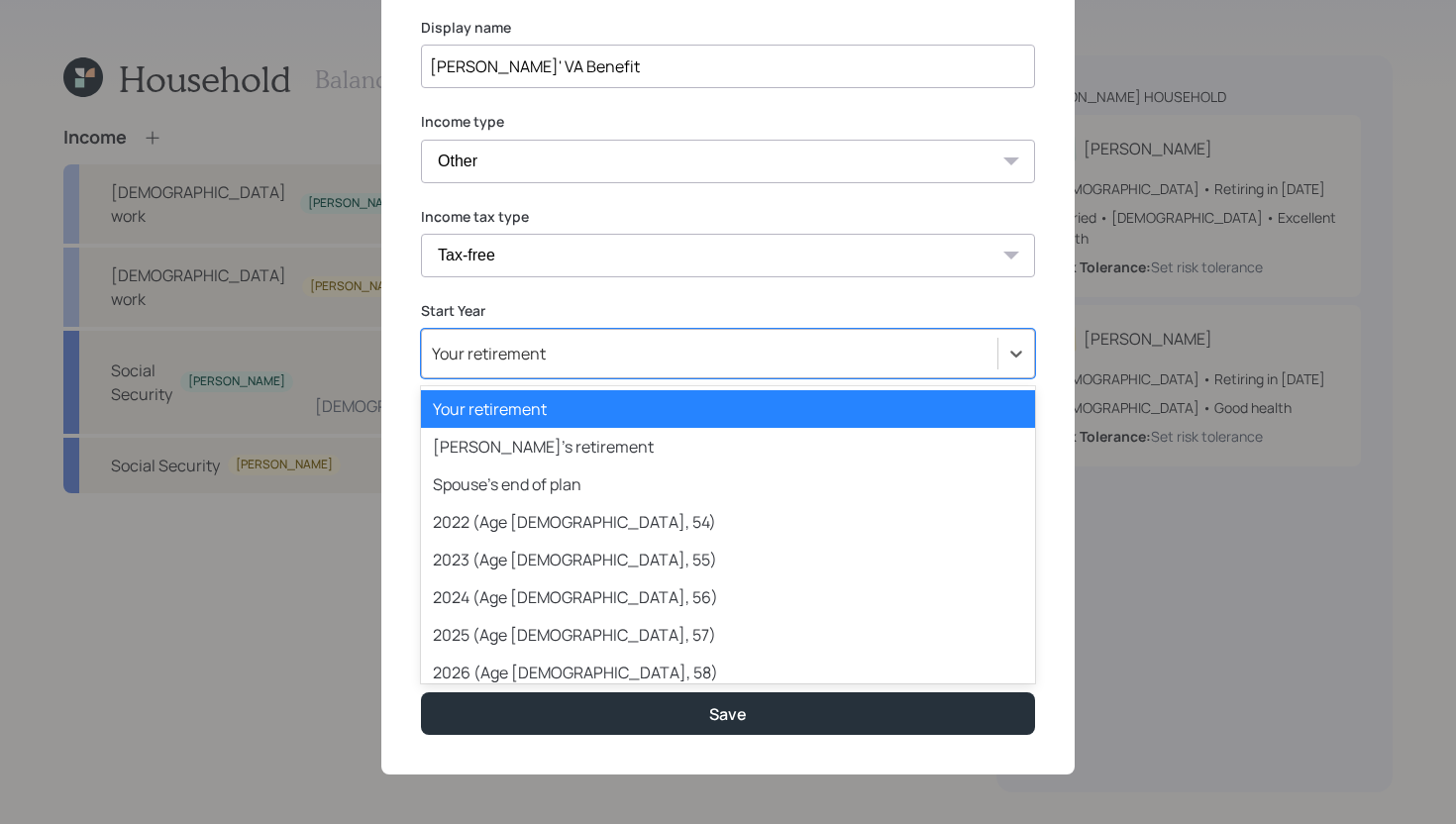 click on "Your retirement" at bounding box center [709, 354] 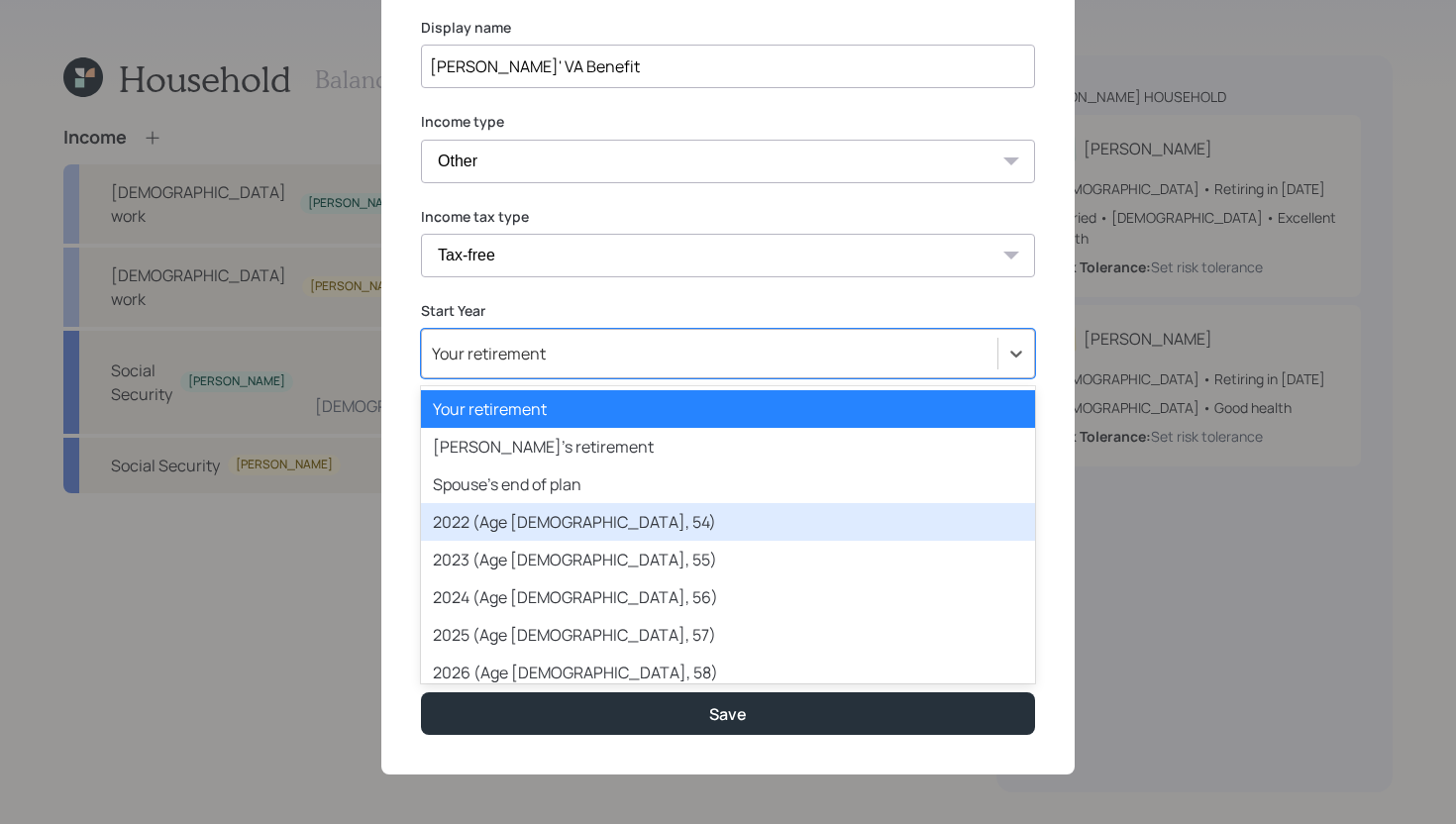 click on "2022 (Age 58, 54)" at bounding box center (728, 522) 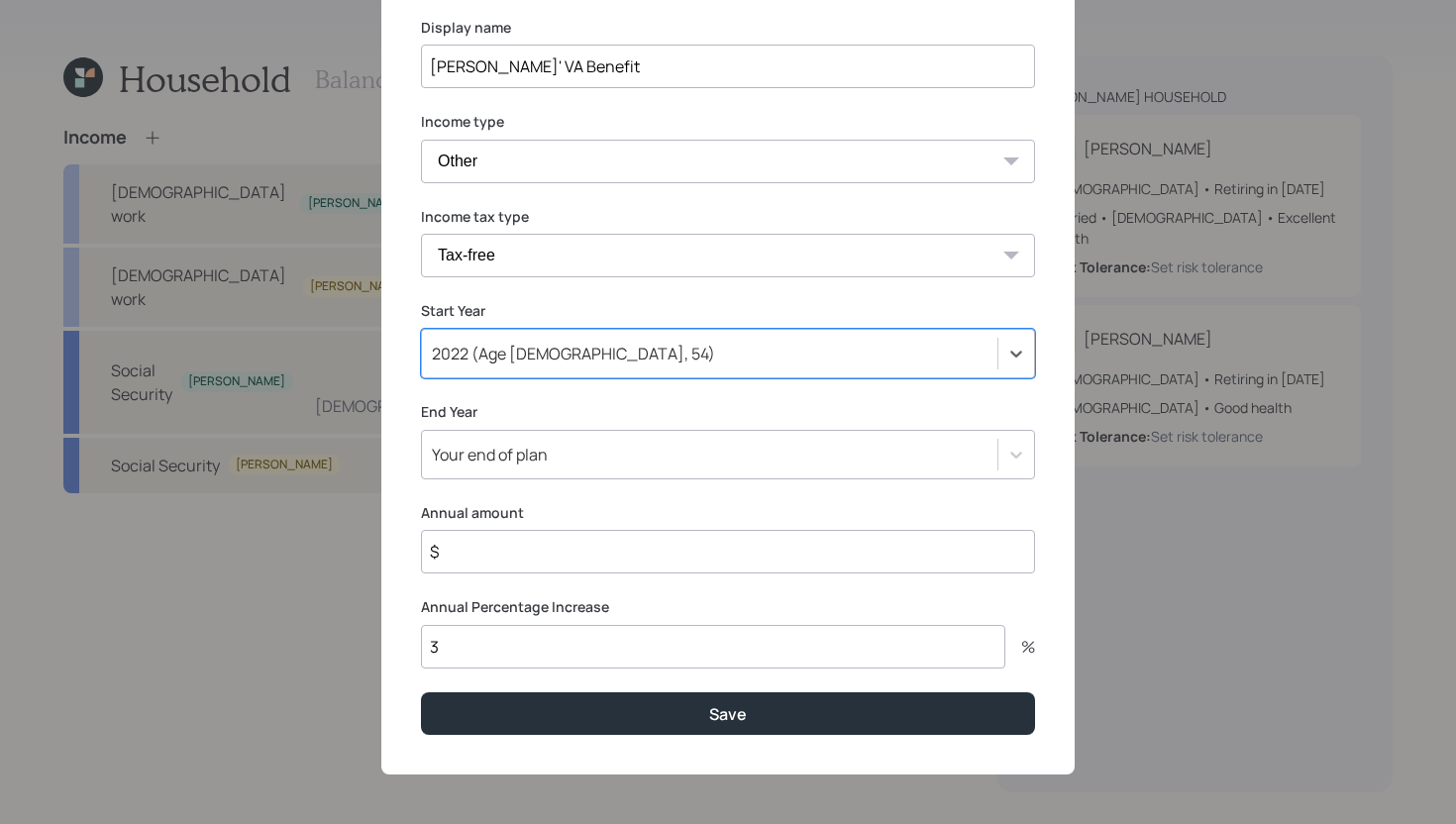 click on "3" at bounding box center [713, 647] 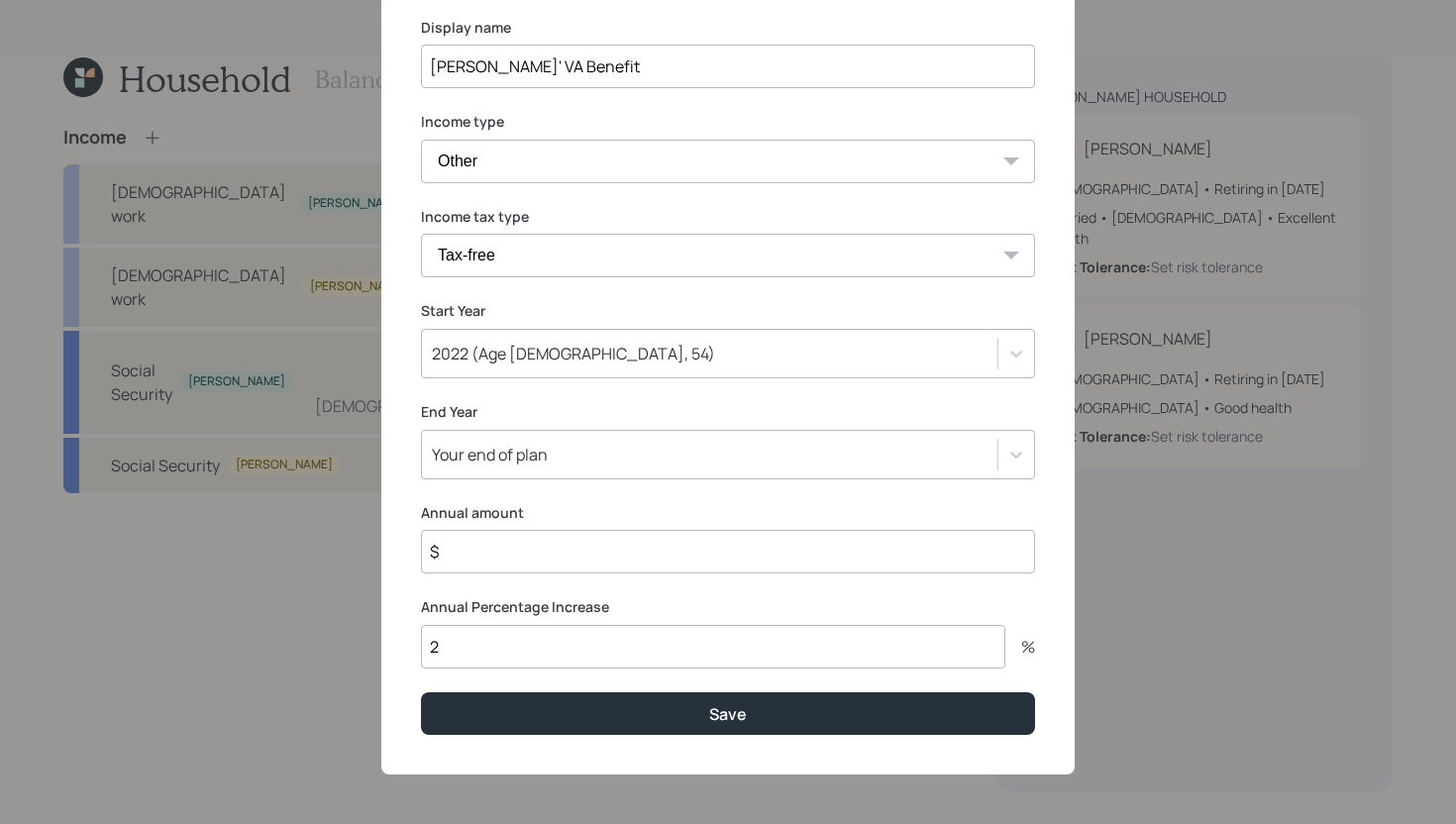 type on "2" 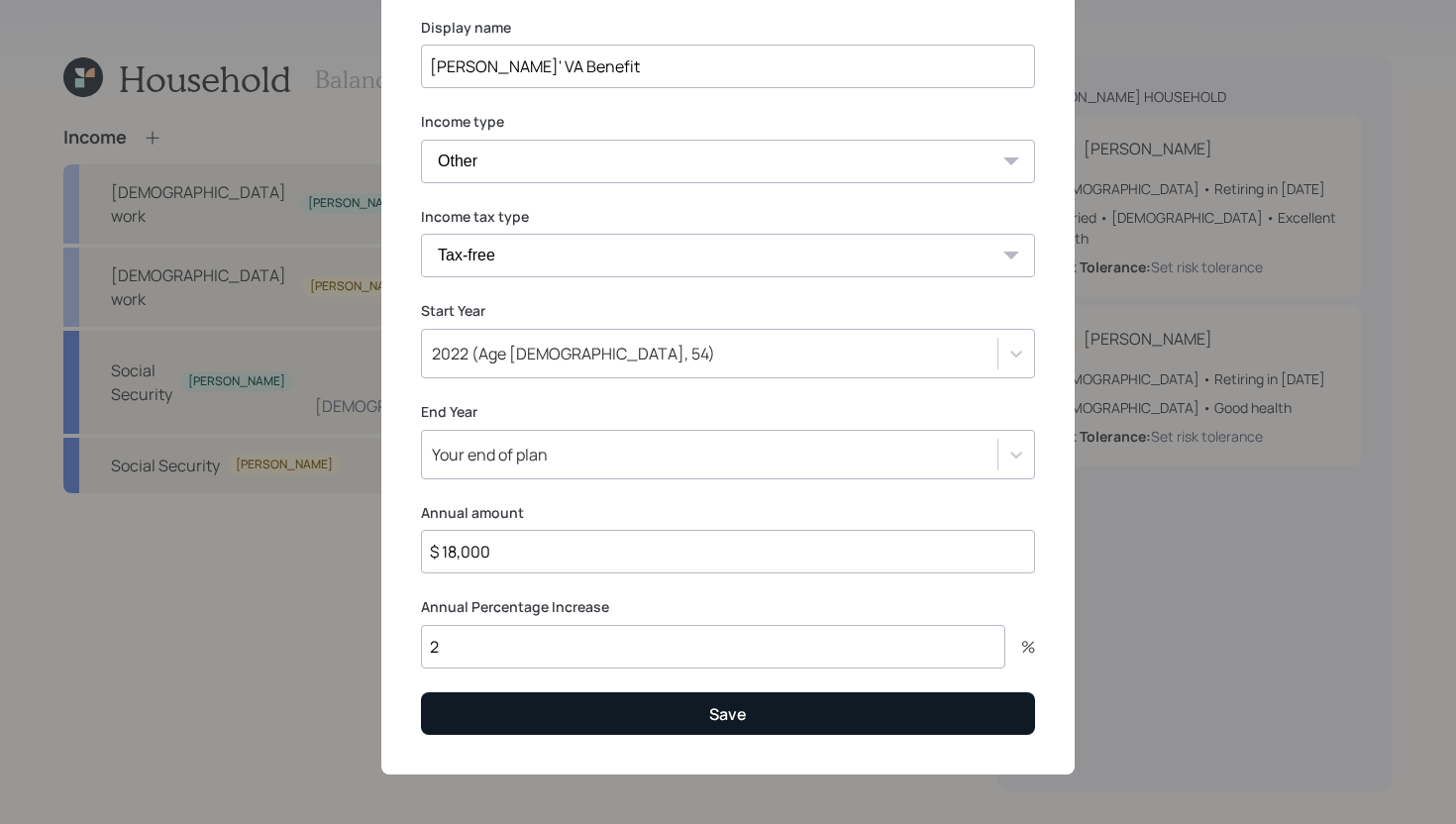 type on "$ 18,000" 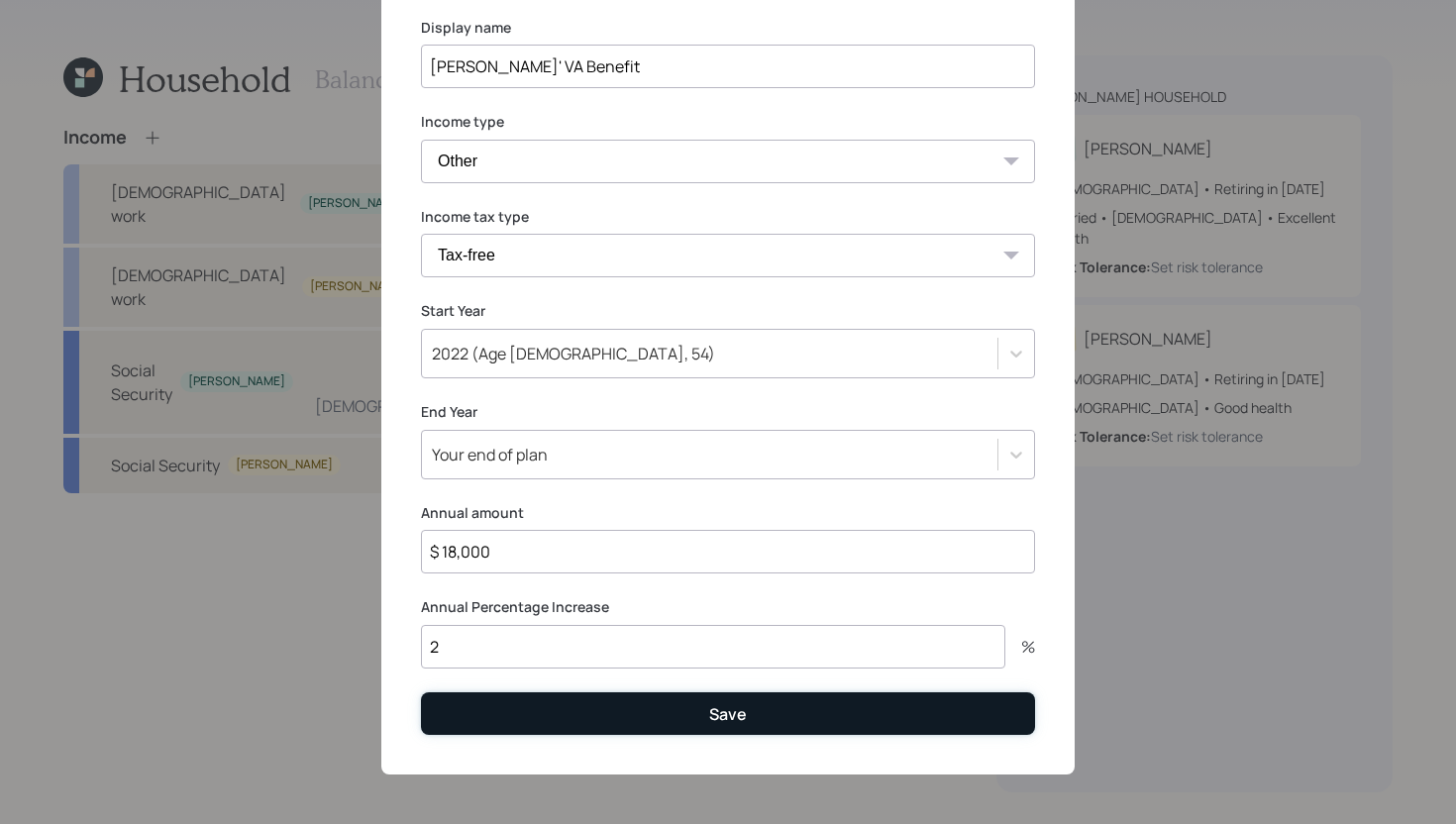 click on "Save" at bounding box center [728, 713] 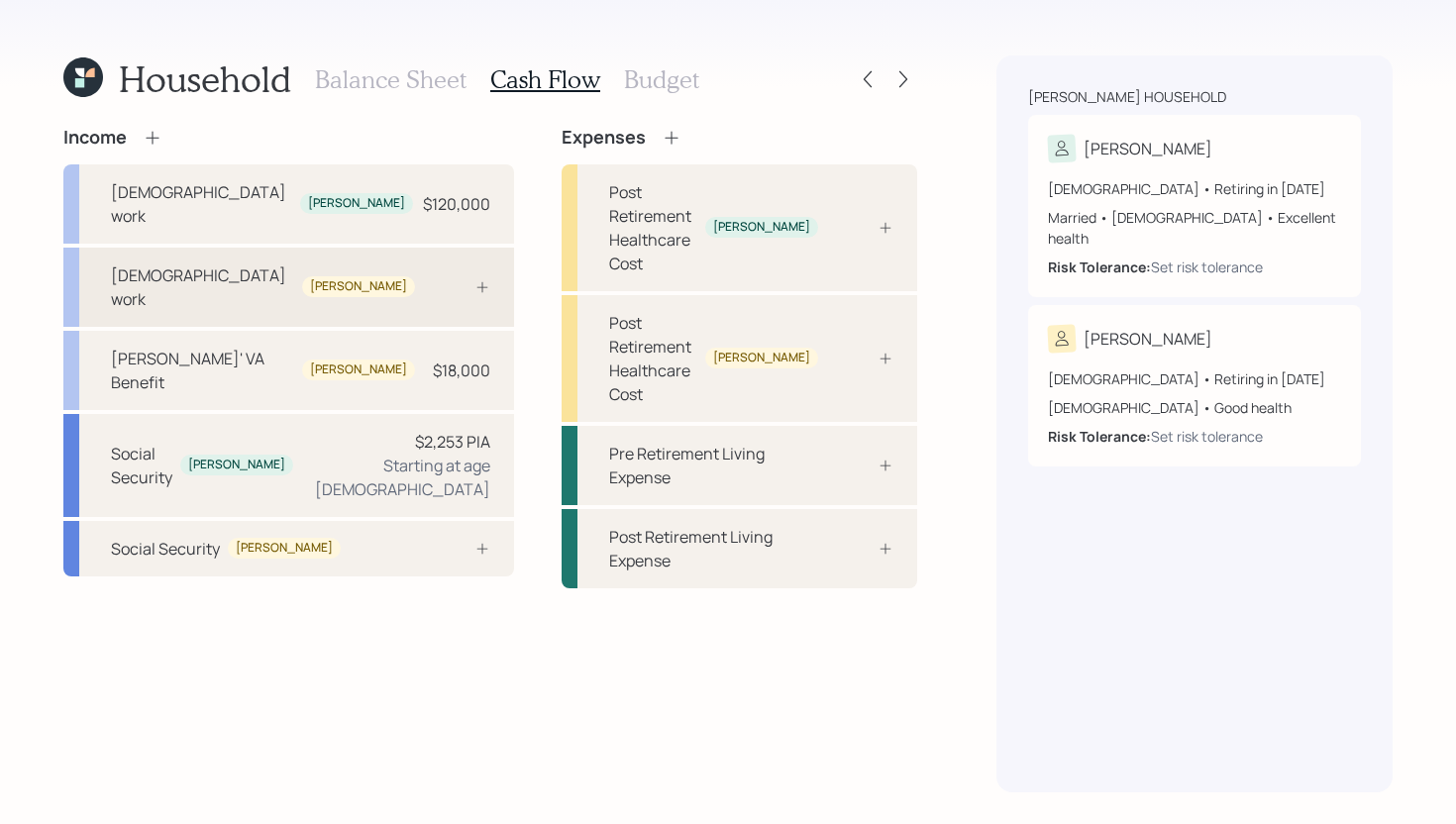 click on "Full-time work Chris" at bounding box center [288, 287] 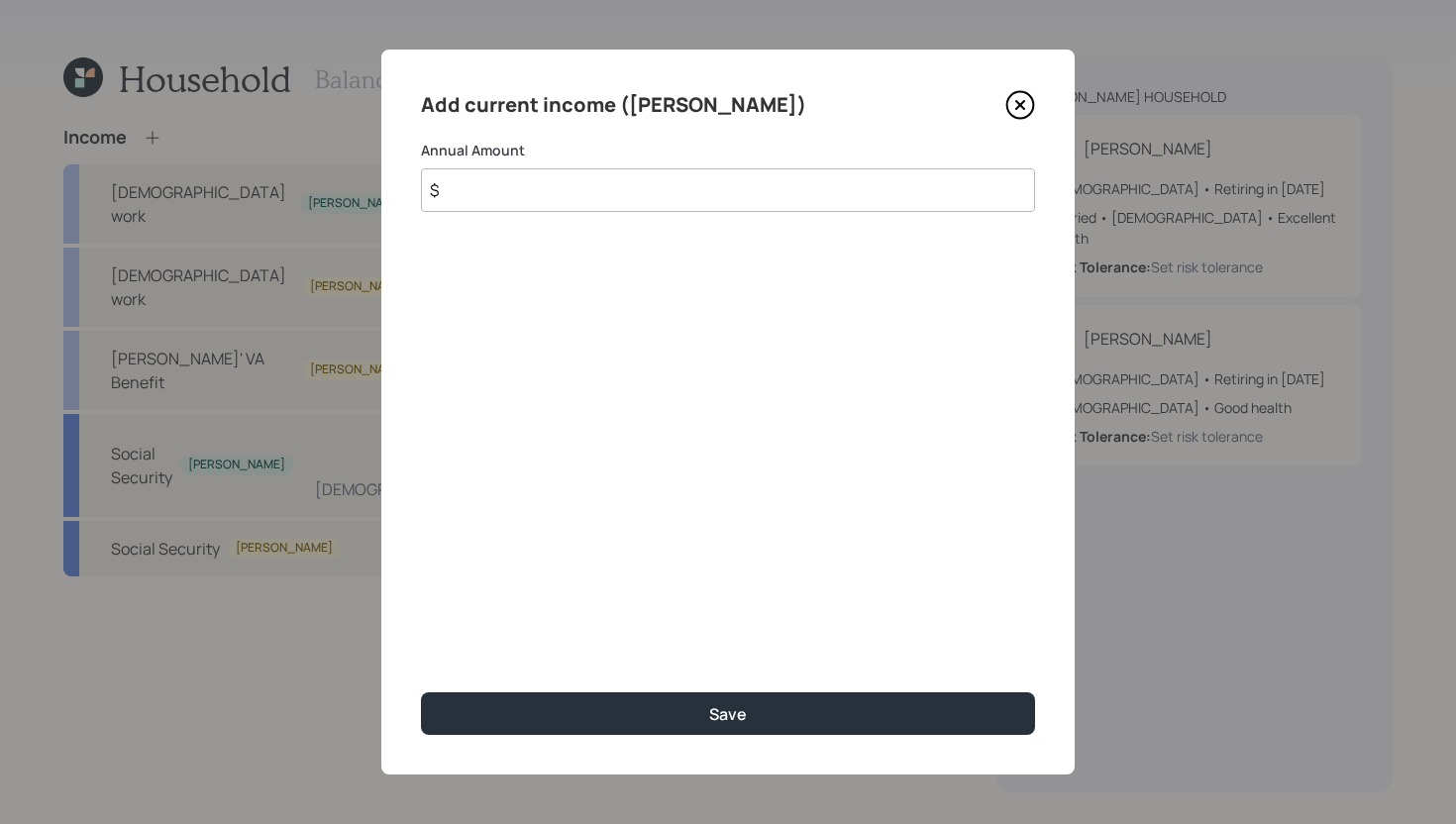 click on "$" at bounding box center (728, 190) 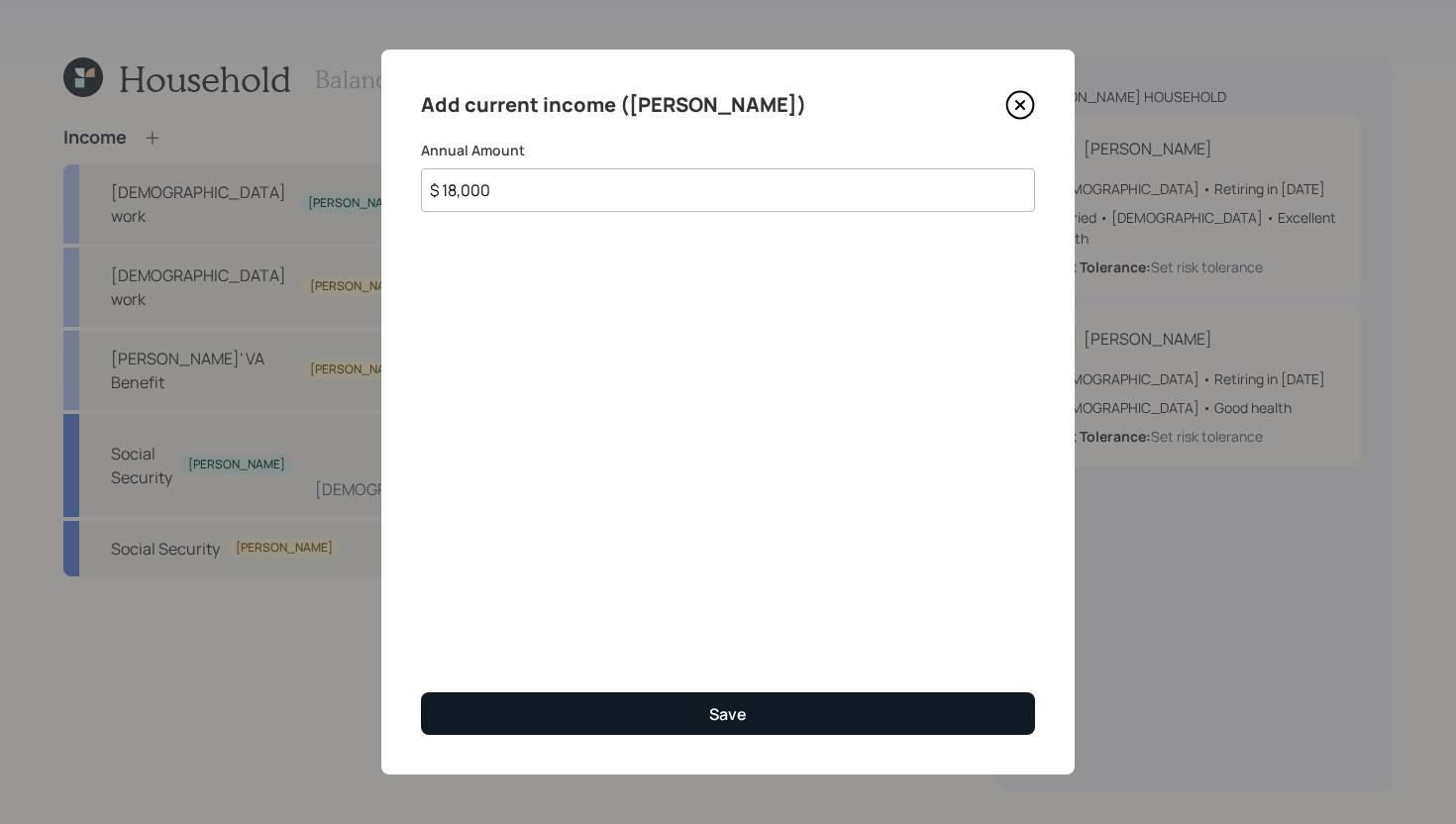 type on "$ 18,000" 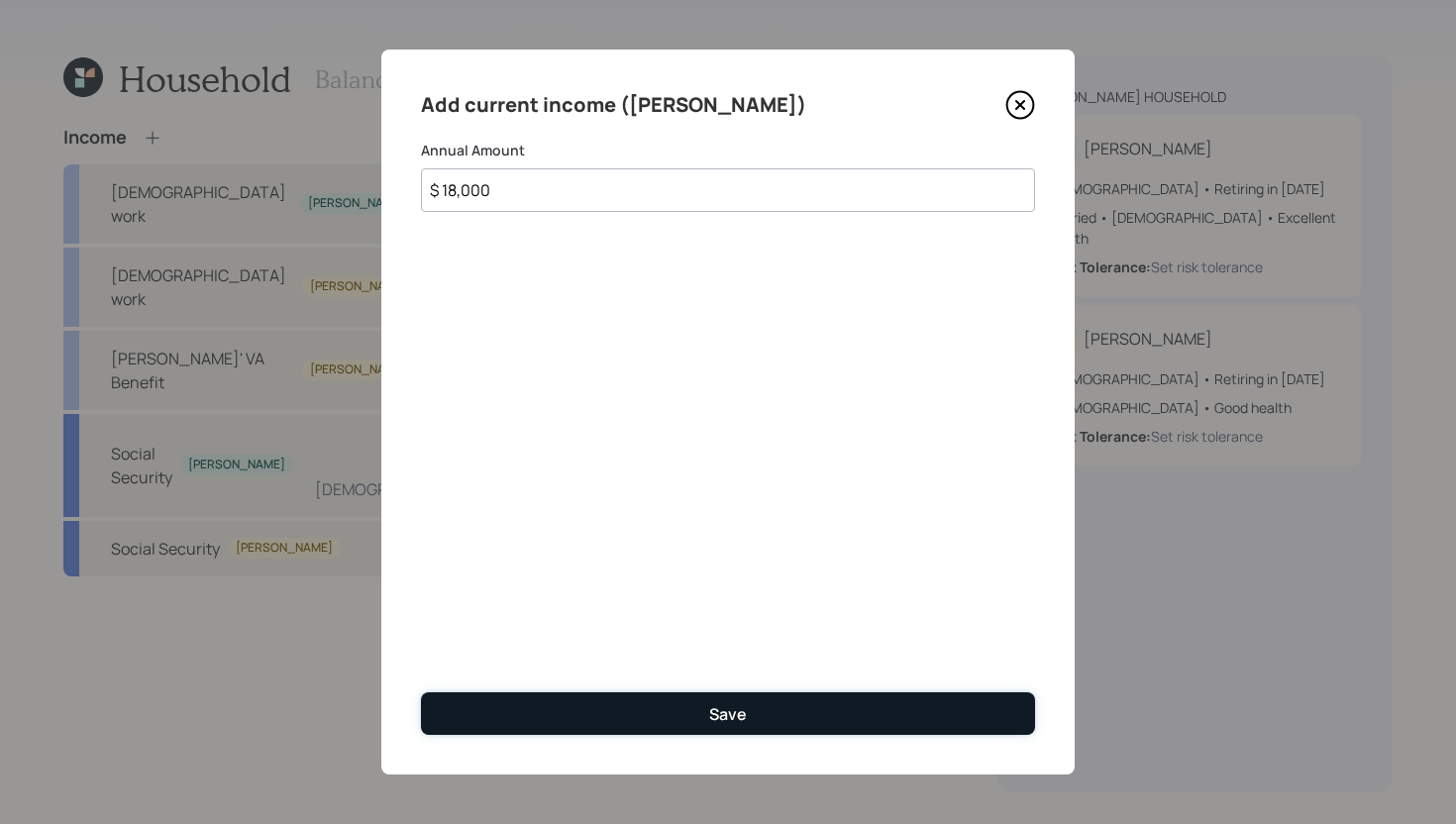 click on "Save" at bounding box center (728, 714) 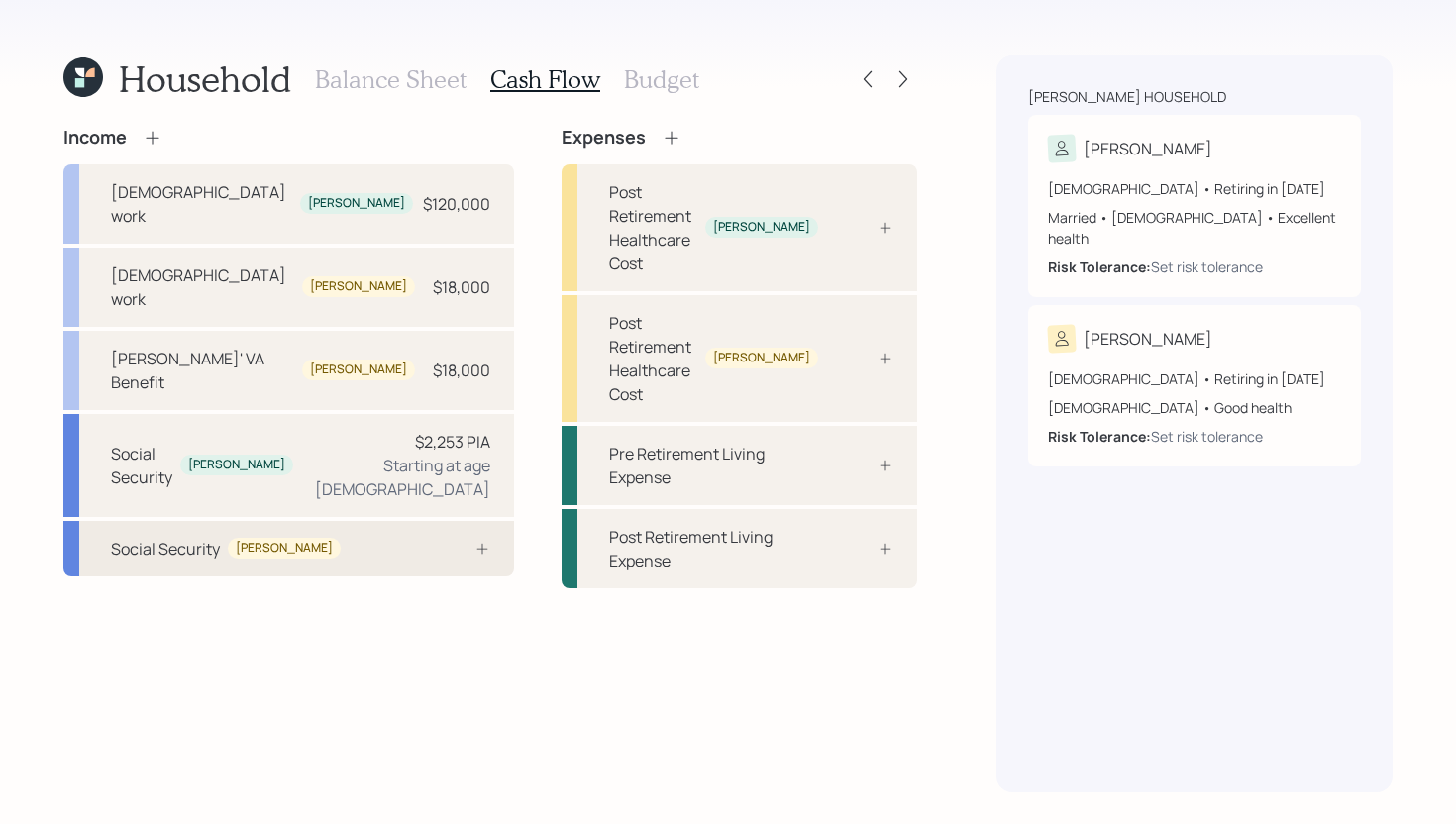 click on "Social Security Chris" at bounding box center [288, 549] 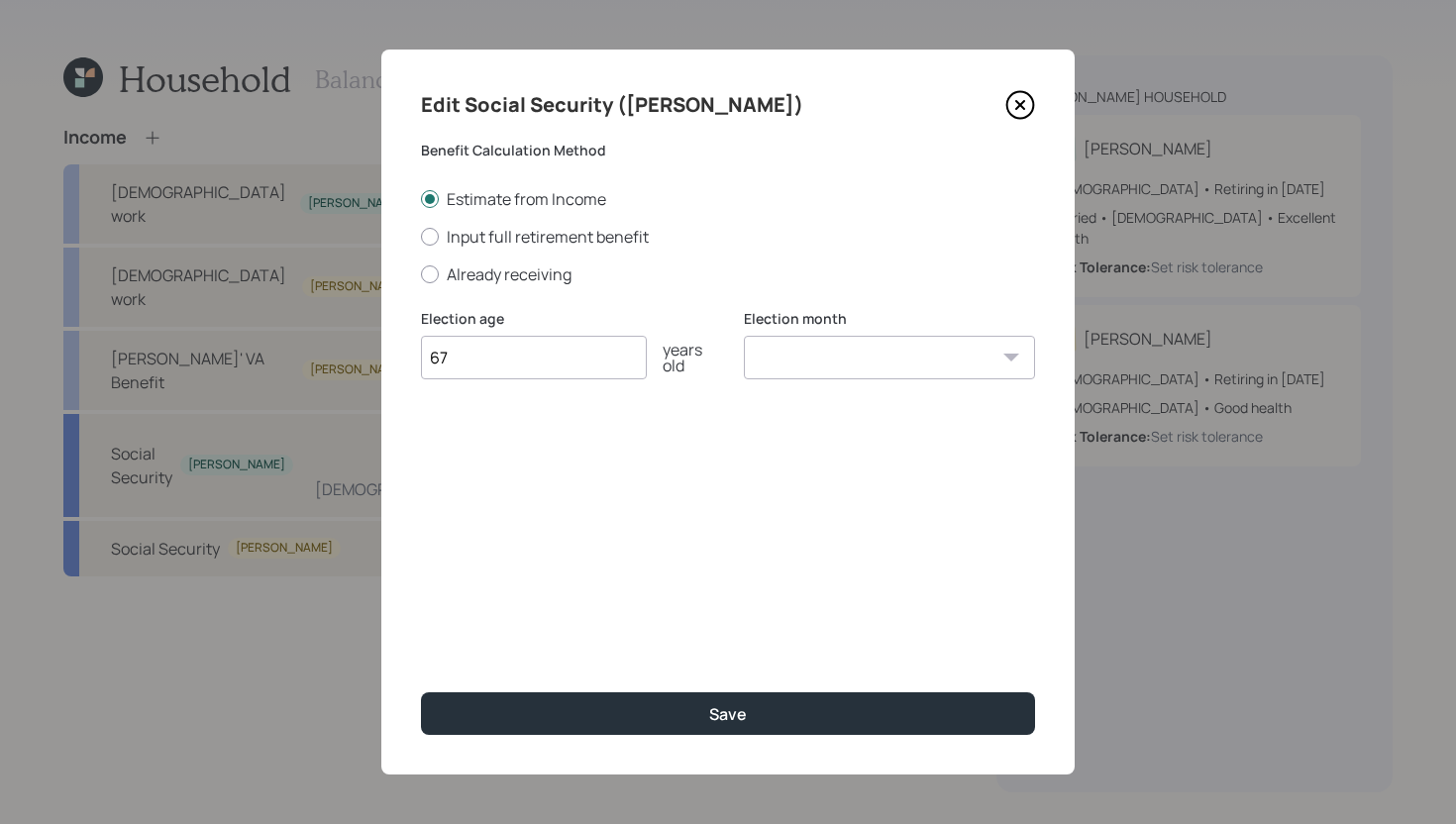 type on "67" 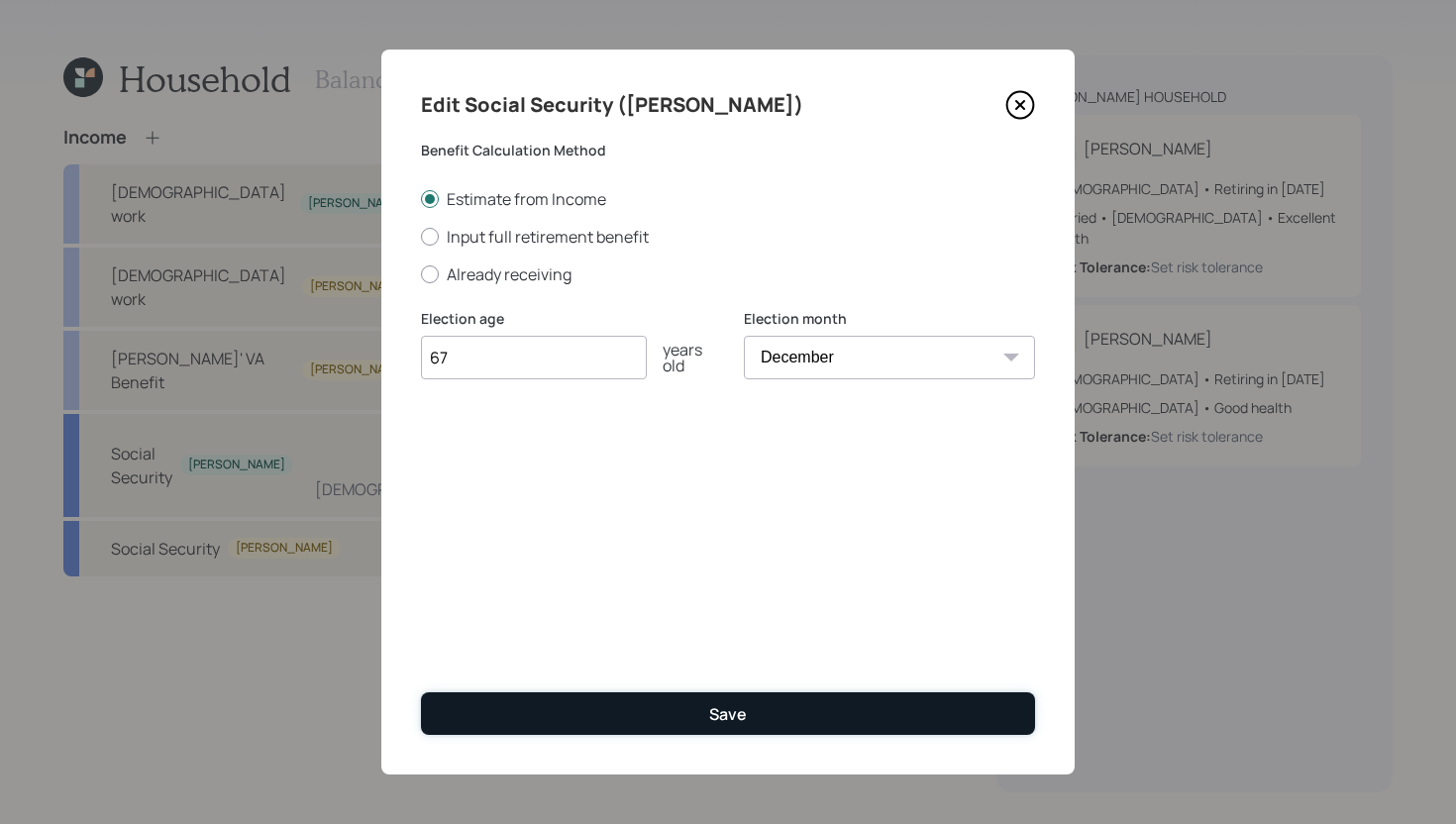 click on "Save" at bounding box center [728, 713] 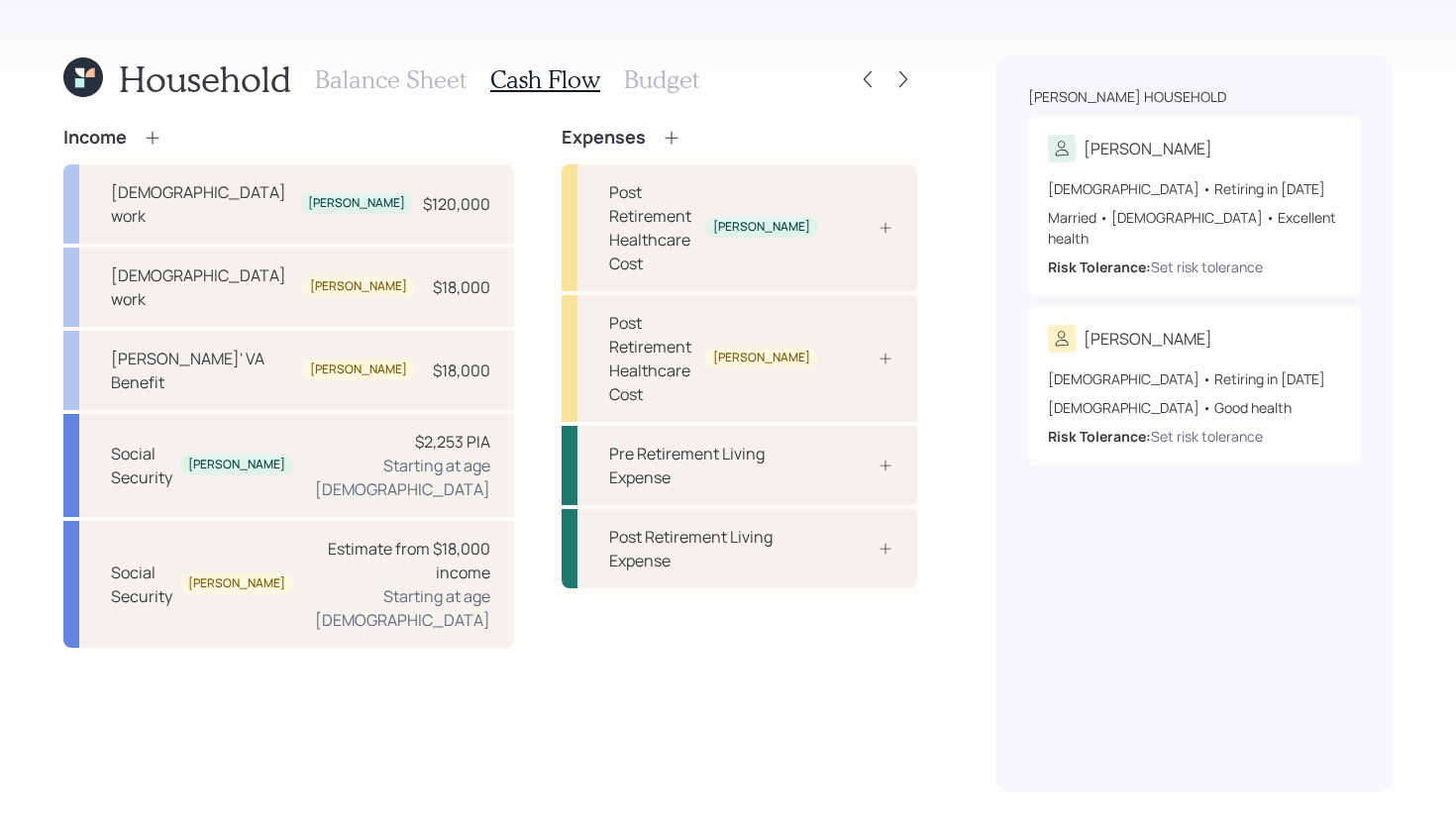 click on "Balance Sheet" at bounding box center [390, 79] 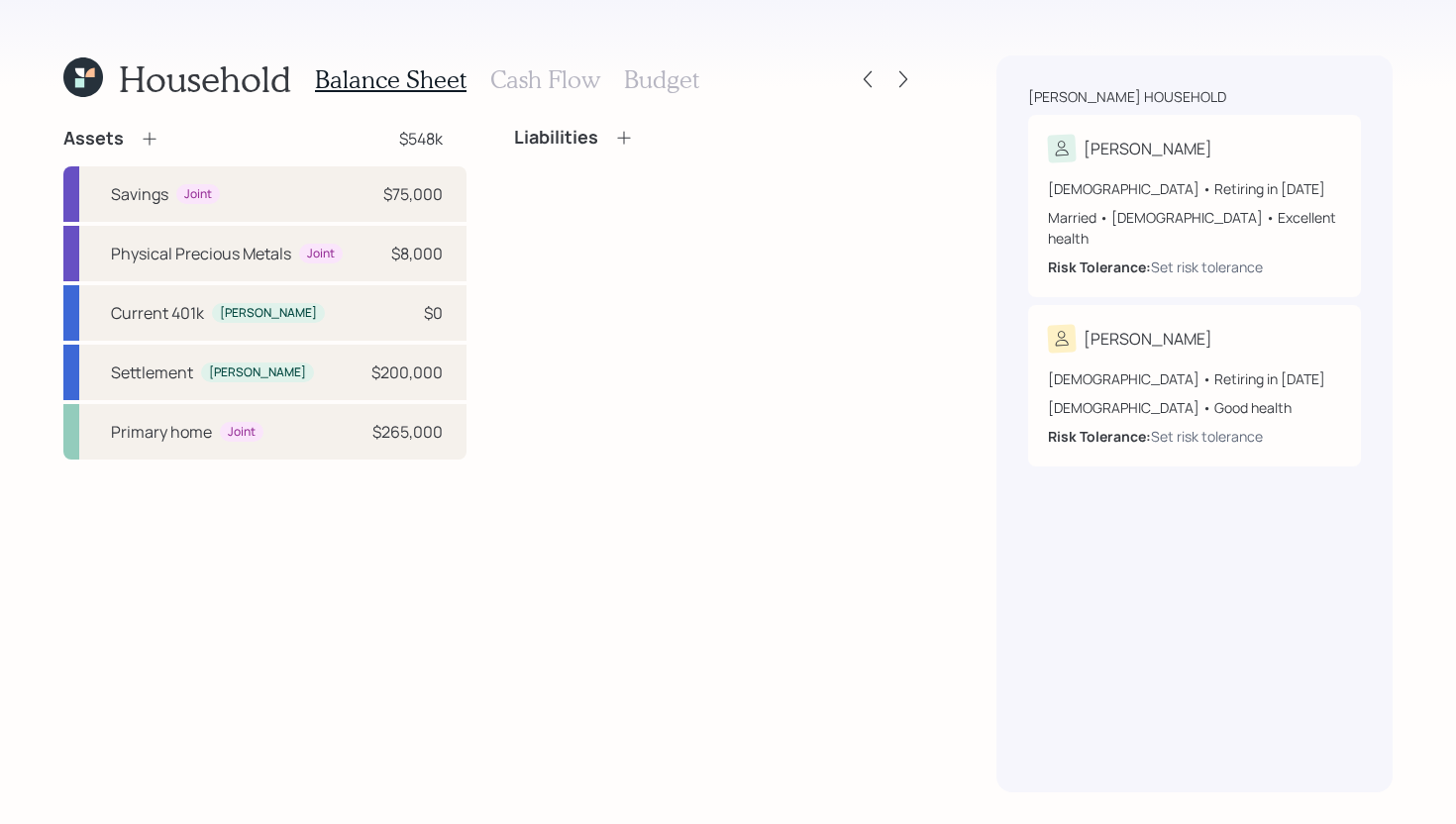 click 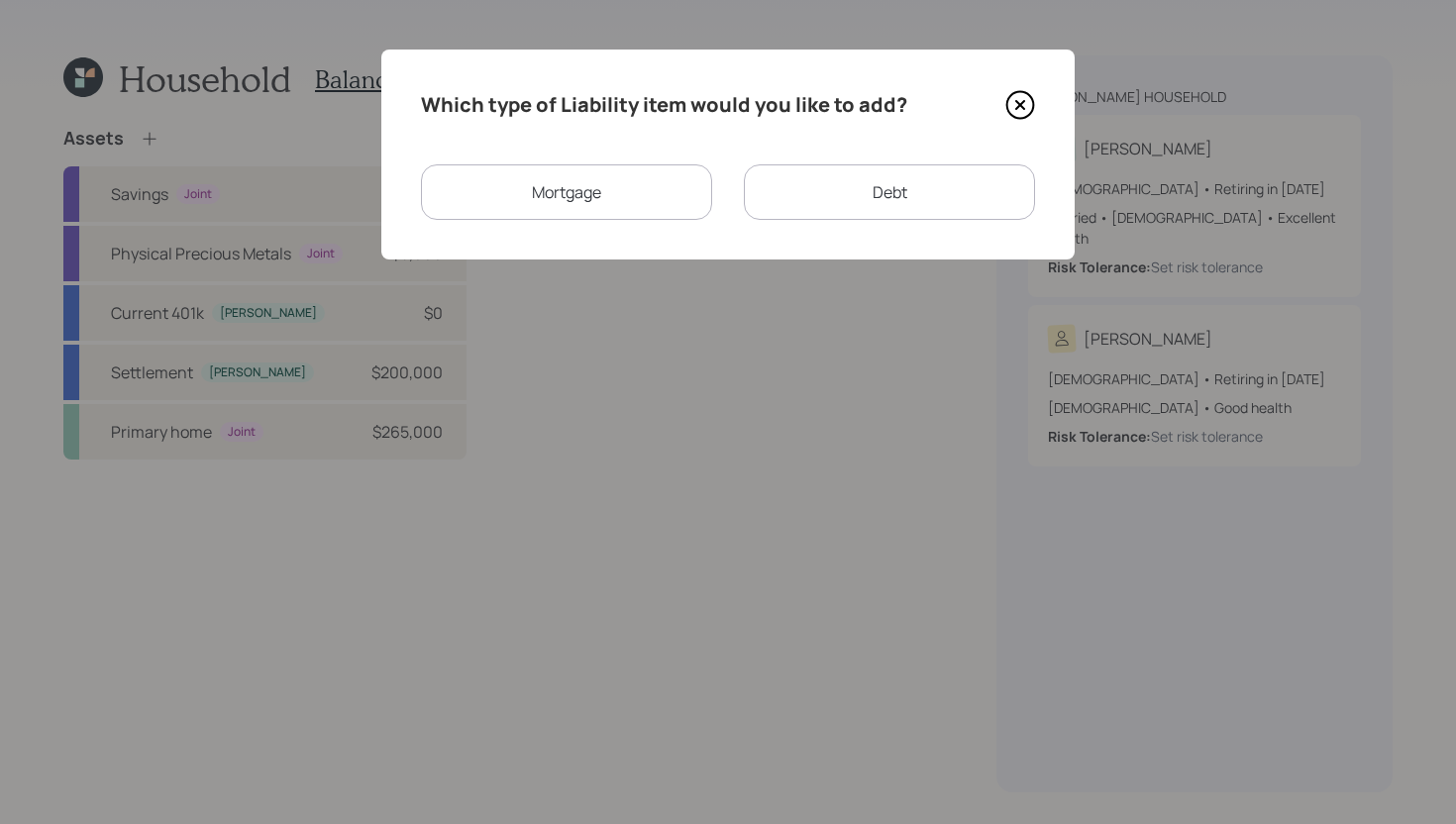 click on "Mortgage" at bounding box center [567, 192] 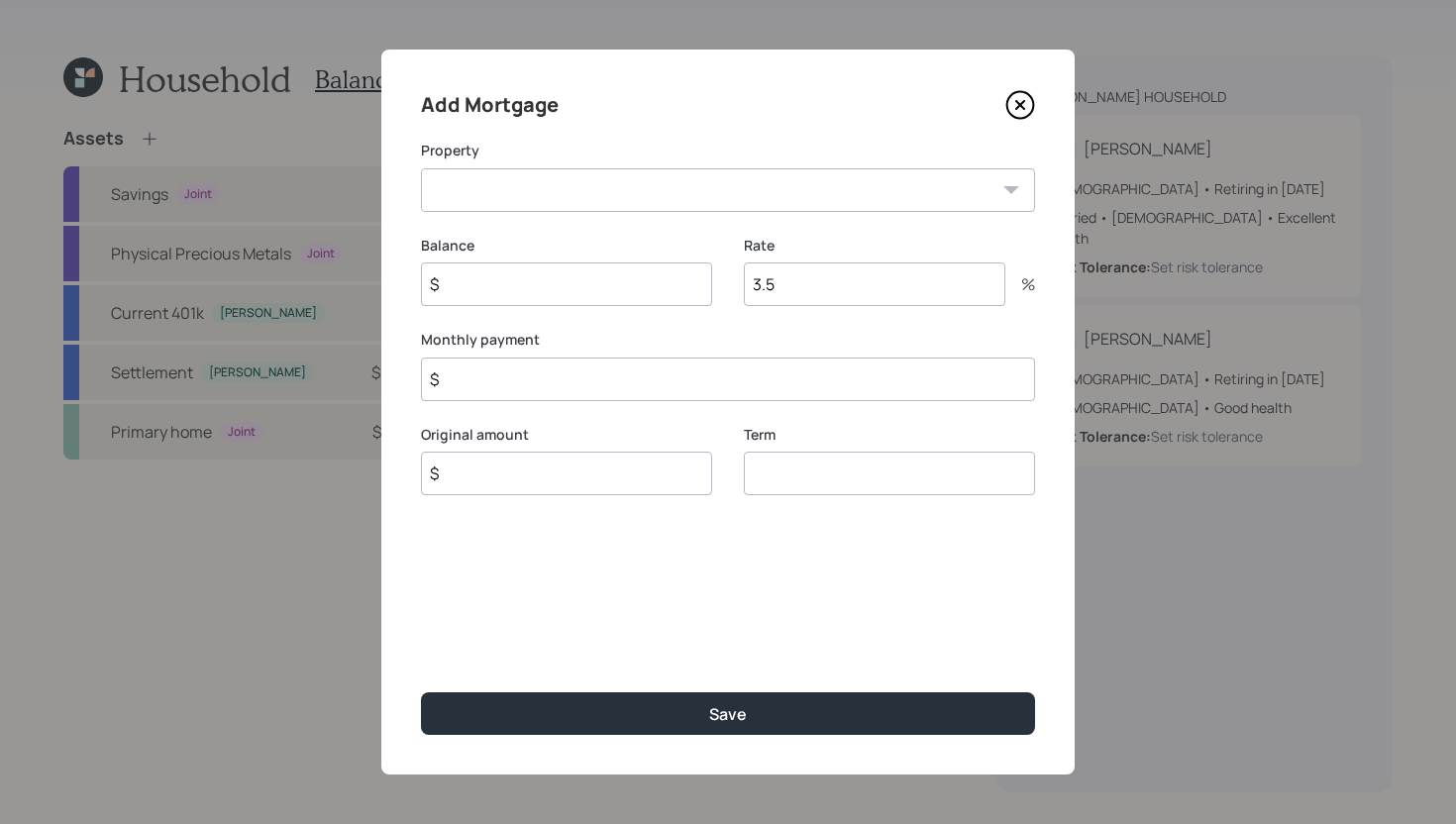 click on "TX Primary home" at bounding box center [728, 190] 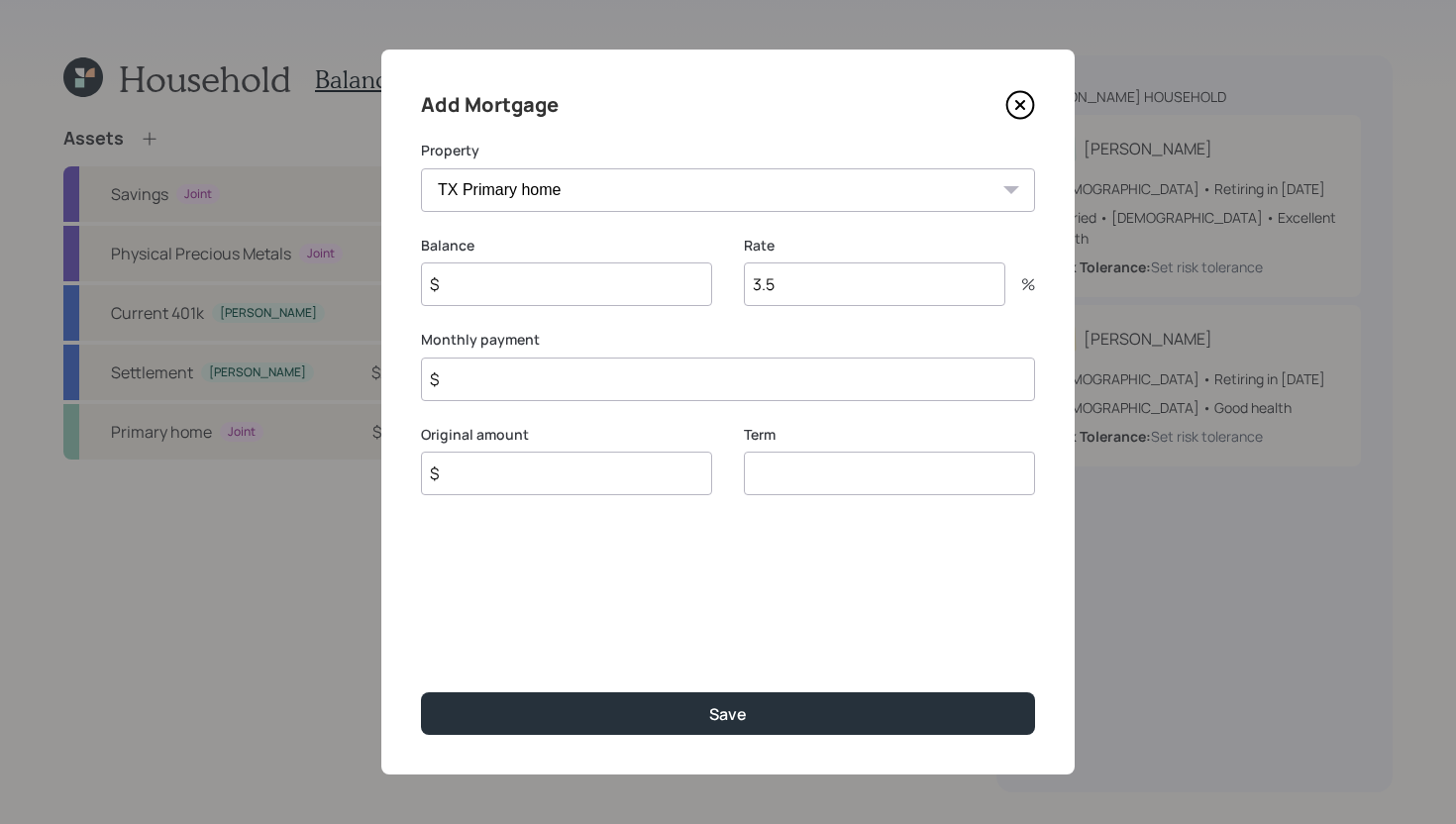 click 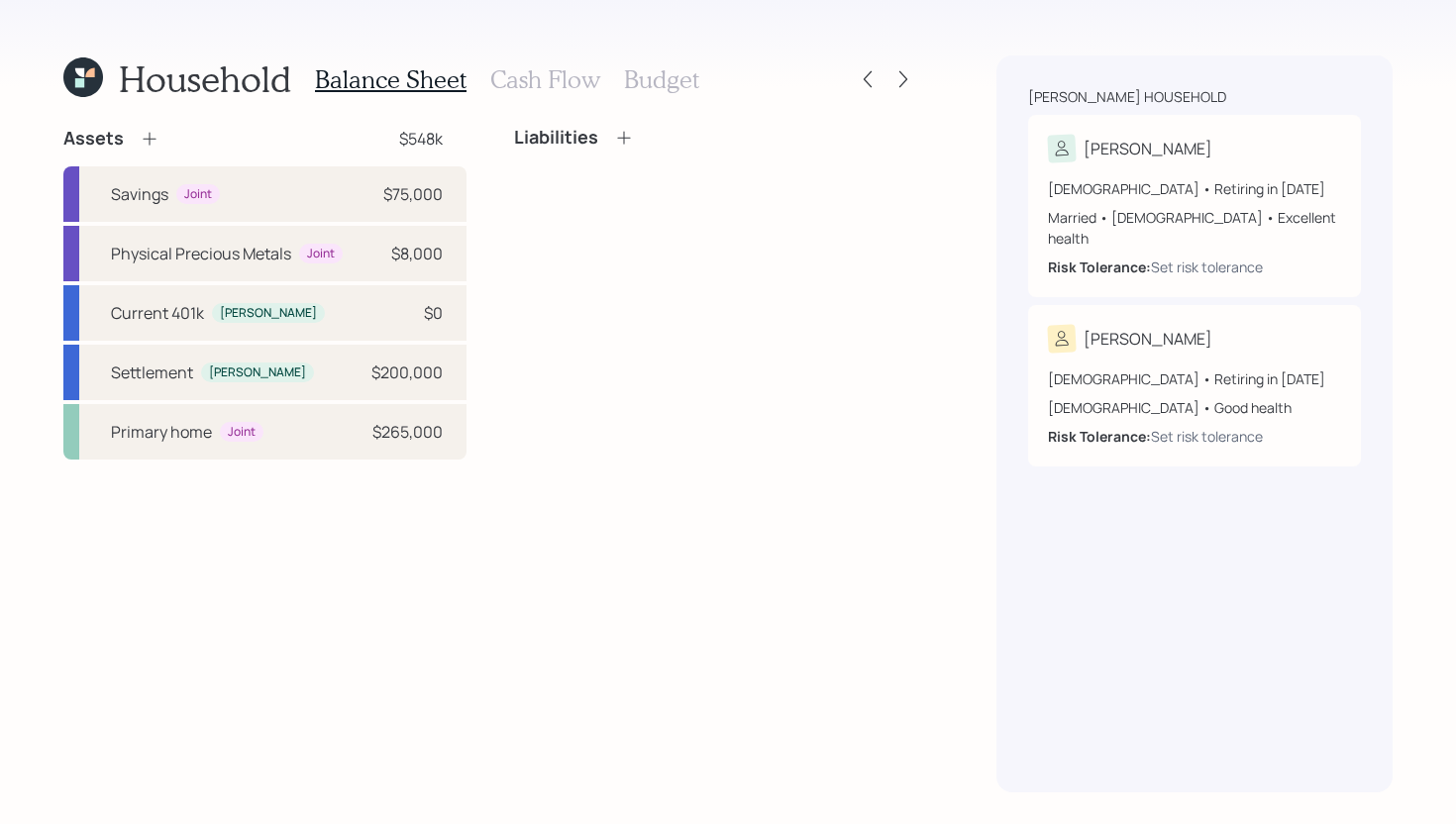 click on "Cash Flow" at bounding box center [545, 79] 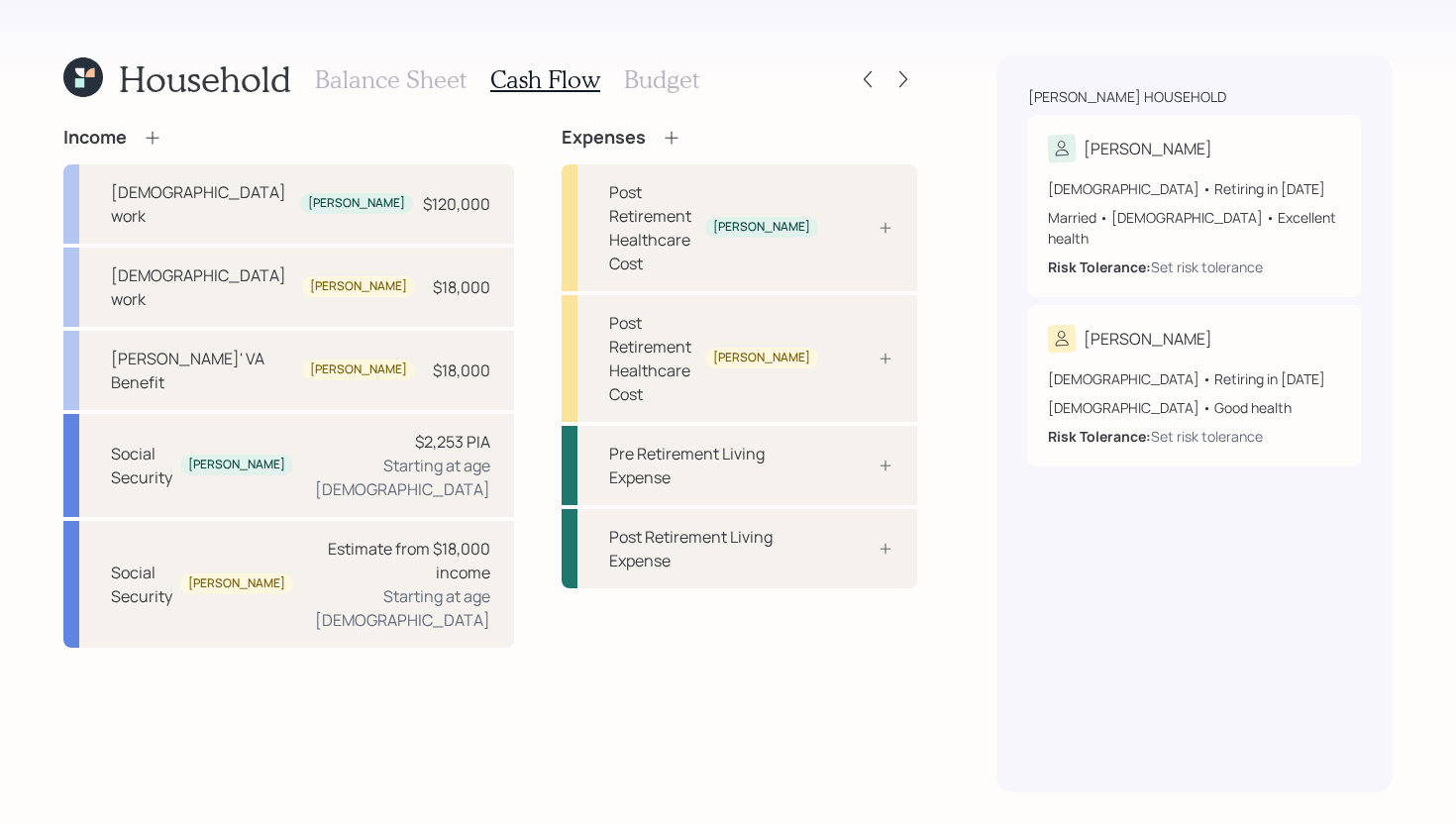 click on "Balance Sheet" at bounding box center (390, 79) 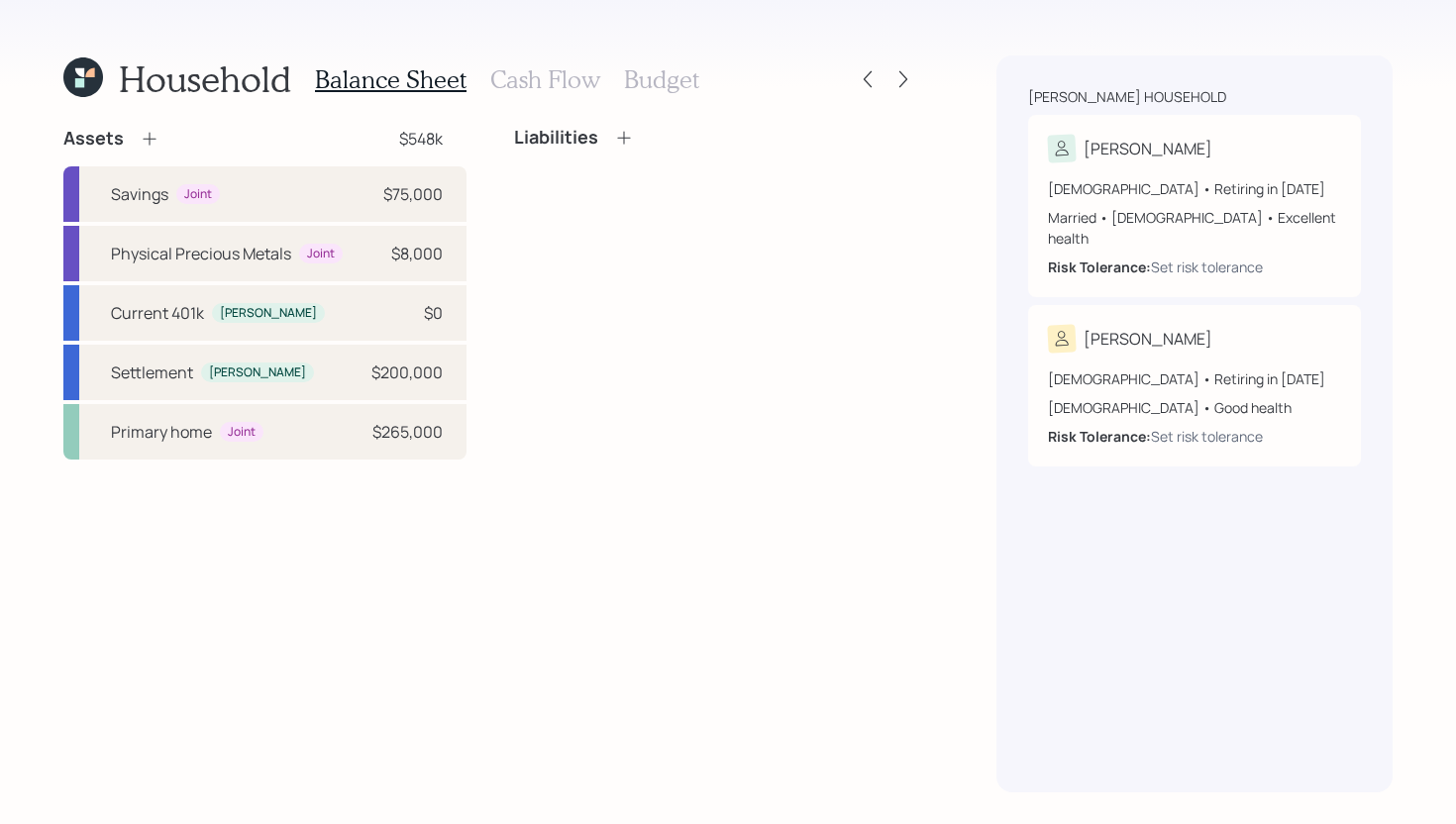 click on "Cash Flow" at bounding box center [545, 79] 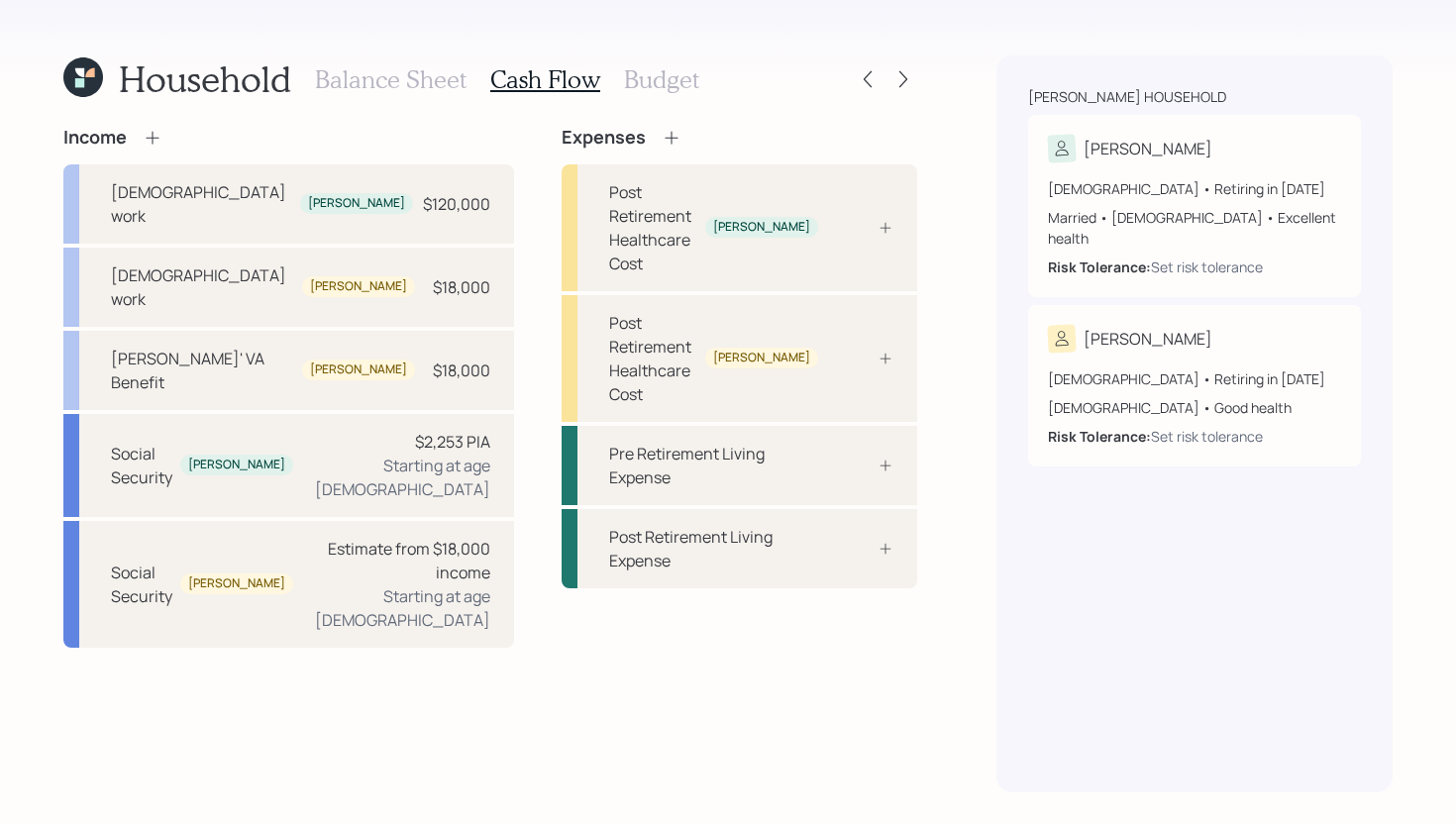 click on "Balance Sheet" at bounding box center (390, 79) 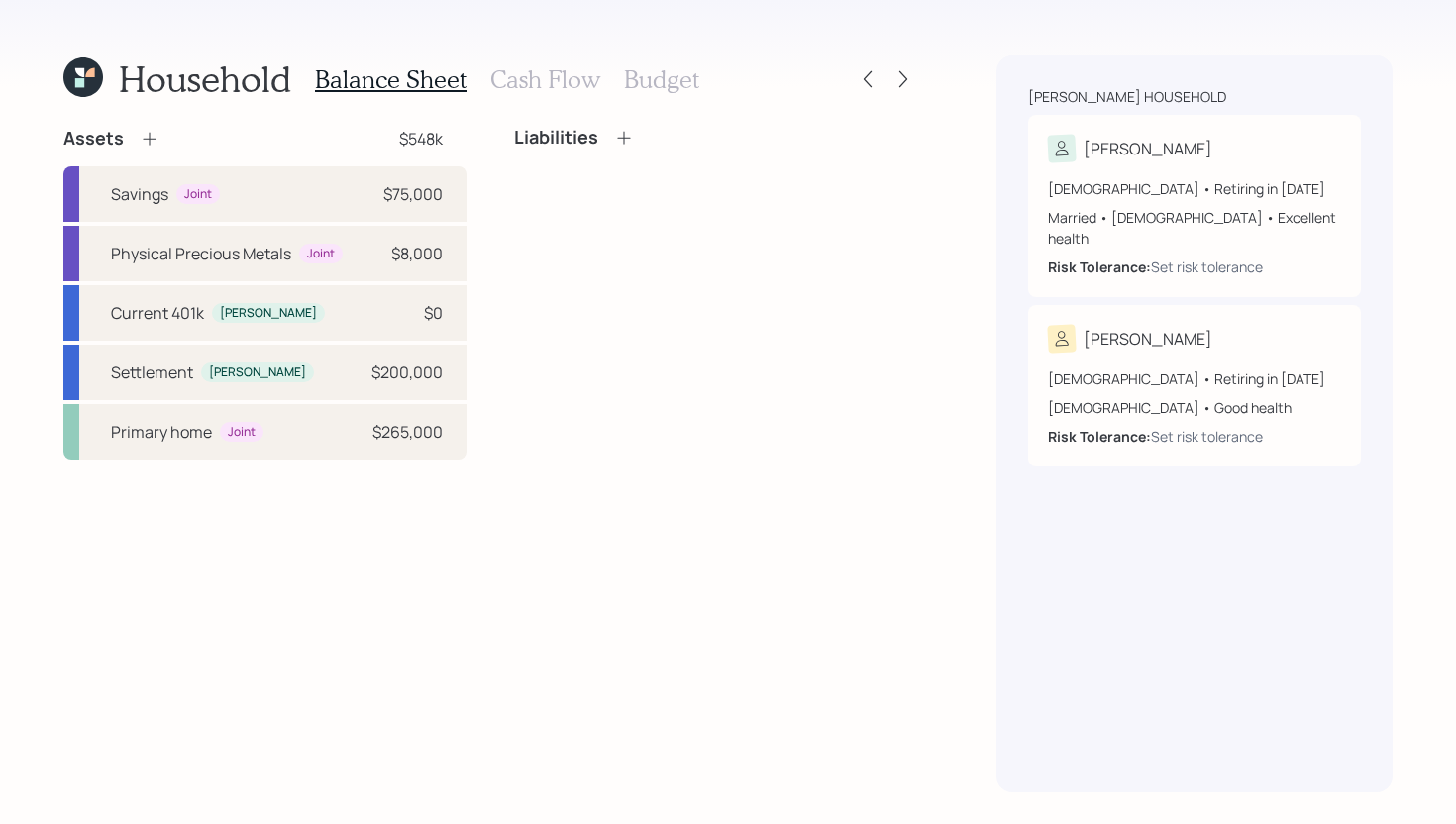 click on "Cash Flow" at bounding box center (545, 79) 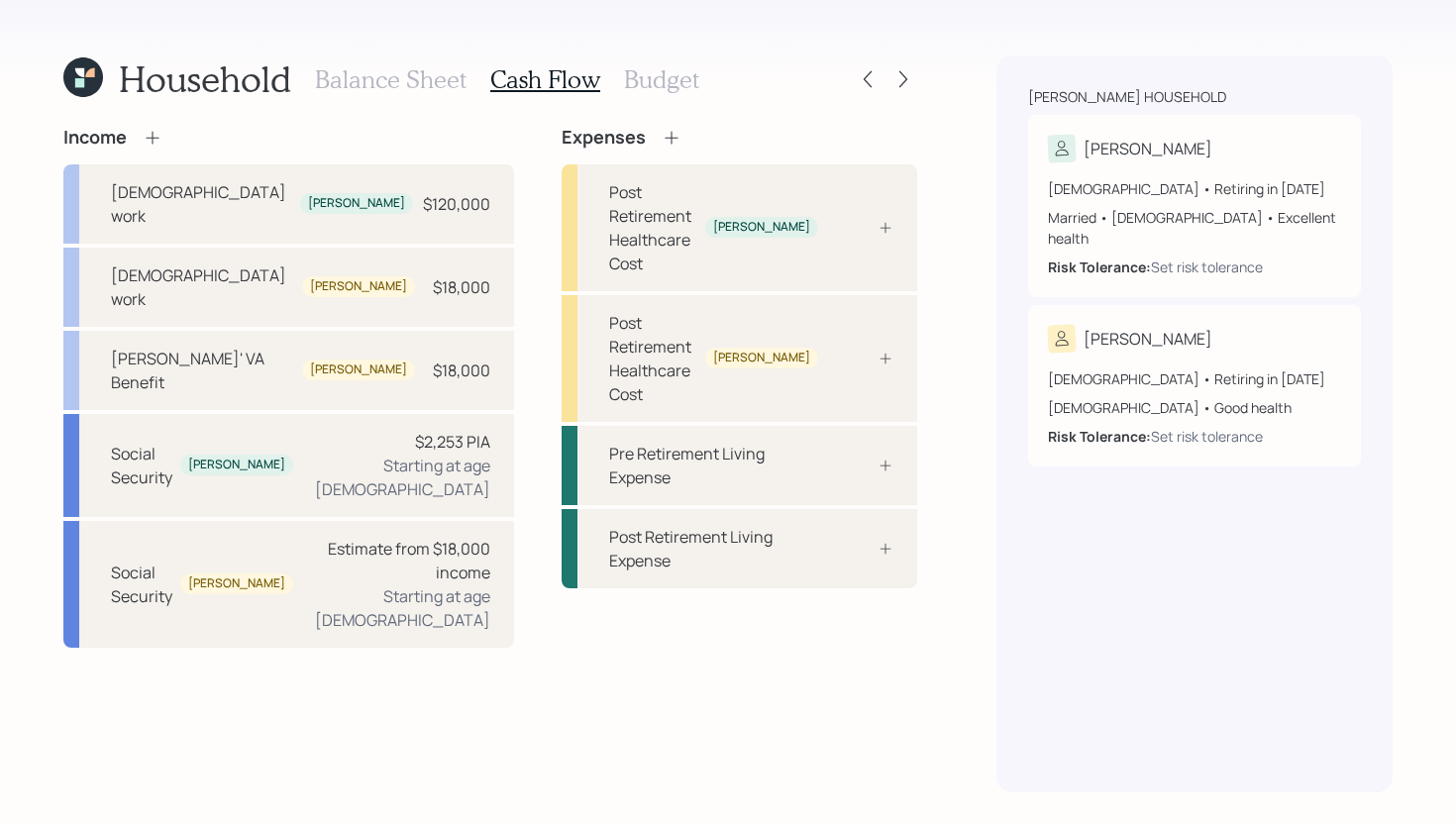 click 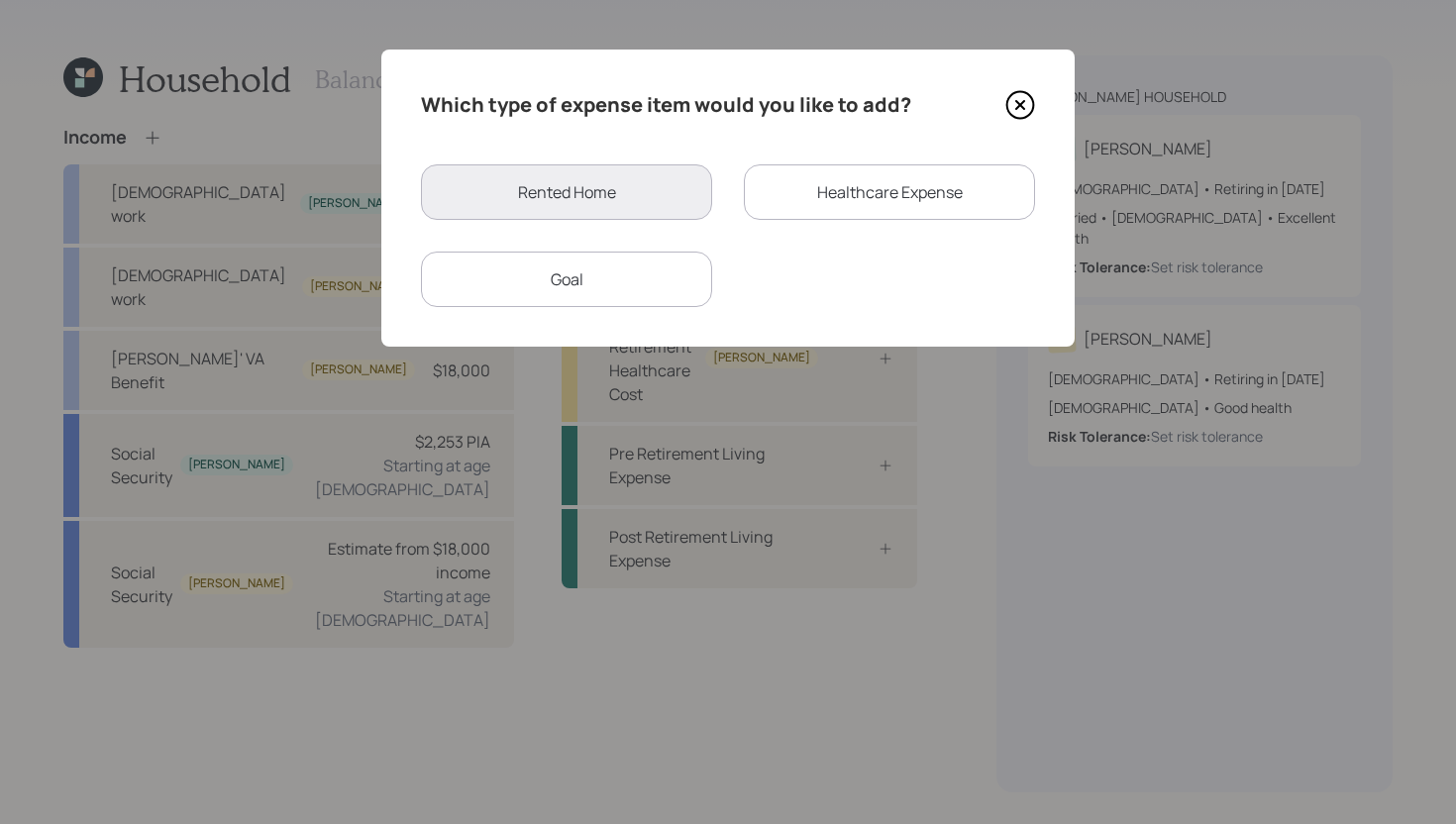 click on "Healthcare Expense" at bounding box center (889, 192) 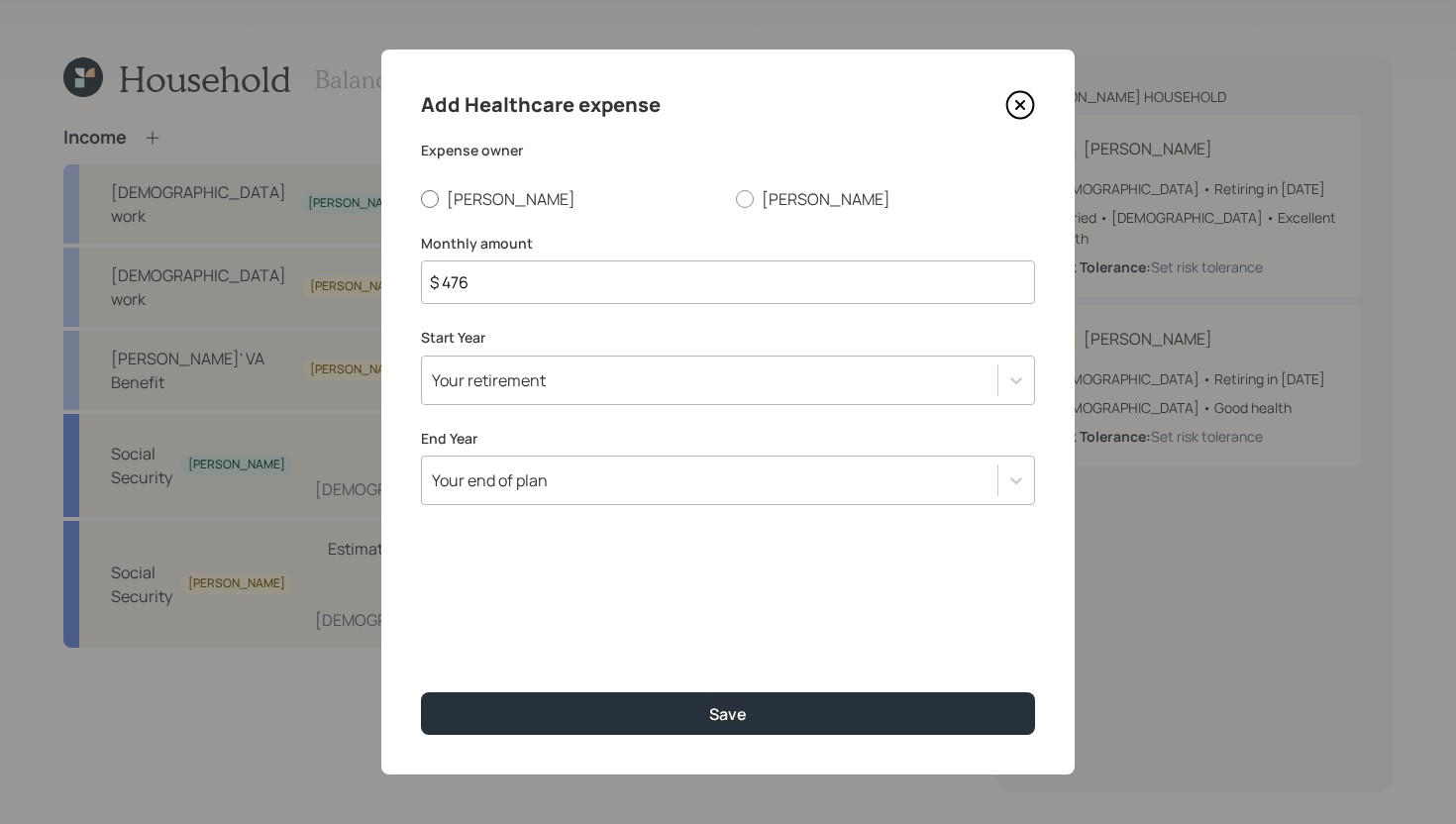 click on "Kimberly" at bounding box center (571, 199) 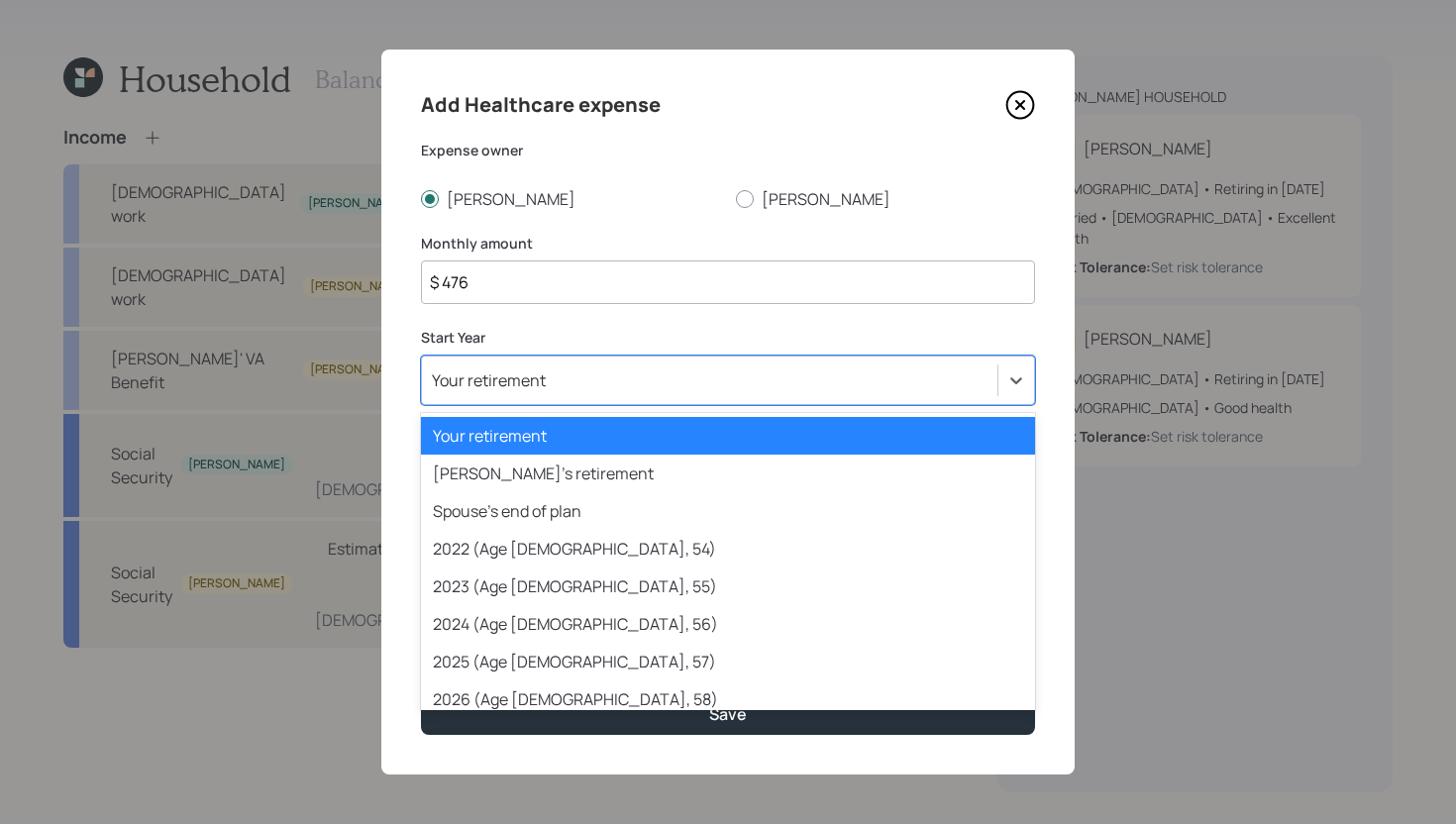 click on "Your retirement" at bounding box center (709, 380) 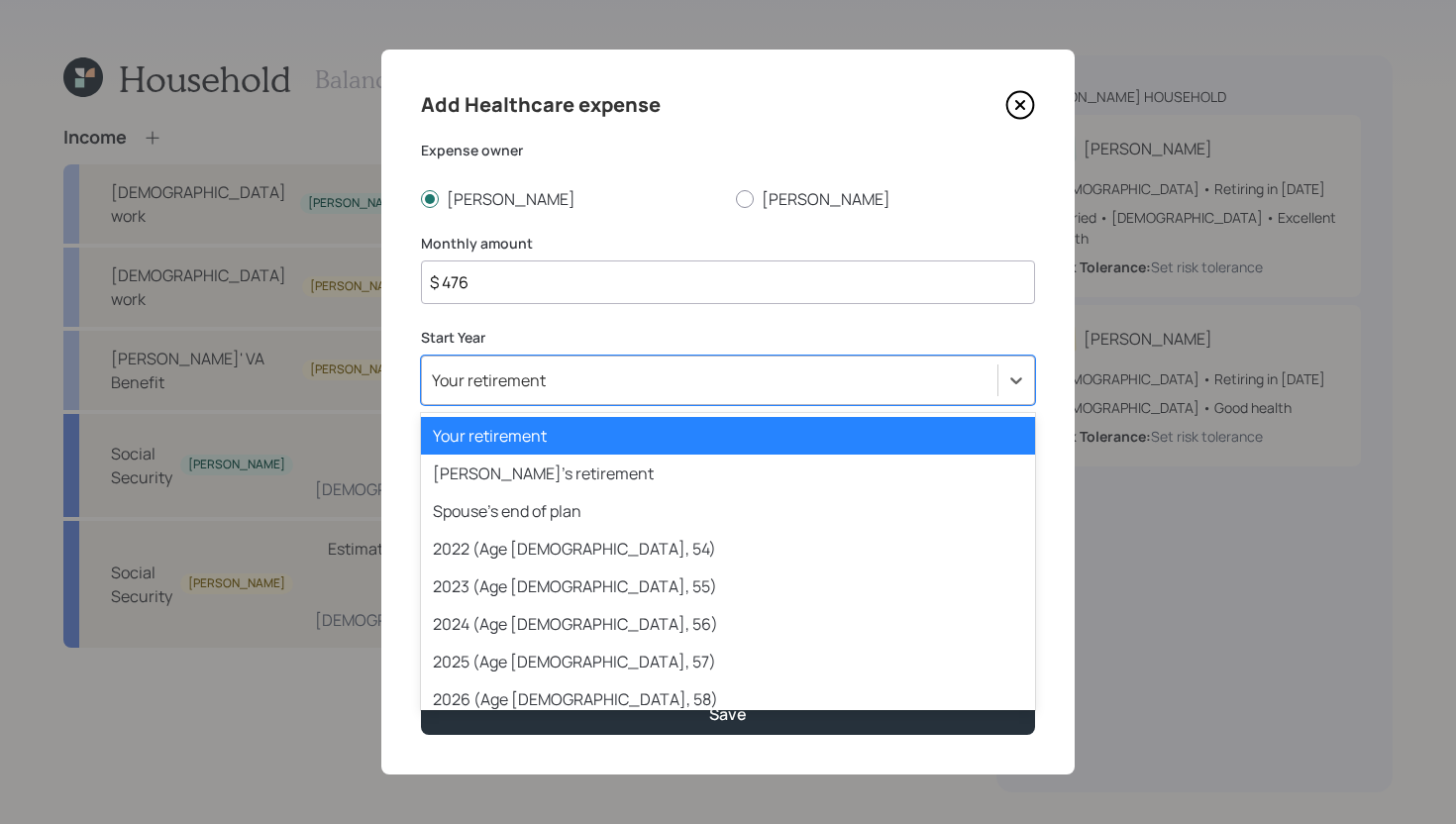 click 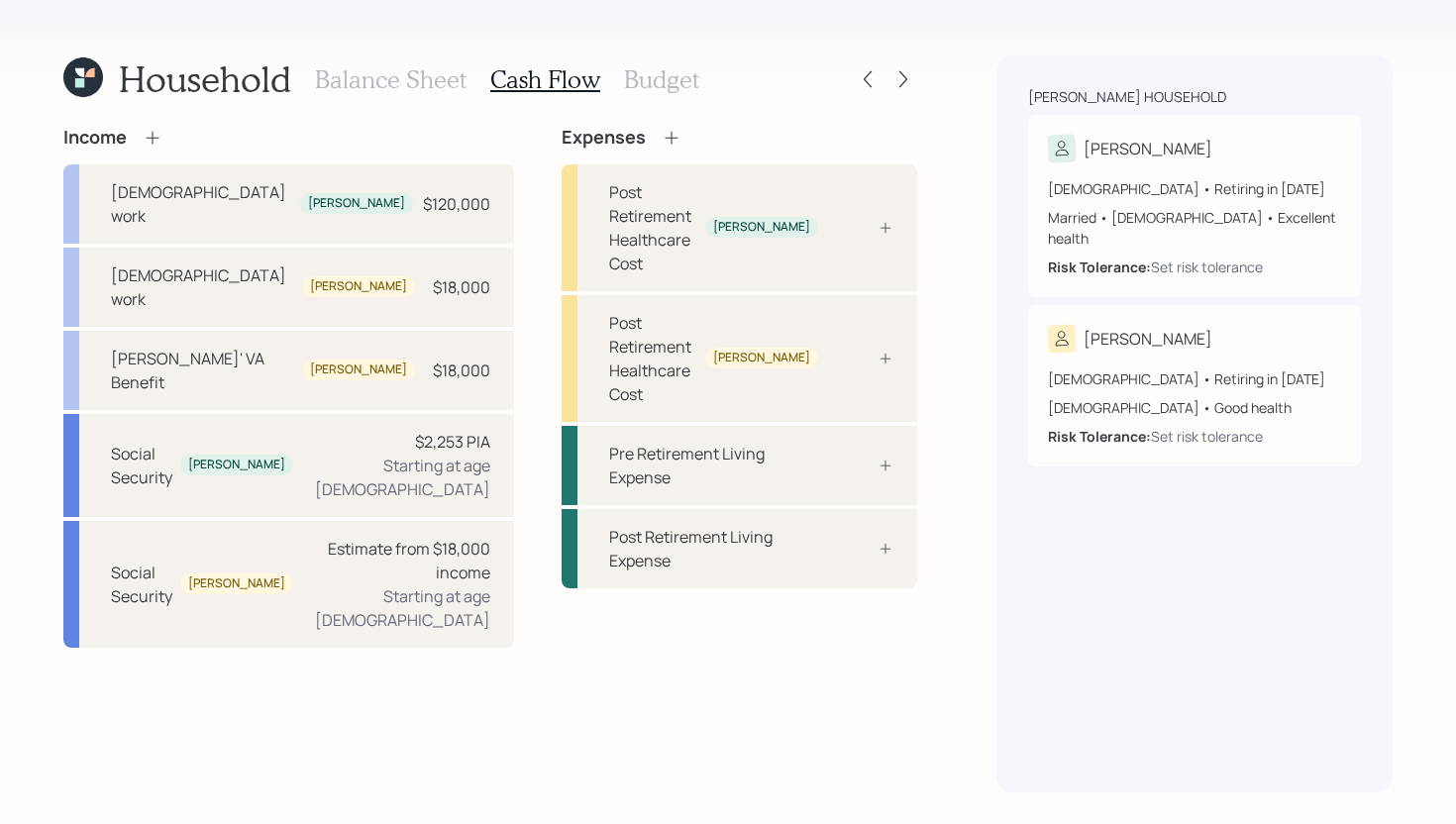 click 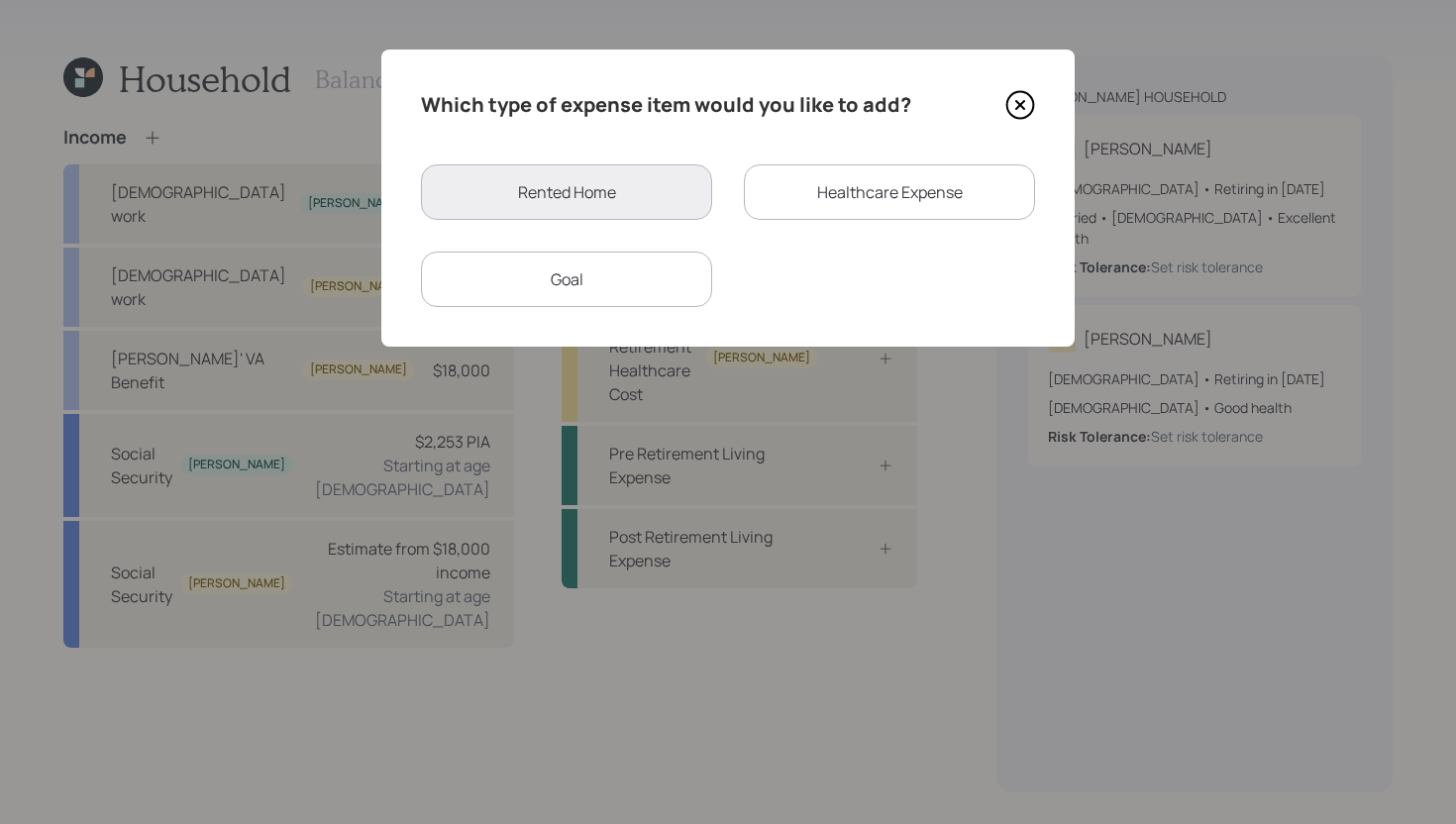 click on "Healthcare Expense" at bounding box center (889, 192) 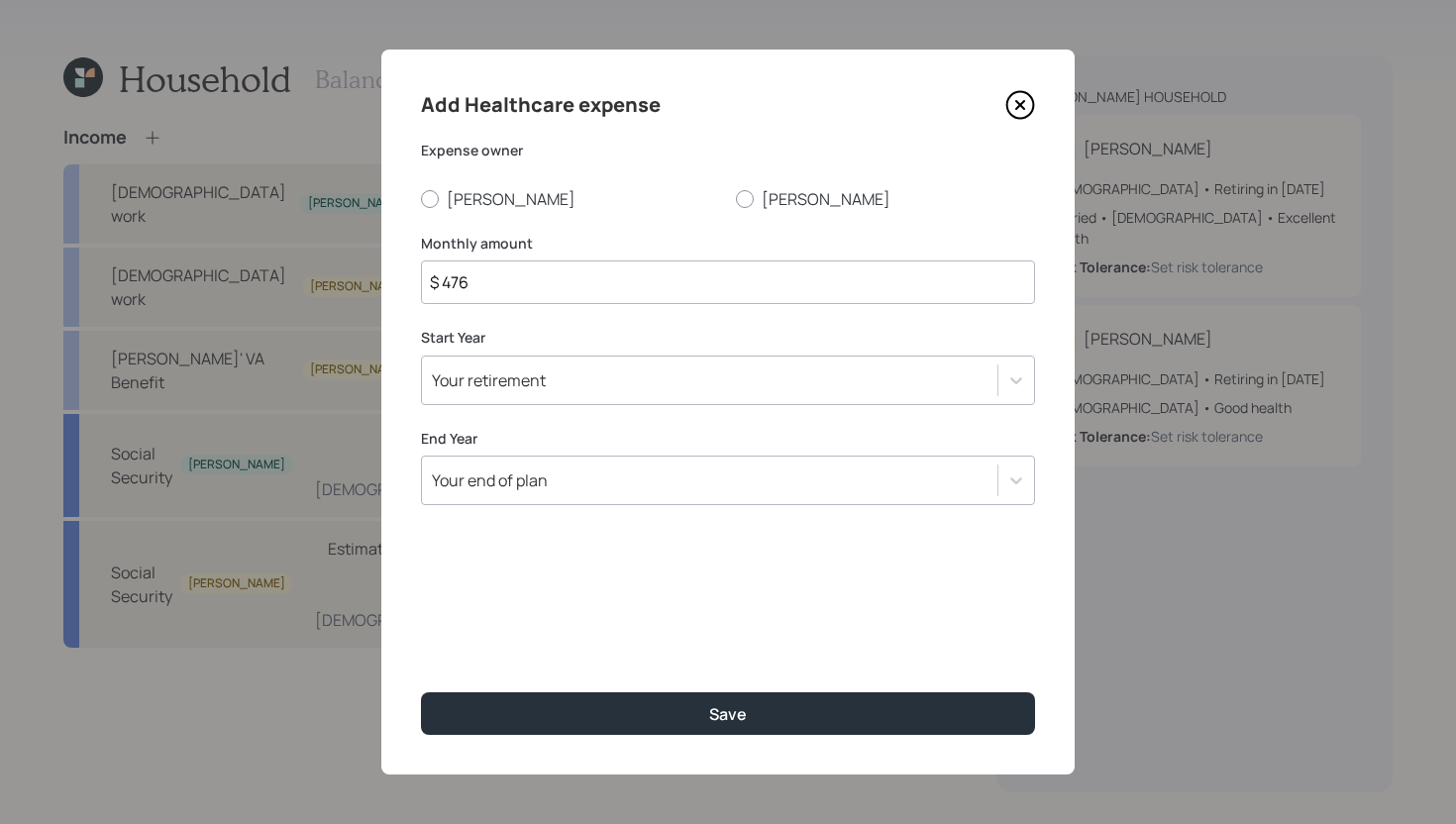 click on "$ 476" at bounding box center (728, 282) 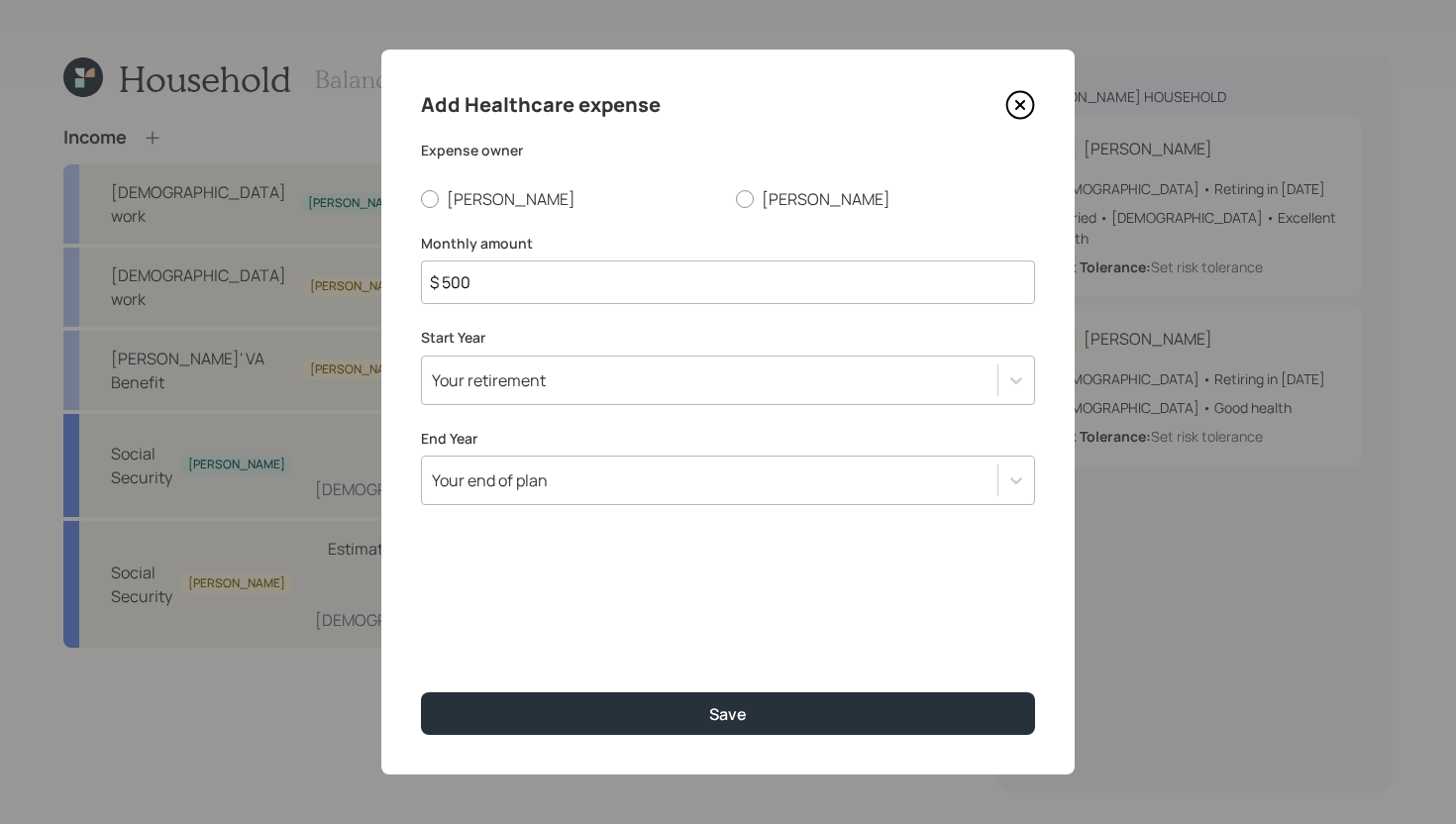 type on "$ 500" 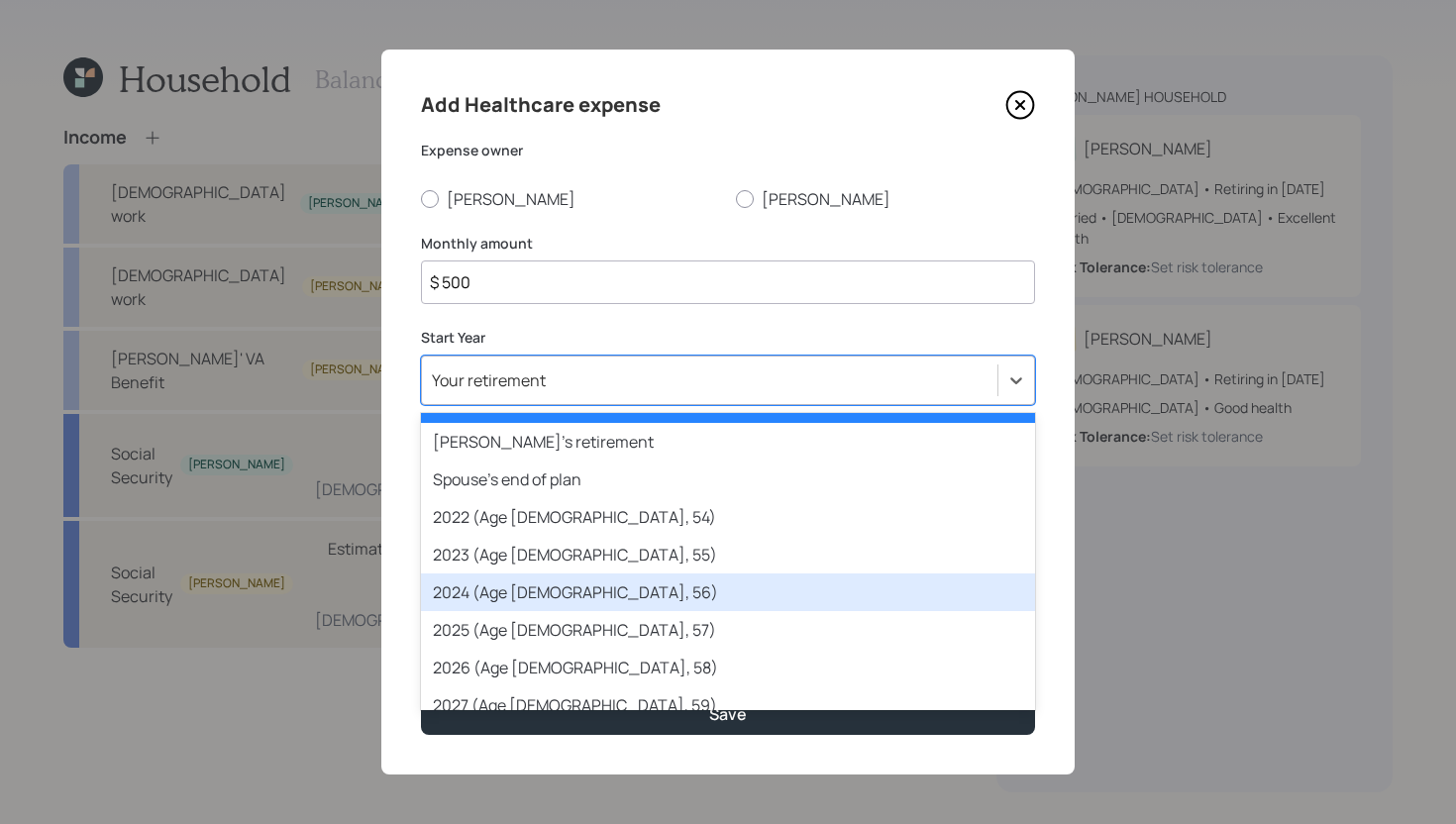 scroll, scrollTop: 33, scrollLeft: 0, axis: vertical 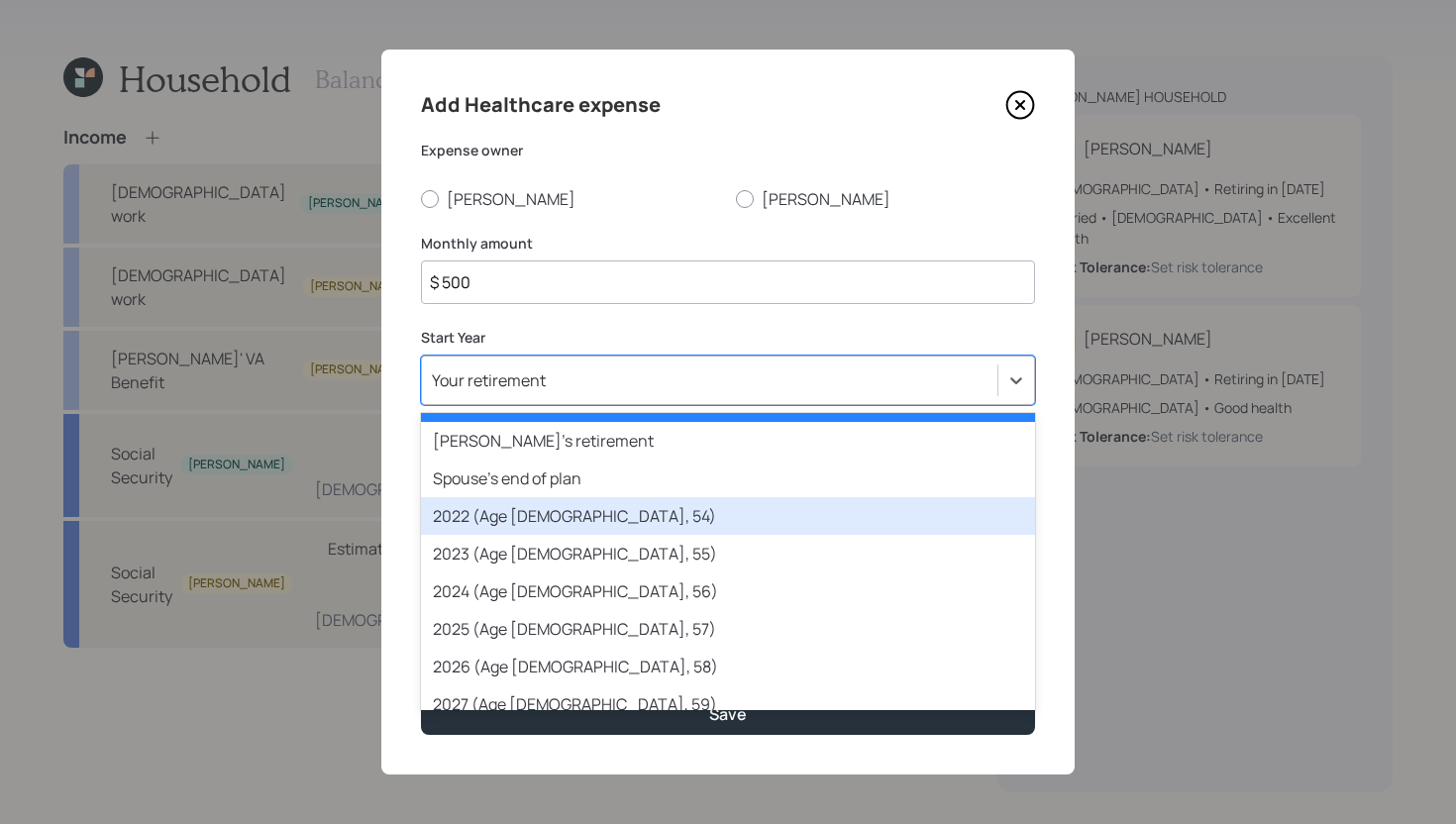 click on "2022 (Age 58, 54)" at bounding box center [728, 516] 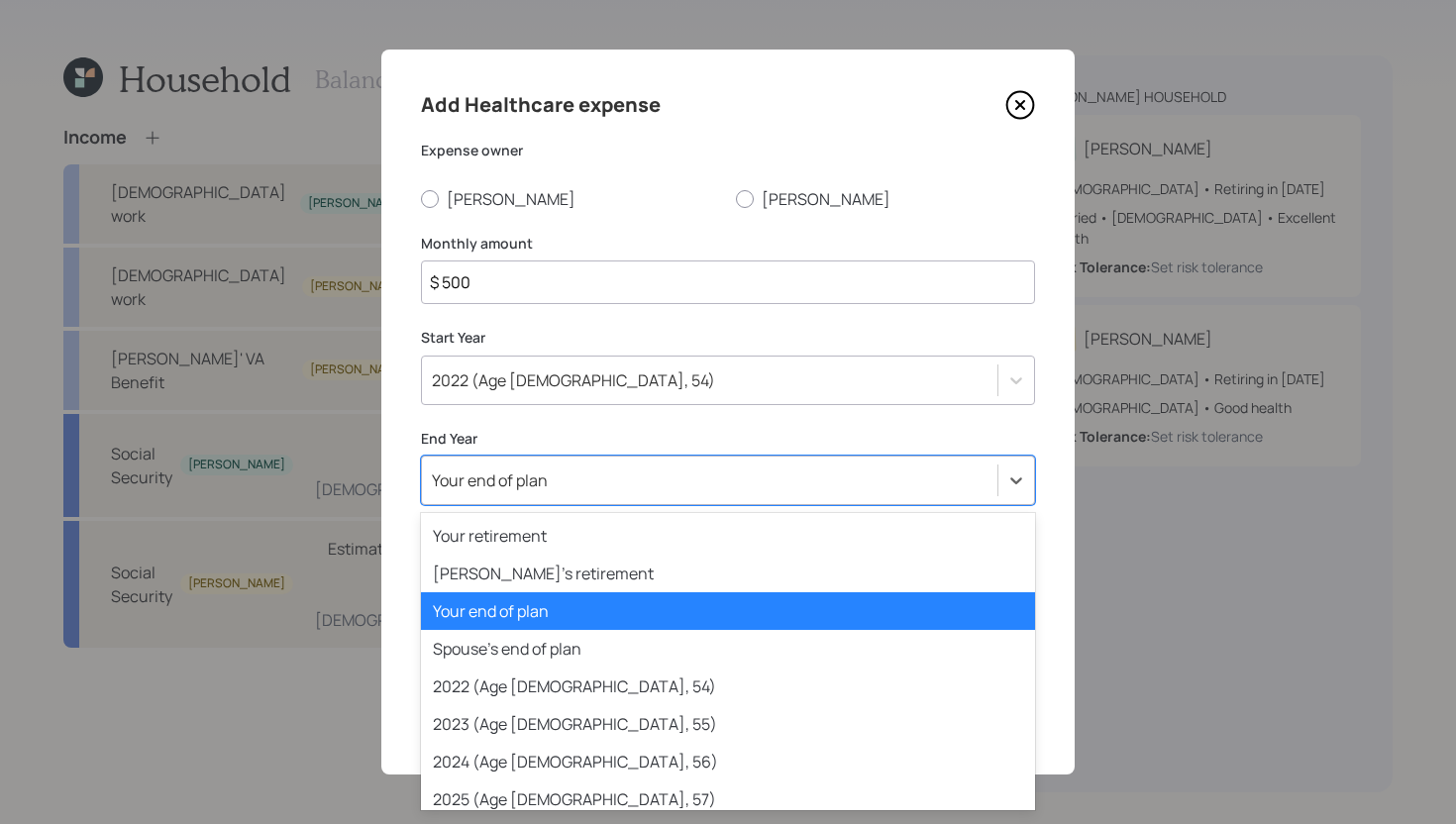 click on "Your end of plan" at bounding box center (709, 480) 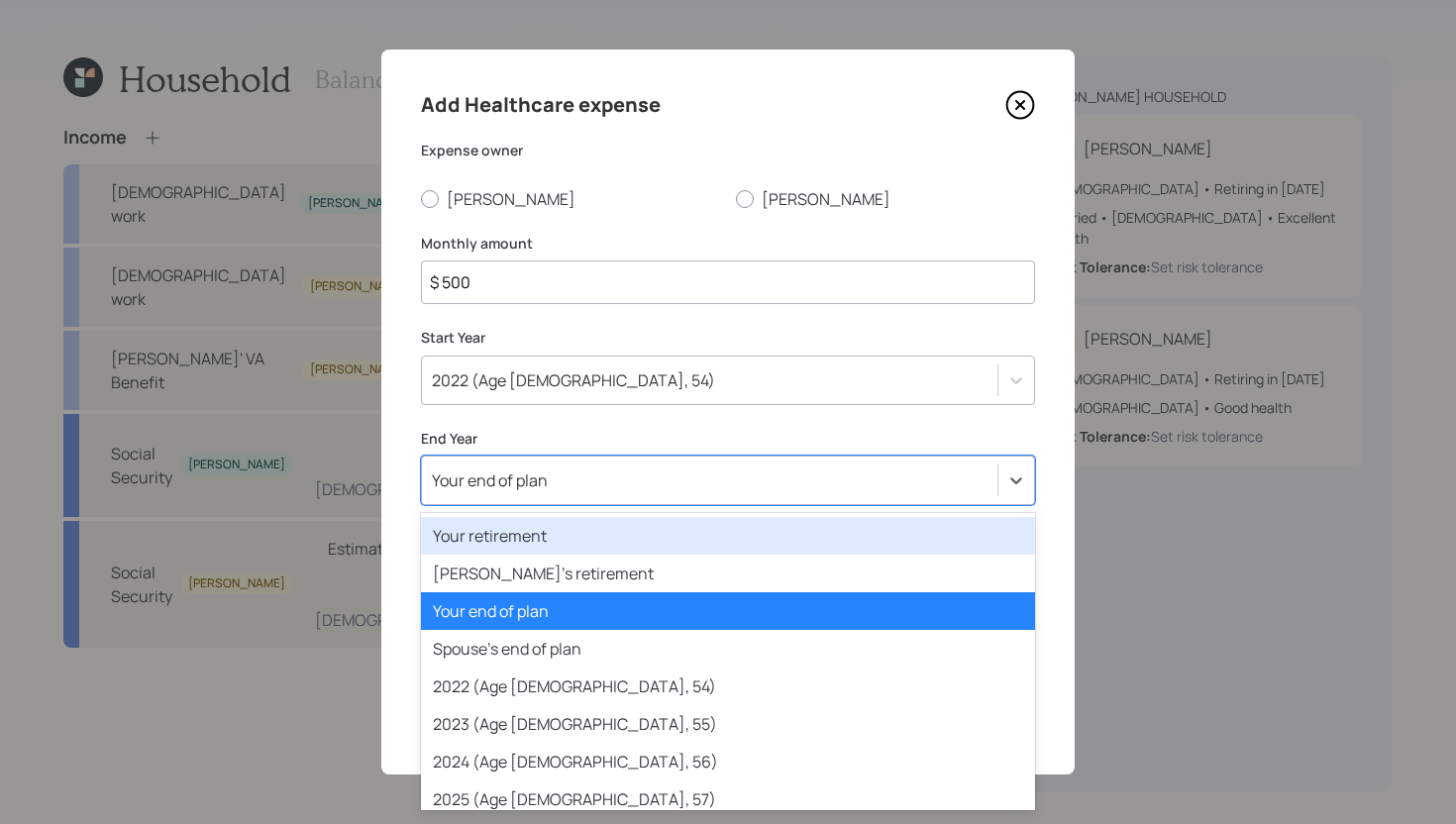 click on "Your retirement" at bounding box center (728, 536) 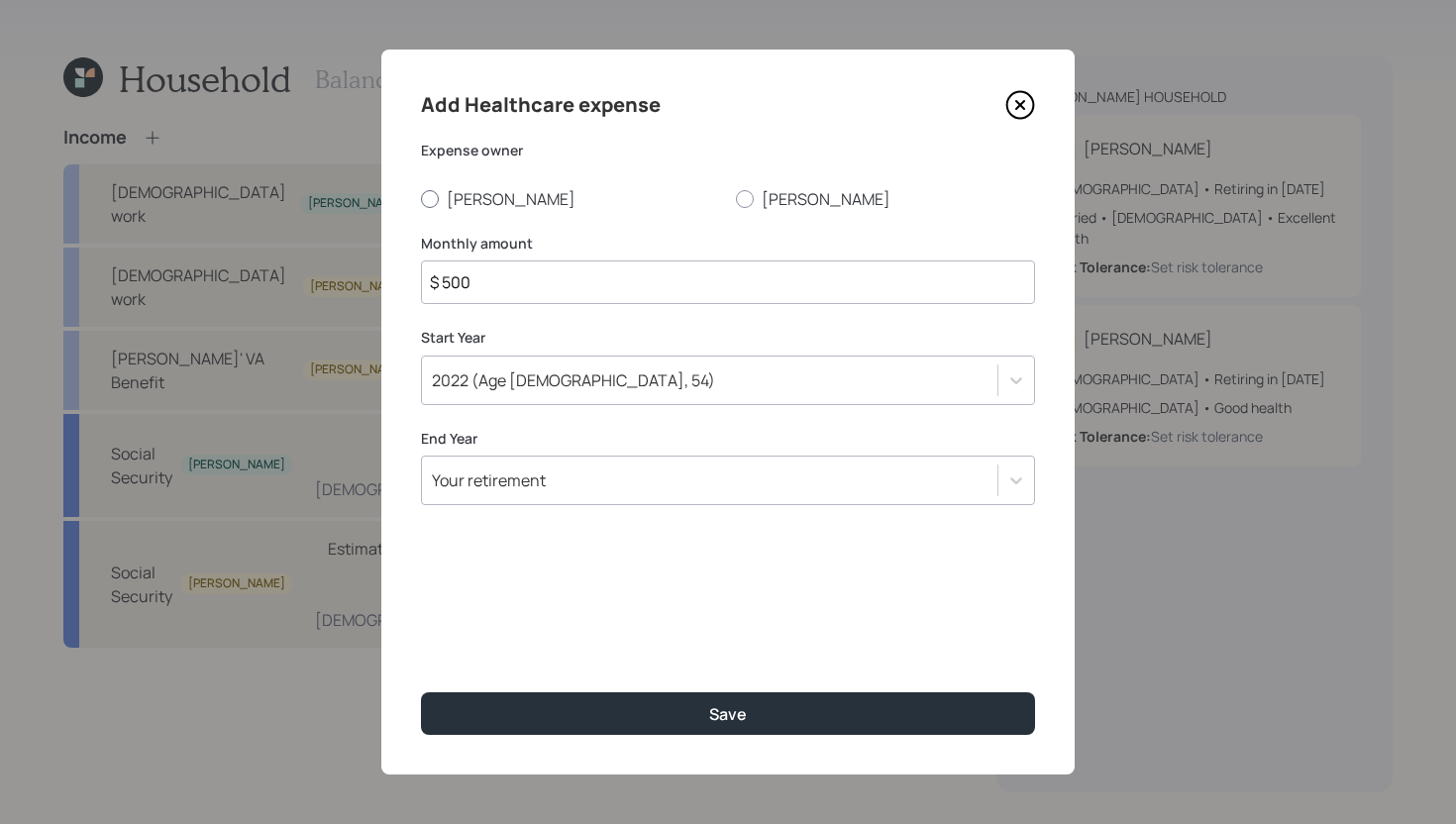 click on "Kimberly" at bounding box center (571, 199) 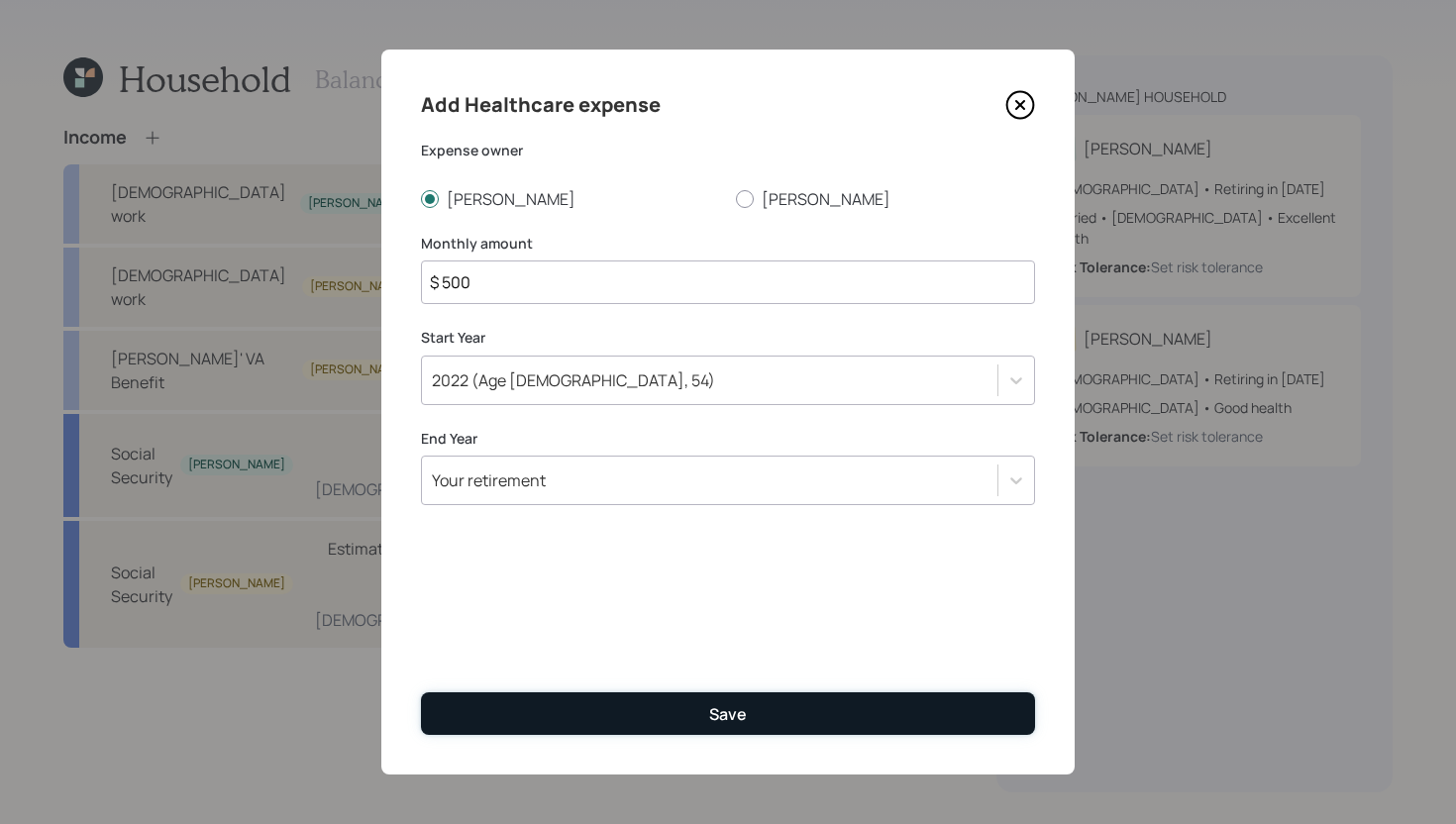 click on "Save" at bounding box center [728, 713] 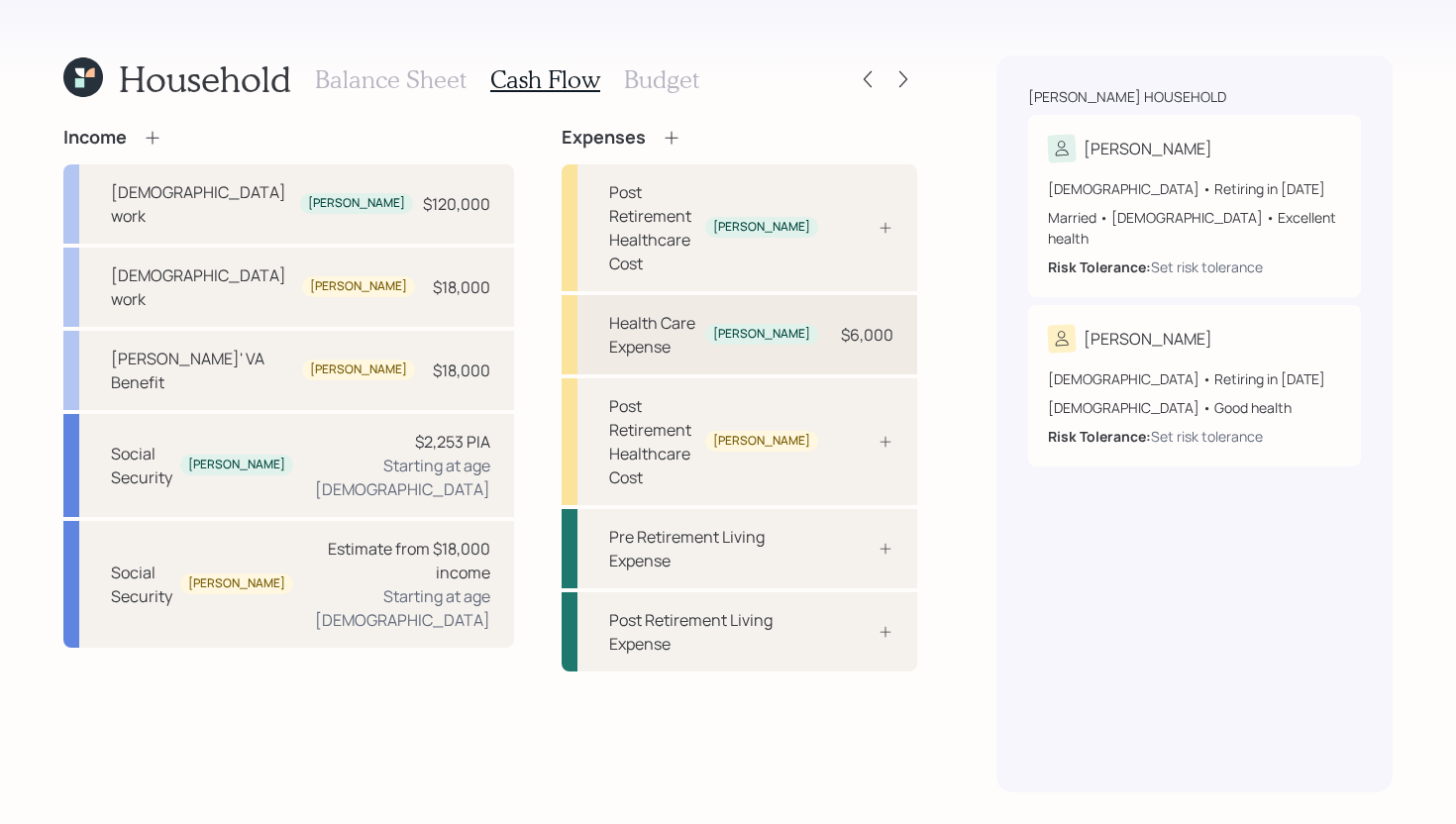 click on "Health Care Expense Kimberly $6,000" at bounding box center (739, 335) 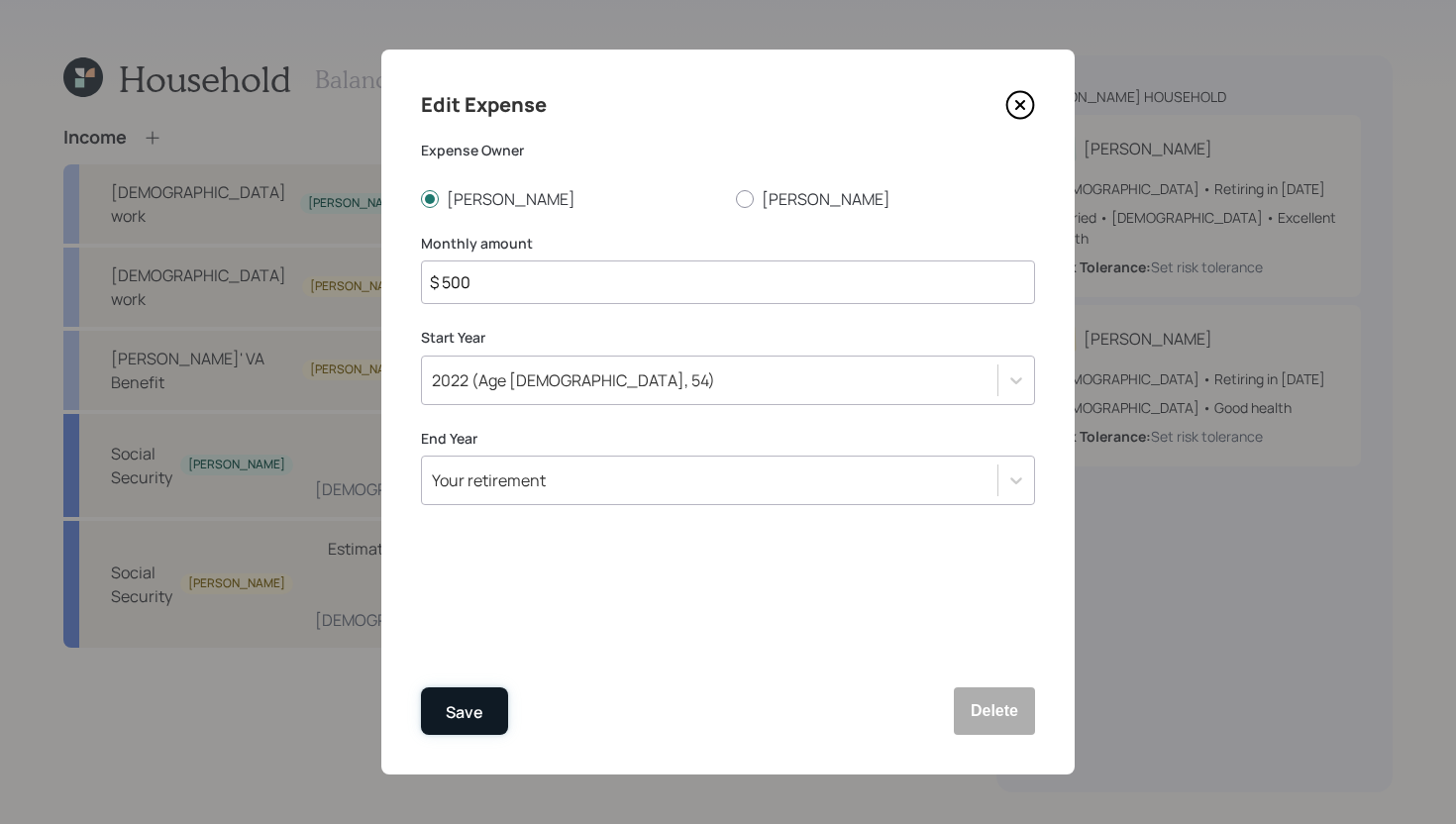click on "Save" at bounding box center (465, 712) 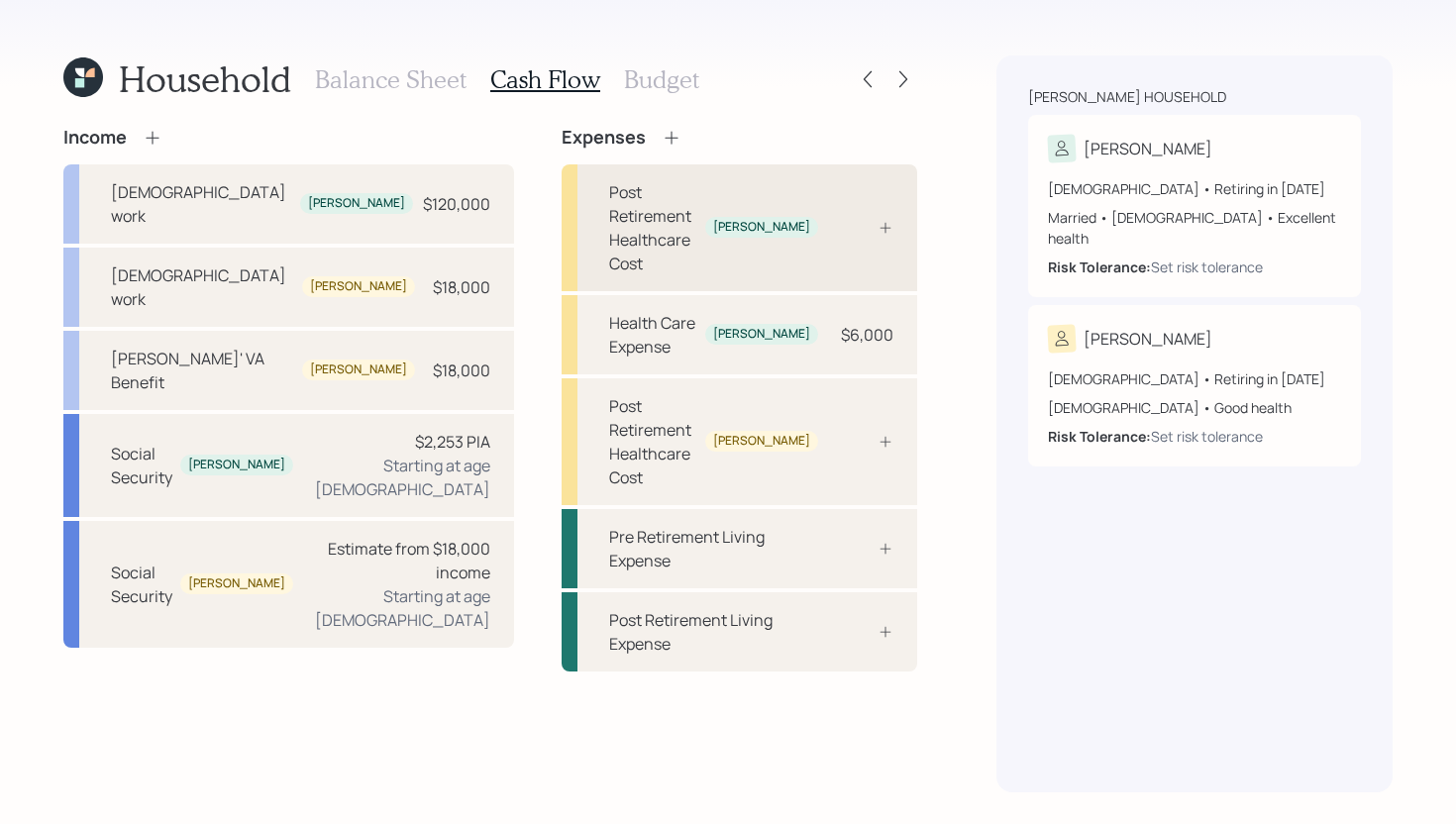 click on "Post Retirement Healthcare Cost" at bounding box center [653, 228] 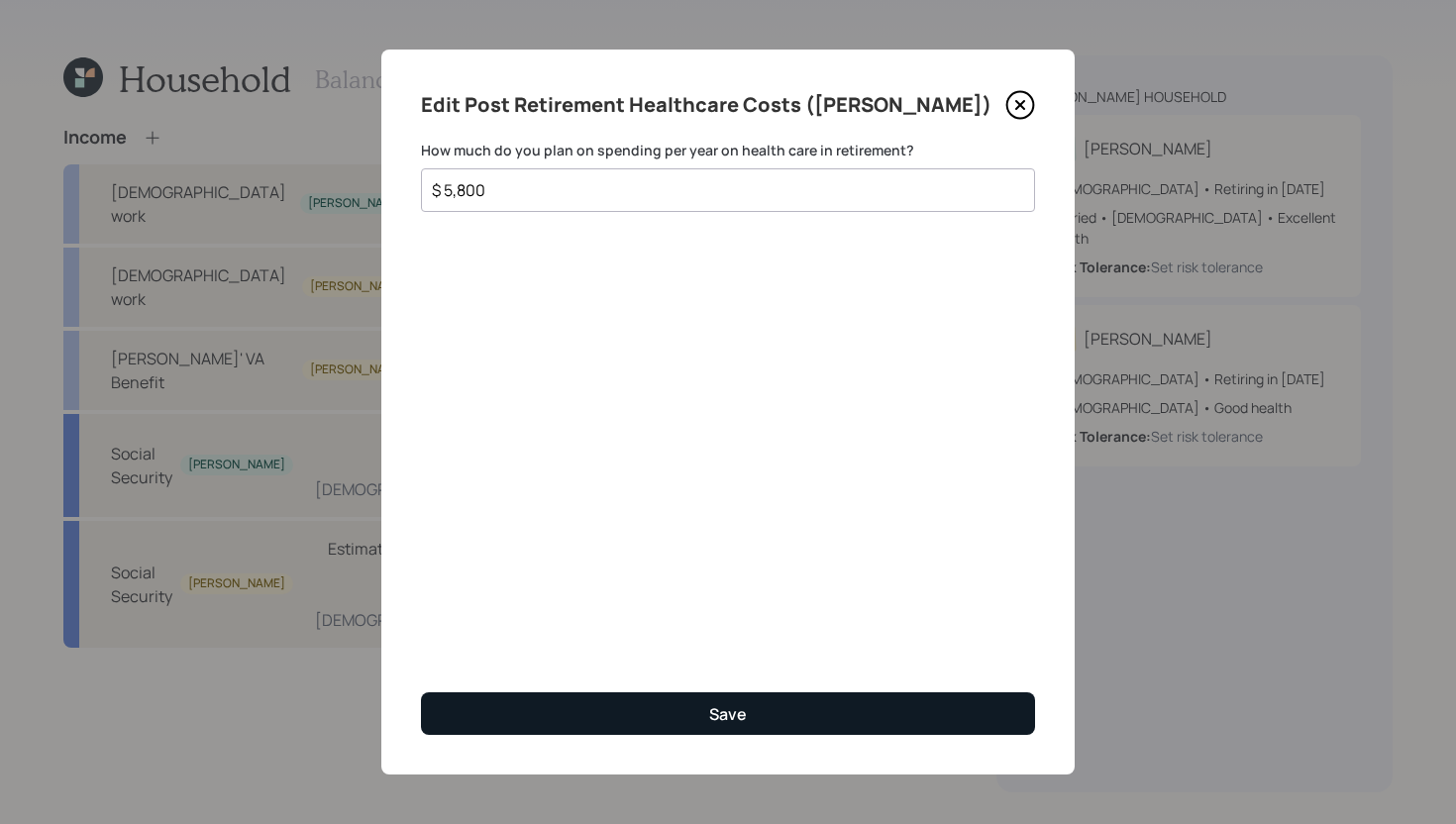 type on "$ 5,800" 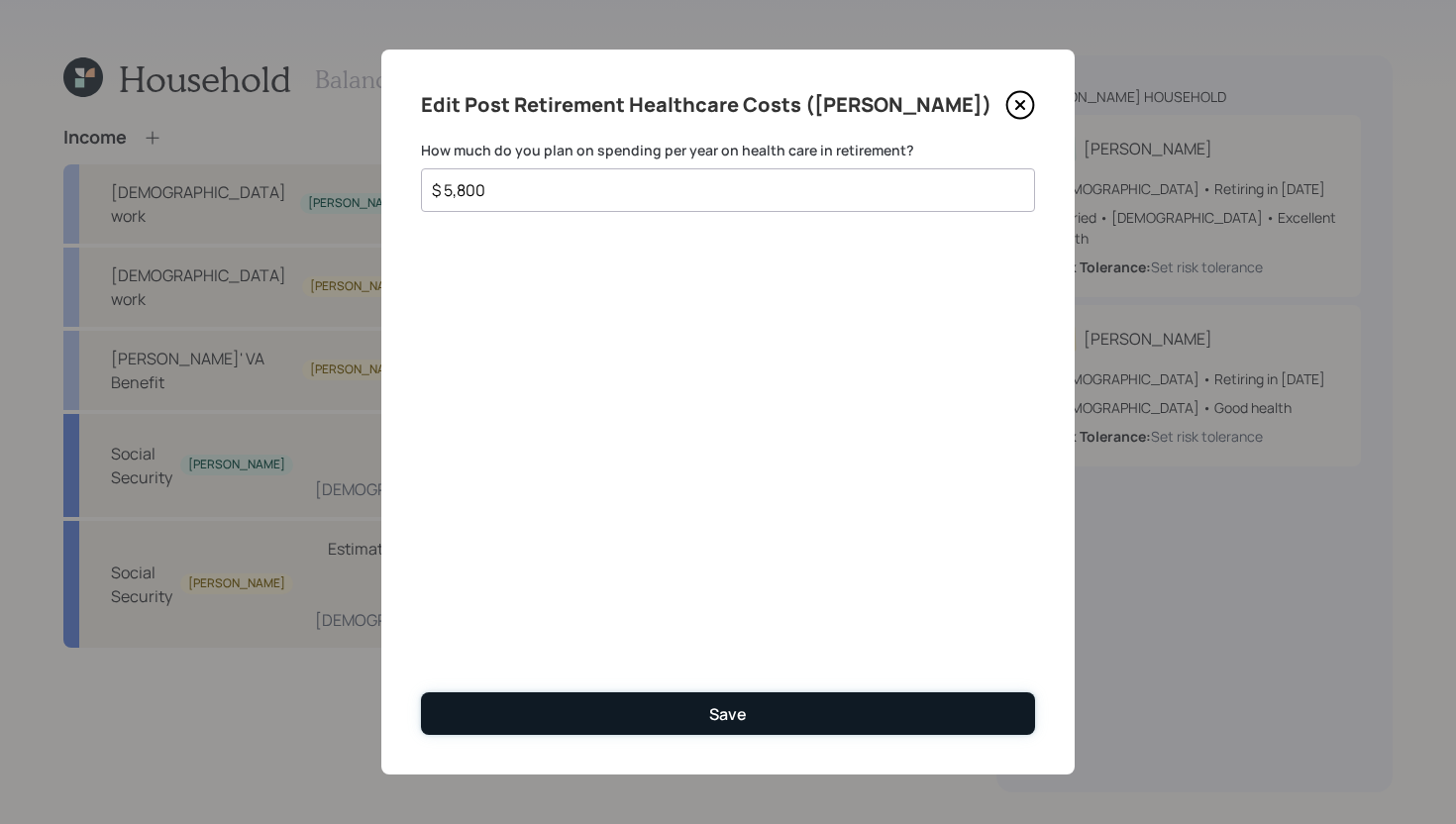 click on "Save" at bounding box center (728, 713) 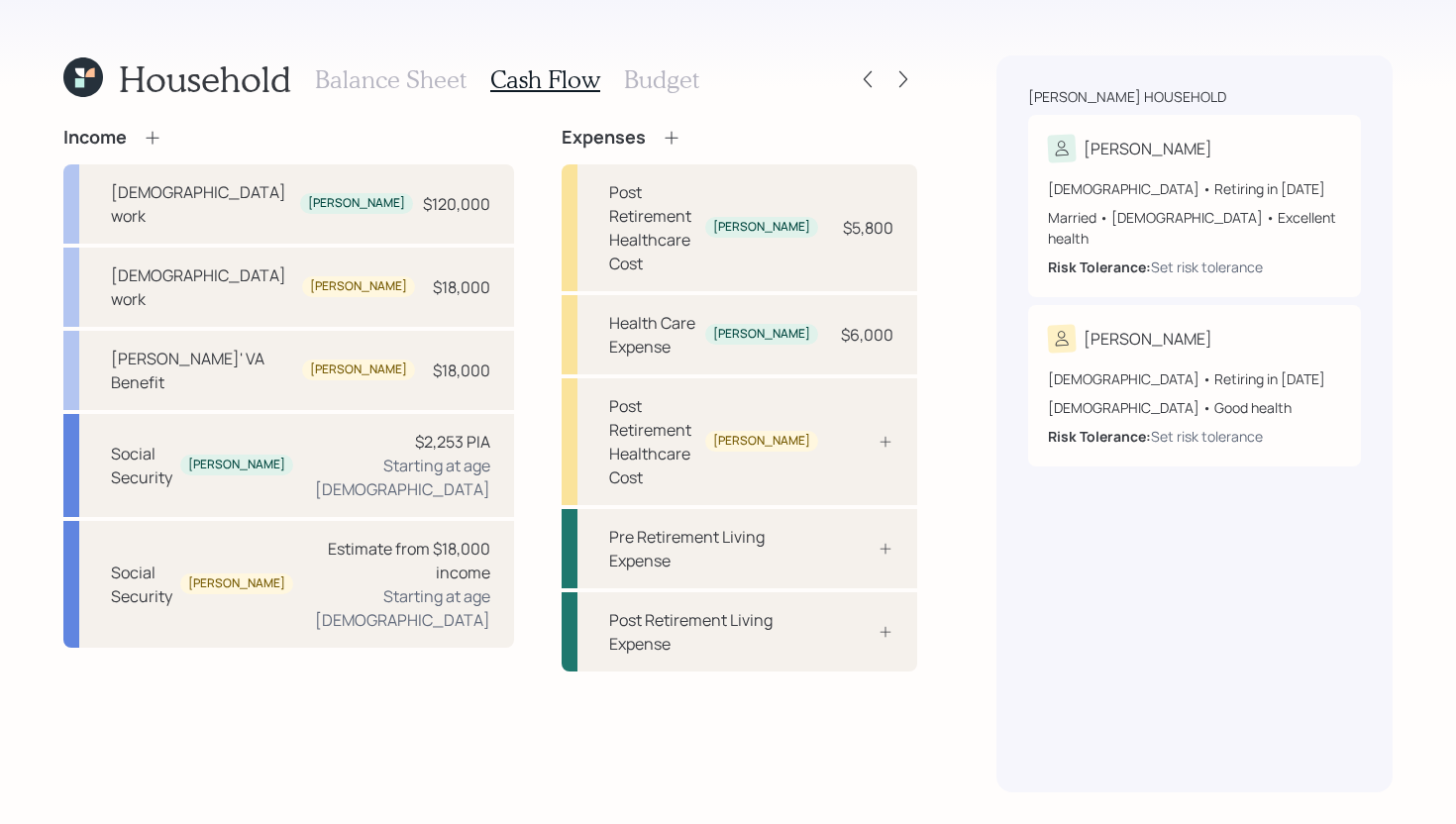 click on "Balance Sheet" at bounding box center [390, 79] 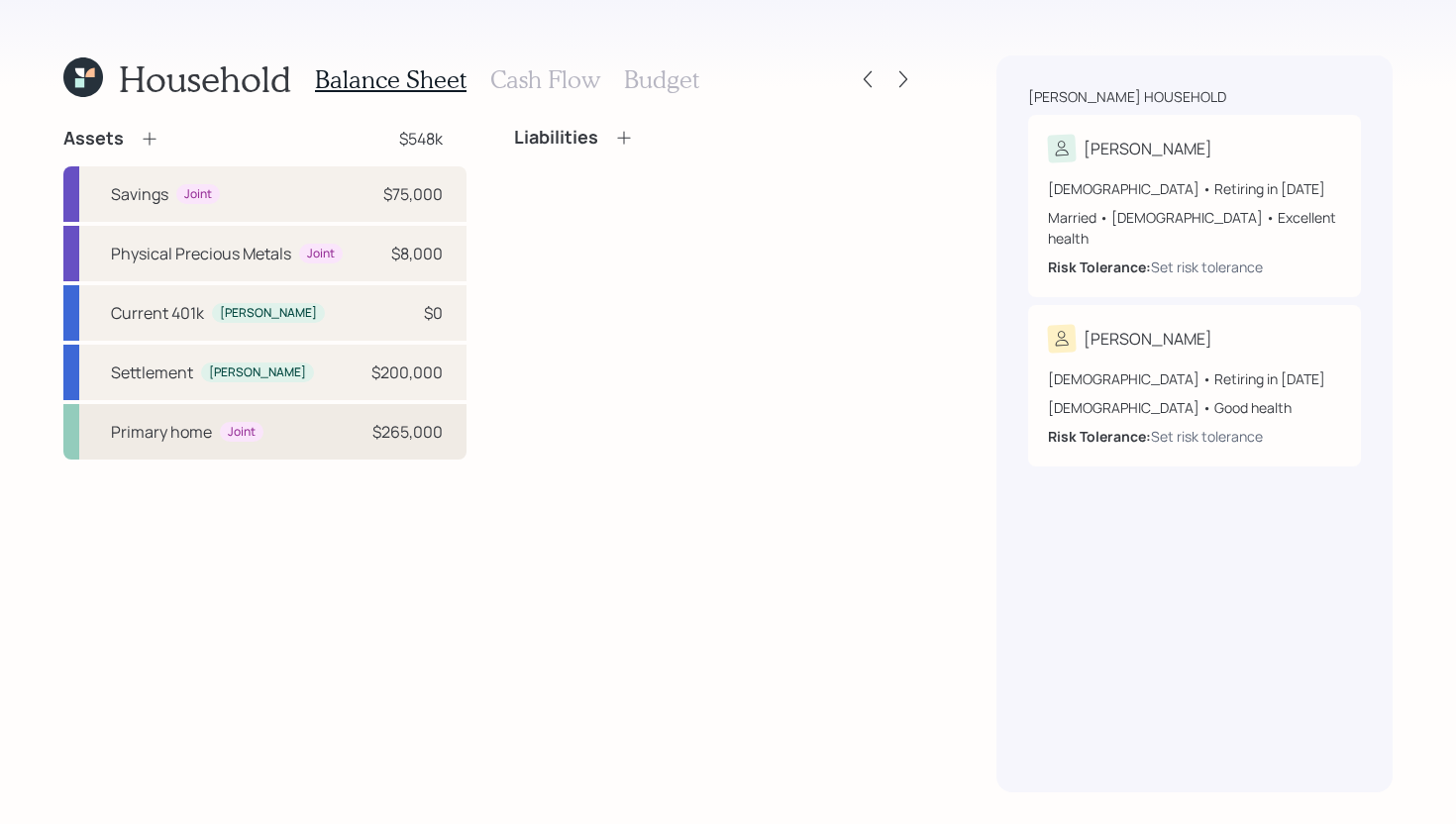 click on "$265,000" at bounding box center [407, 432] 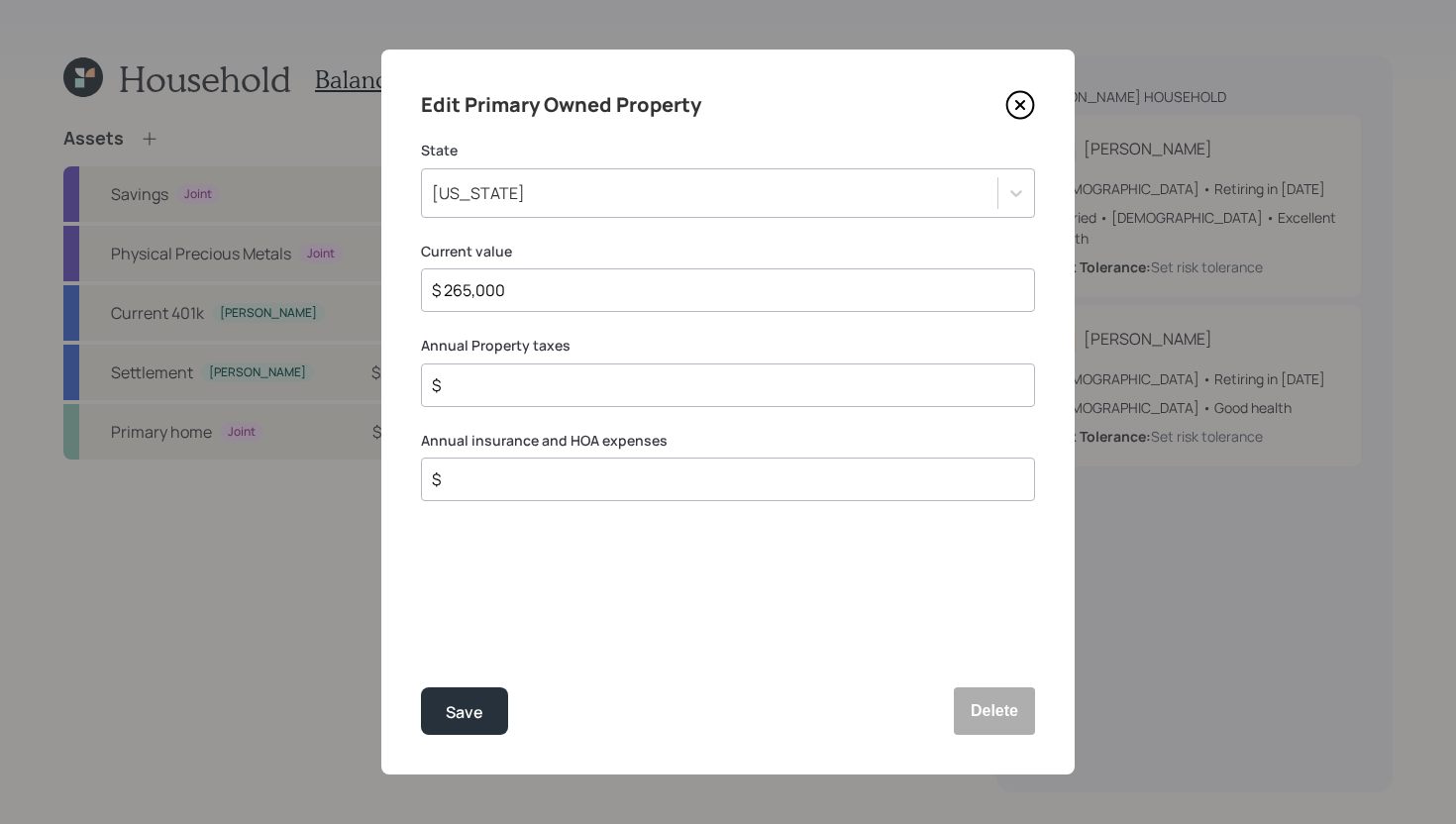click 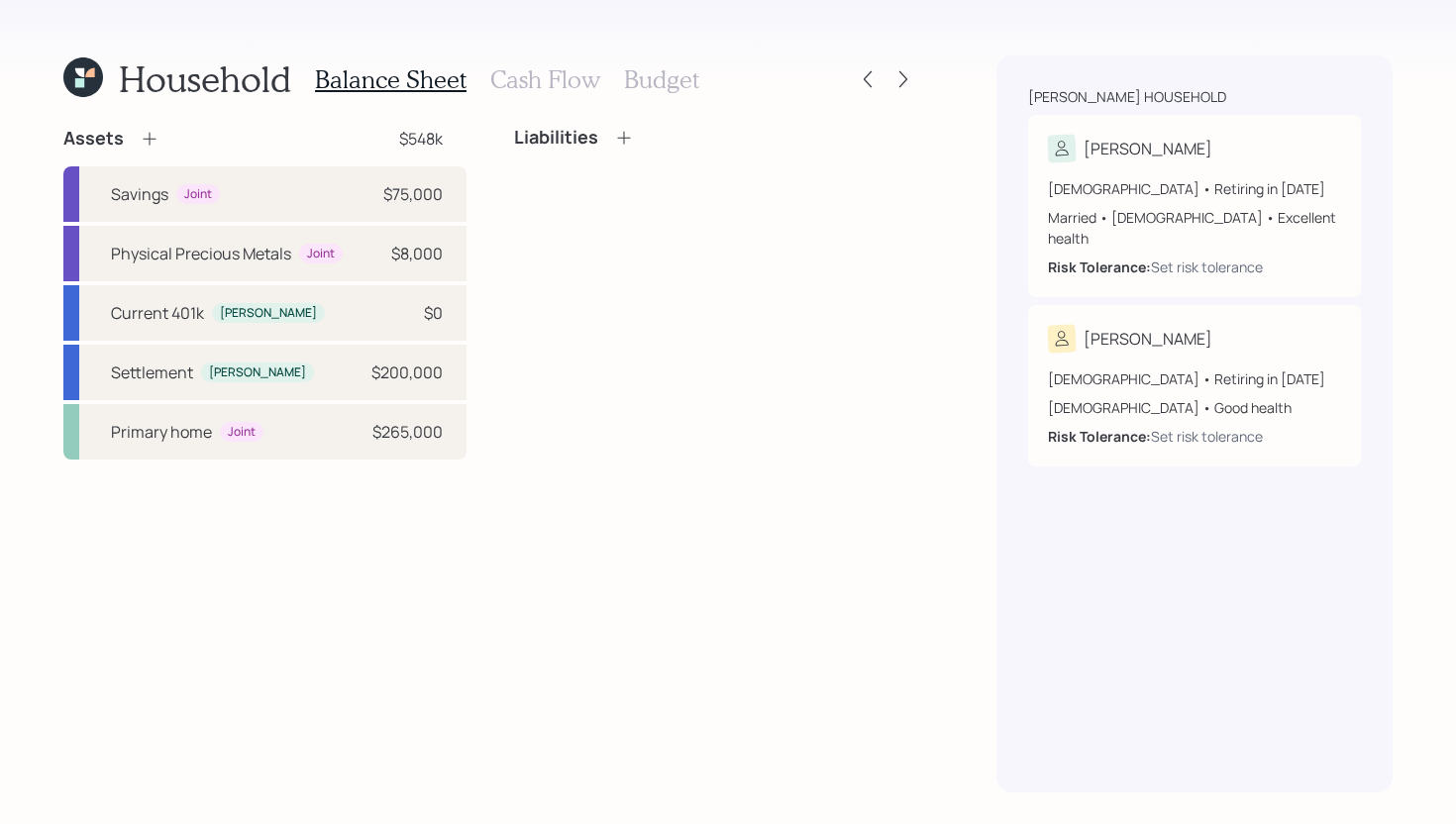 click 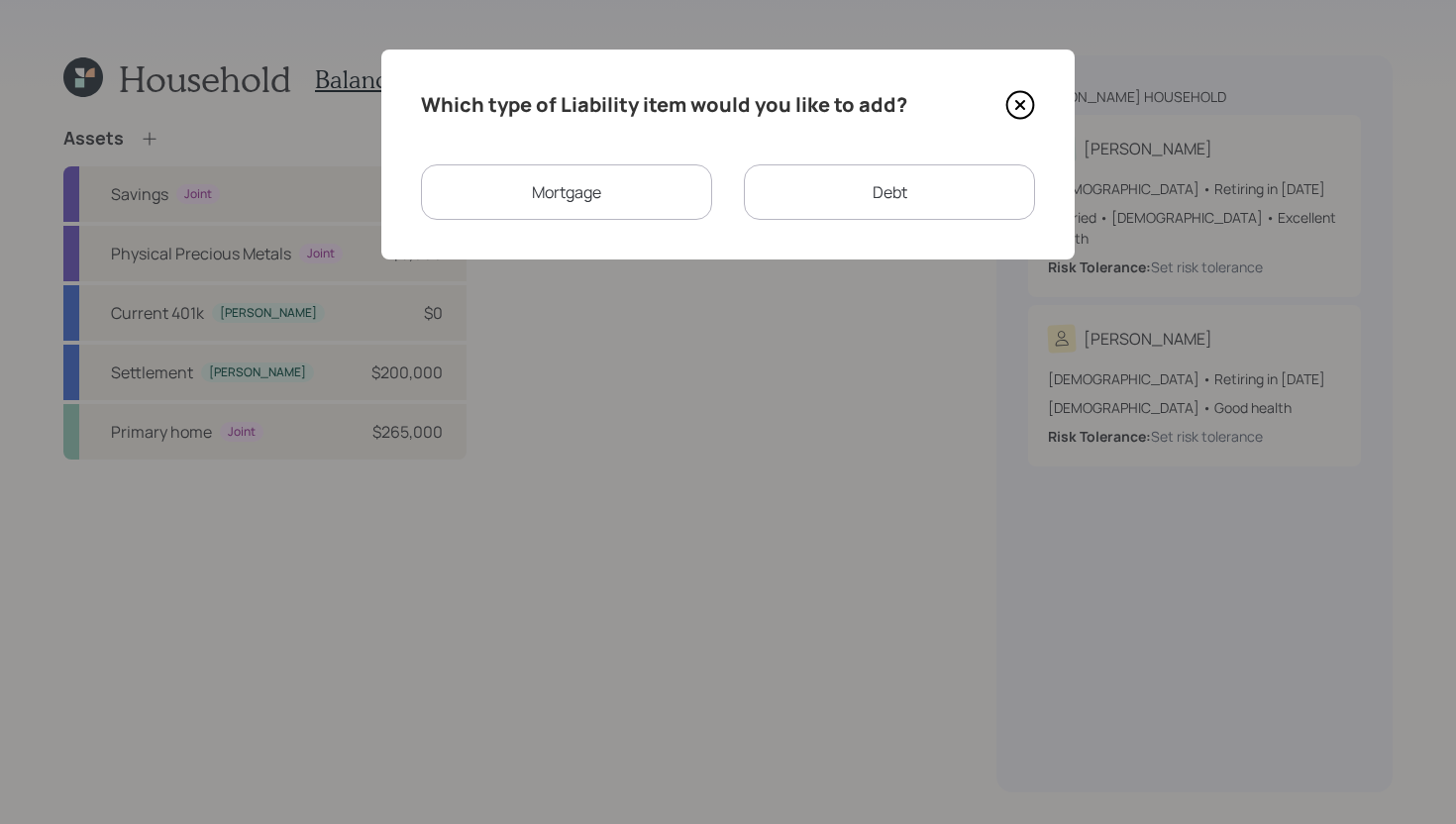 click on "Mortgage" at bounding box center [567, 192] 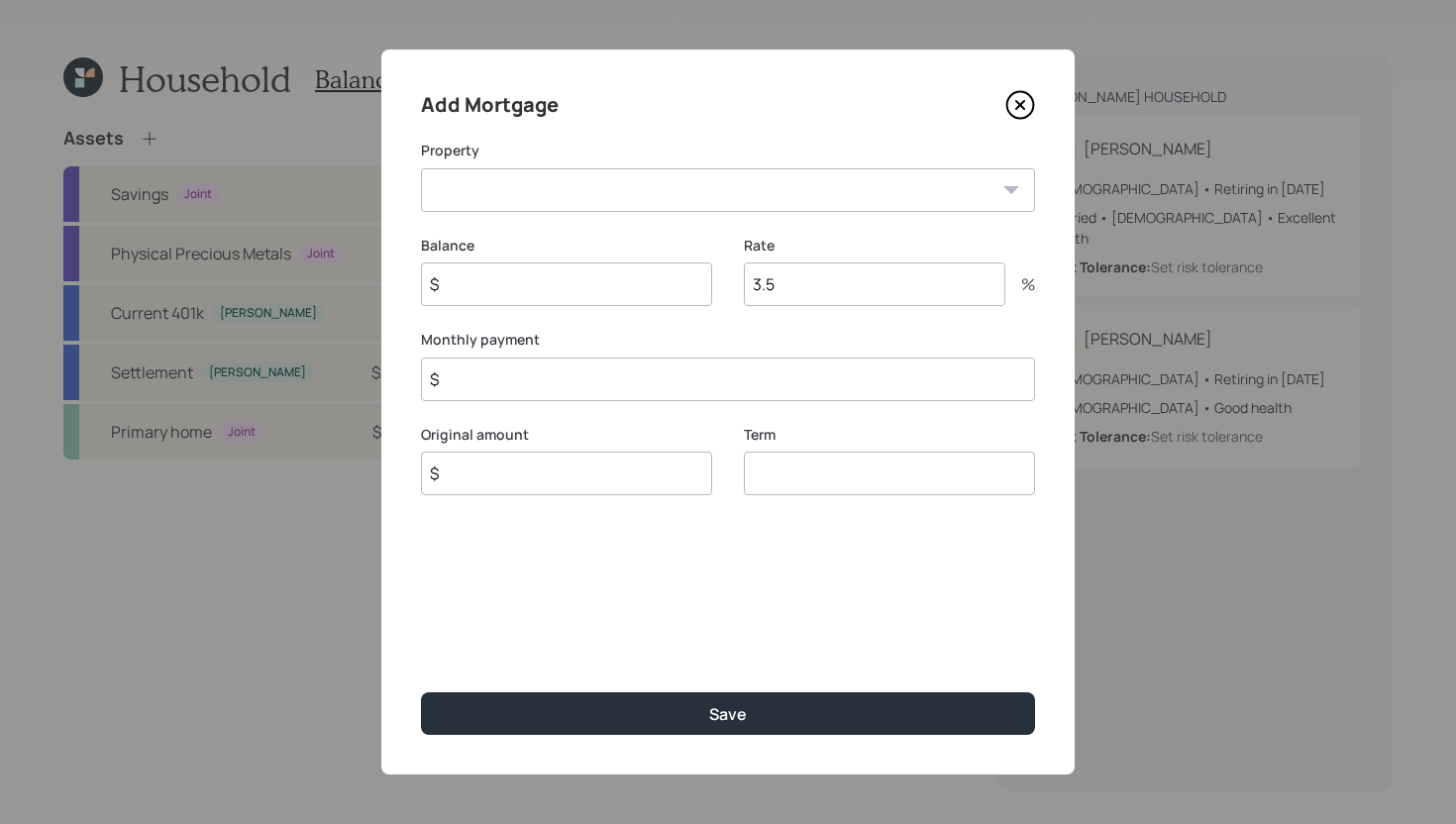 click on "TX Primary home" at bounding box center [728, 190] 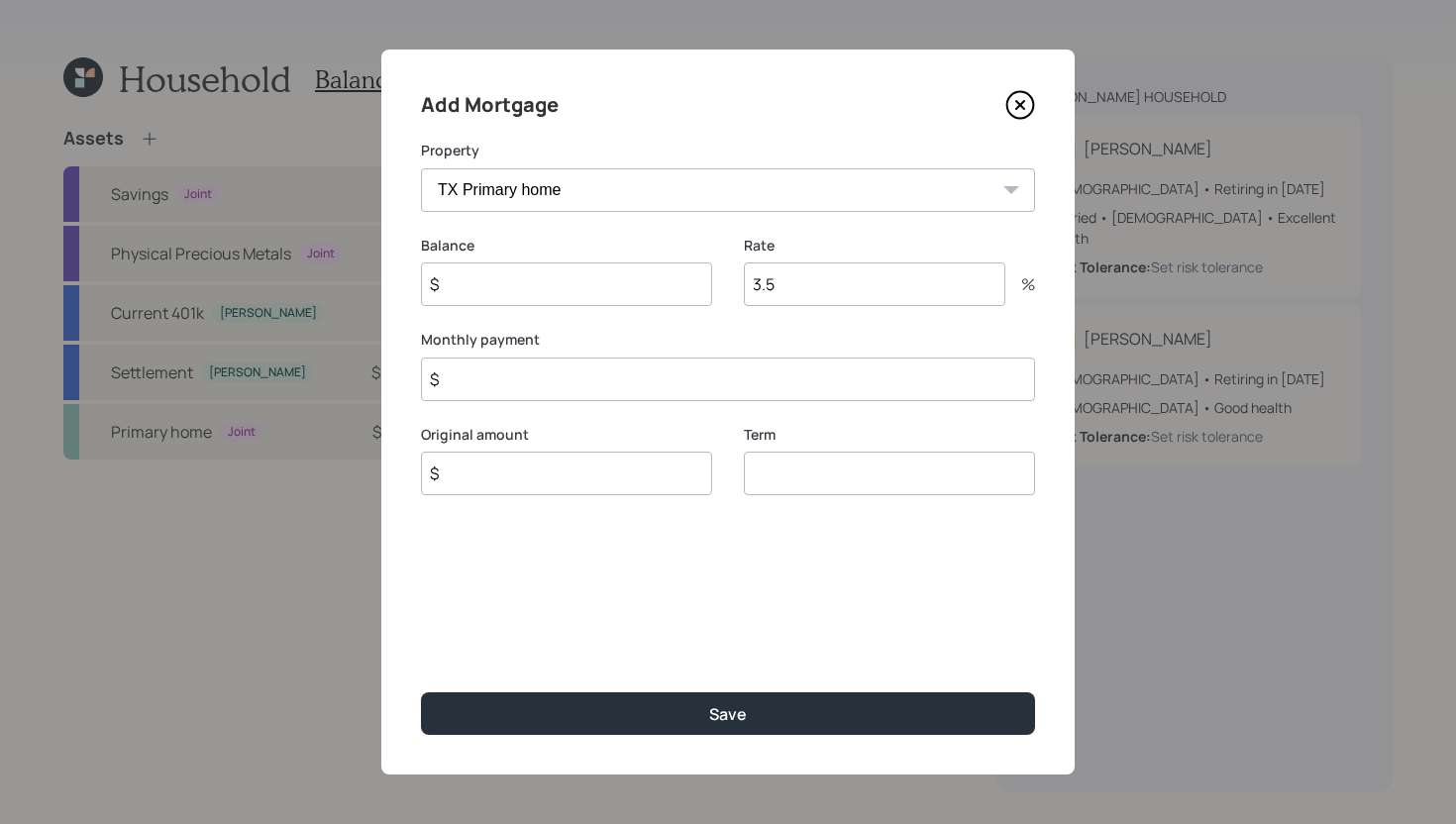 click on "$" at bounding box center [728, 379] 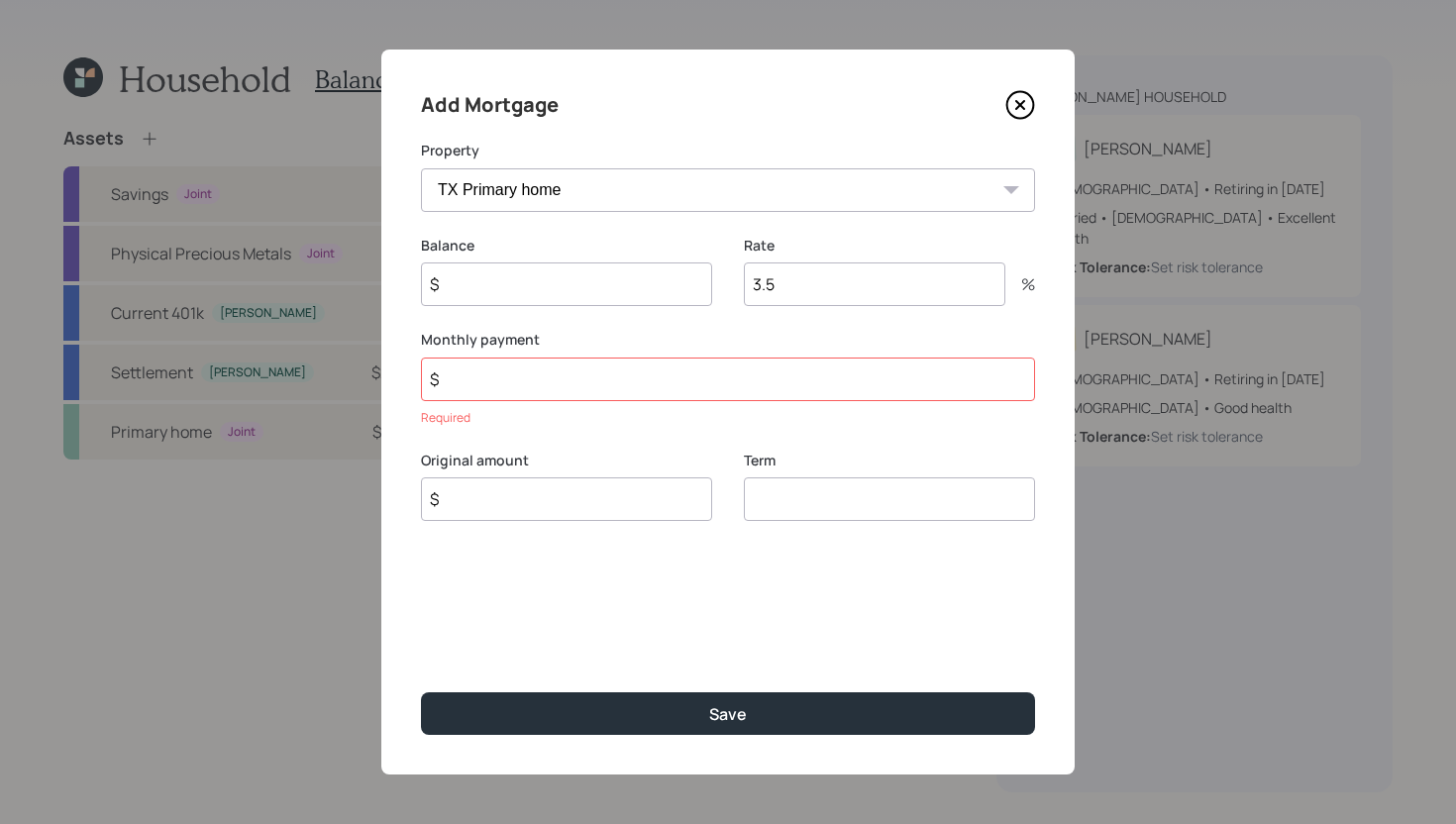 click on "$" at bounding box center [567, 284] 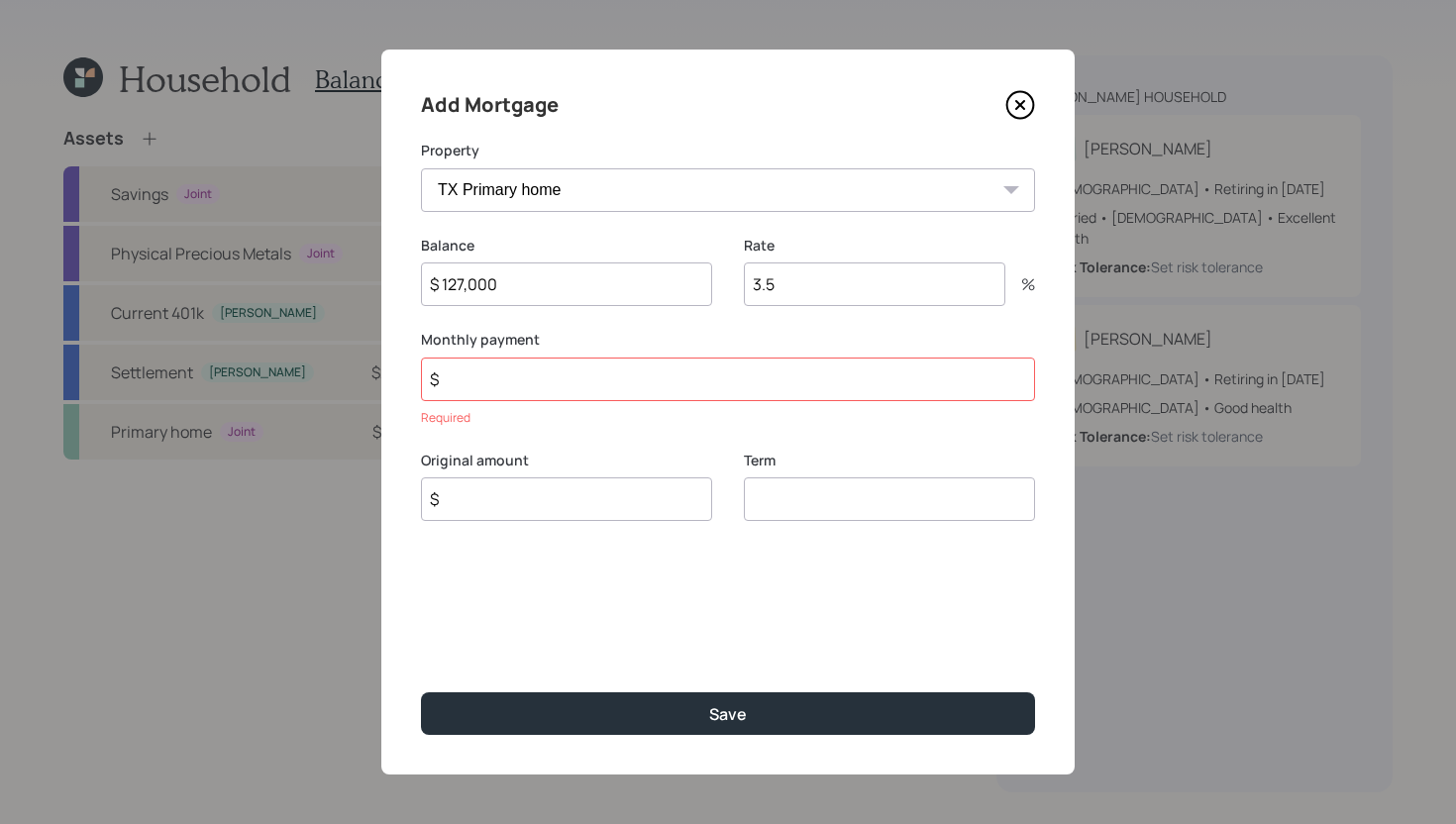 type on "$ 127,000" 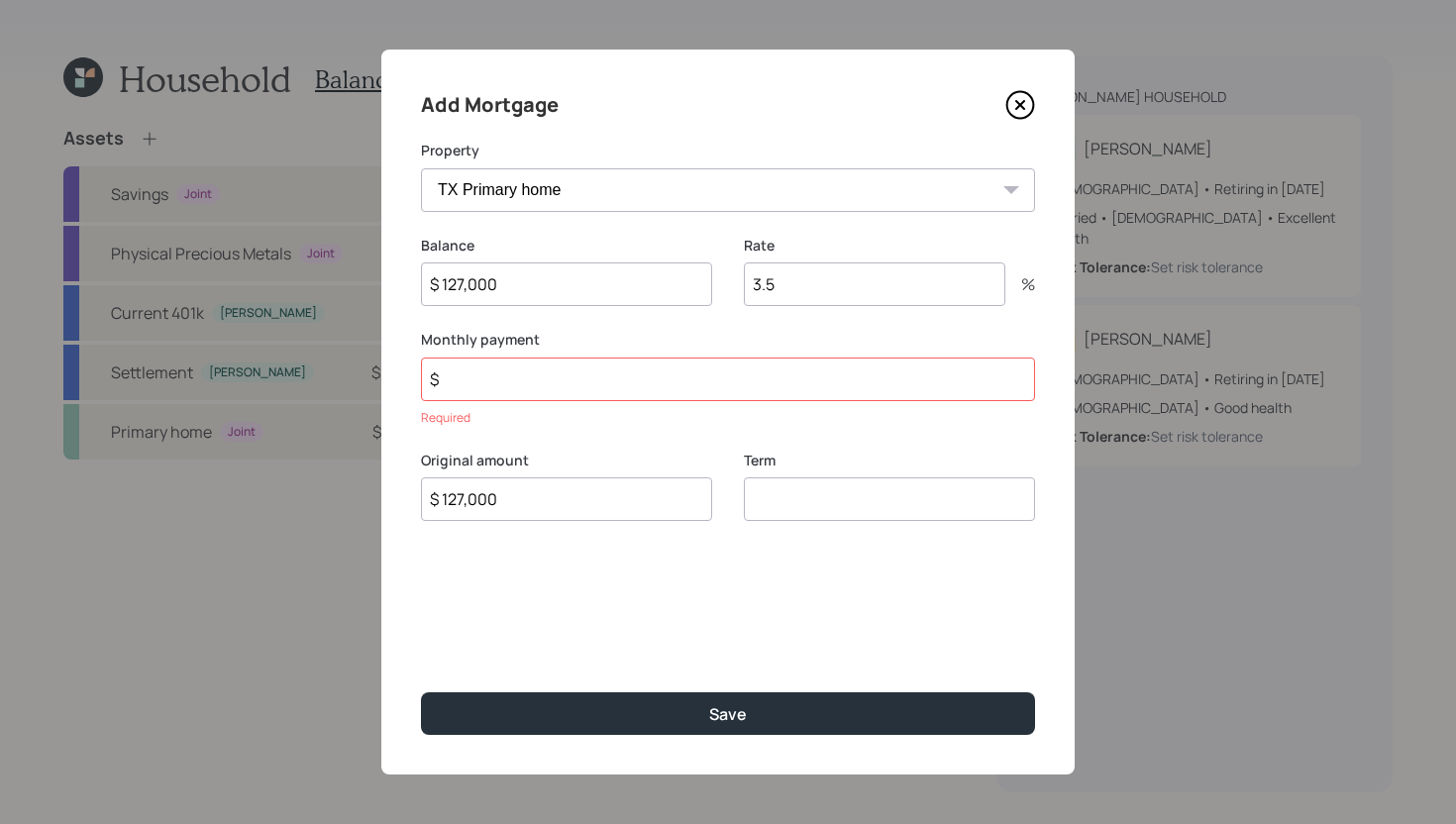 type on "$ 127,000" 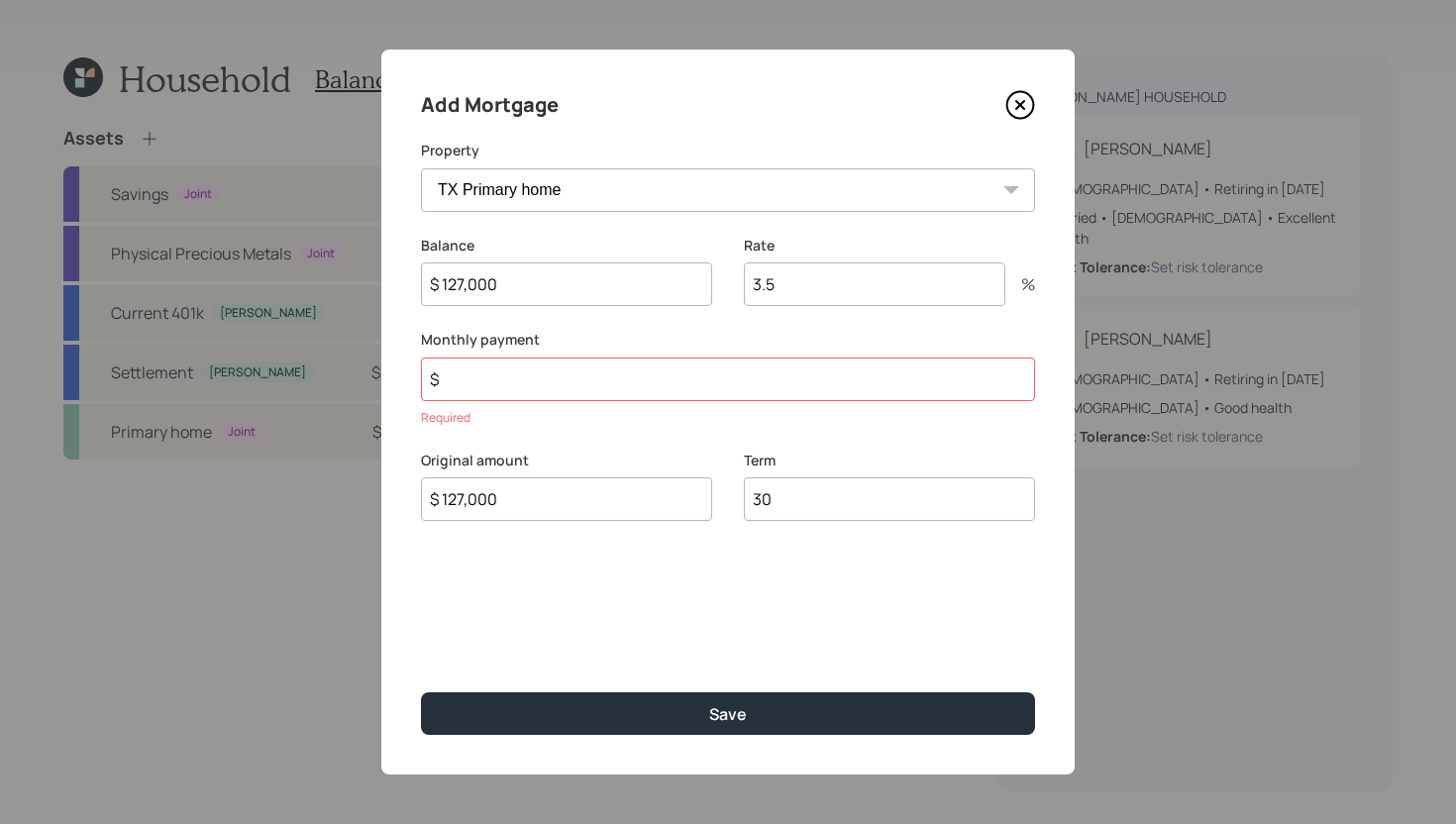 type on "30" 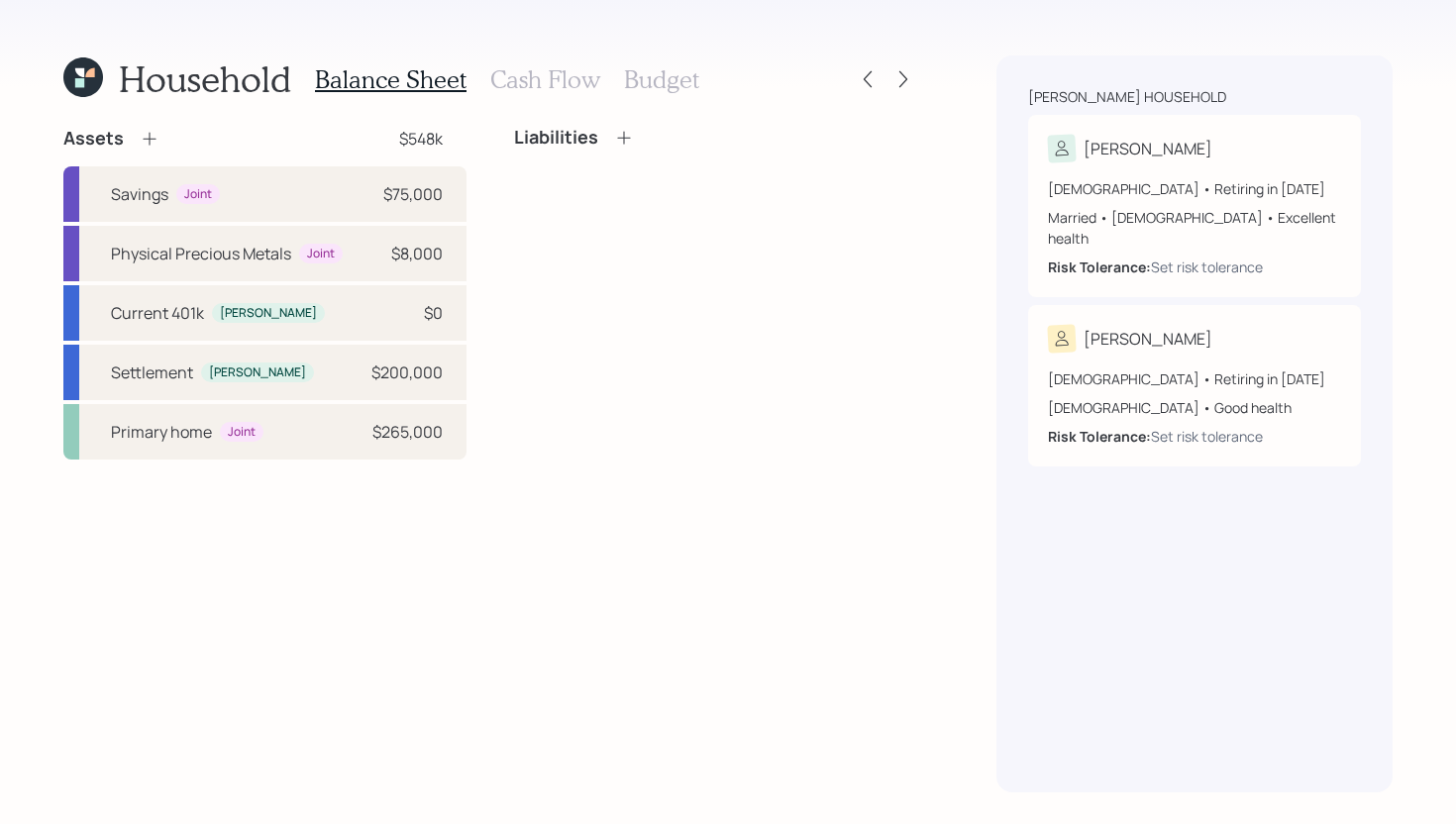 click 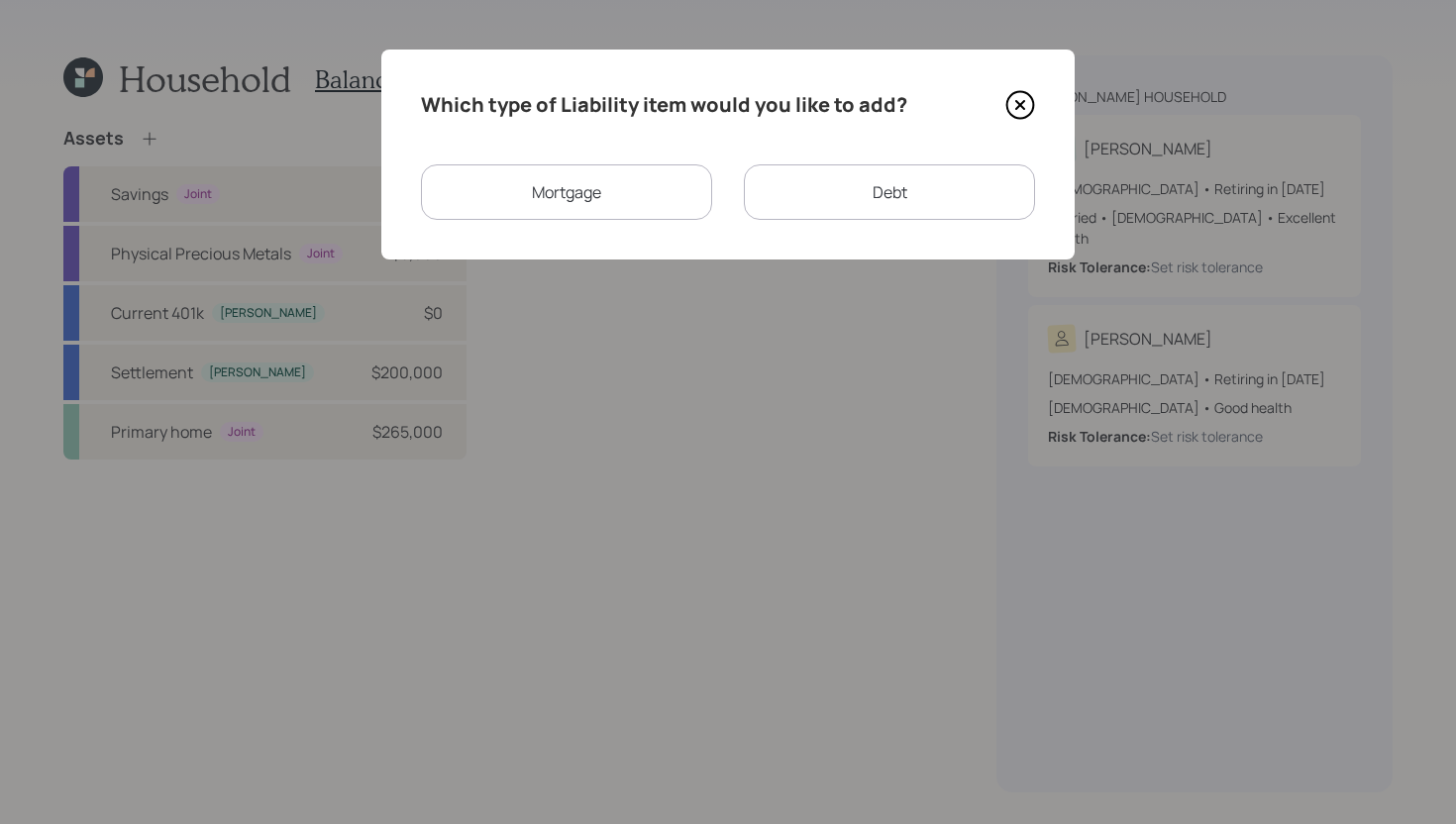 click 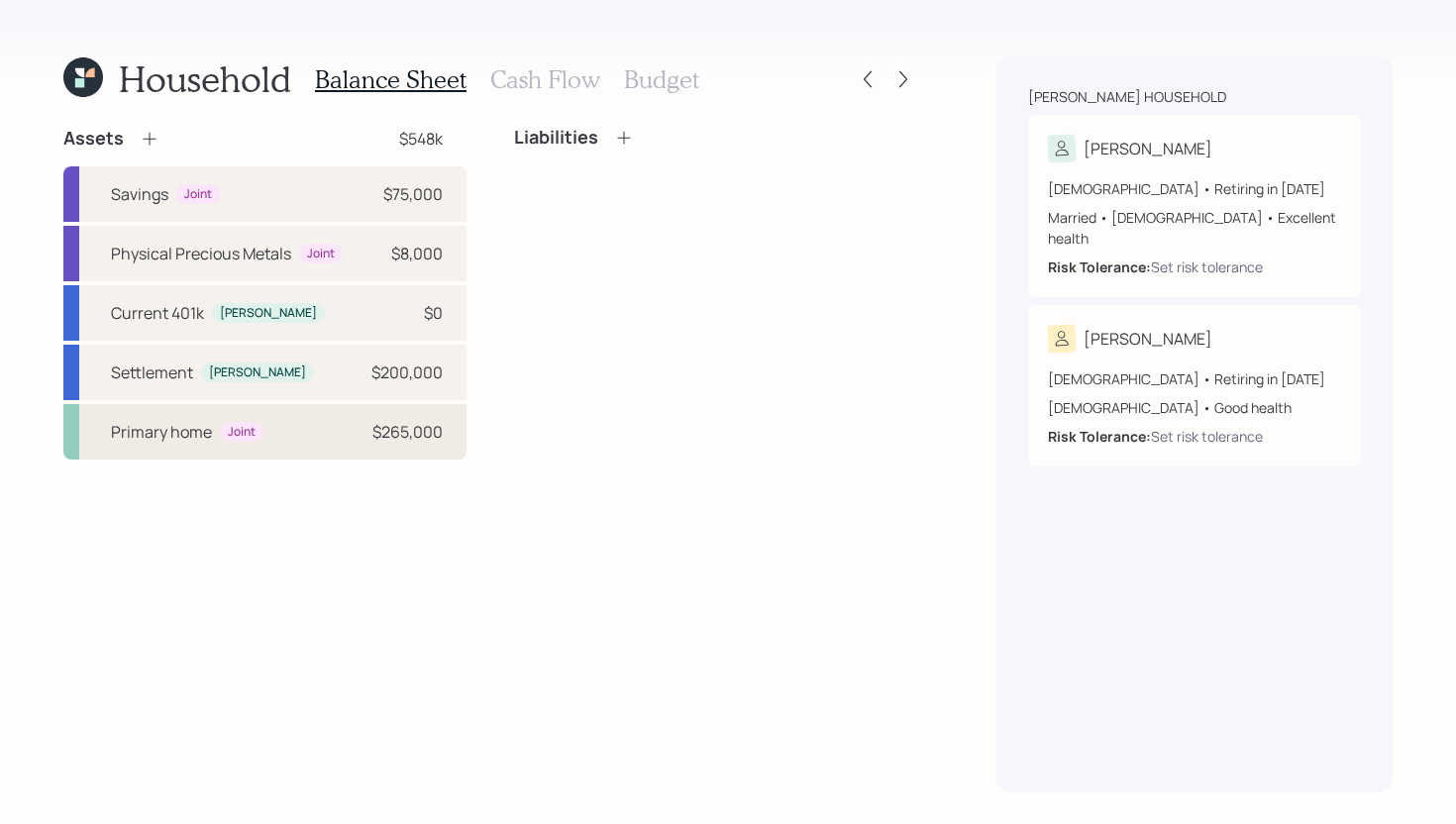 click on "Primary home Joint $265,000" at bounding box center (264, 432) 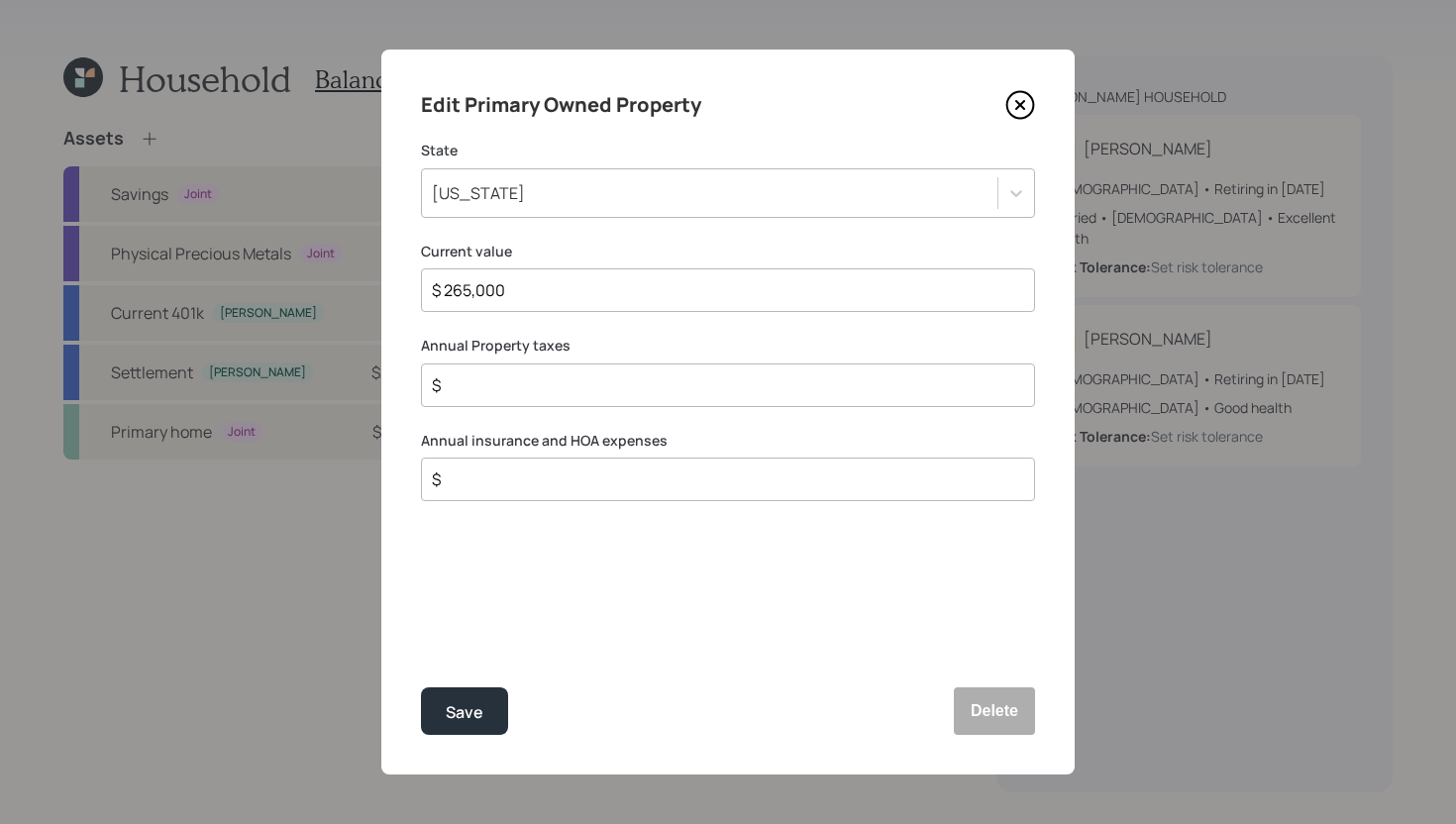 click on "$ 265,000" at bounding box center (720, 290) 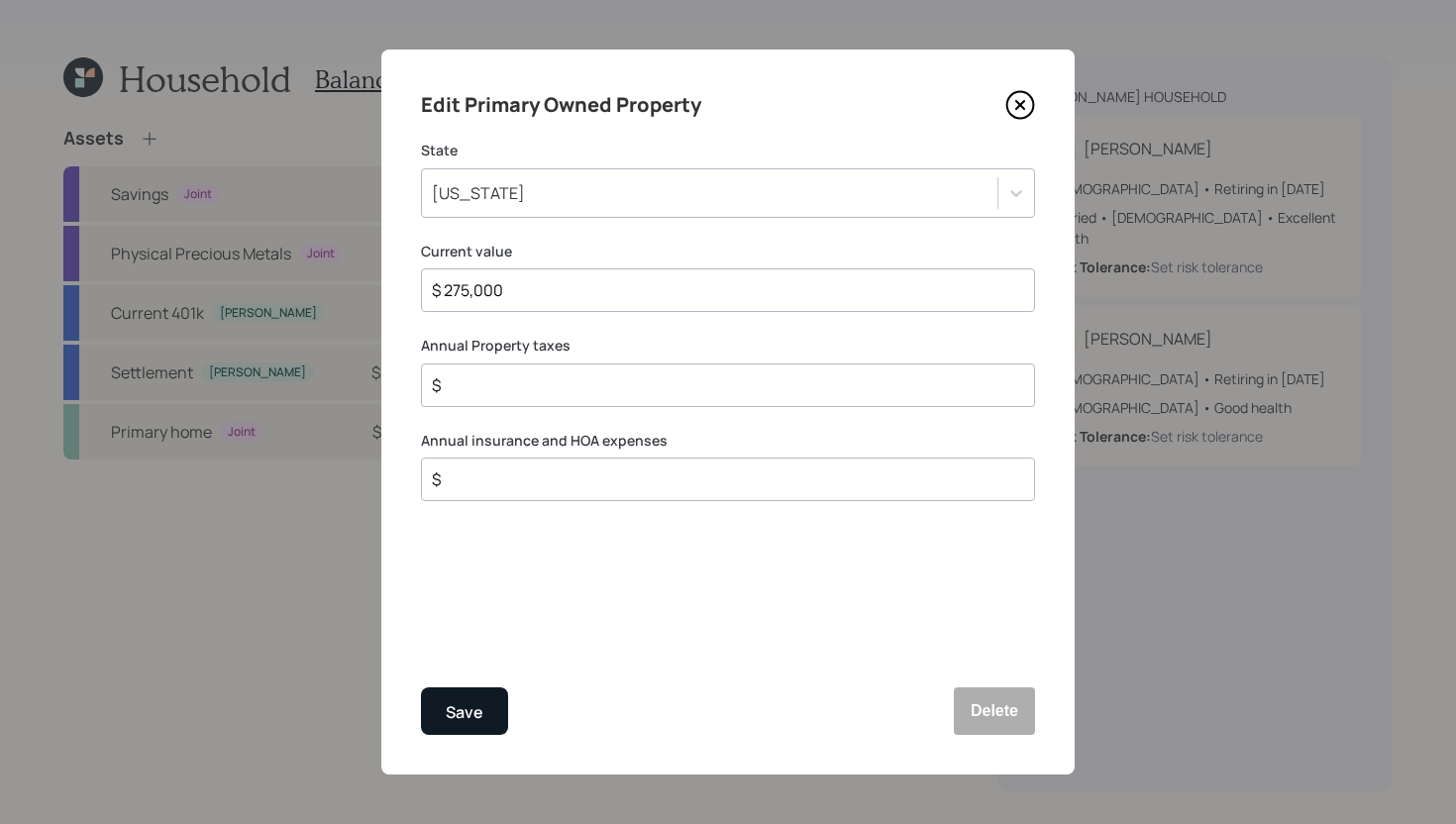 type on "$ 275,000" 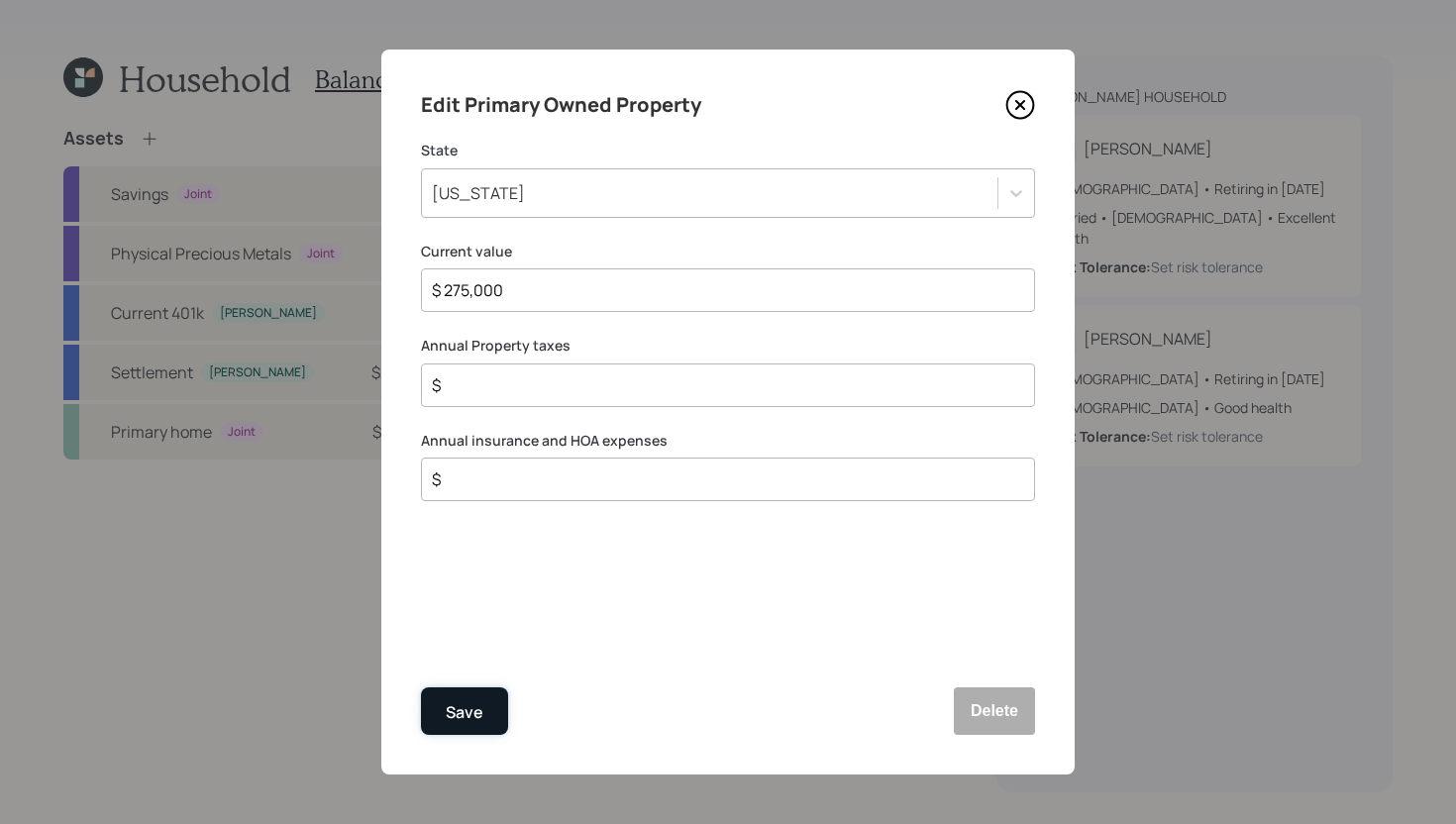 click on "Save" at bounding box center (465, 712) 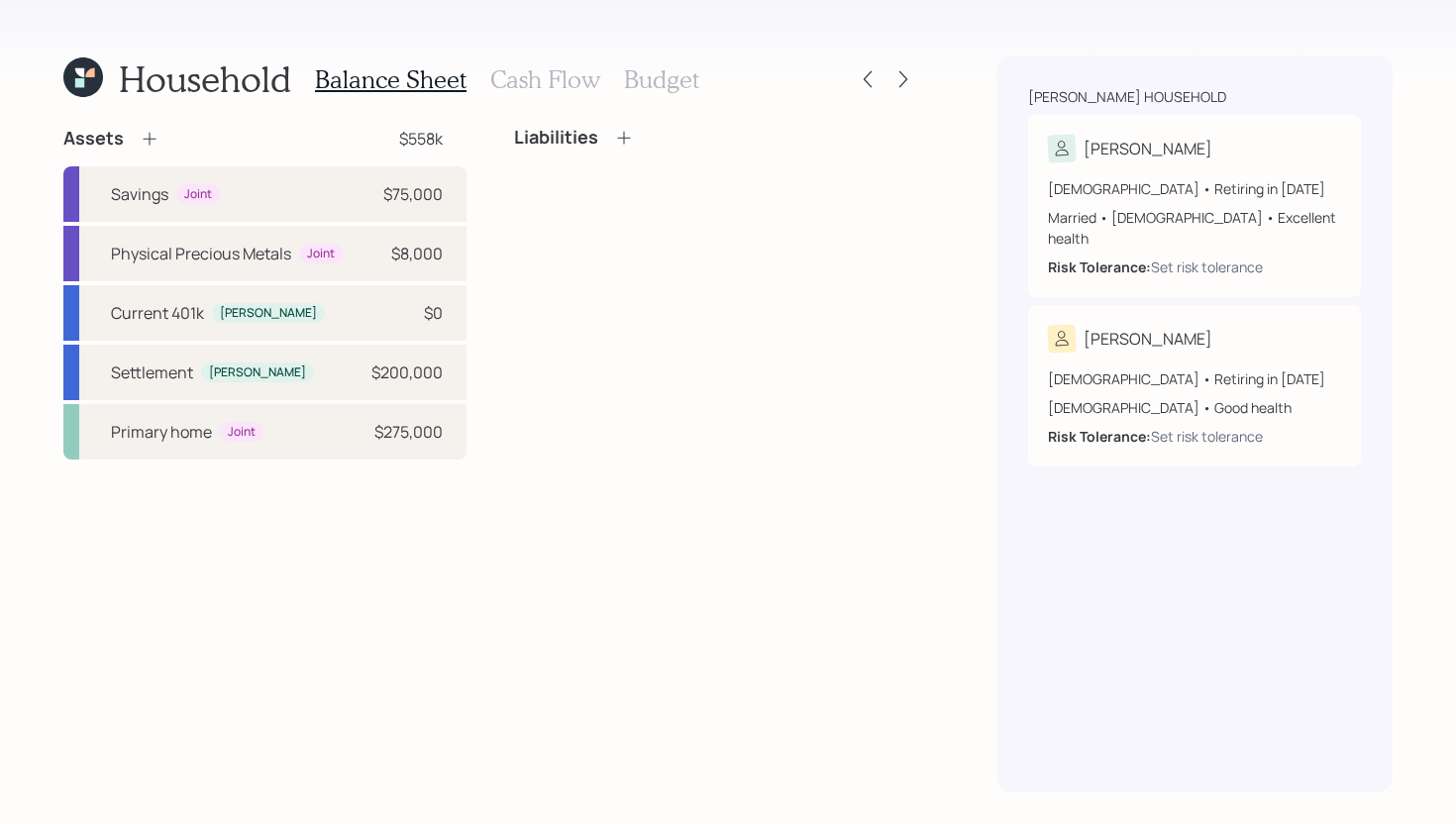 click 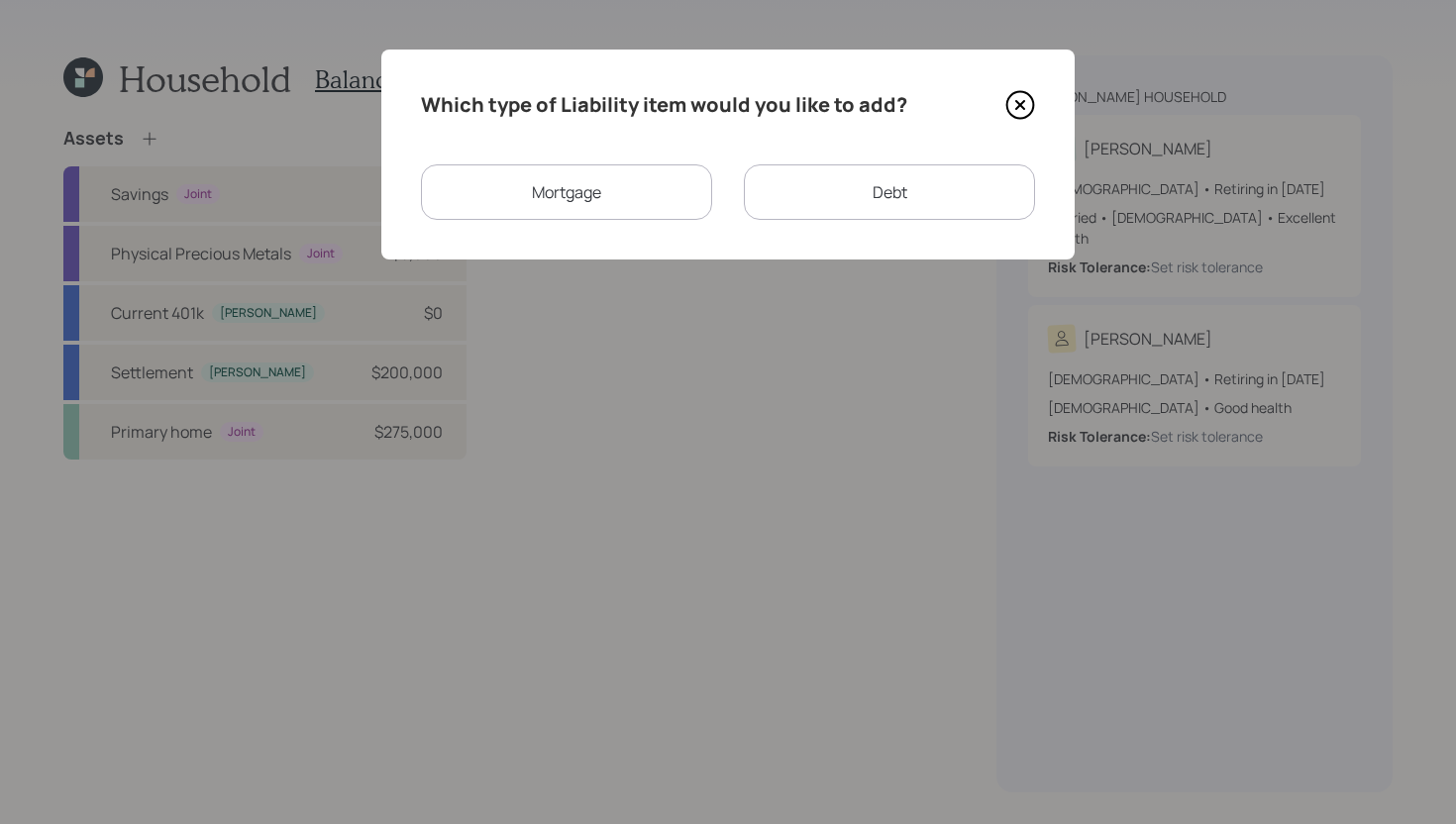click on "Mortgage" at bounding box center [567, 192] 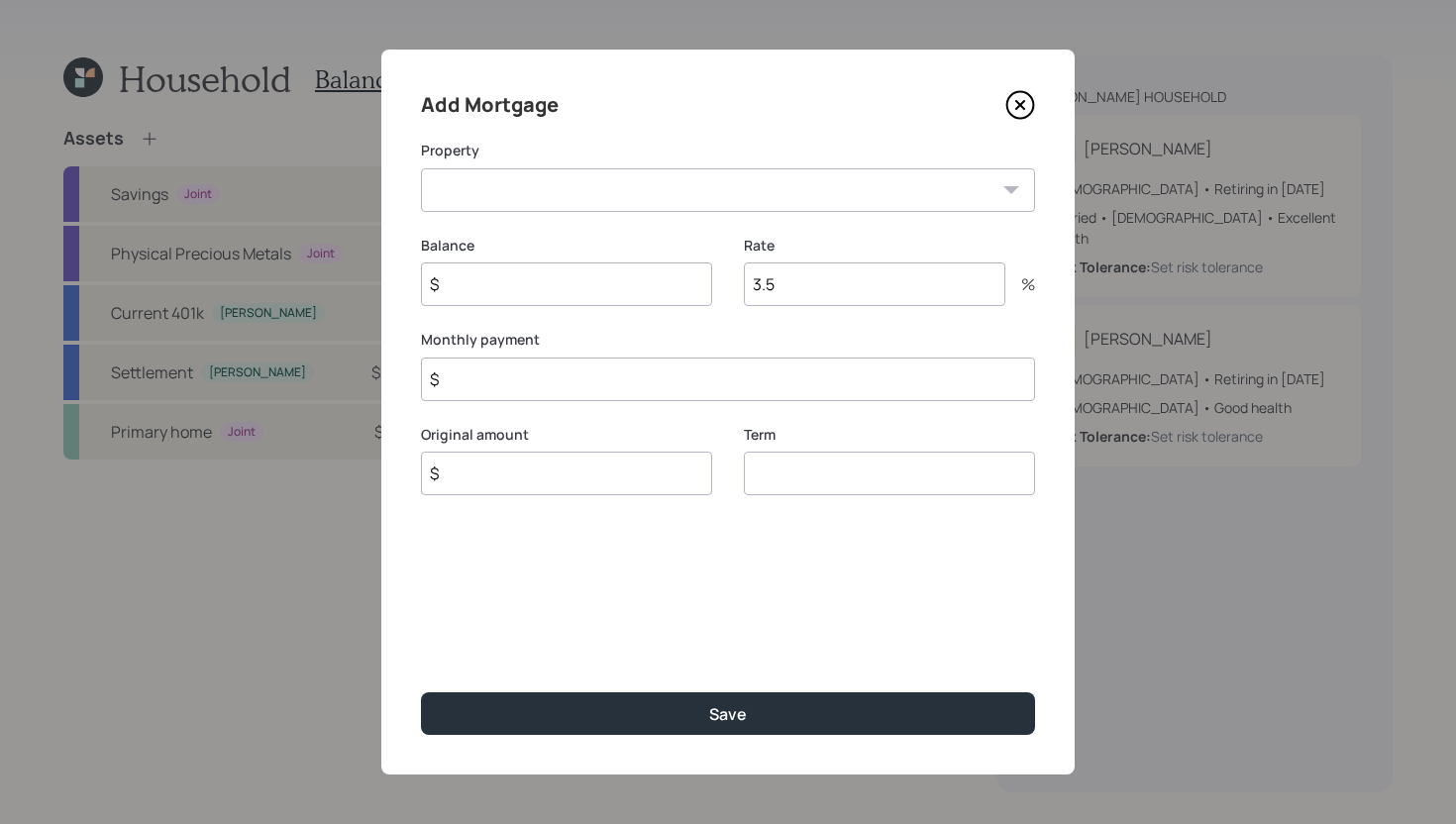 click on "TX Primary home" at bounding box center (728, 190) 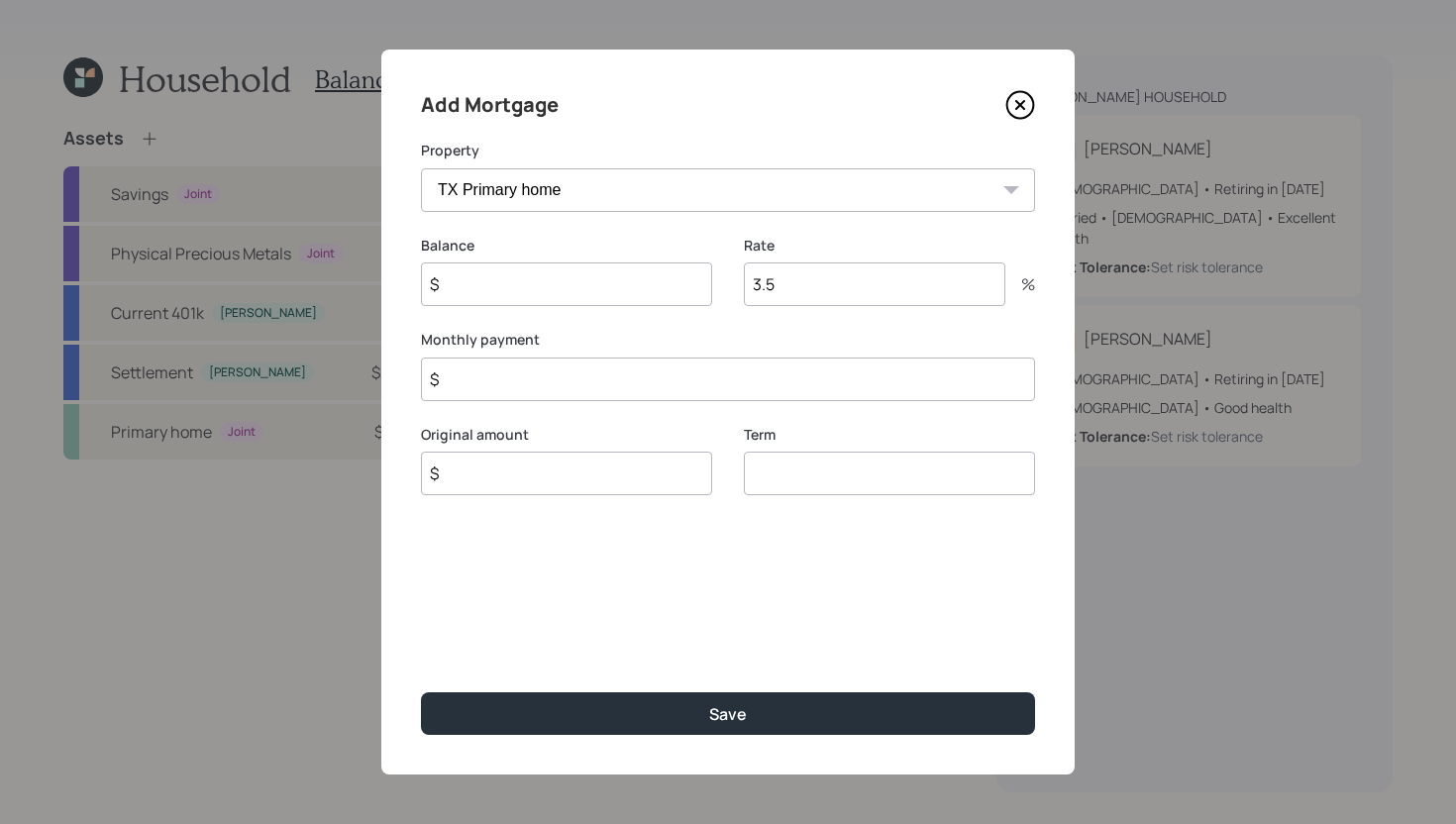 click on "$" at bounding box center (567, 284) 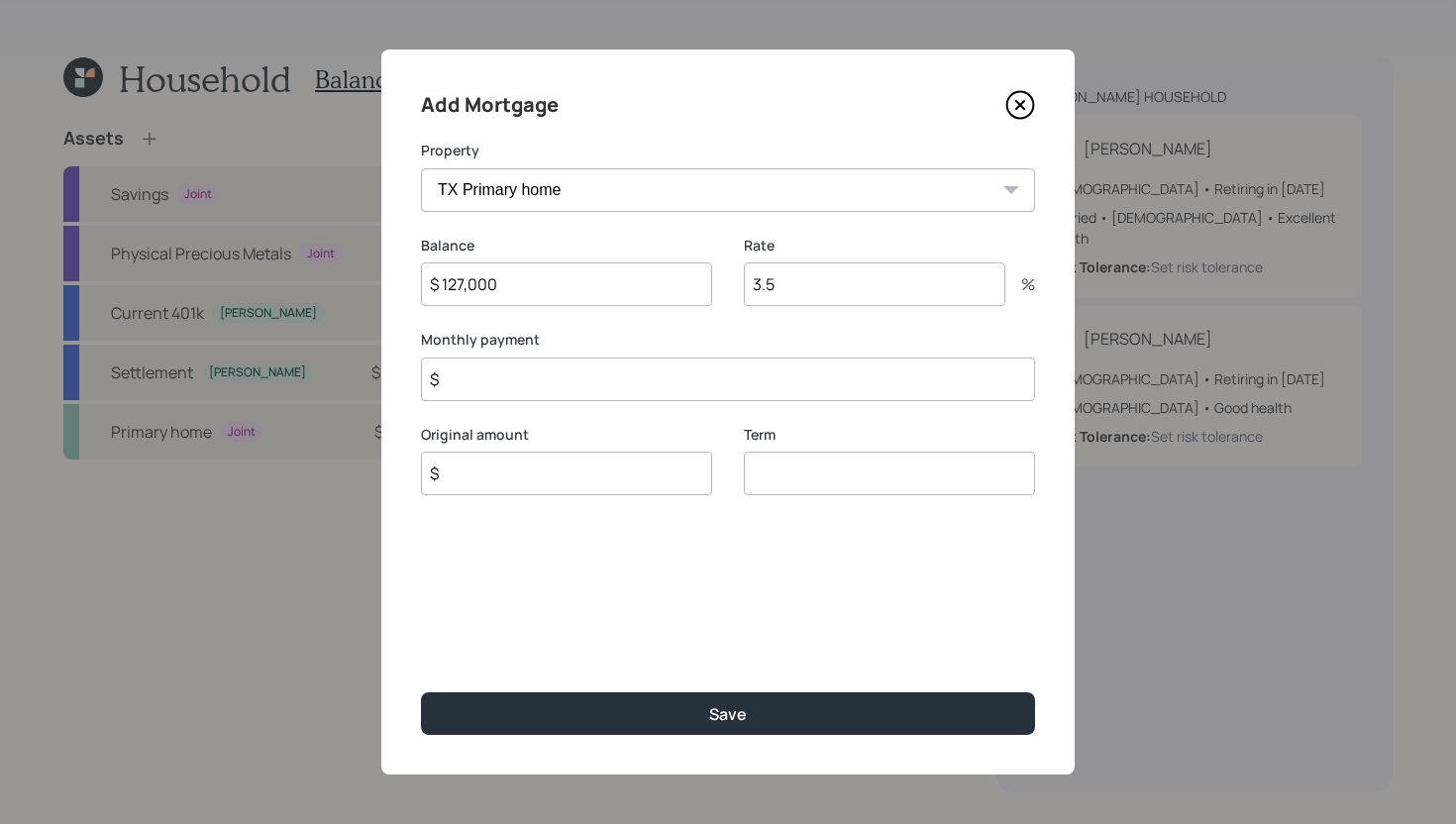 type on "$ 127,000" 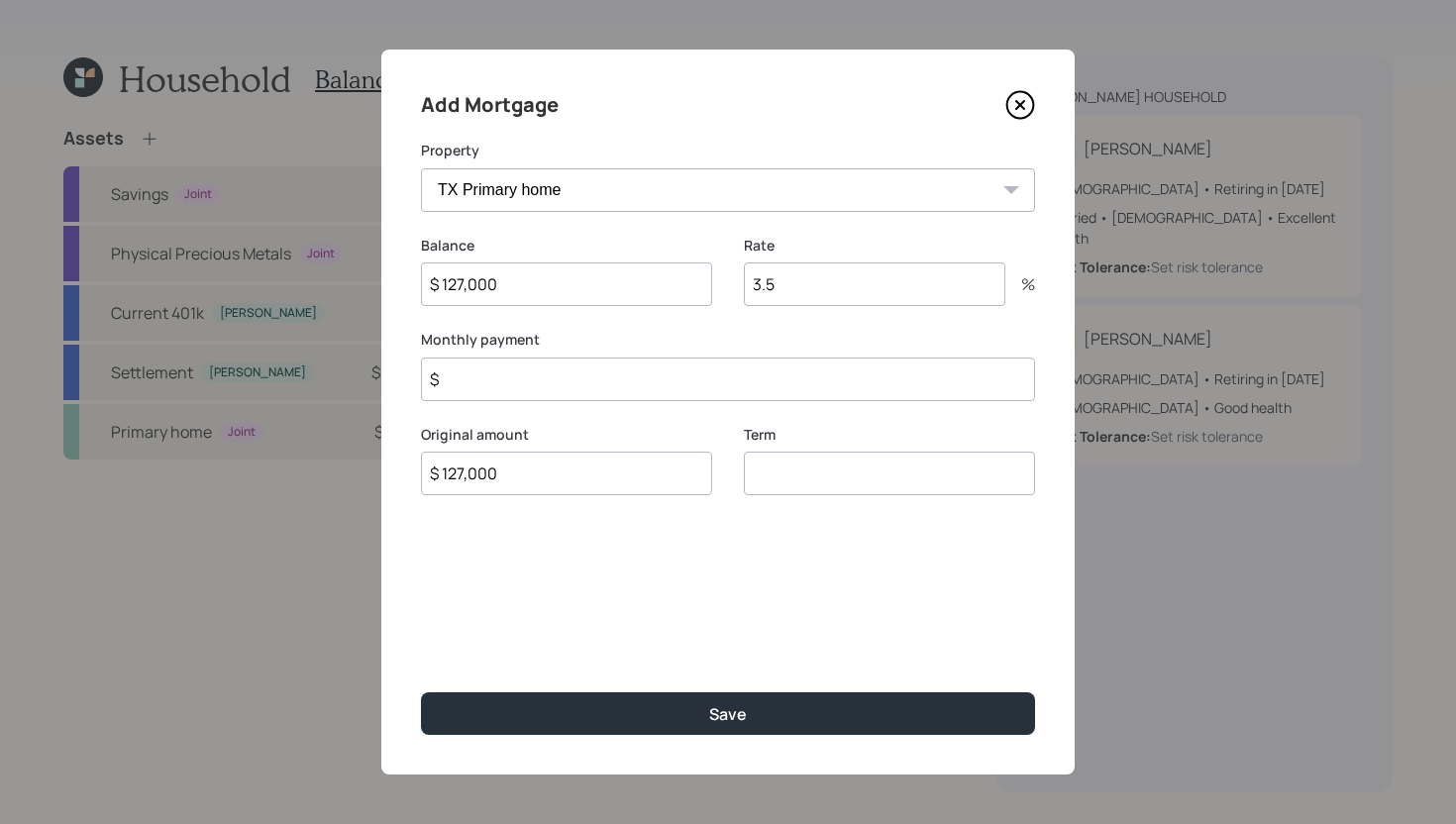 type on "$ 127,000" 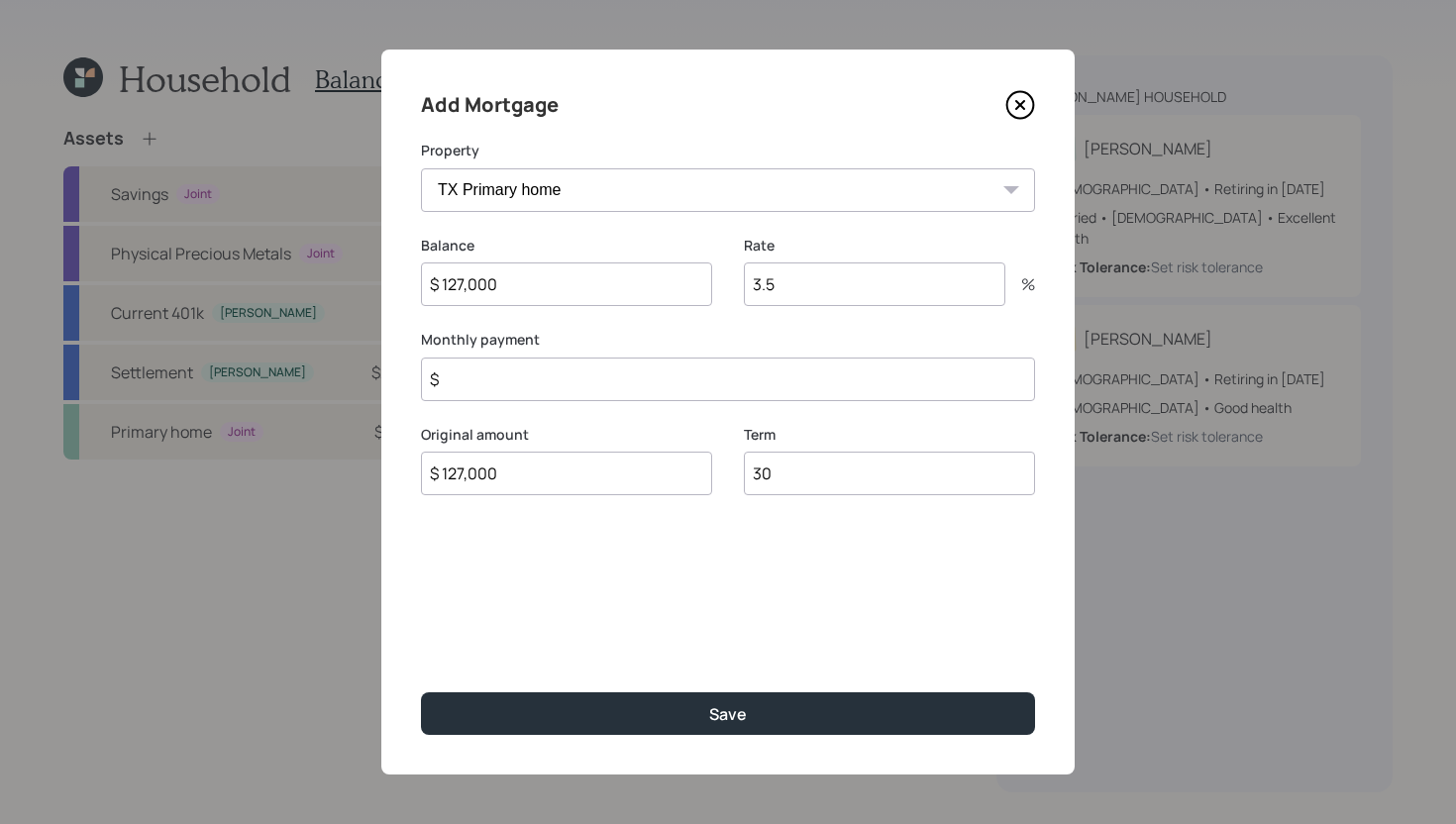 type on "30" 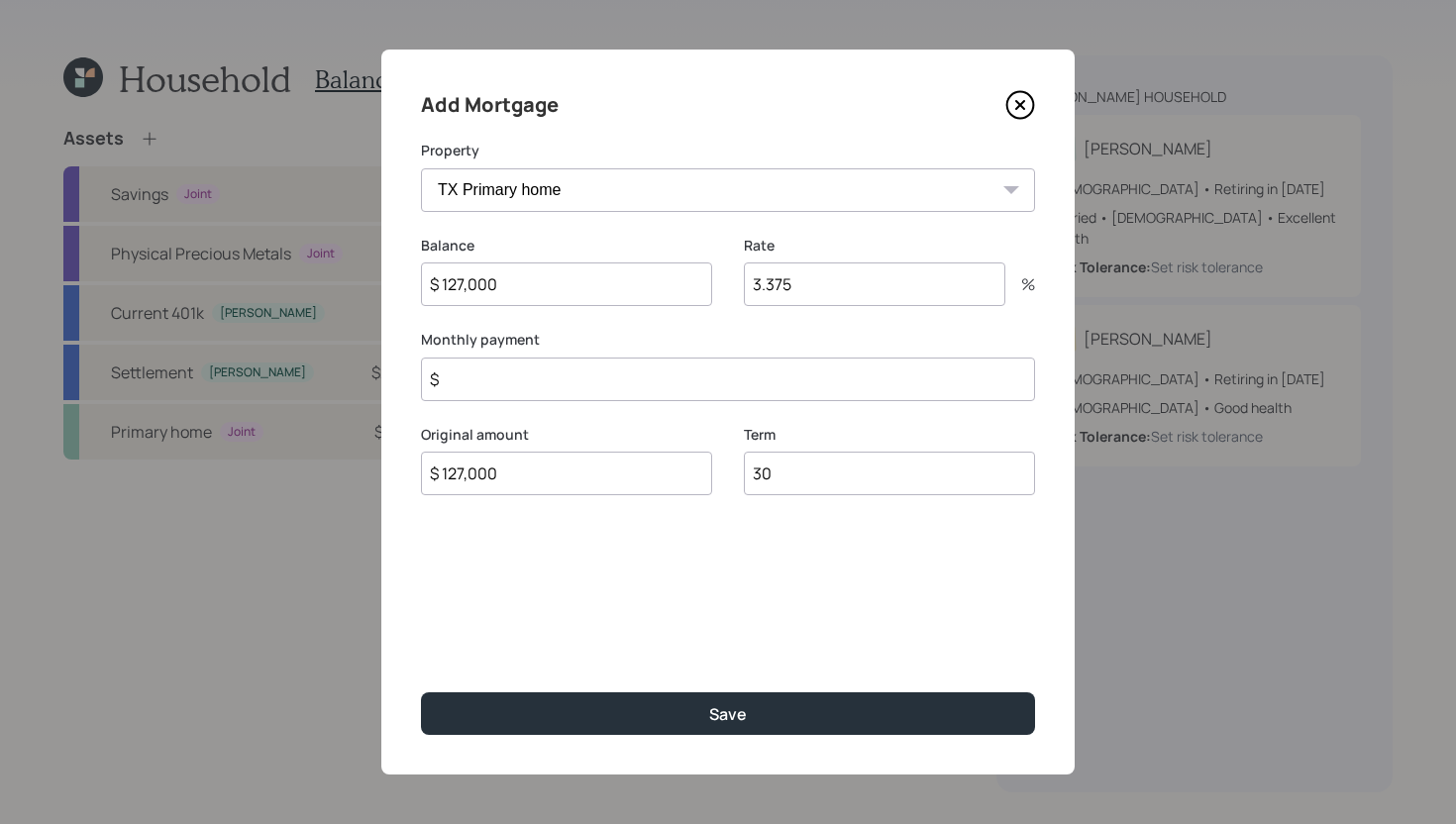 type on "3.375" 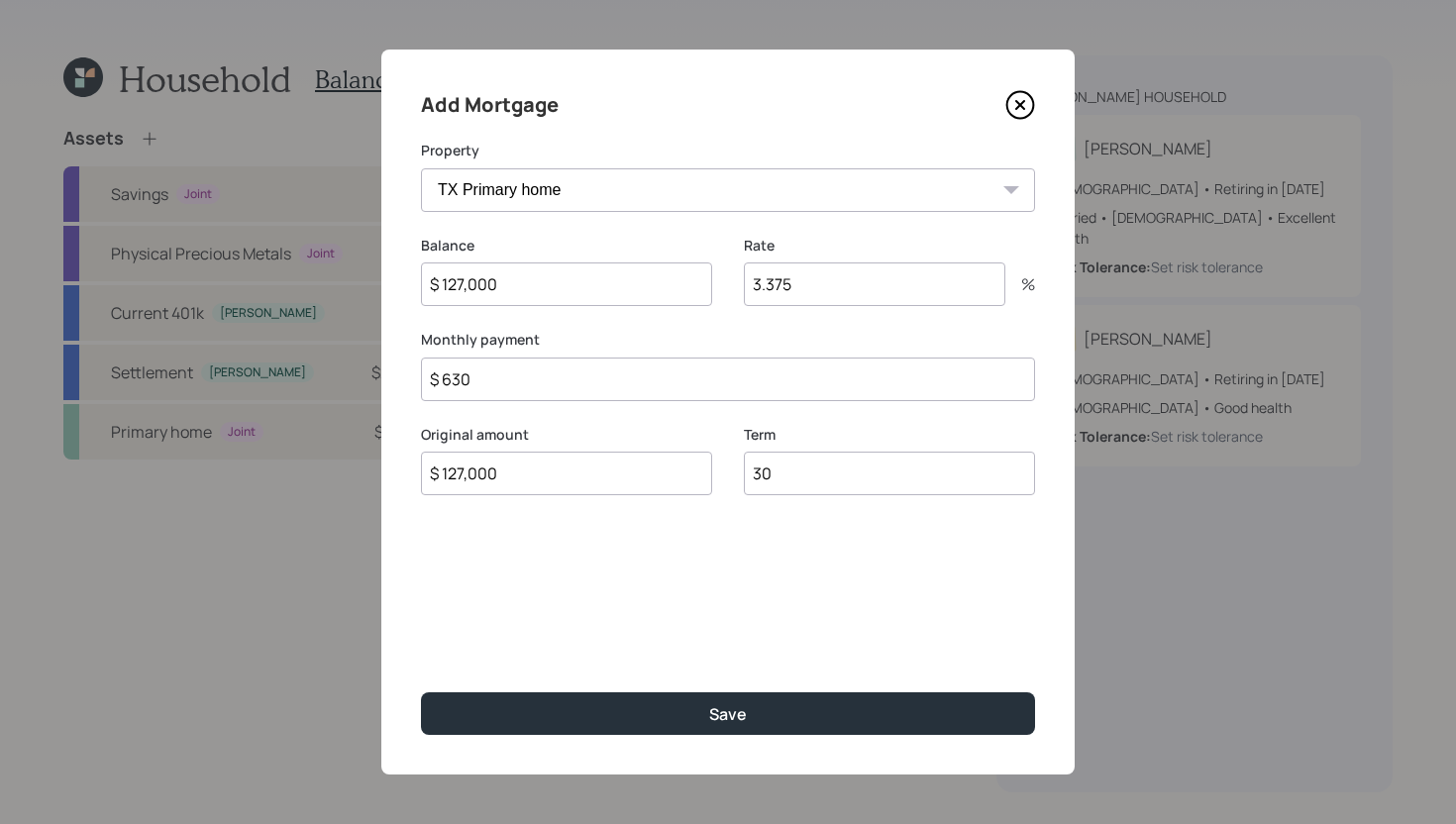 type on "$ 630" 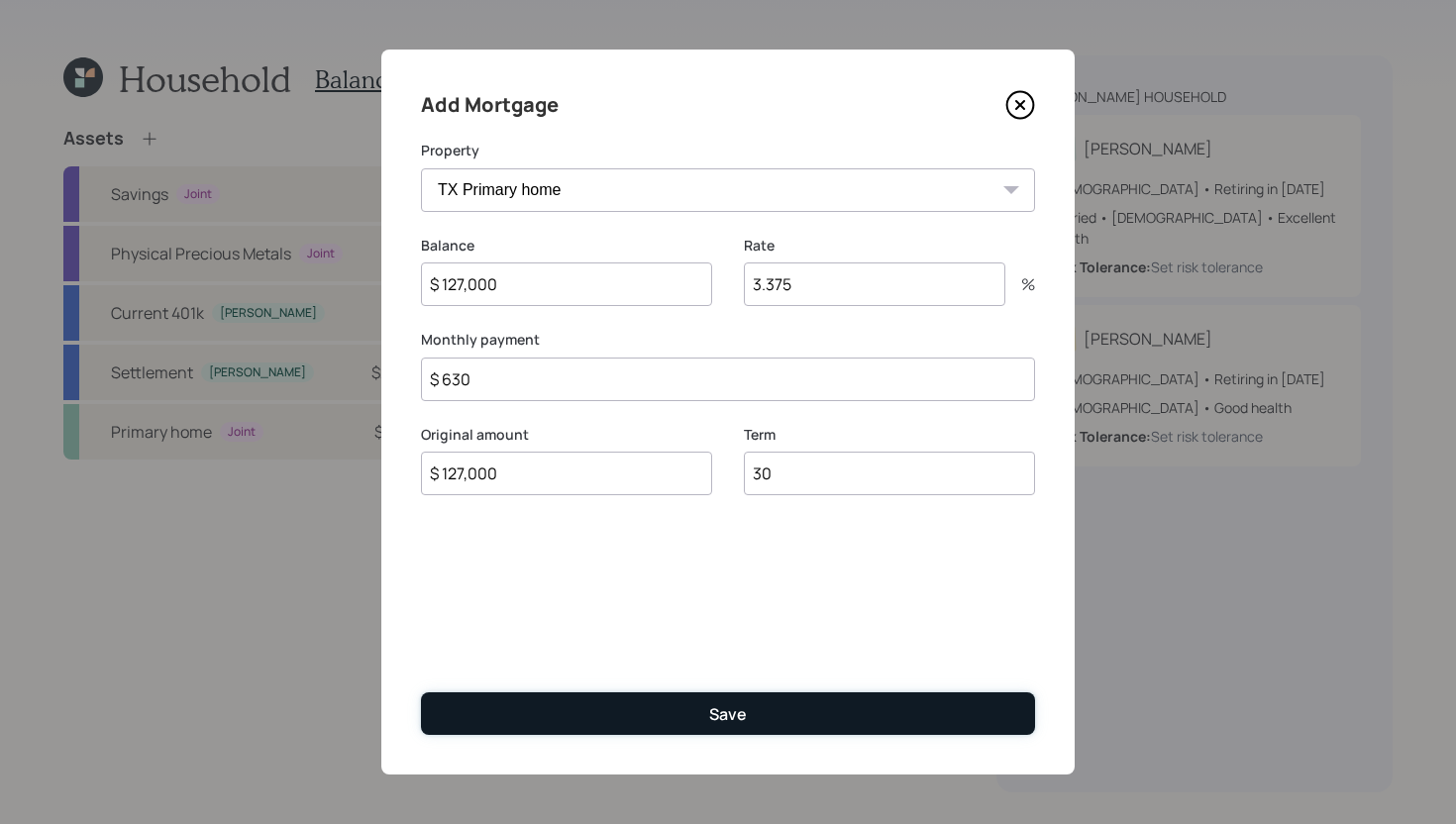 click on "Save" at bounding box center [728, 713] 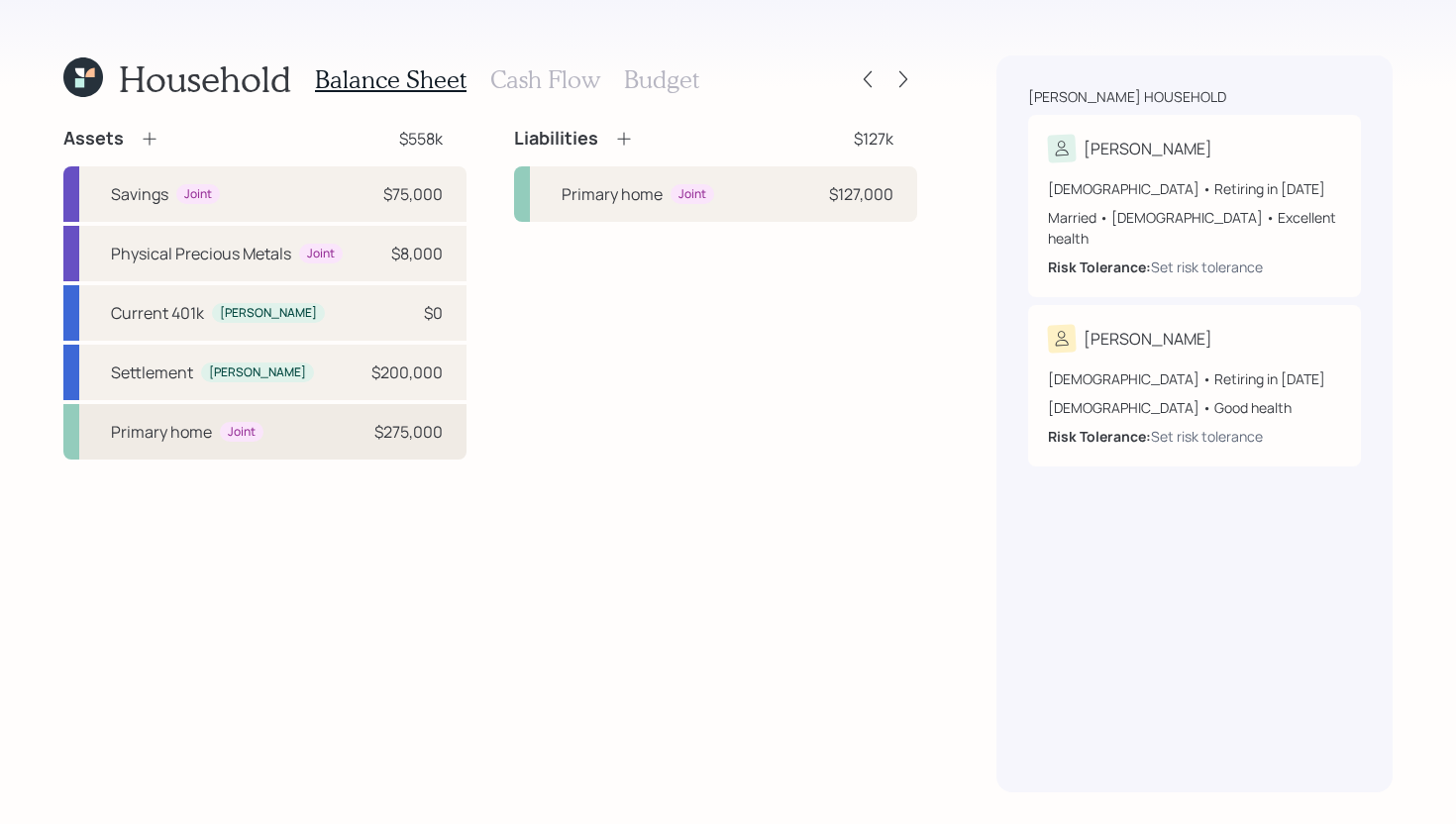 click on "Primary home" at bounding box center (161, 432) 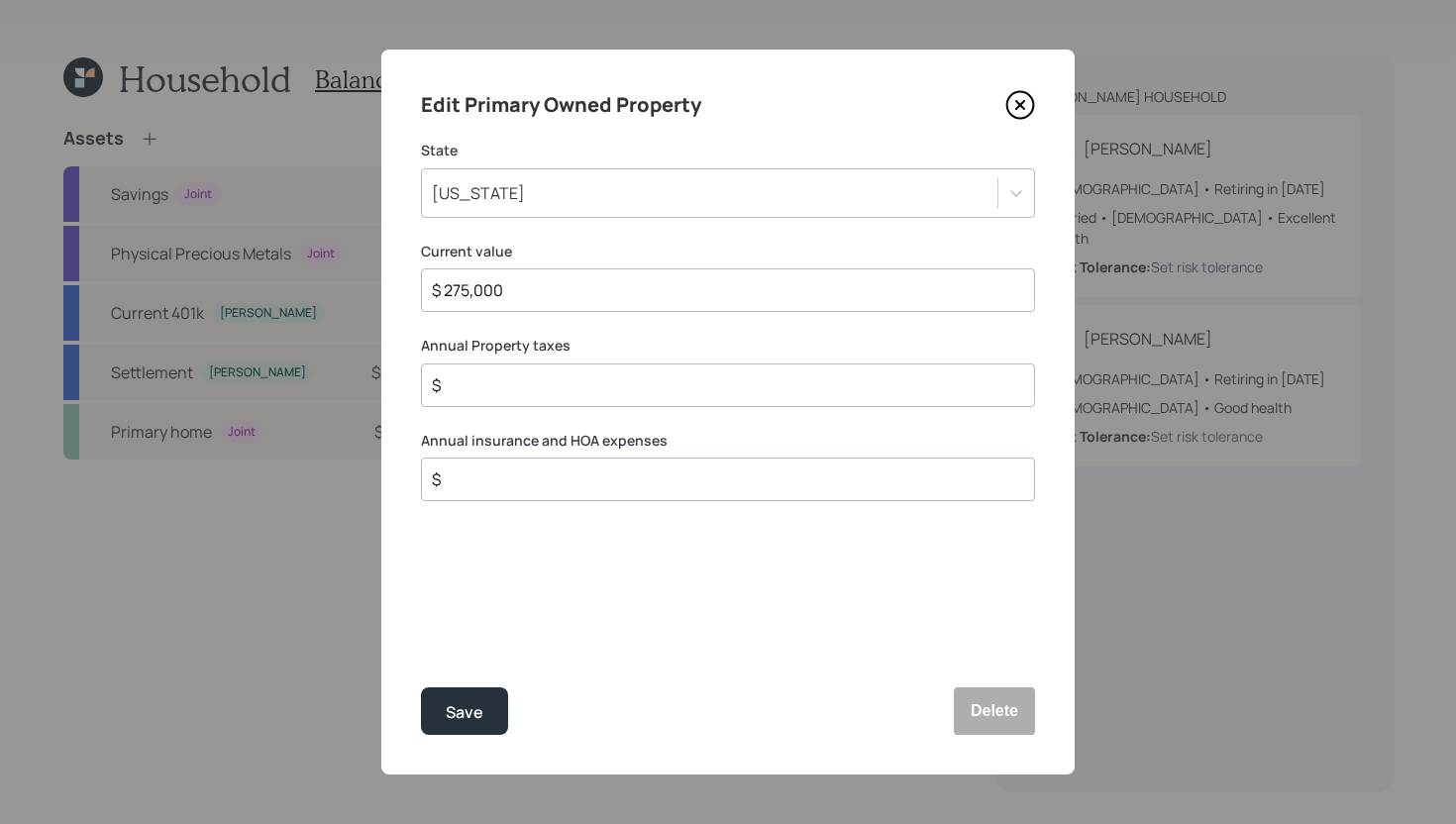 click on "$" at bounding box center [728, 385] 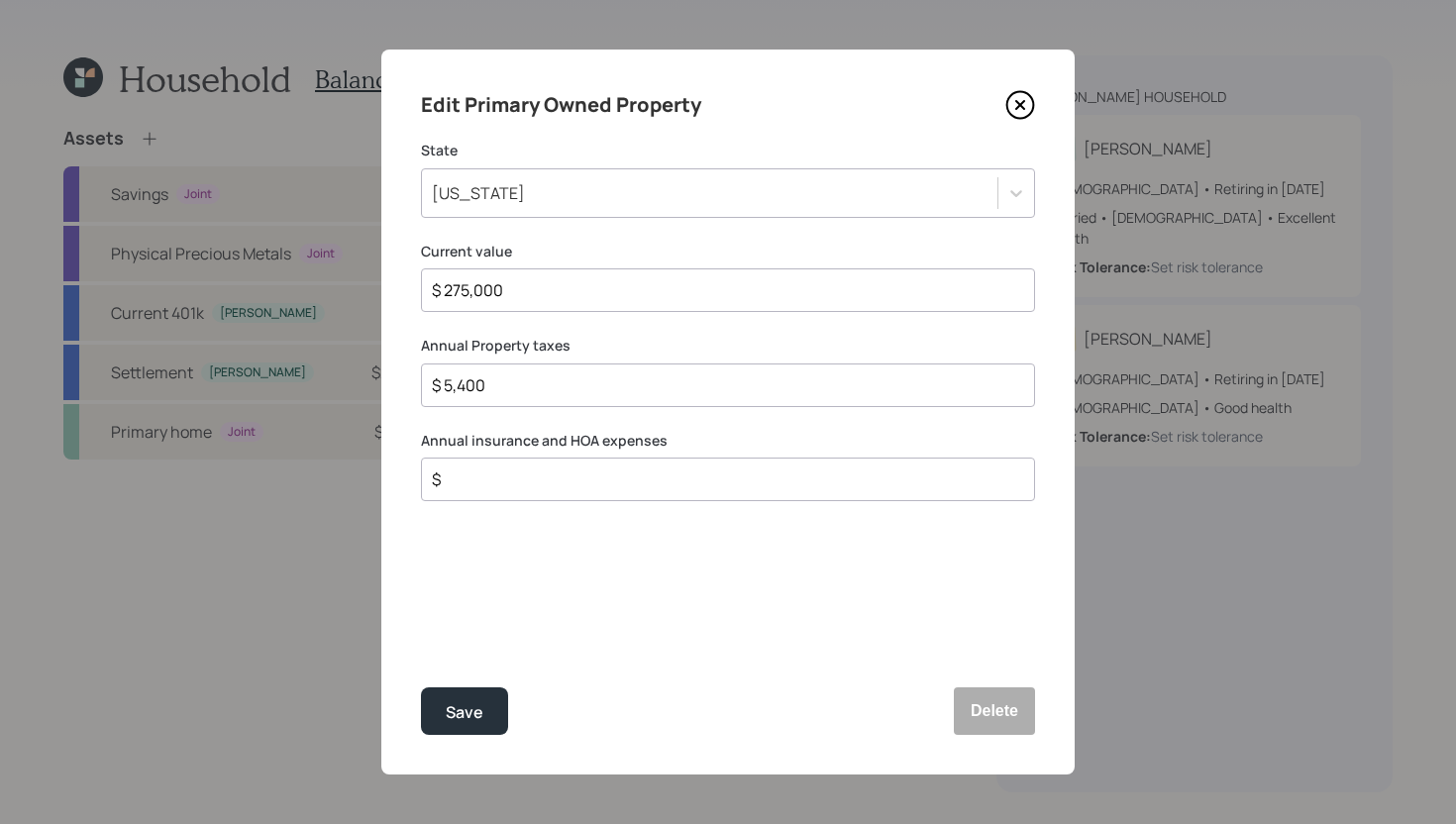 type on "$ 5,400" 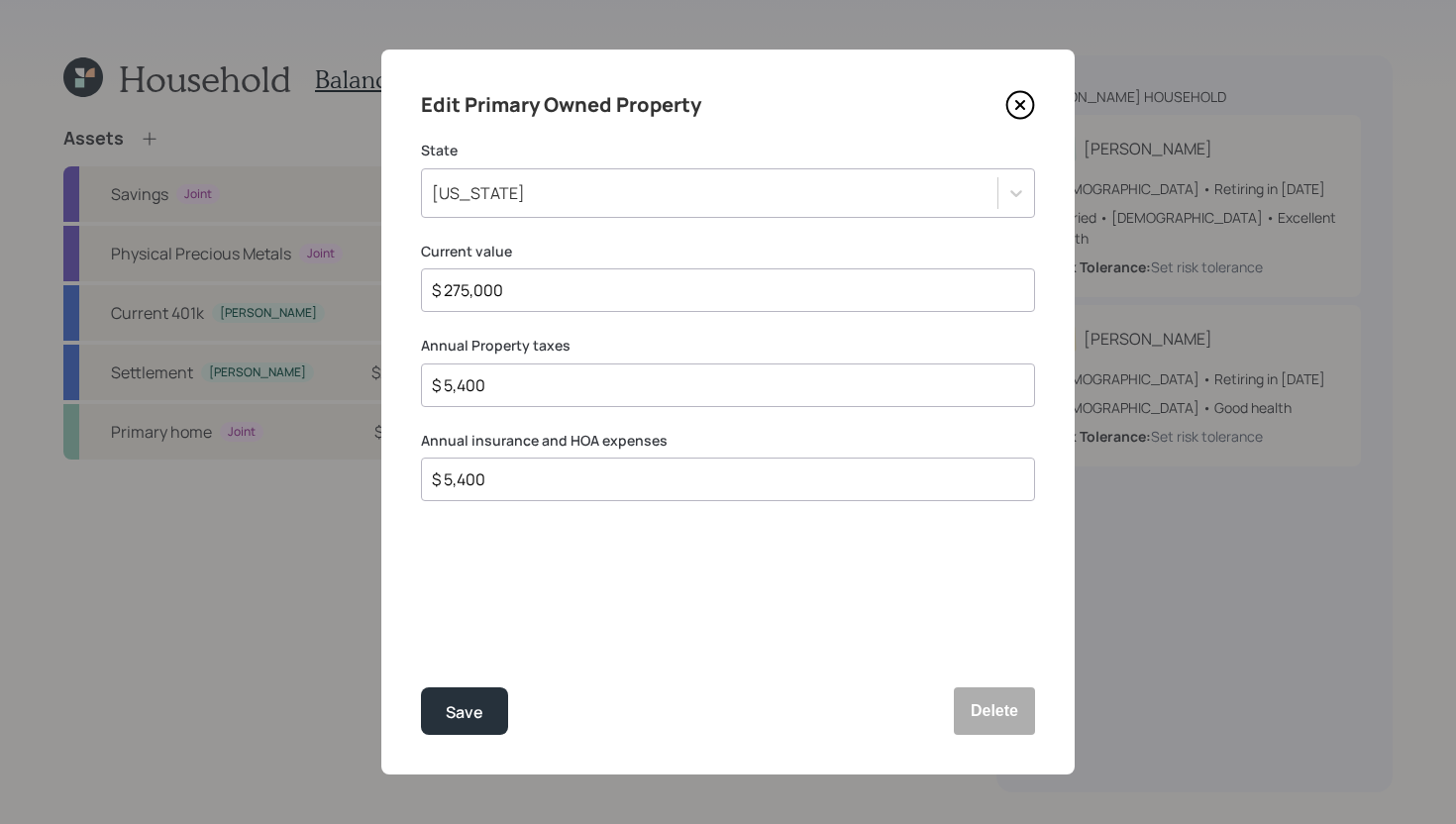 drag, startPoint x: 541, startPoint y: 484, endPoint x: 425, endPoint y: 483, distance: 116.00431 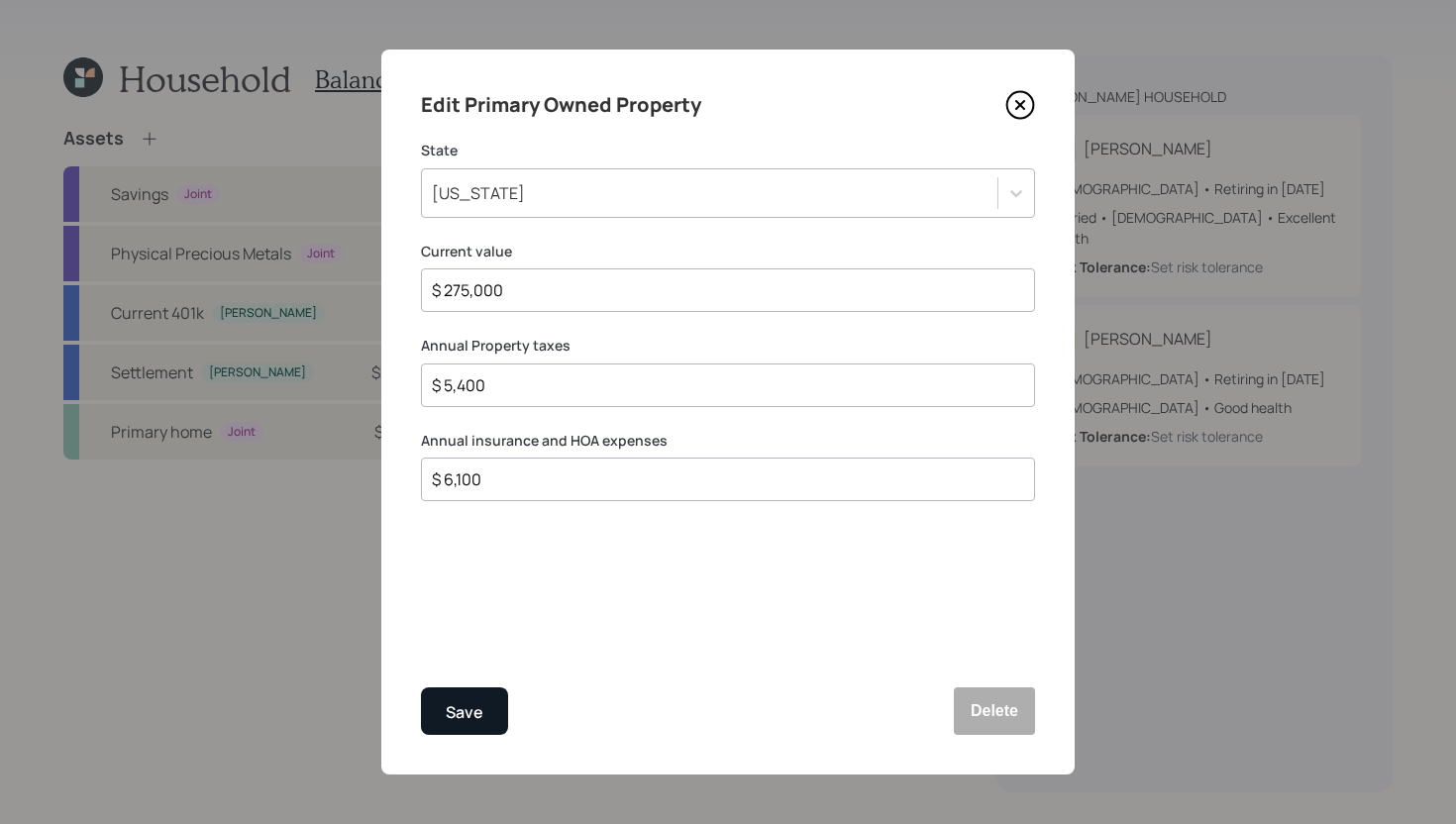 type on "$ 6,100" 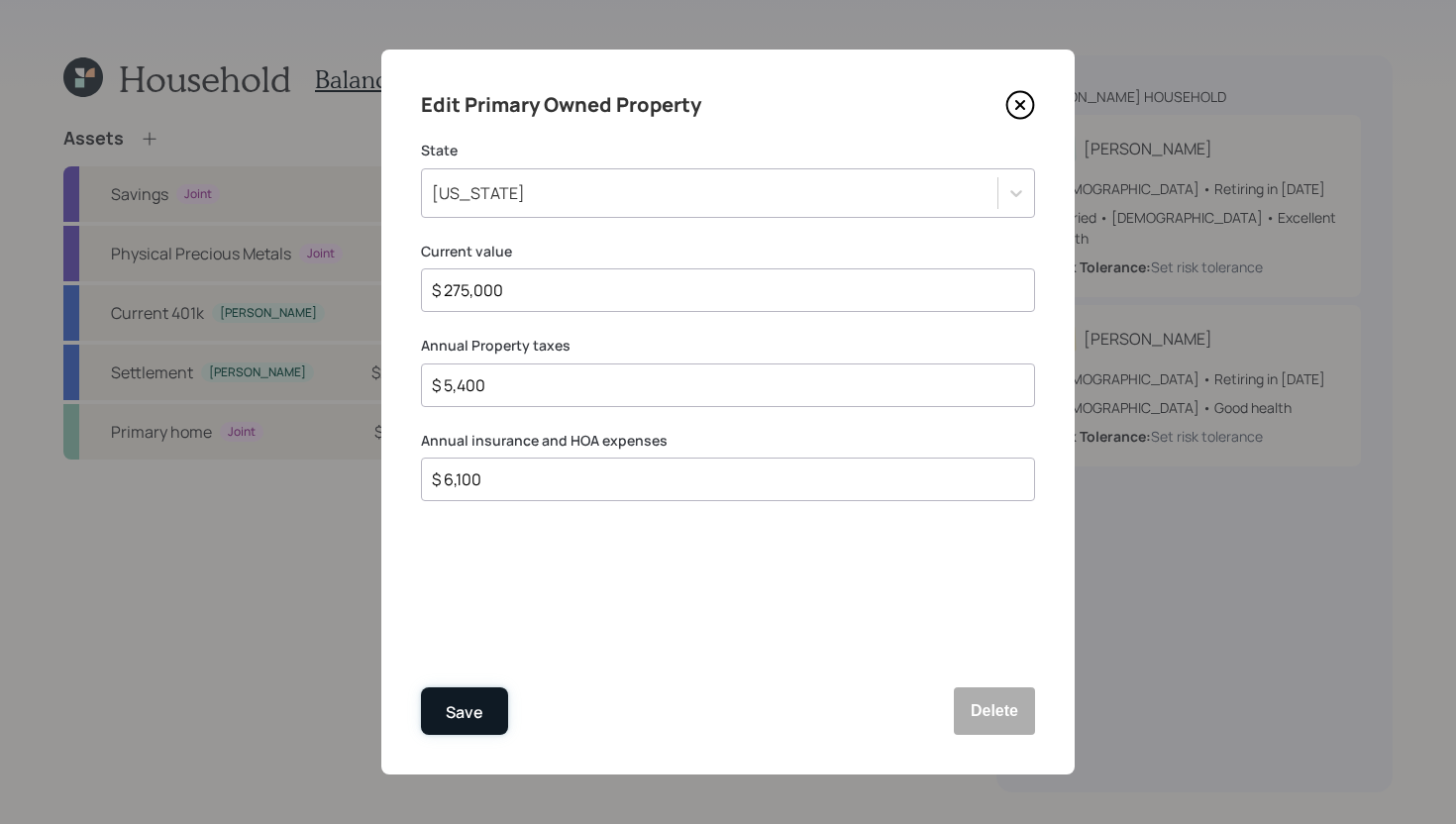 click on "Save" at bounding box center (465, 712) 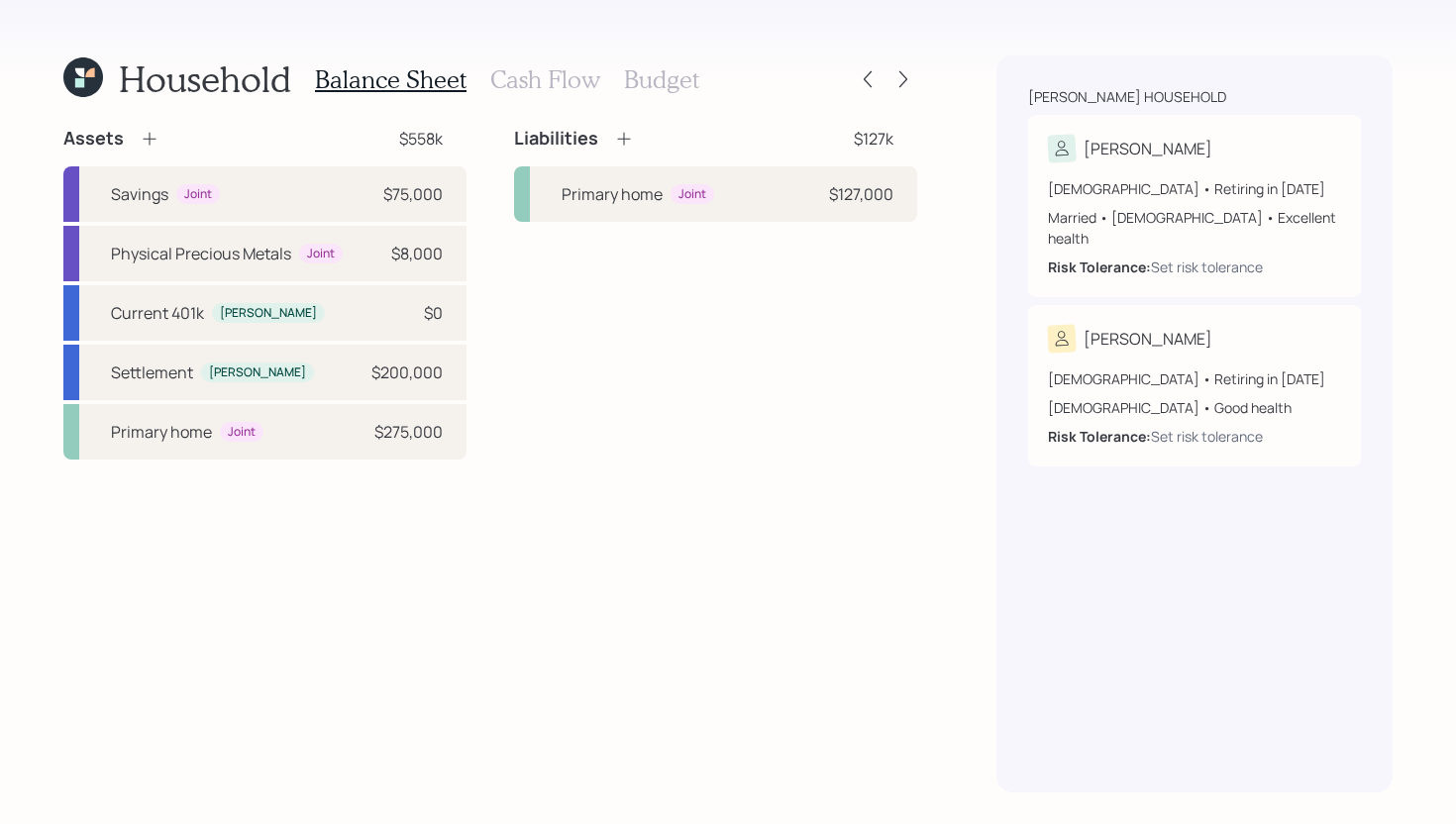 scroll, scrollTop: 0, scrollLeft: 0, axis: both 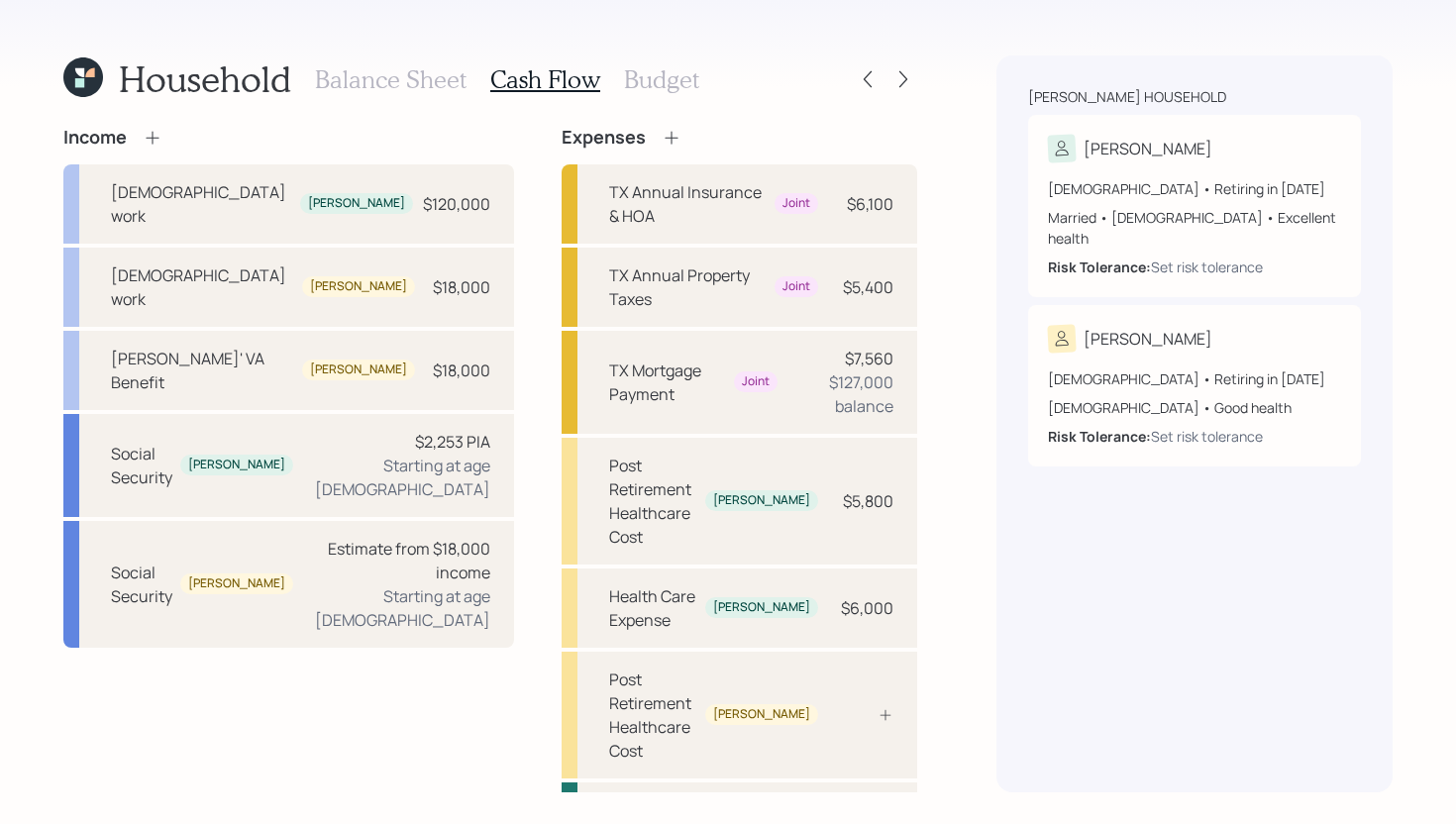 click on "Budget" at bounding box center (662, 79) 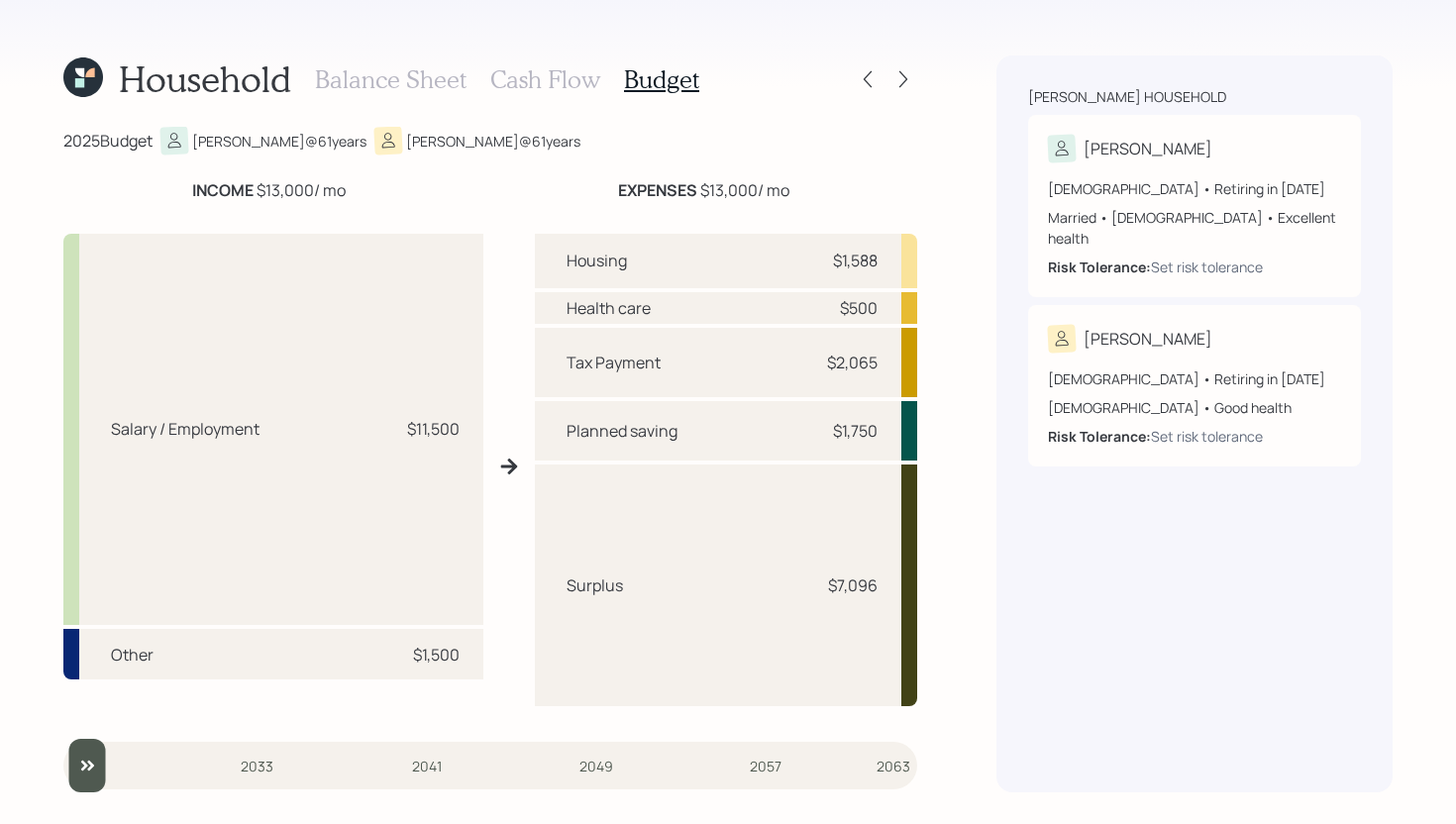 click on "Balance Sheet" at bounding box center (390, 79) 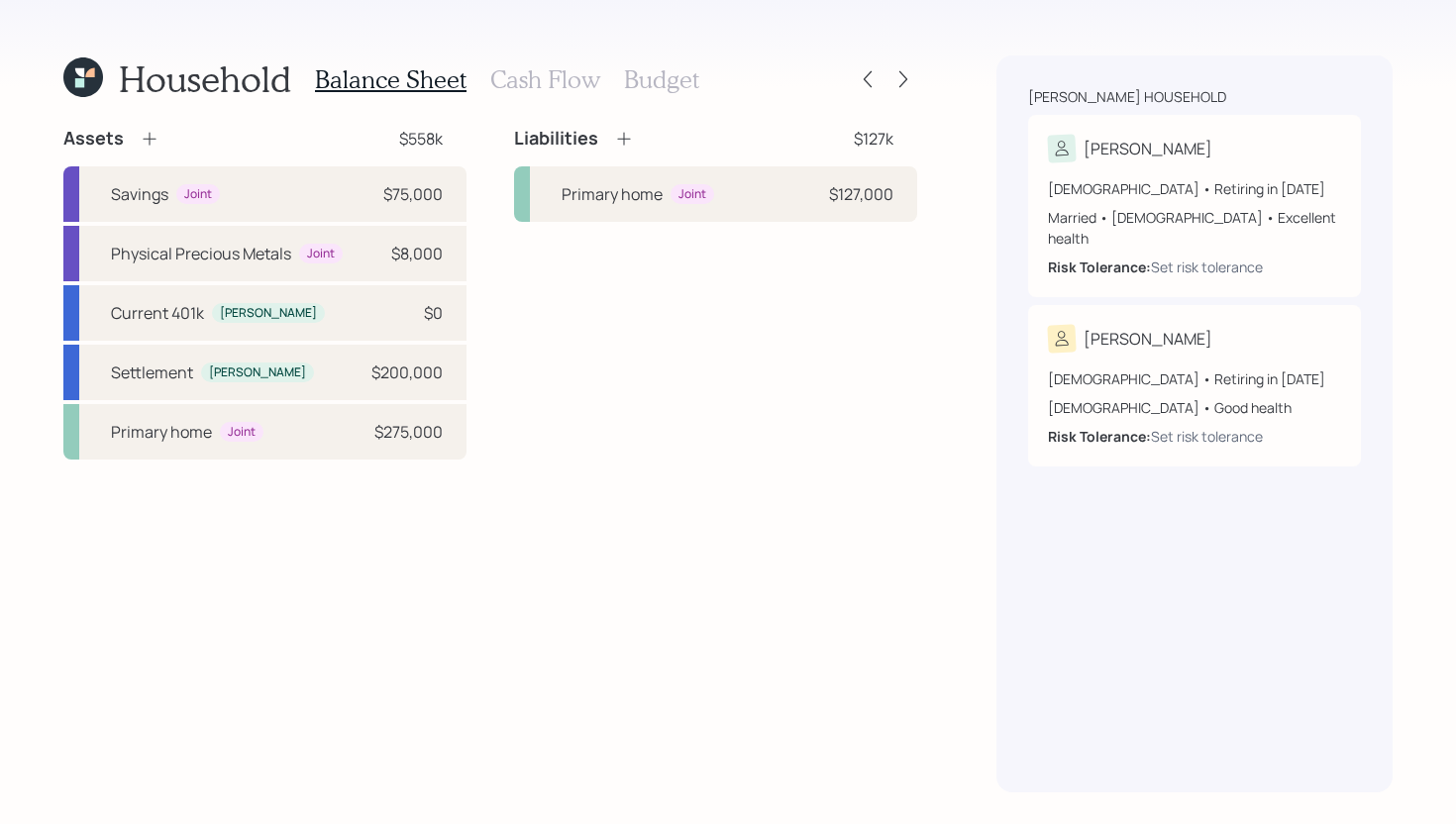 click on "Cash Flow" at bounding box center [545, 79] 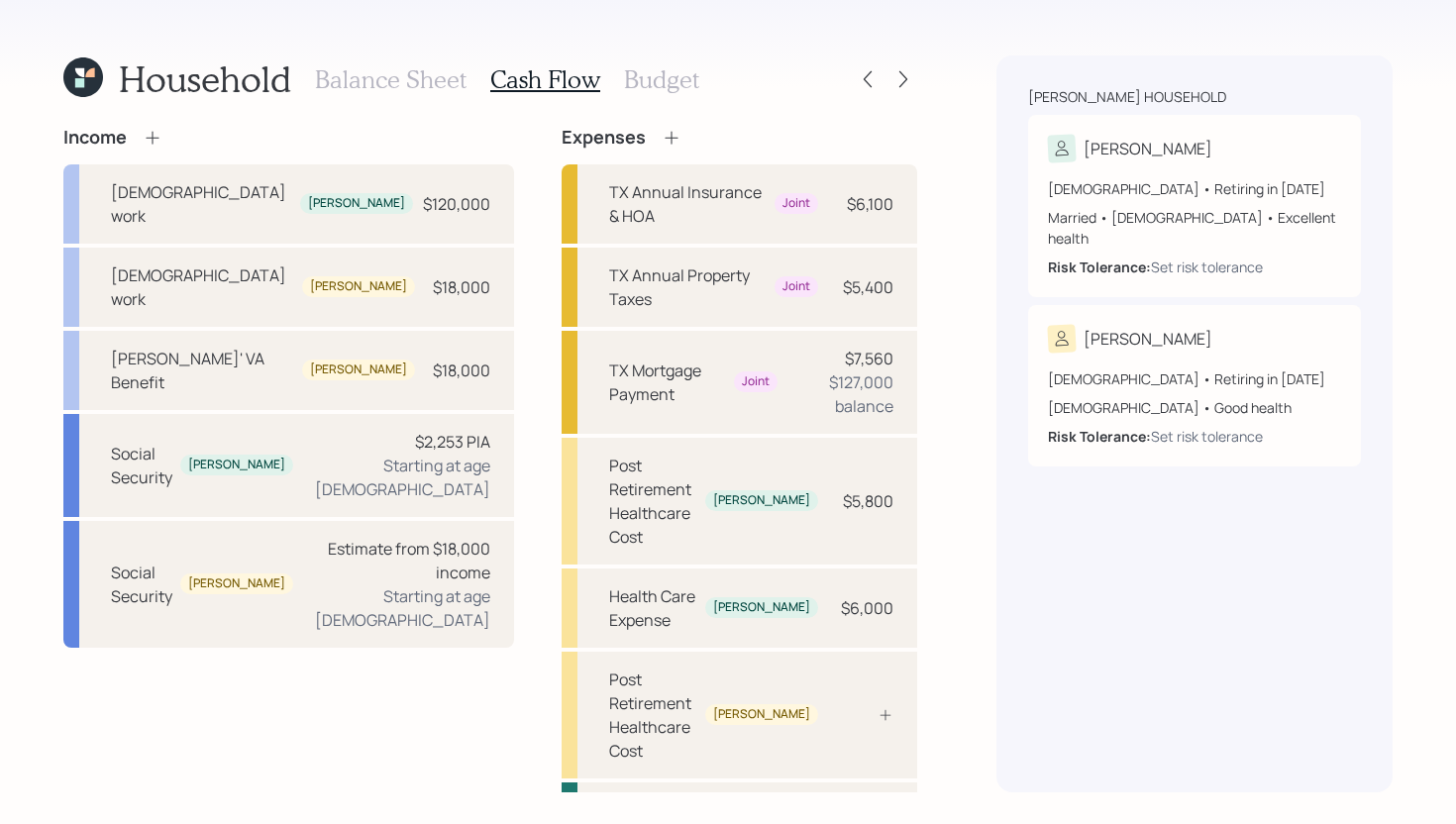 click on "Budget" at bounding box center [662, 79] 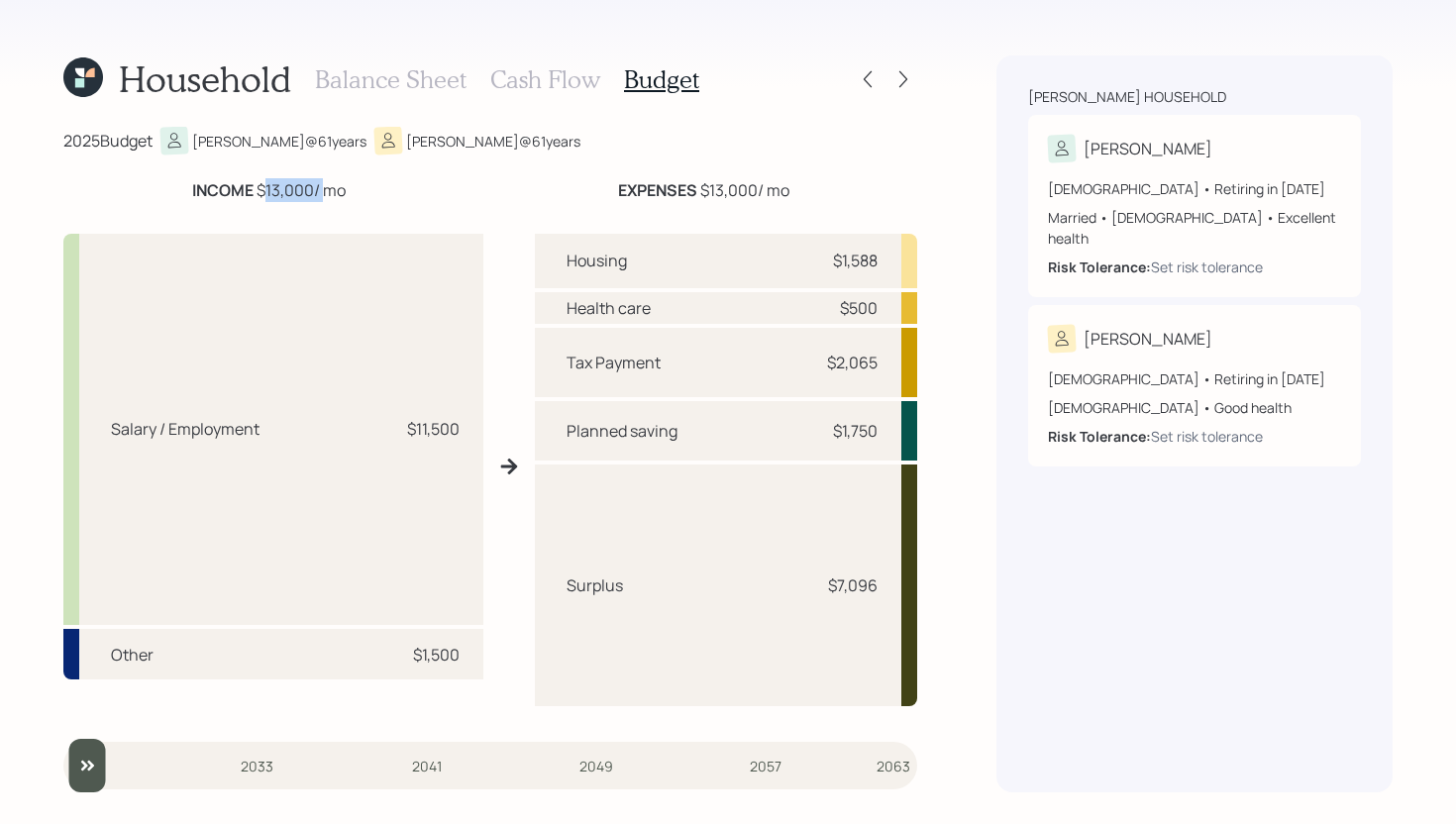 drag, startPoint x: 261, startPoint y: 188, endPoint x: 320, endPoint y: 190, distance: 59.03389 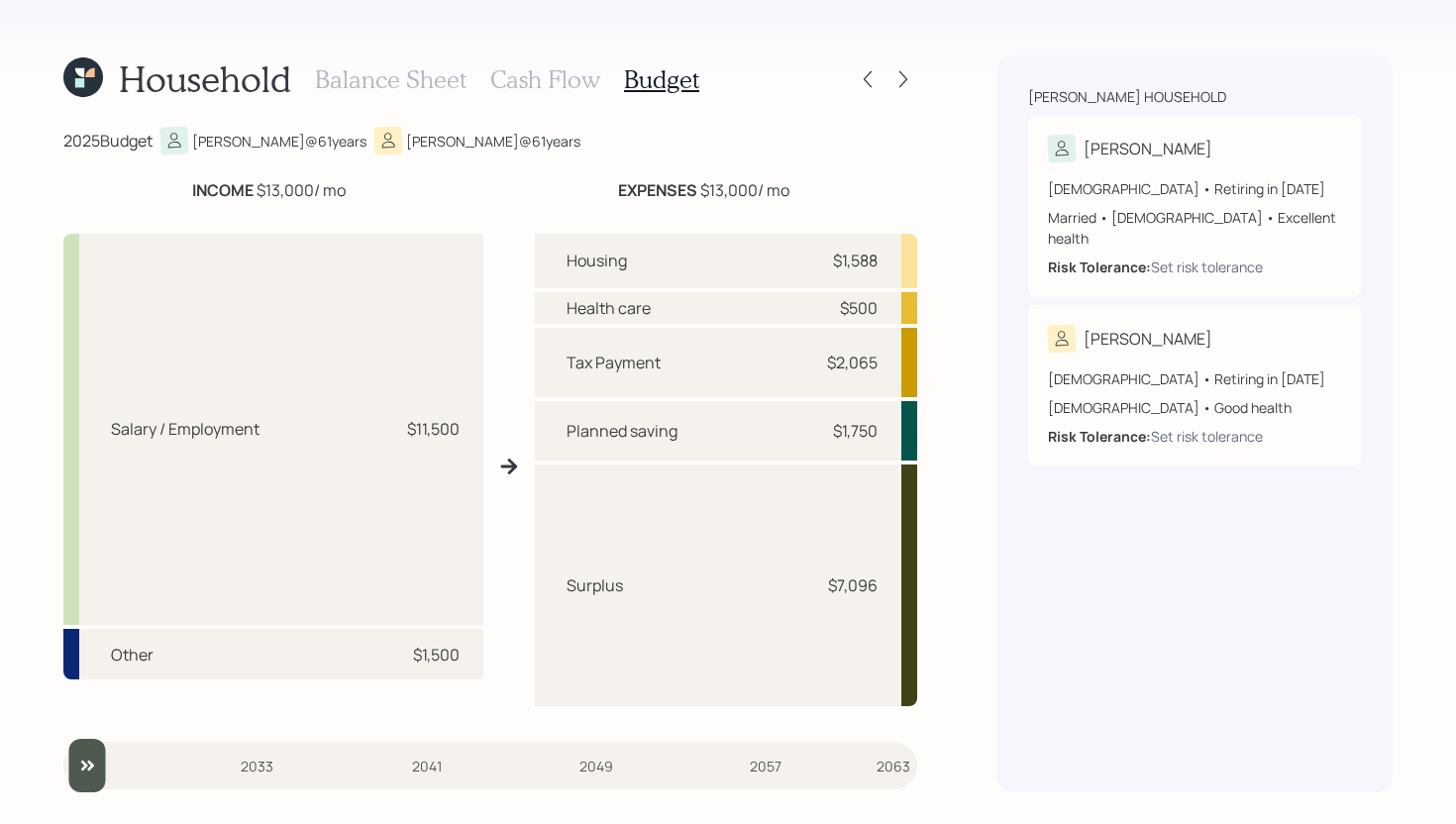 click on "INCOME   $13,000  / mo" at bounding box center (268, 190) 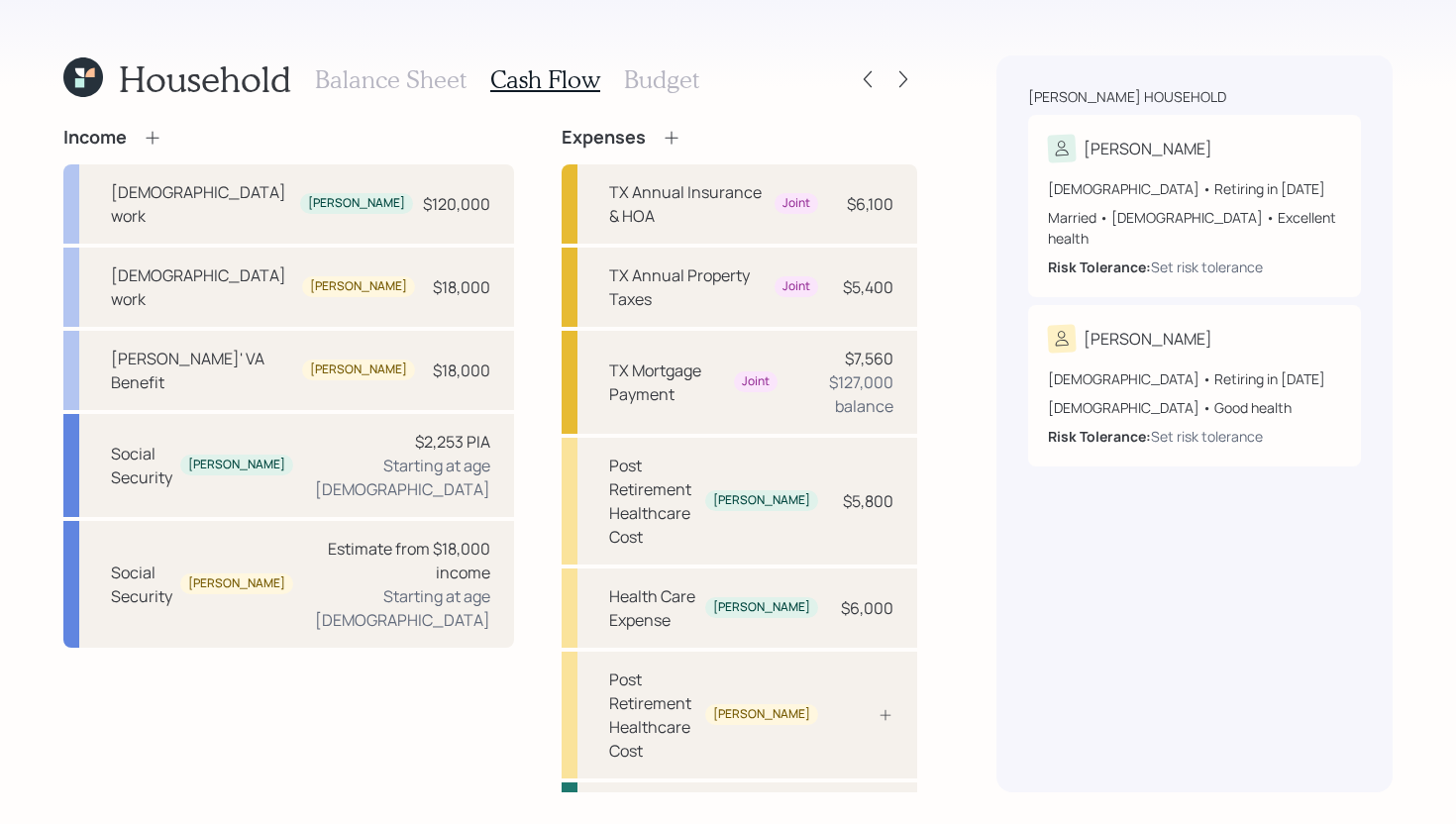 click on "Budget" at bounding box center [662, 79] 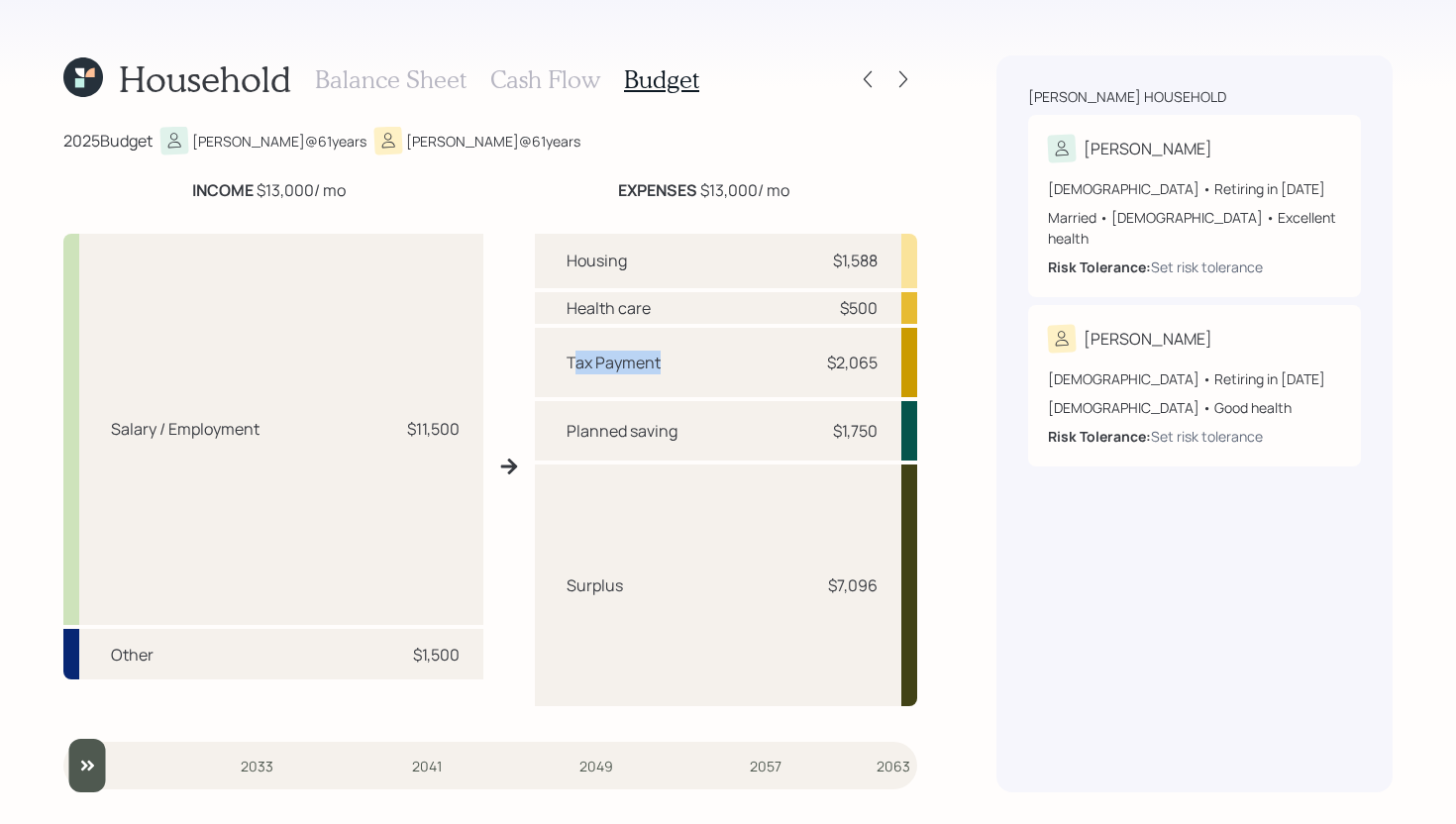 drag, startPoint x: 572, startPoint y: 362, endPoint x: 682, endPoint y: 360, distance: 110.01818 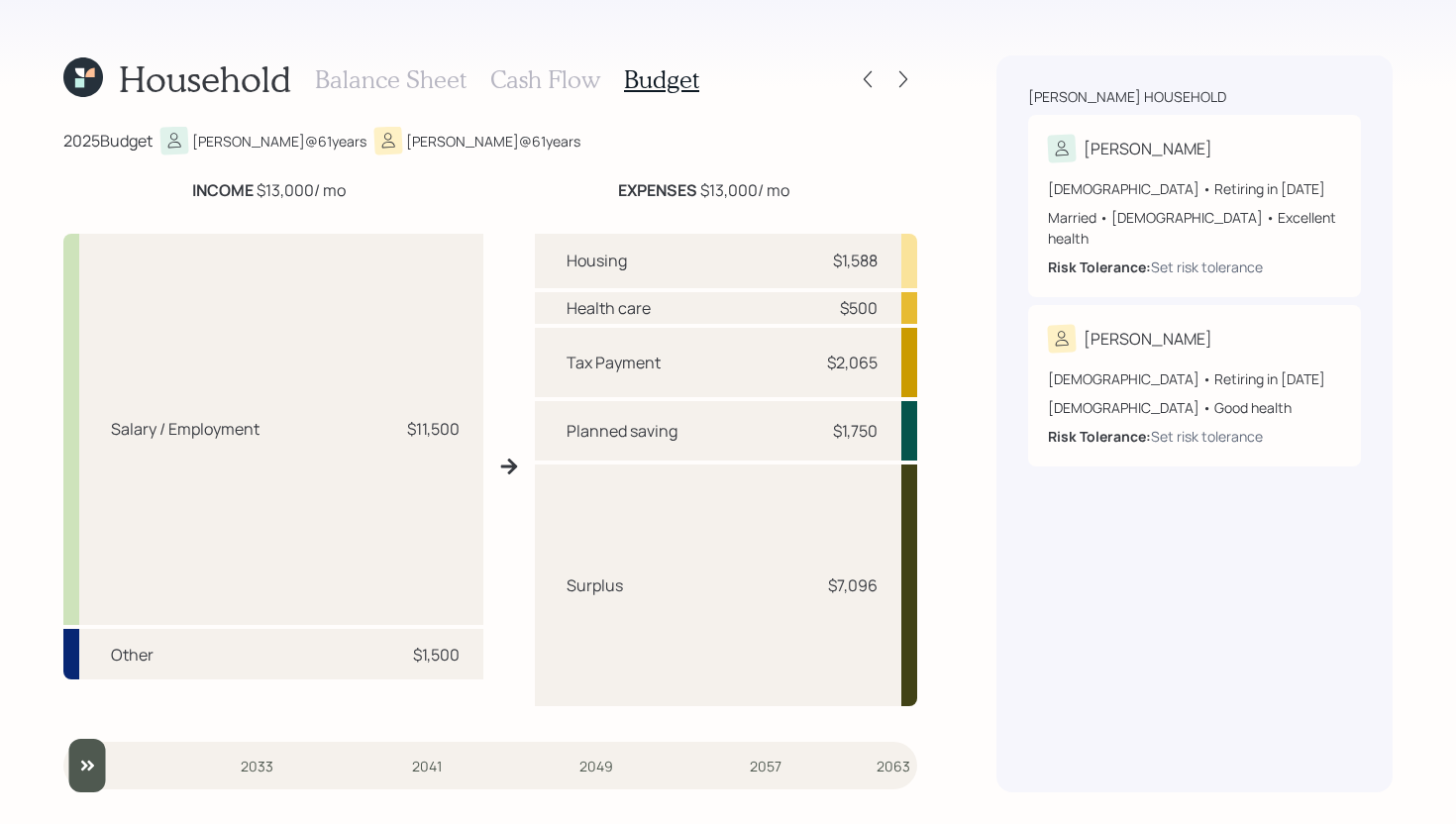 click on "Housing $1,588 Health care $500 Tax Payment $2,065 Planned saving $1,750 Surplus $7,096" at bounding box center (726, 466) 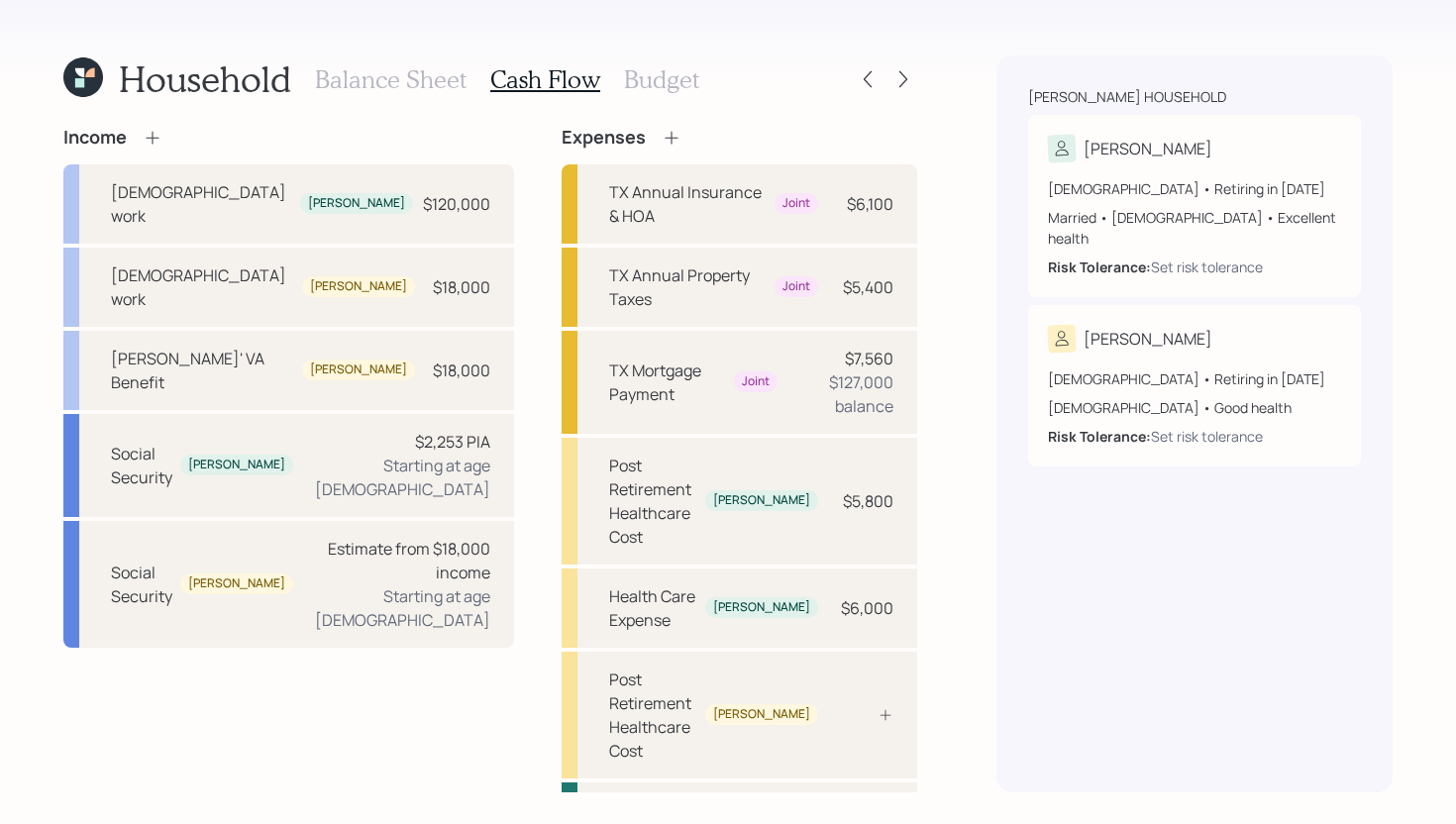 click on "Budget" at bounding box center [662, 79] 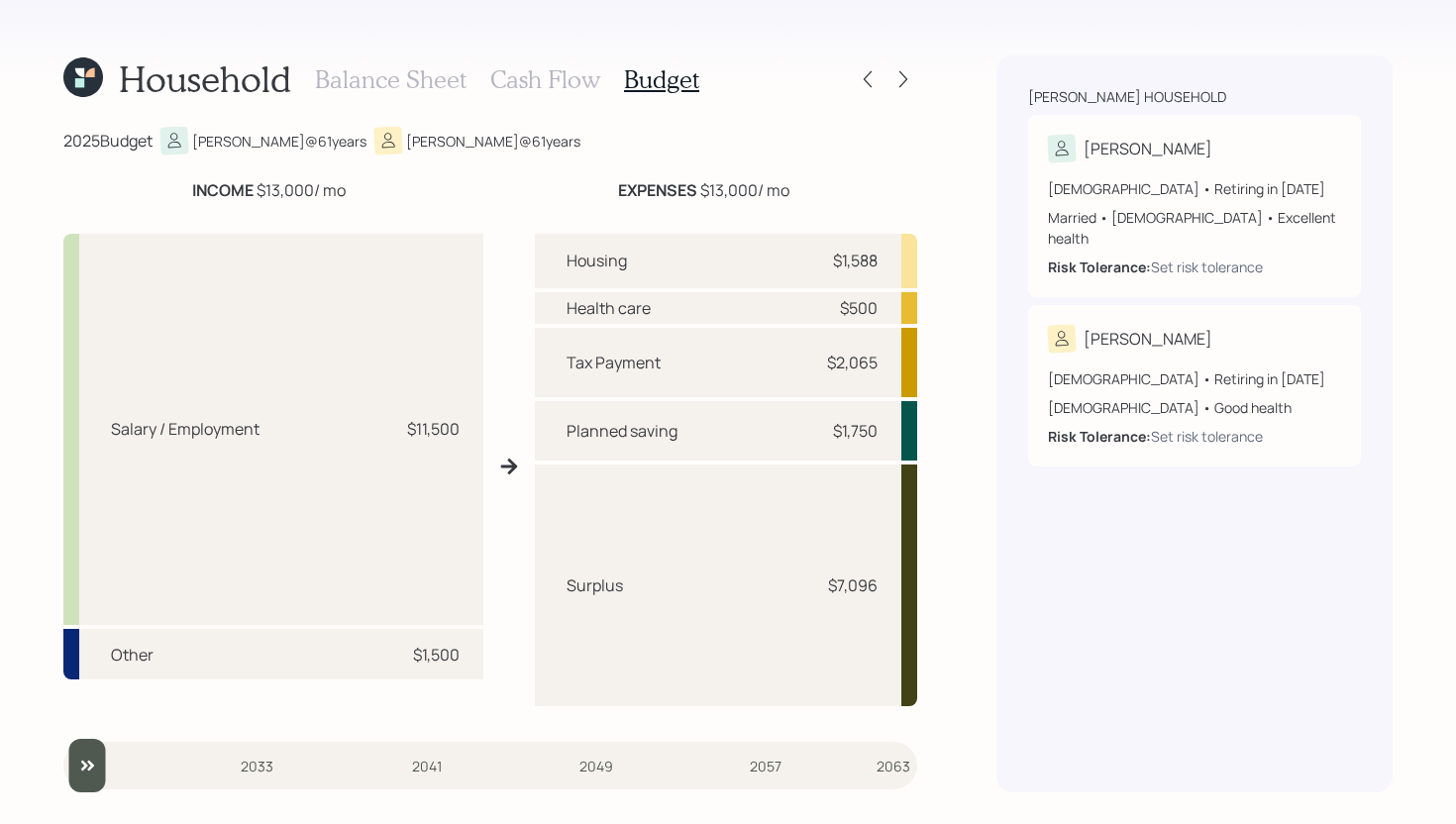 click on "Balance Sheet" at bounding box center (390, 79) 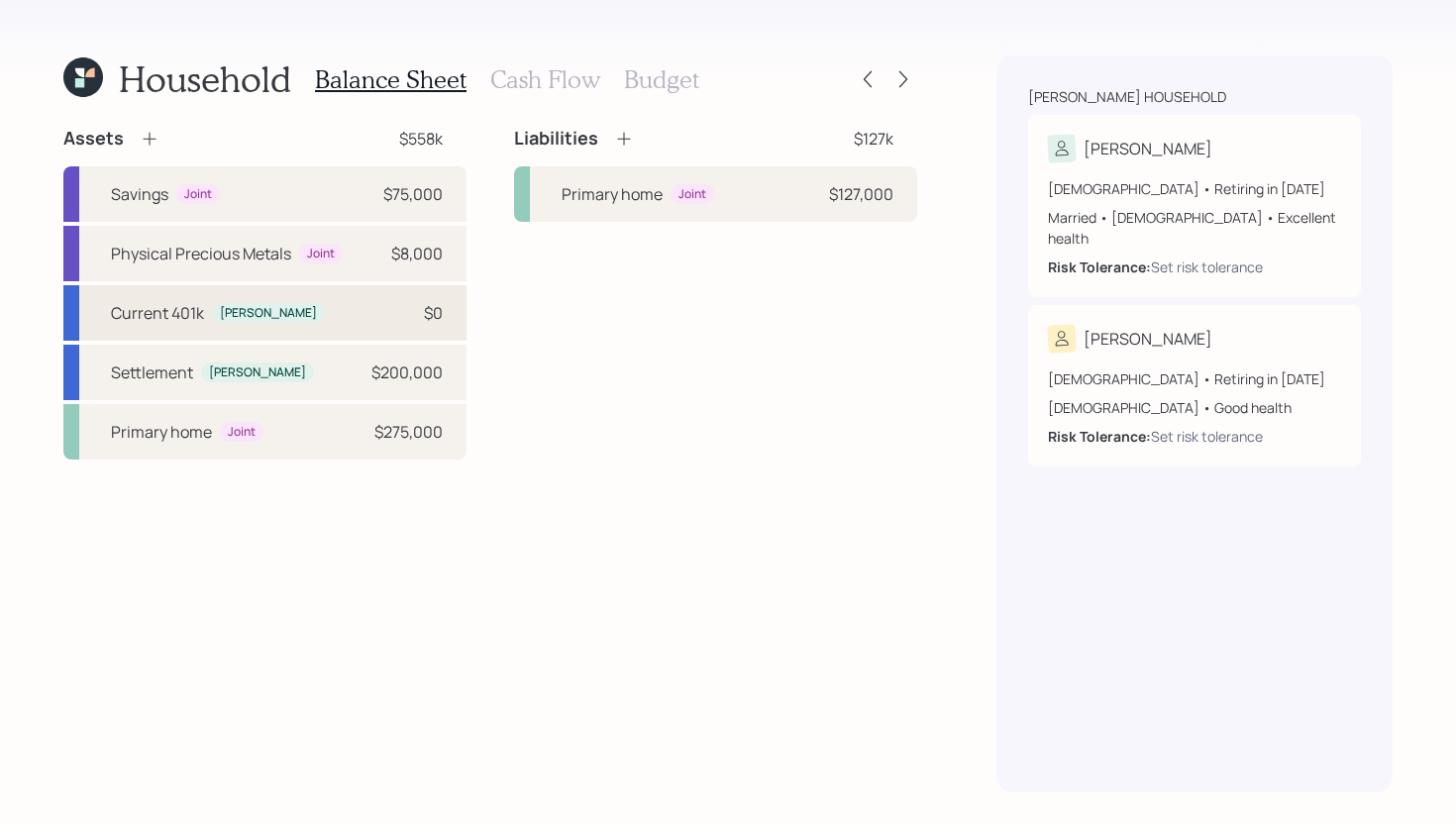 click on "Current 401k" at bounding box center (157, 313) 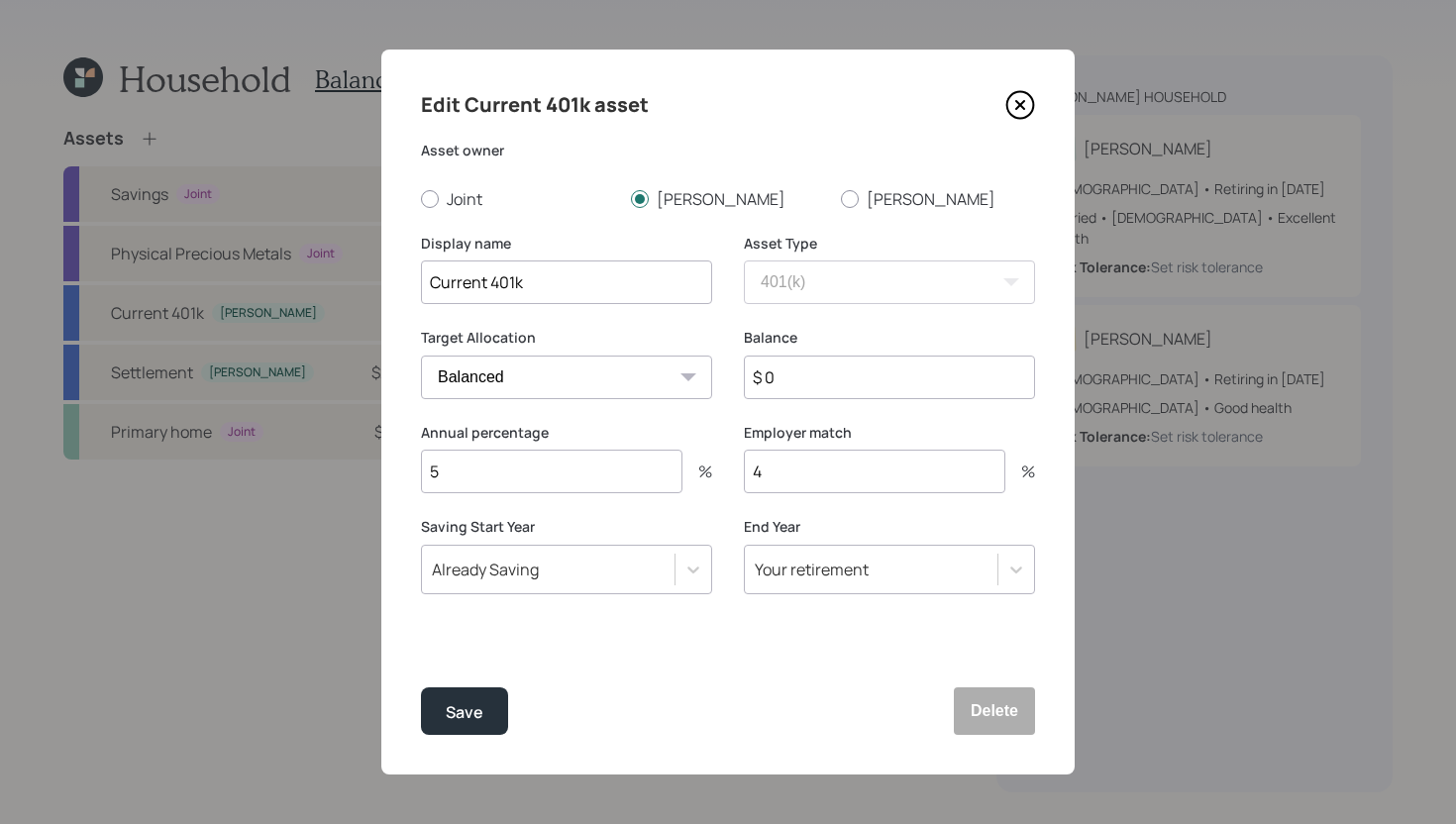 click 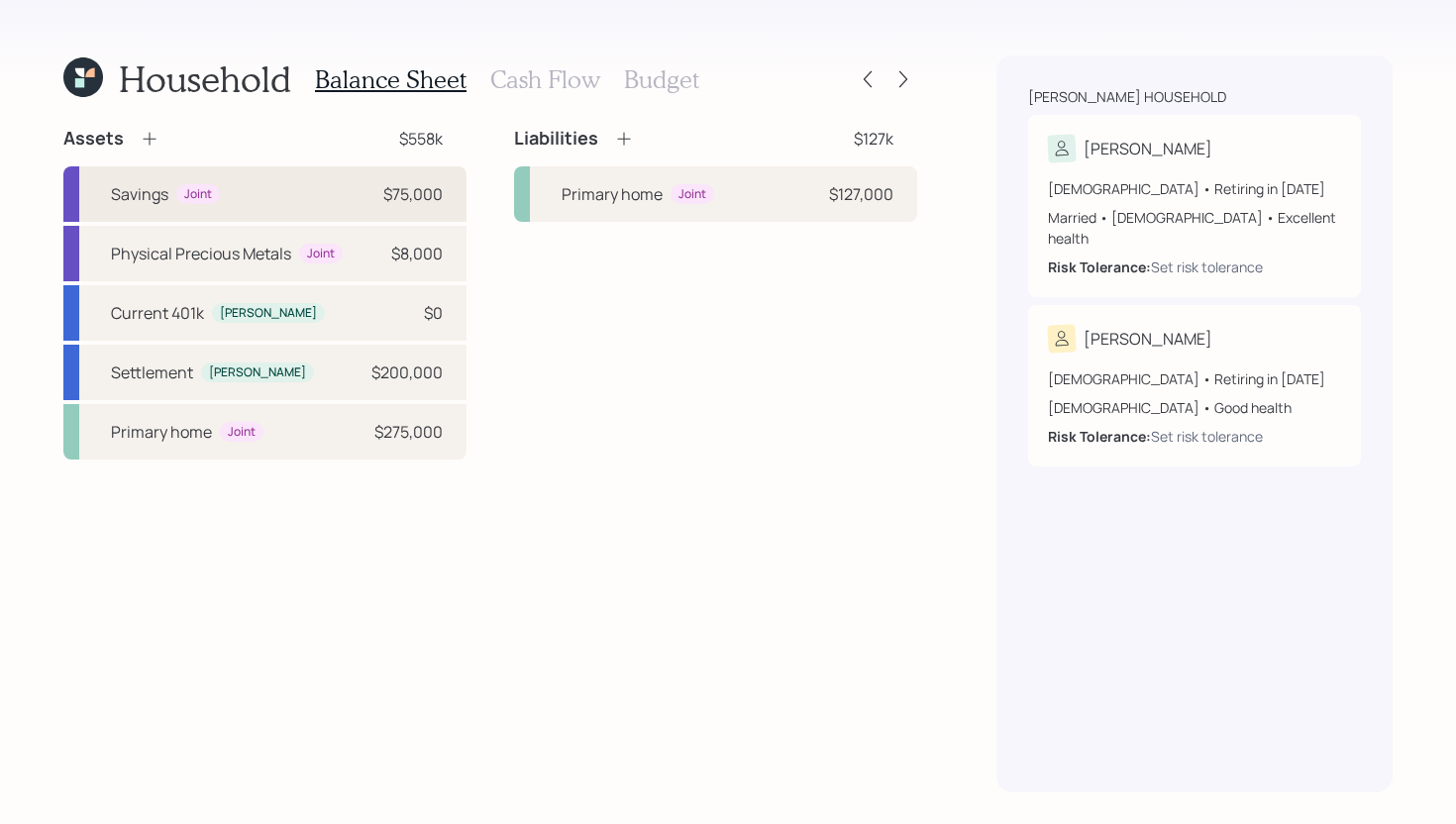 click on "Savings Joint $75,000" at bounding box center (264, 194) 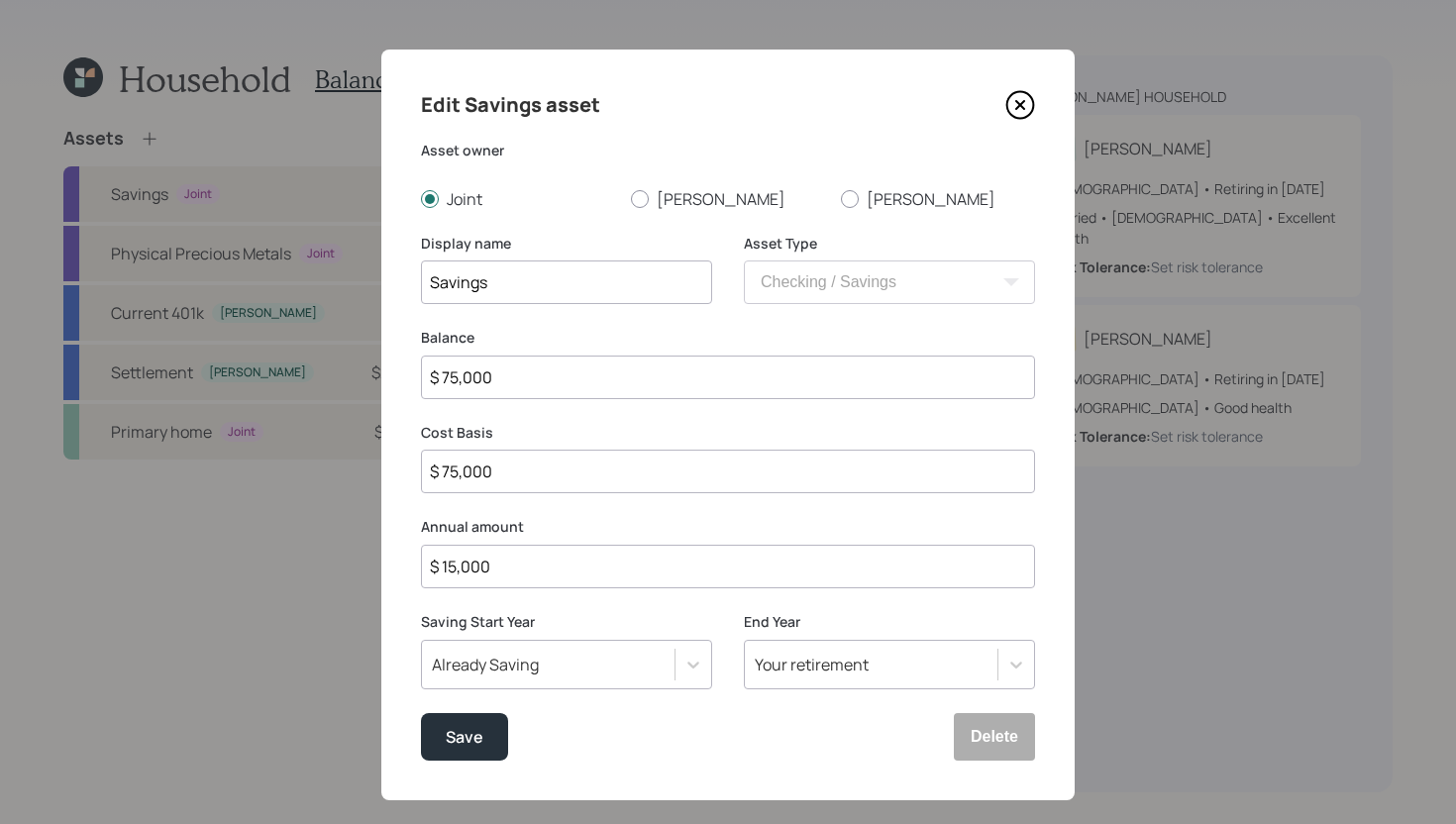 drag, startPoint x: 563, startPoint y: 567, endPoint x: 430, endPoint y: 566, distance: 133.00376 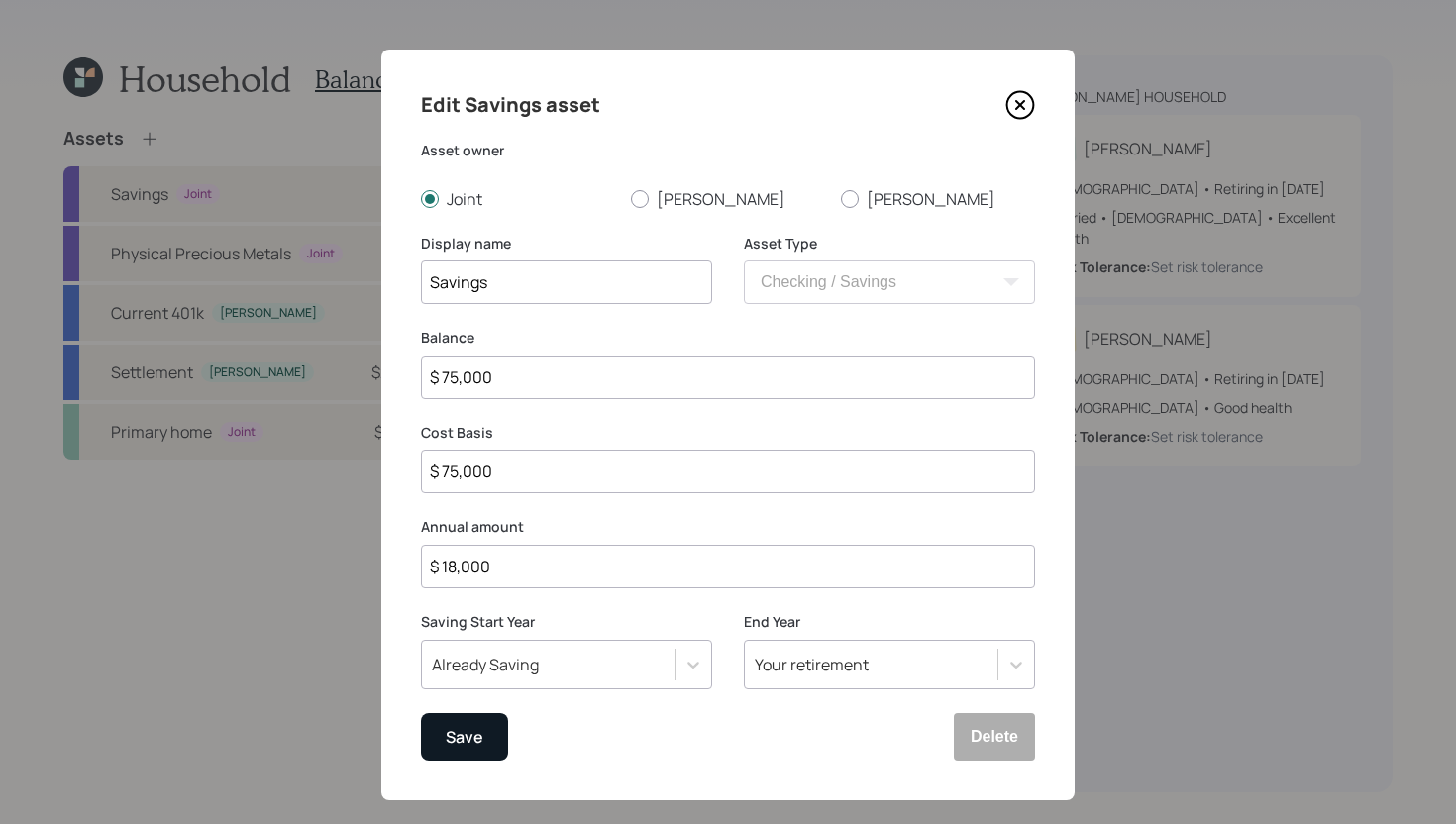 type on "$ 18,000" 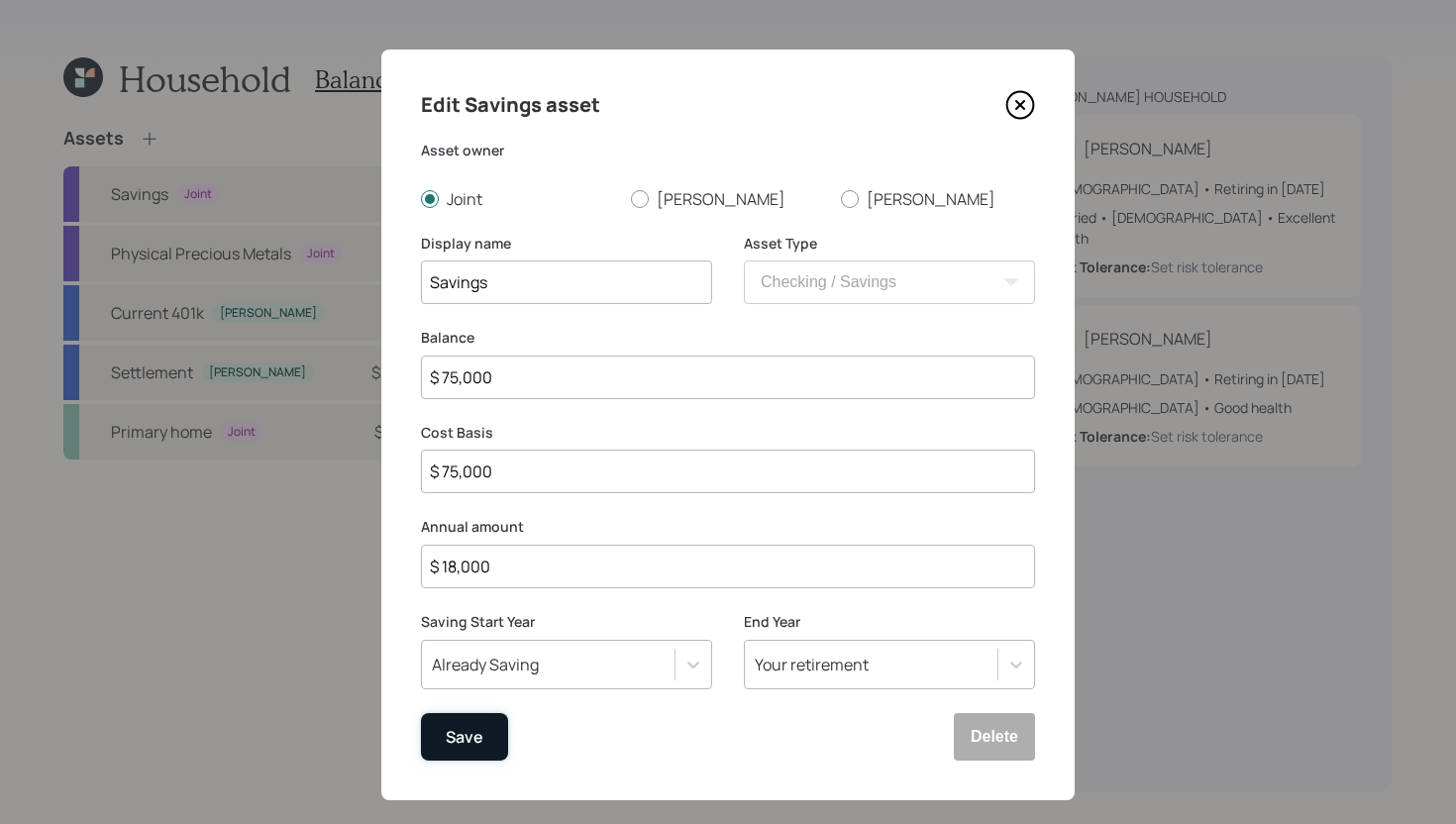 click on "Save" at bounding box center (465, 737) 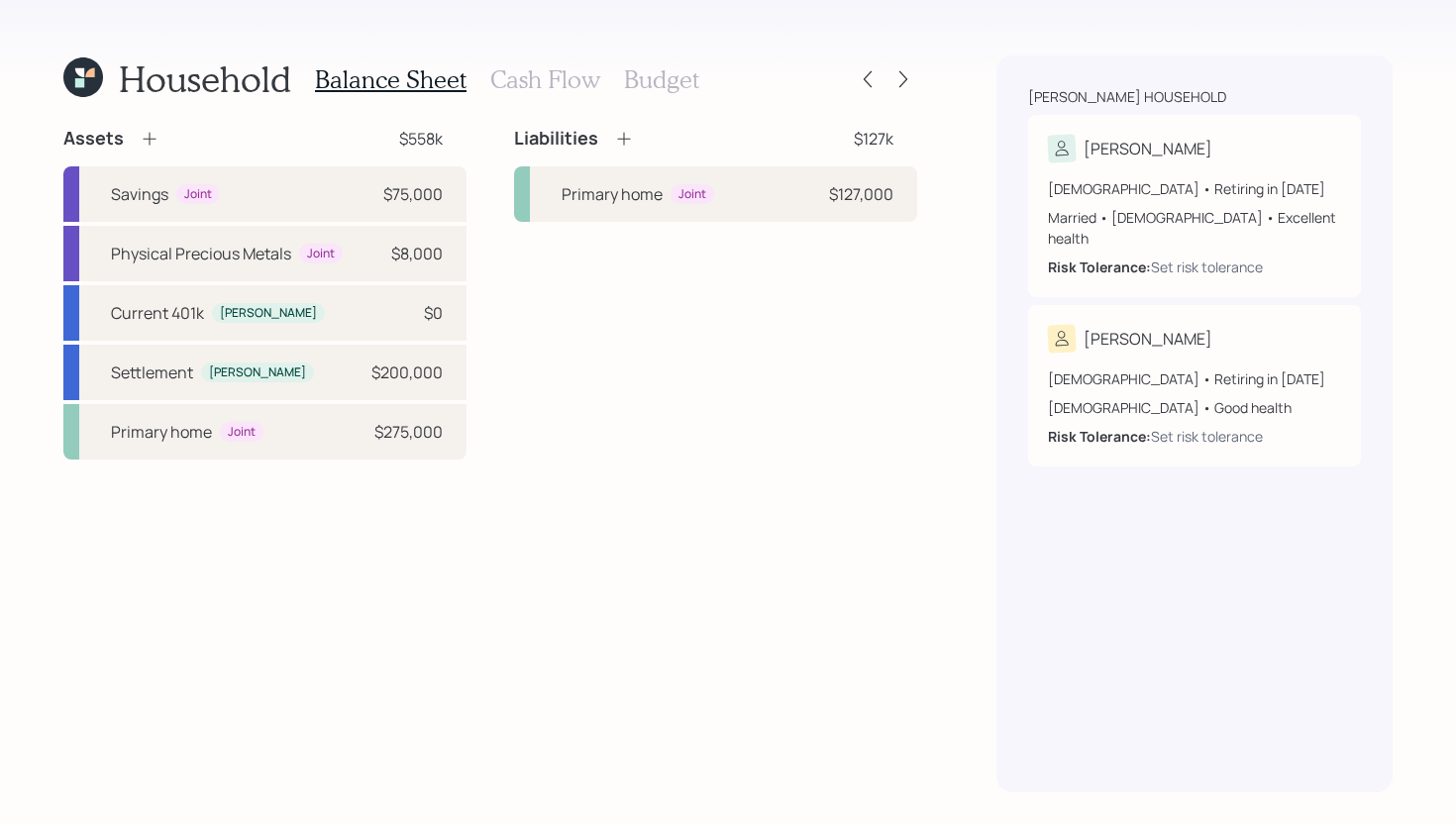 click on "Cash Flow" at bounding box center (545, 79) 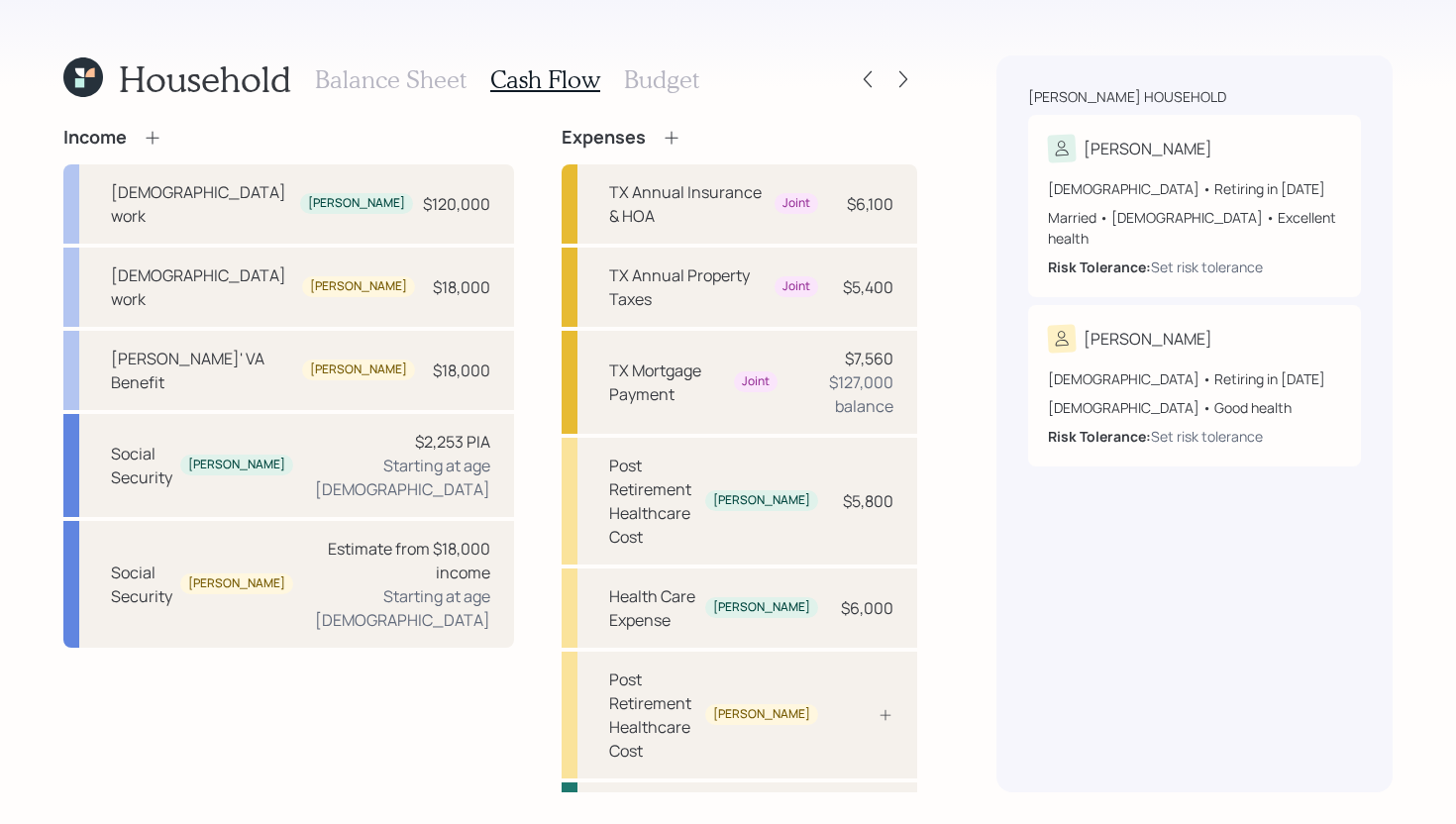 click on "Budget" at bounding box center (662, 79) 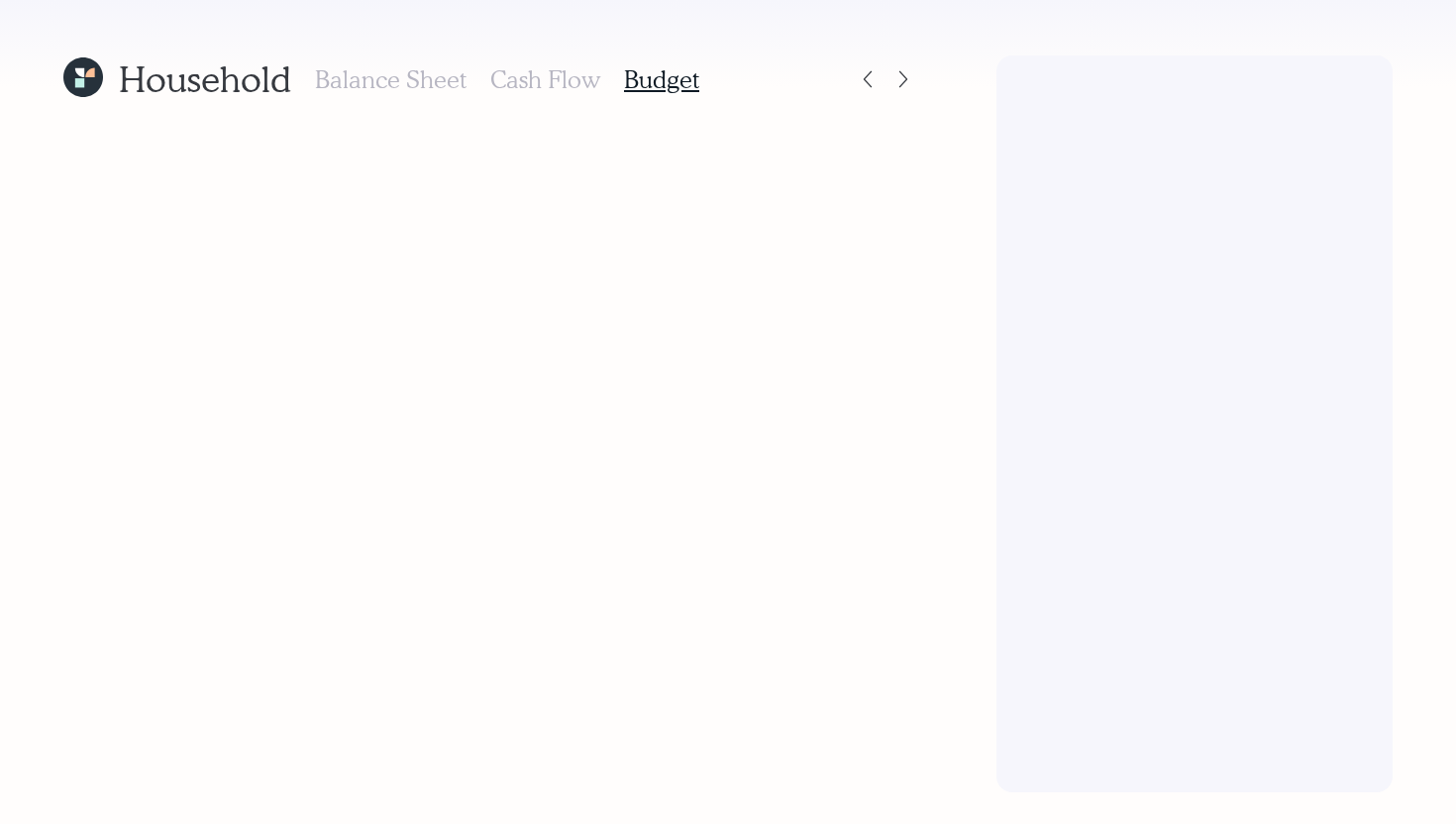 scroll, scrollTop: 0, scrollLeft: 0, axis: both 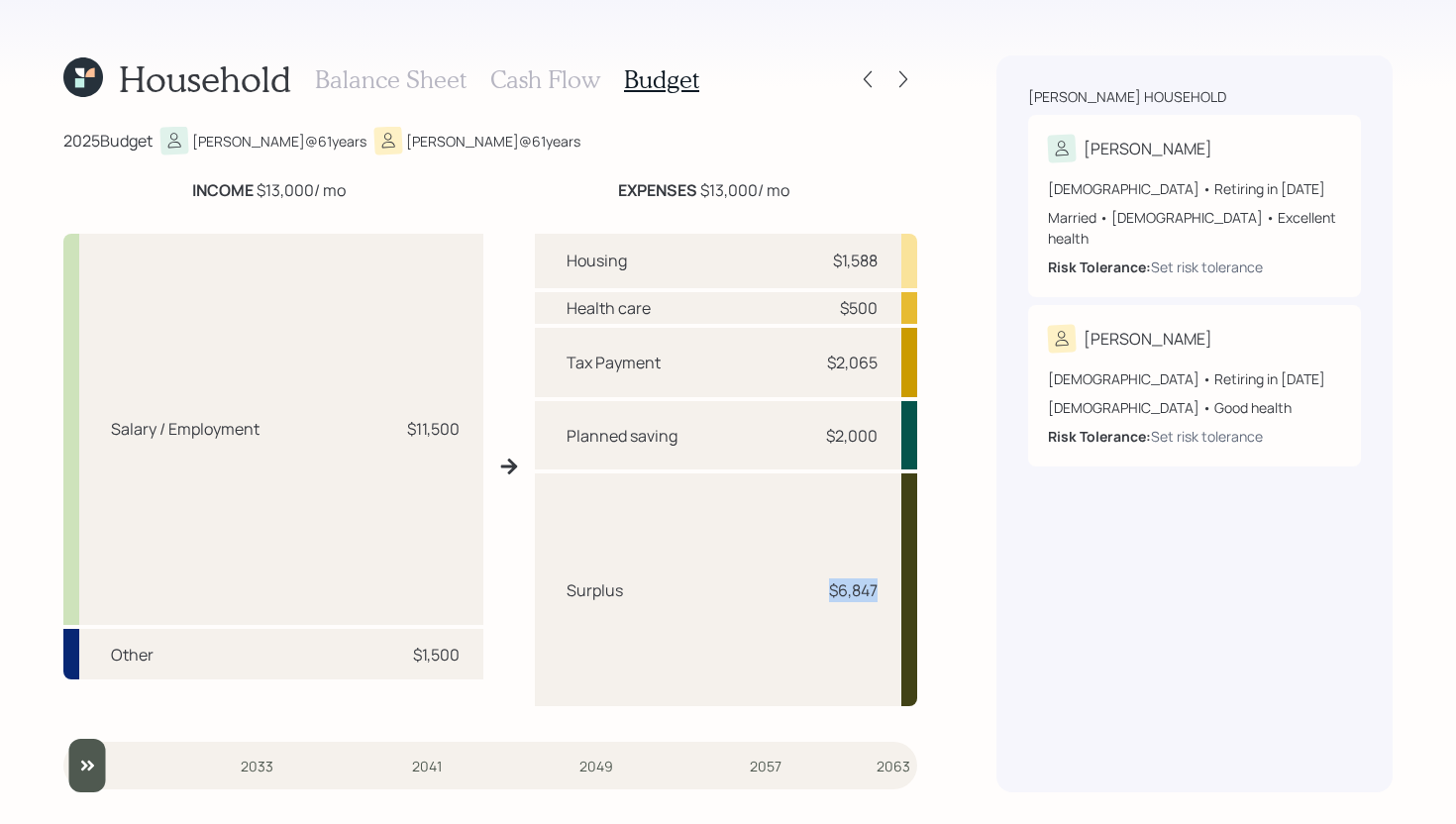 drag, startPoint x: 826, startPoint y: 591, endPoint x: 885, endPoint y: 583, distance: 59.539903 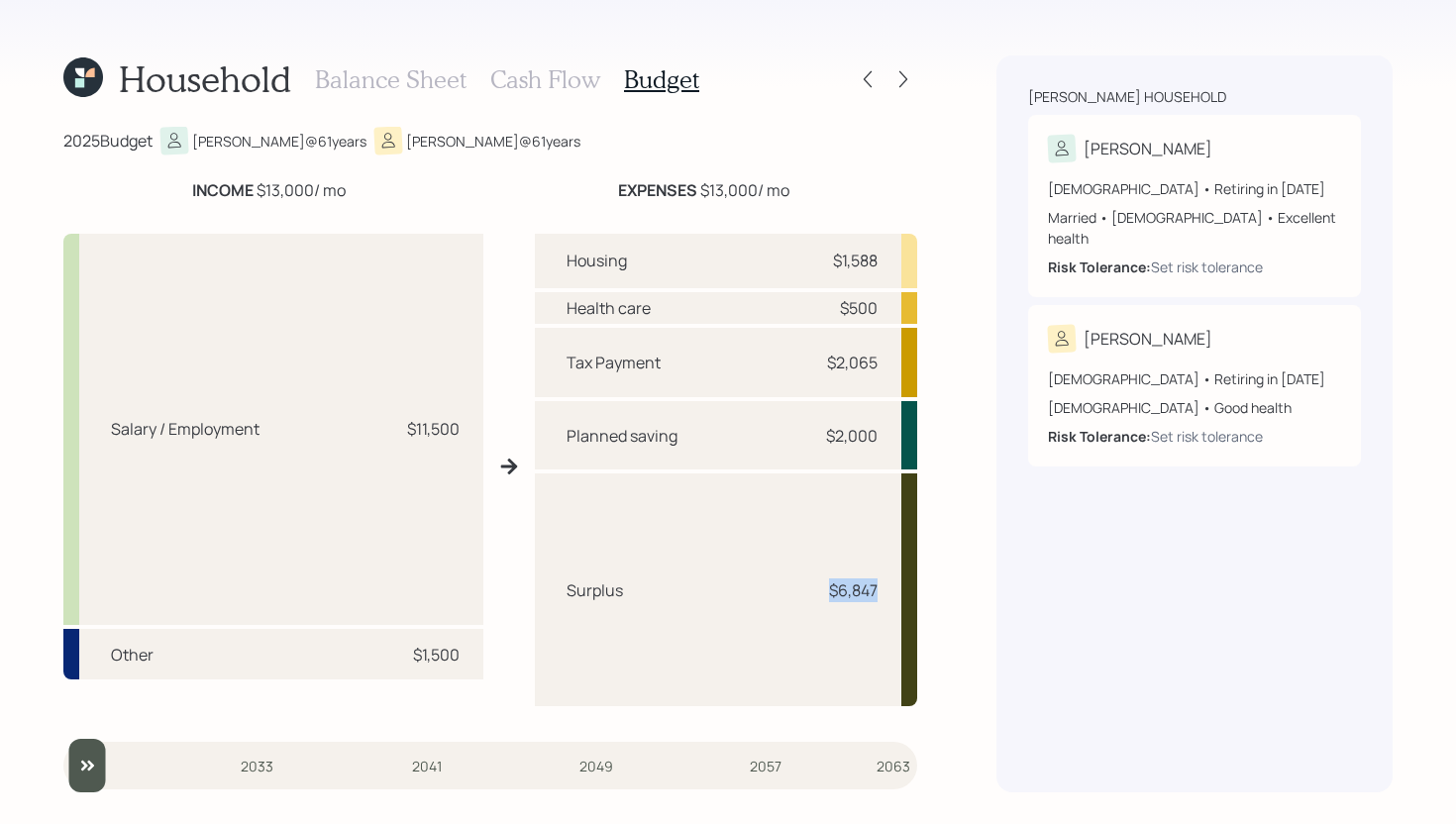 click on "Surplus $6,847" at bounding box center (726, 589) 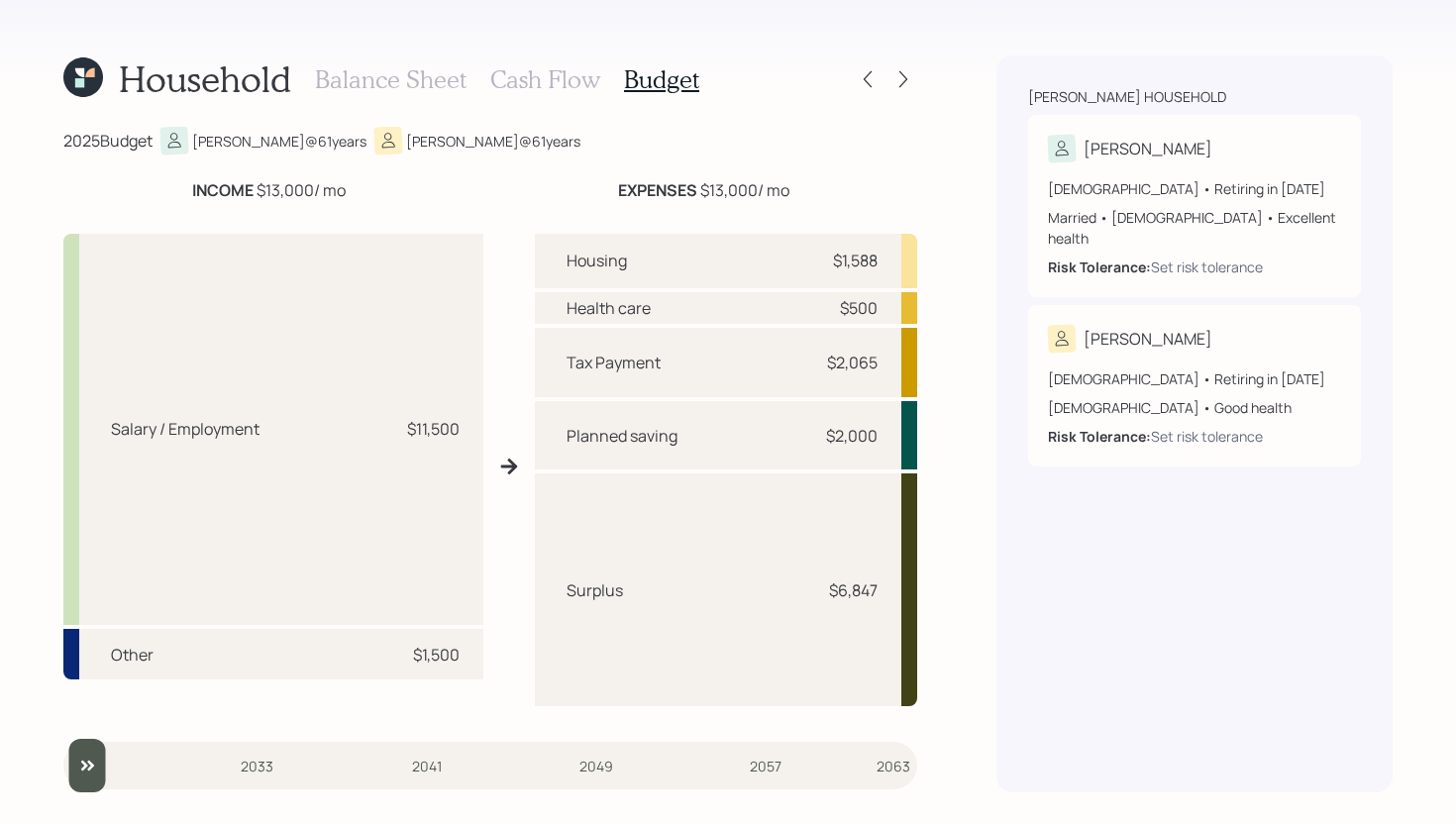 click on "Cash Flow" at bounding box center (545, 79) 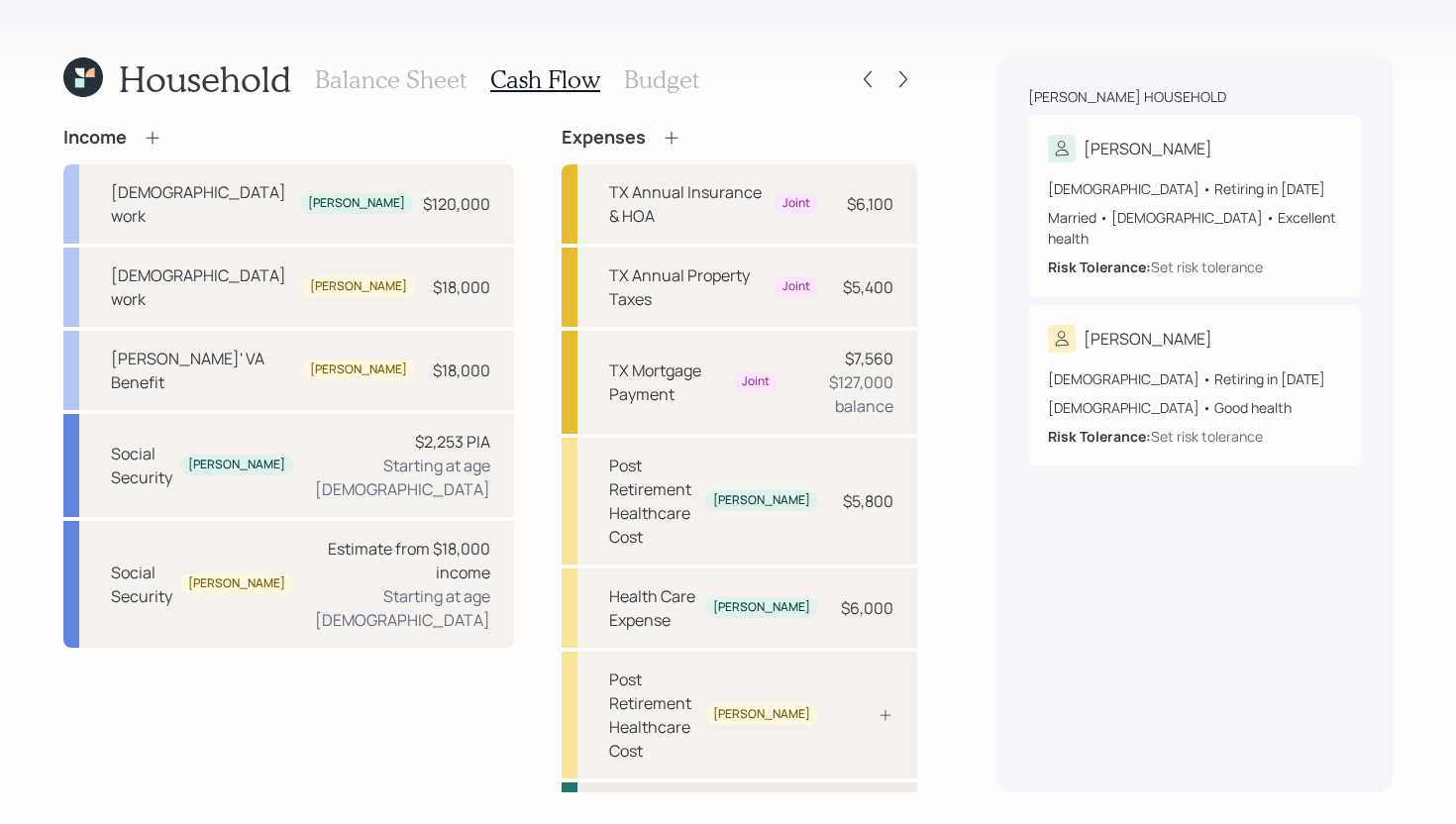 click on "Pre Retirement Living Expense" at bounding box center (713, 822) 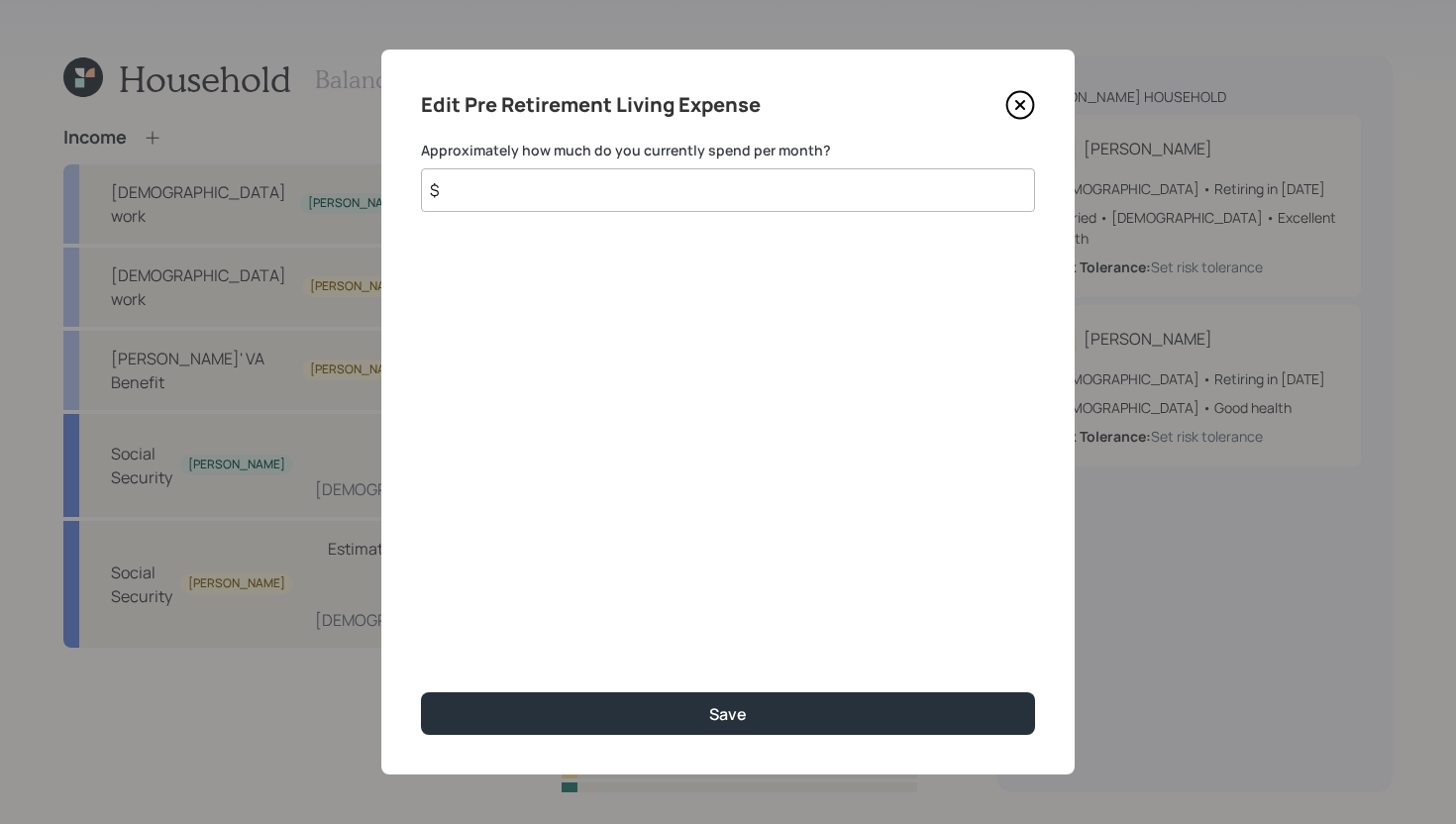 click on "$" at bounding box center (728, 190) 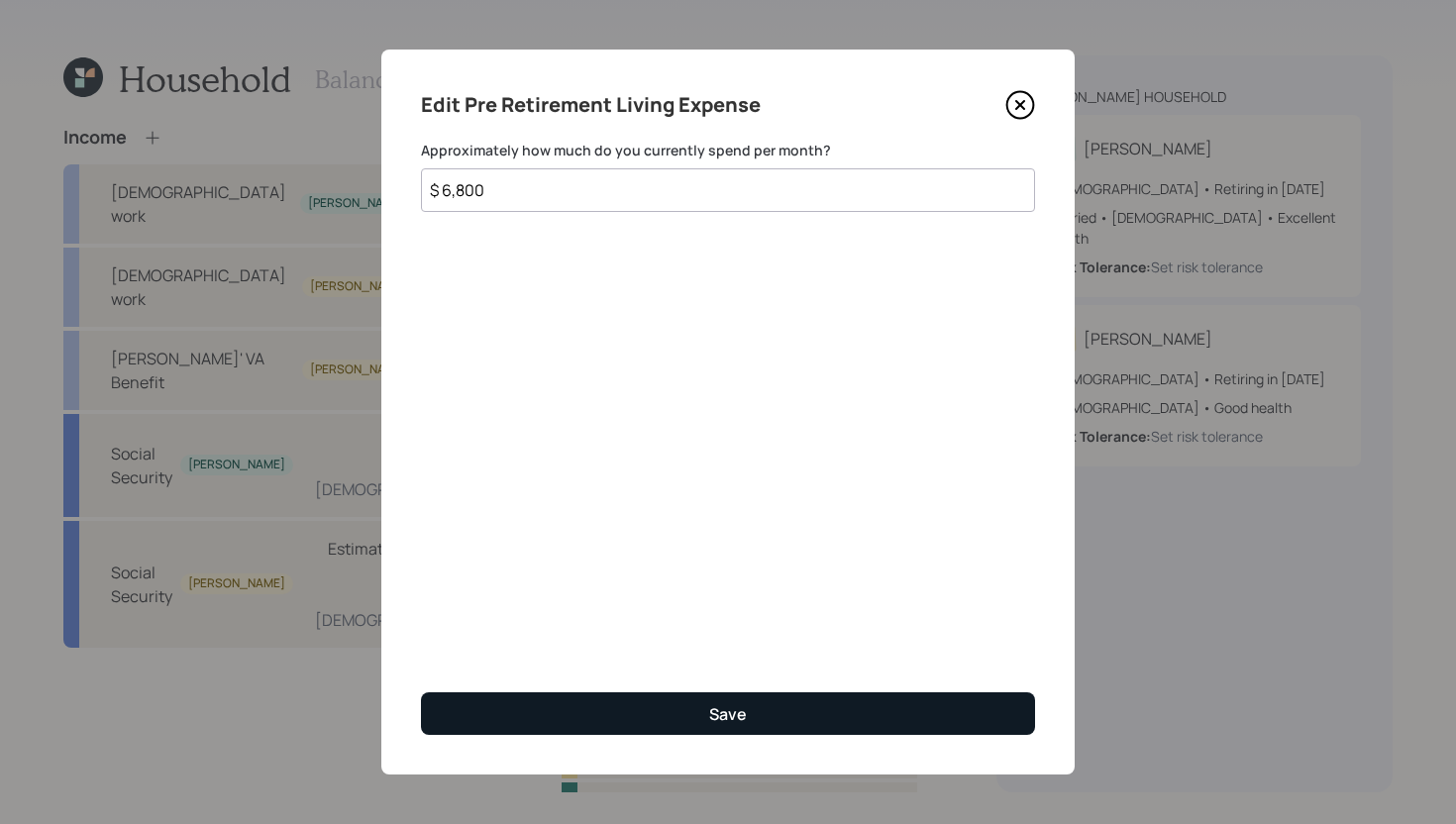 type on "$ 6,800" 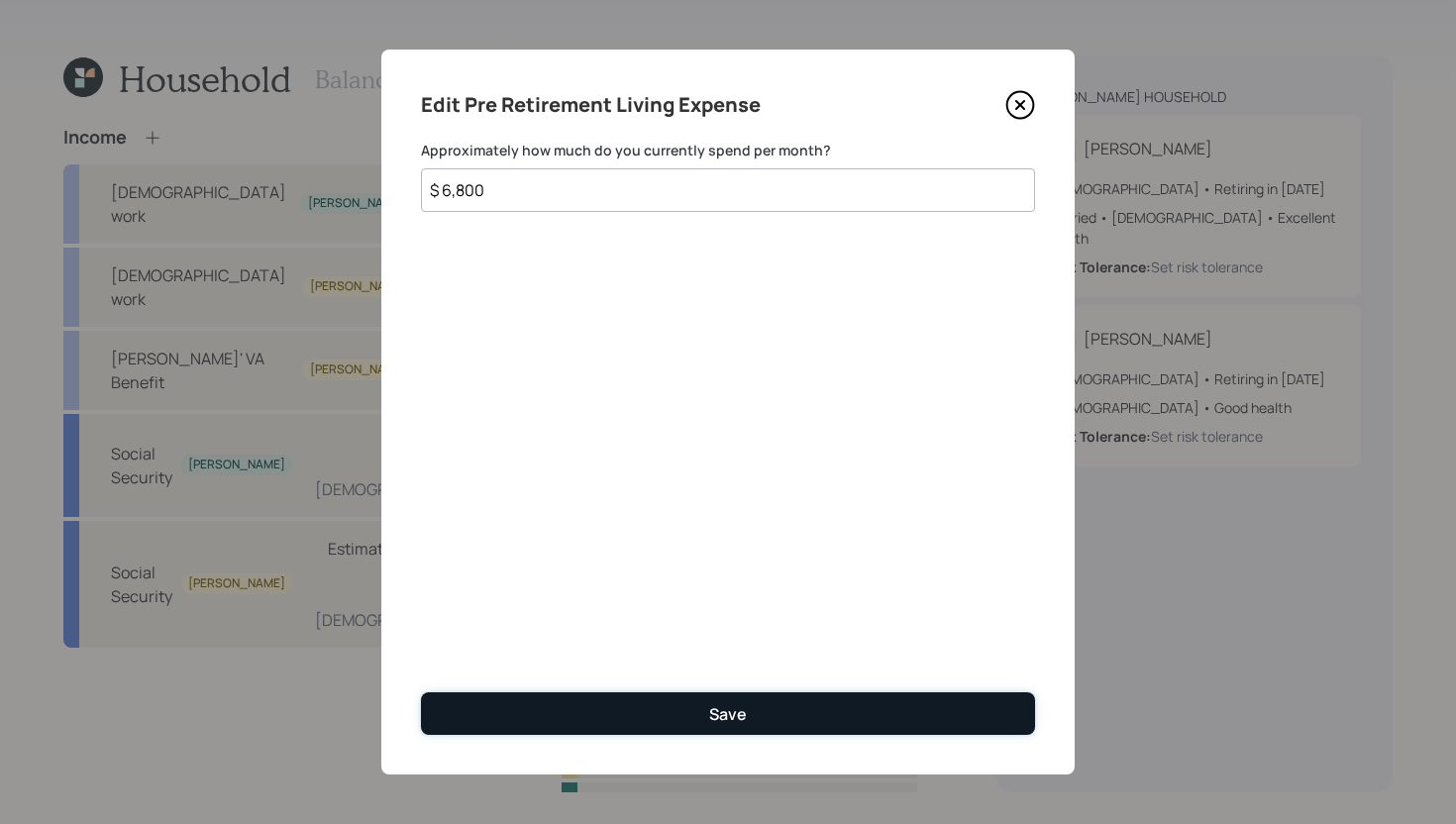 click on "Save" at bounding box center [728, 713] 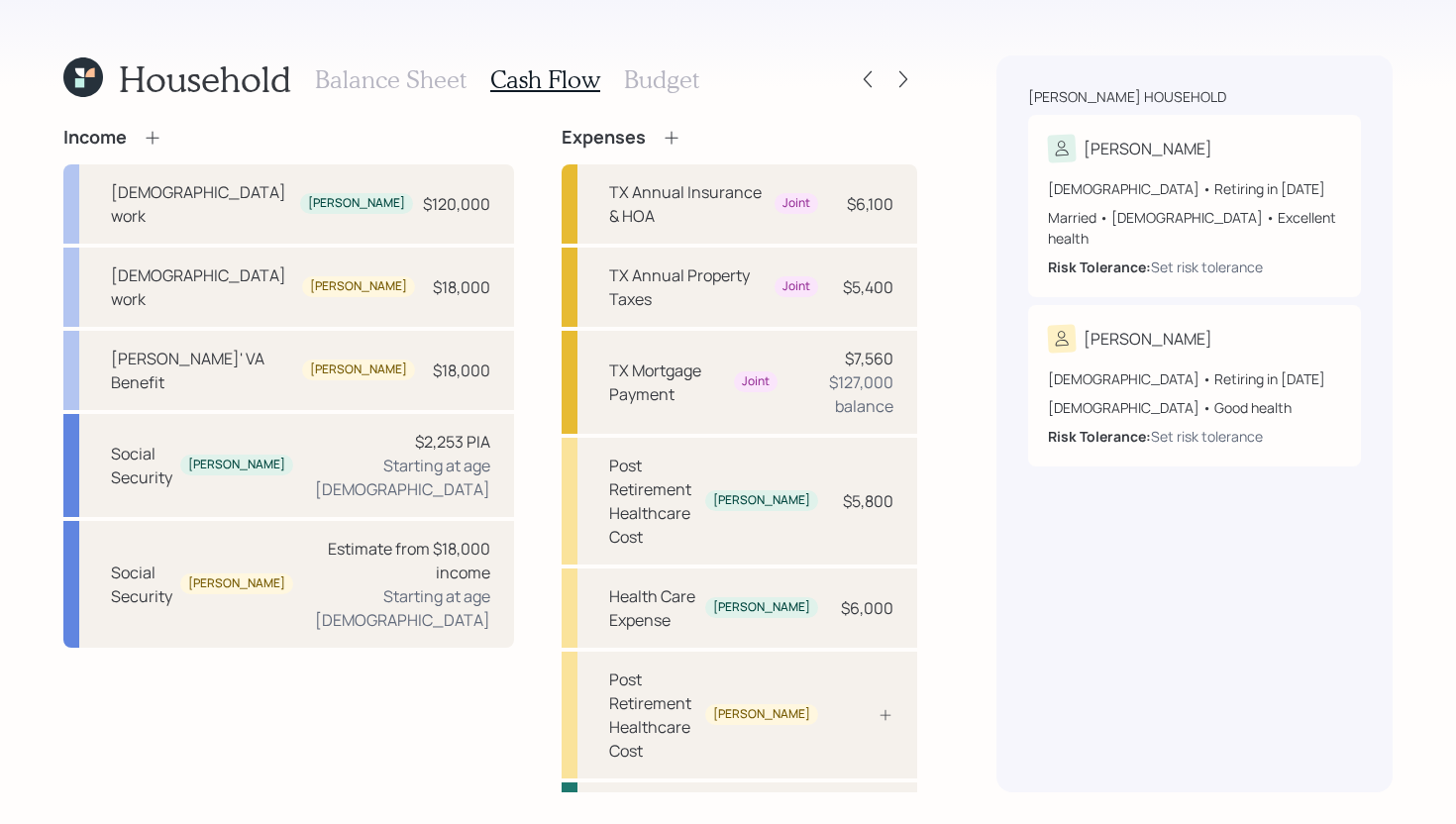 click on "Budget" at bounding box center (662, 79) 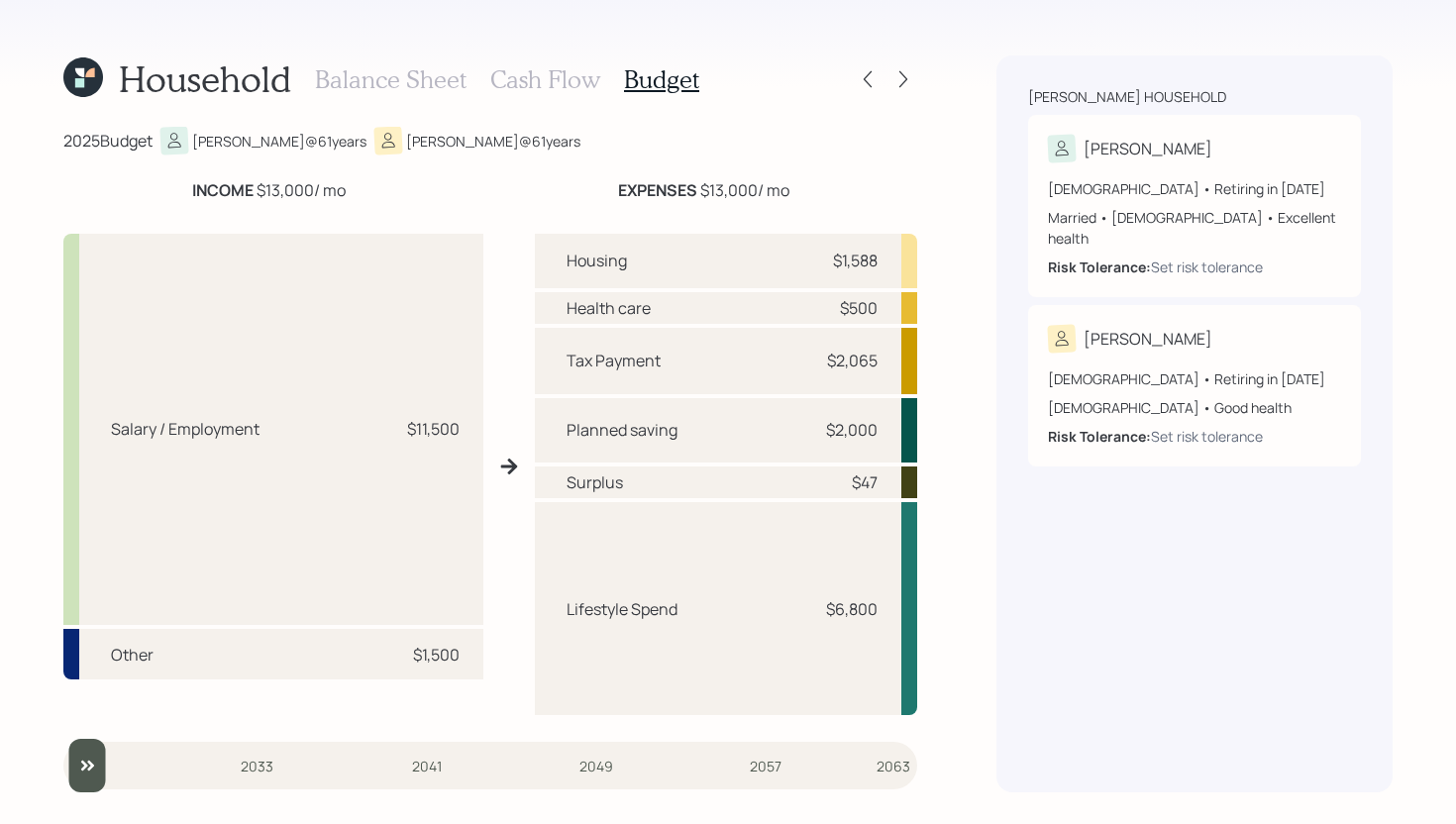 click on "Cash Flow" at bounding box center [545, 79] 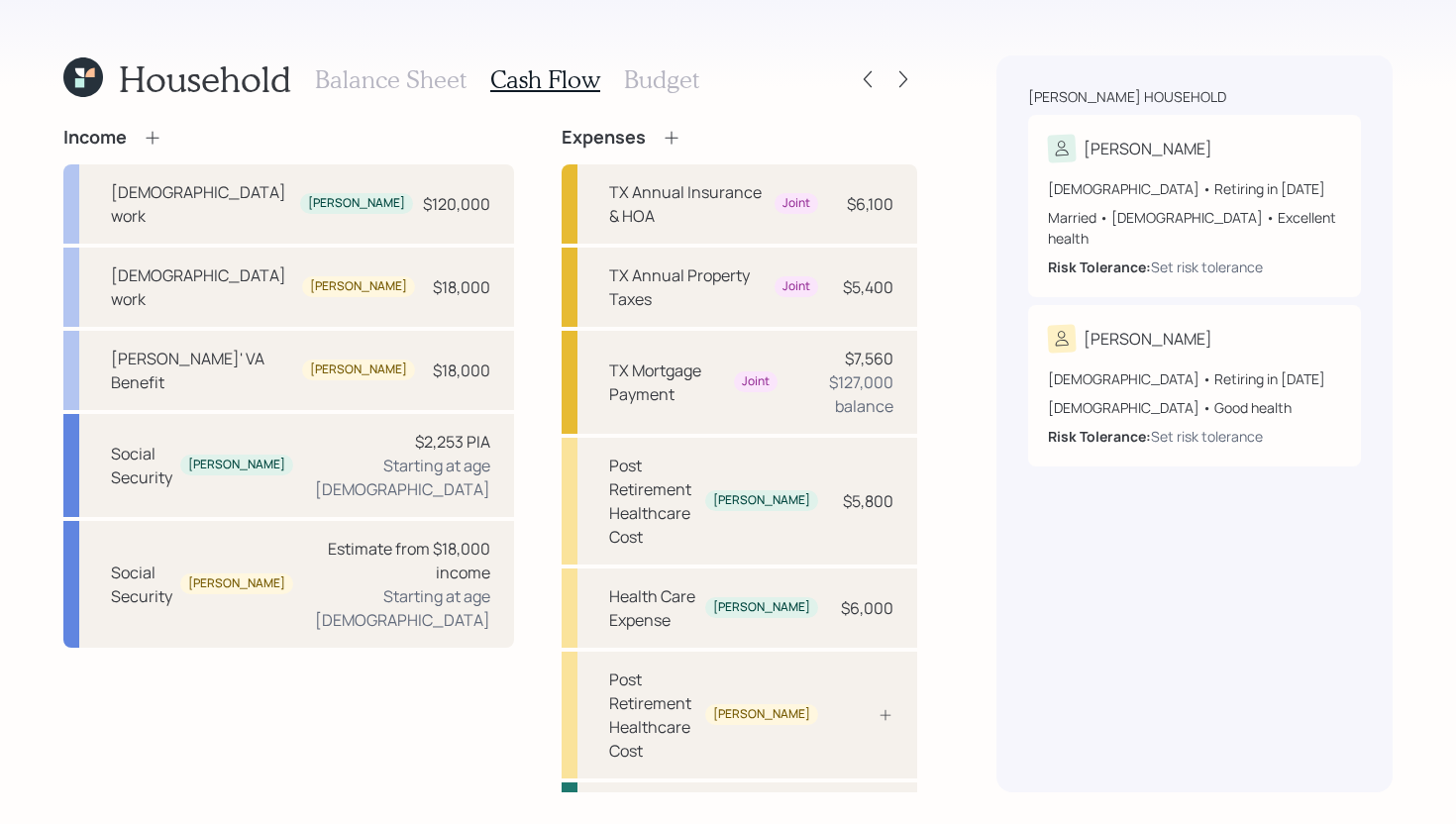 click on "Post Retirement Living Expense" at bounding box center [739, 905] 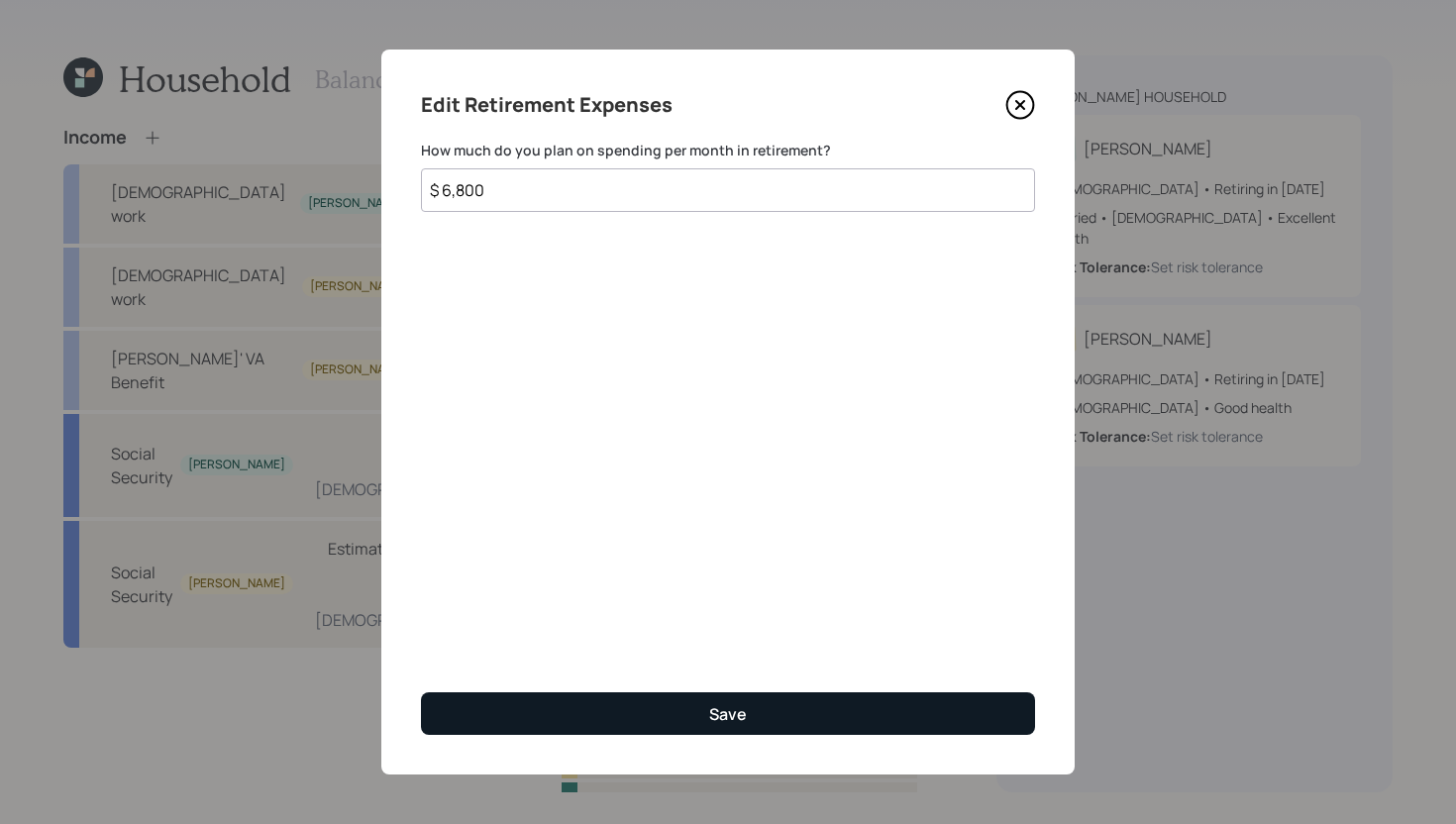 type on "$ 6,800" 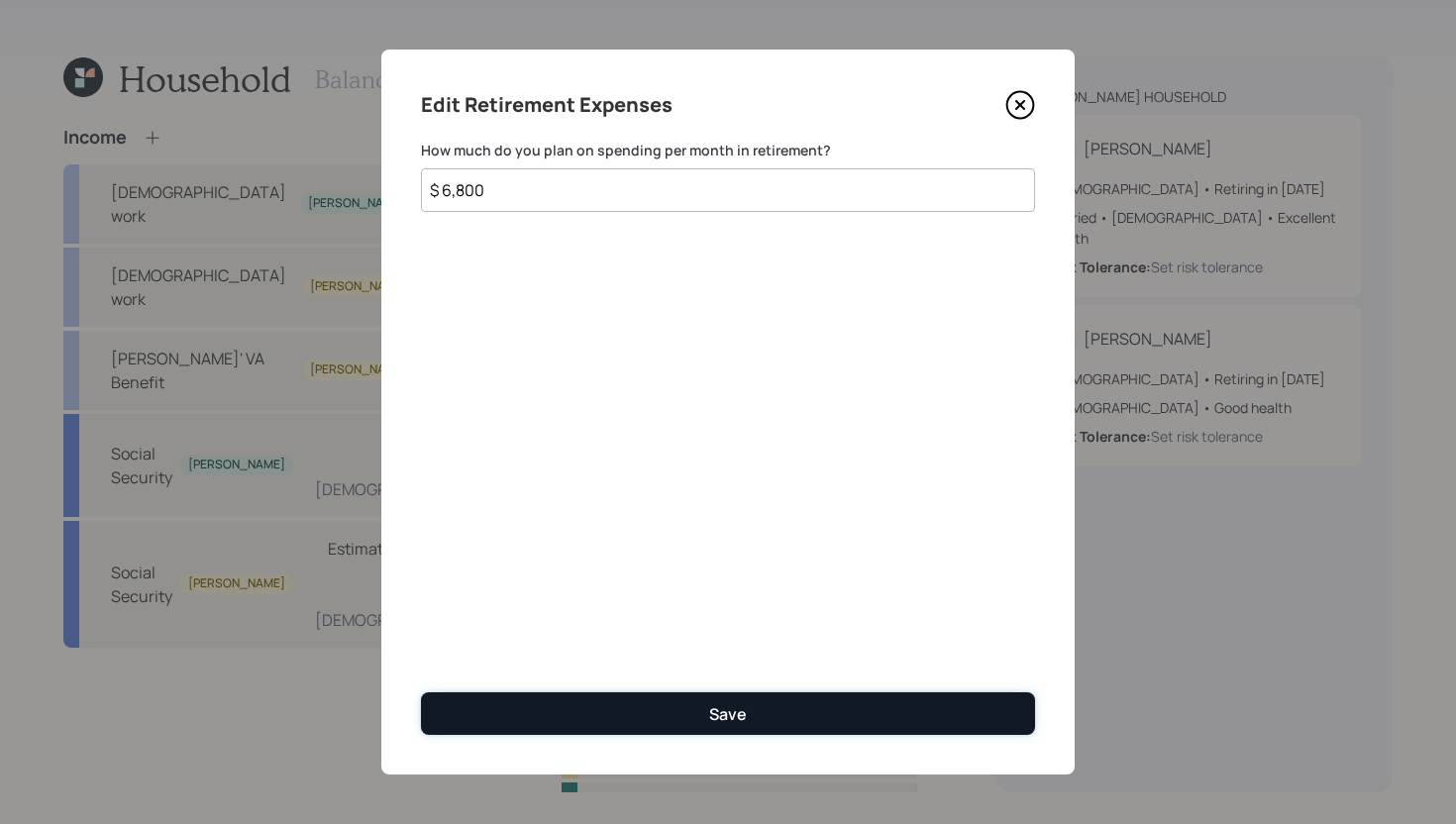 click on "Save" at bounding box center [728, 713] 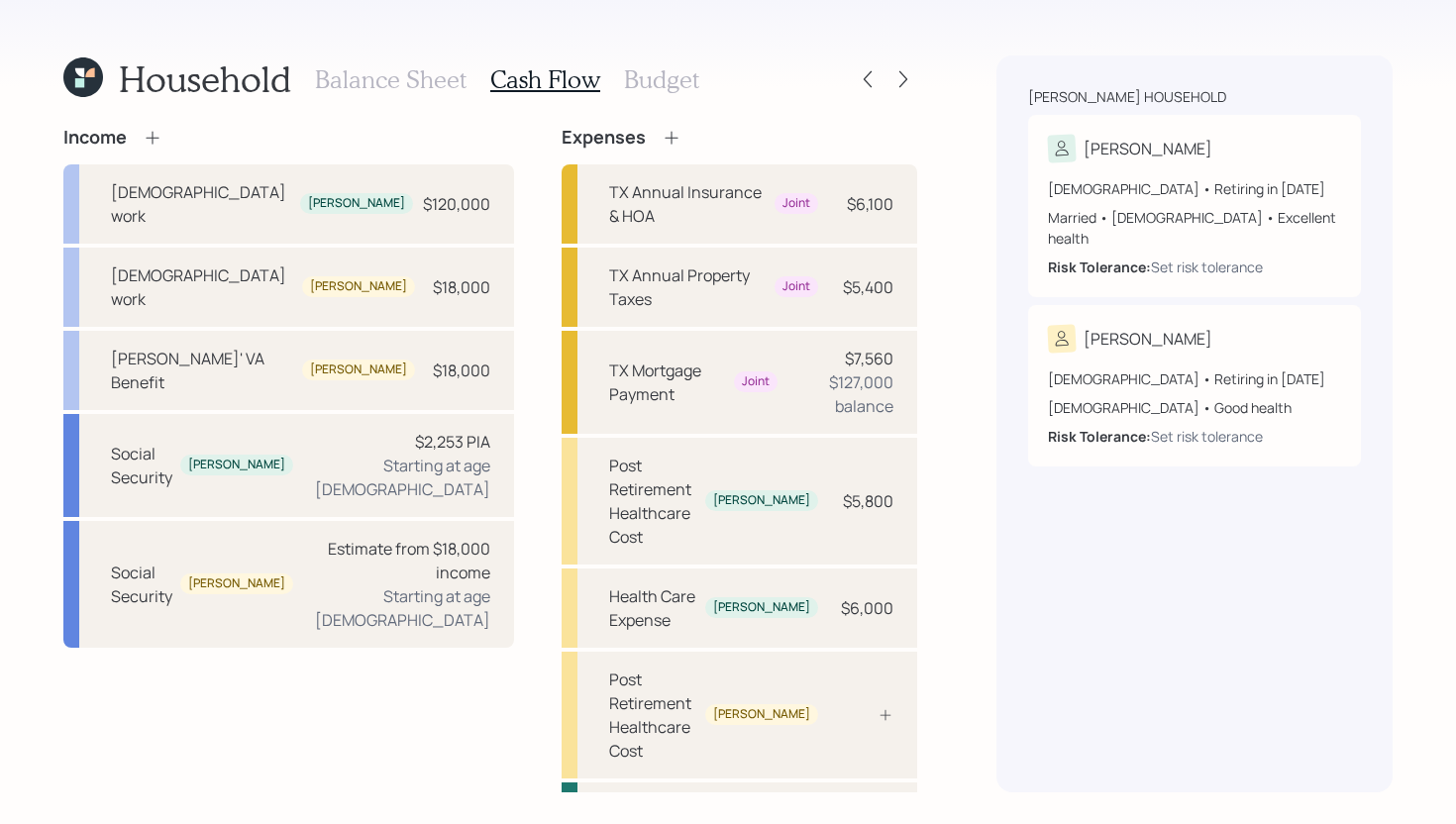 click on "Balance Sheet" at bounding box center (390, 79) 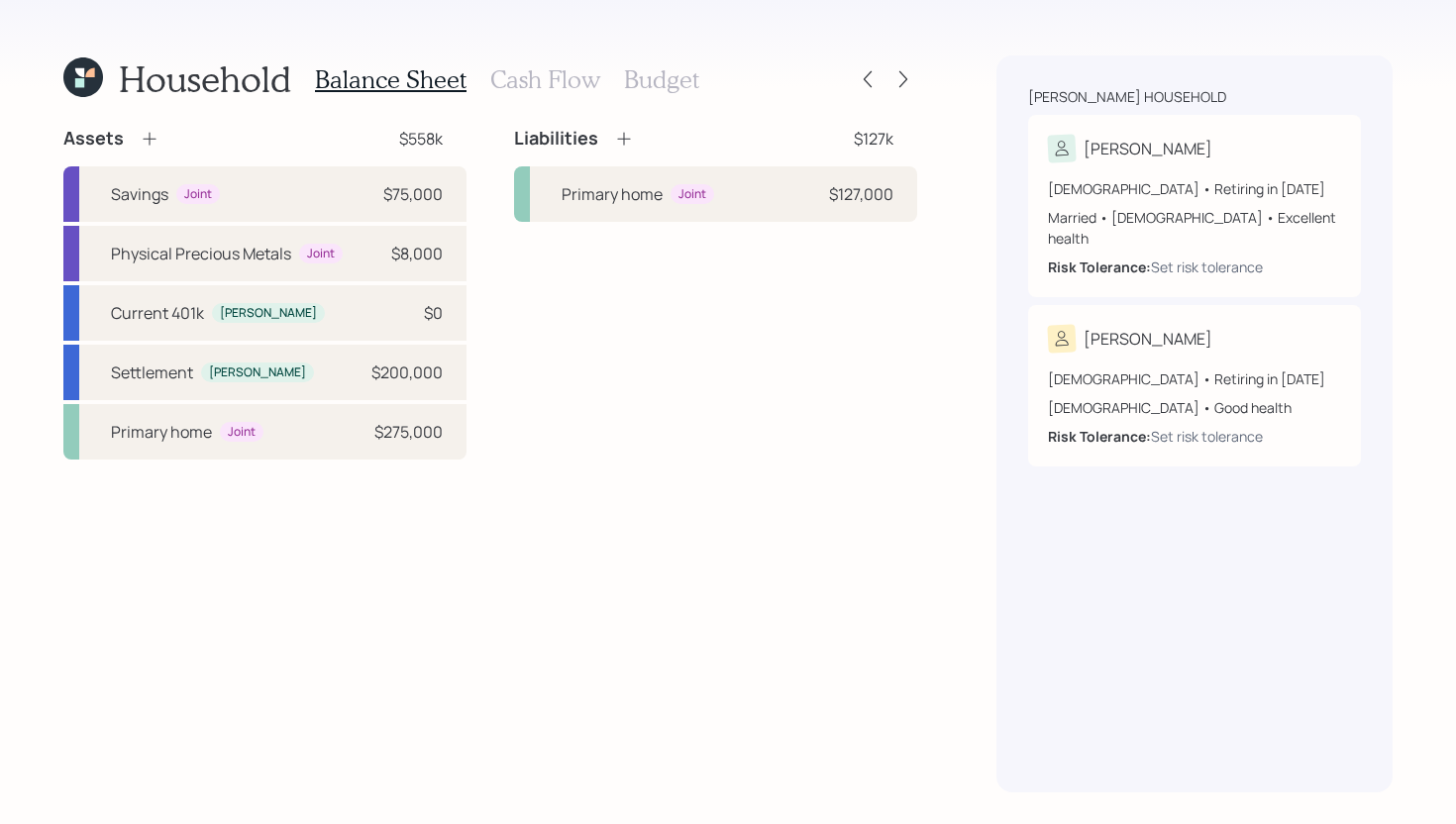 click on "Cash Flow" at bounding box center [545, 79] 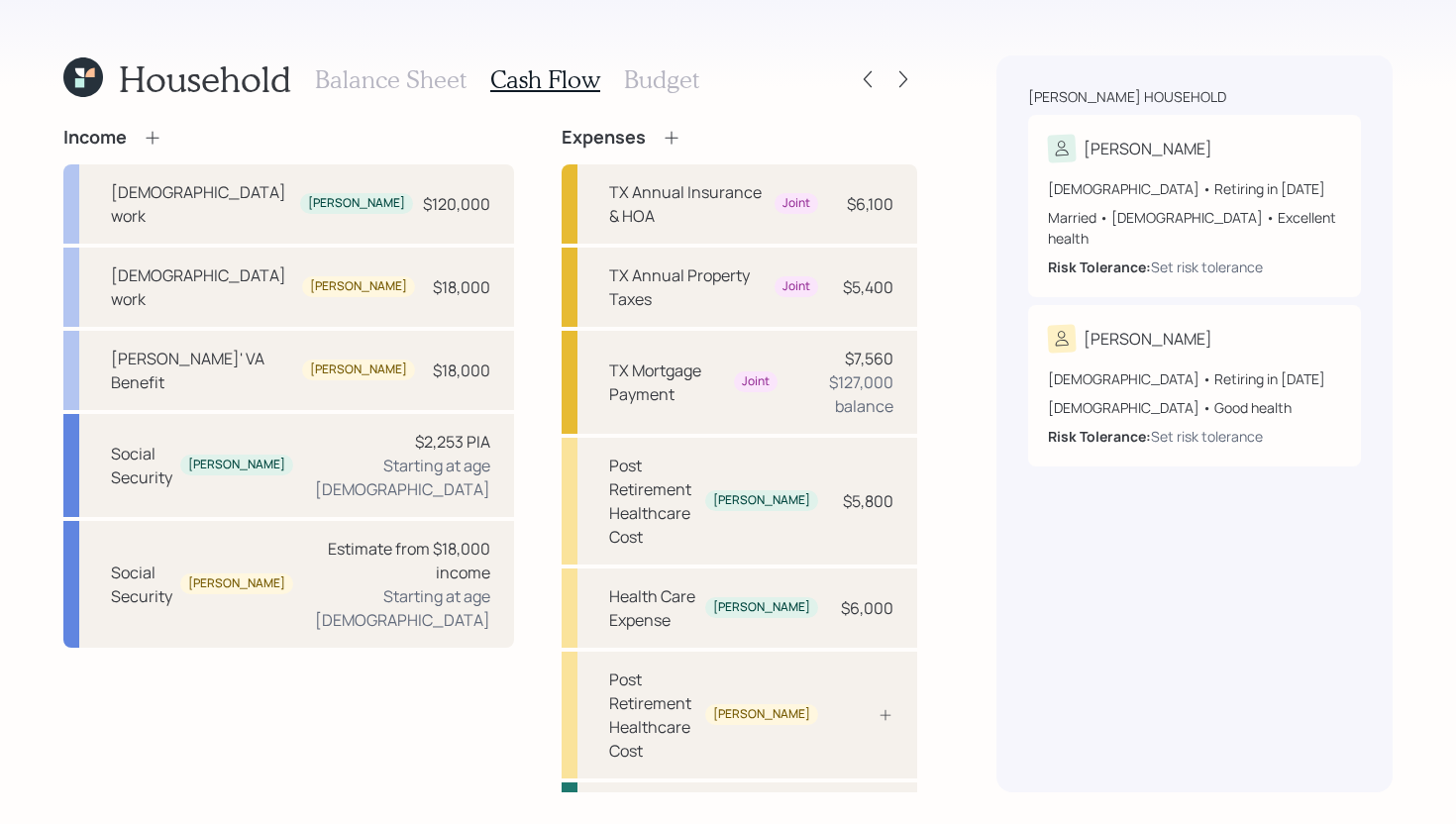 click on "Budget" at bounding box center (662, 79) 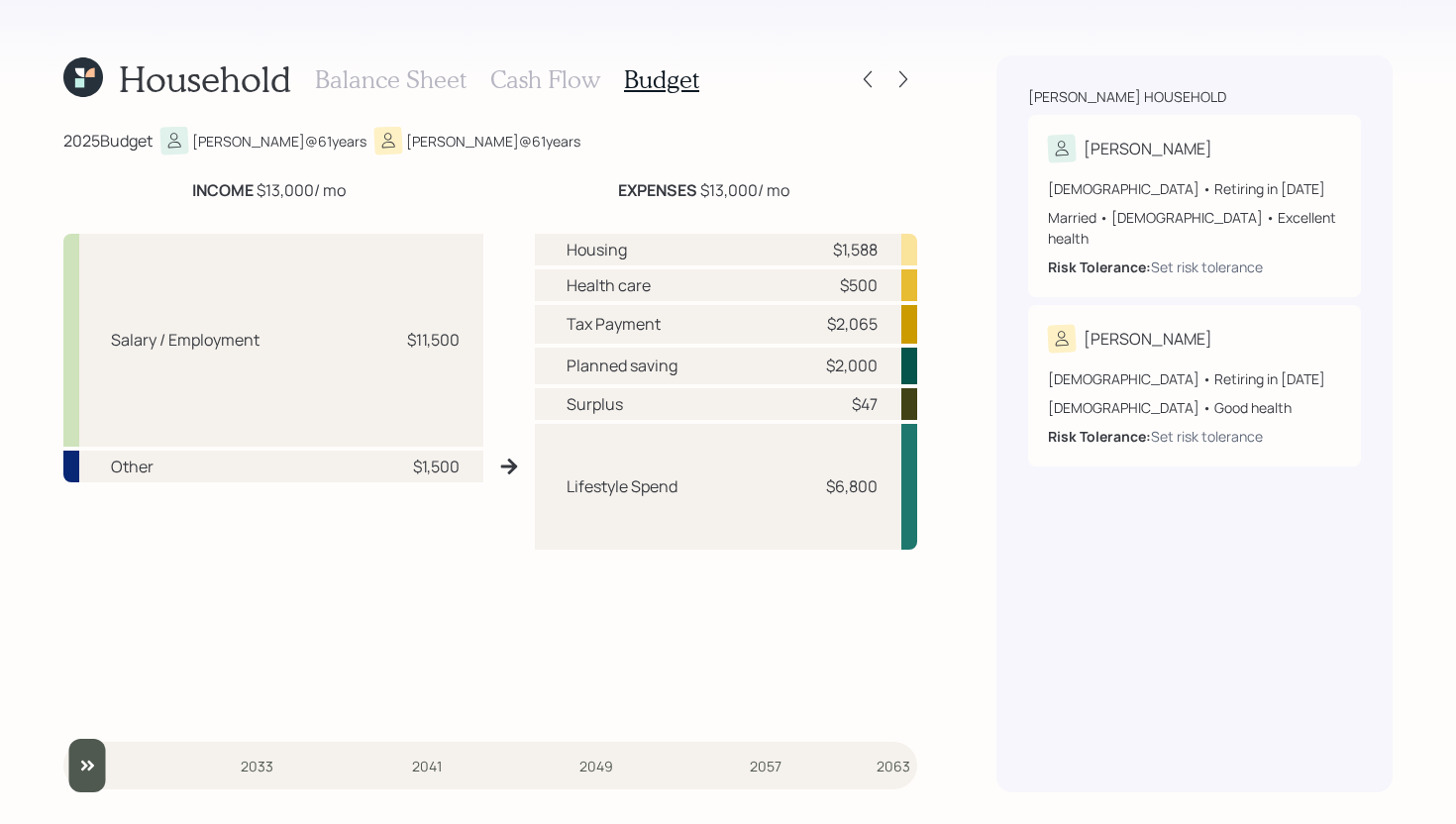 click on "Balance Sheet" at bounding box center [390, 79] 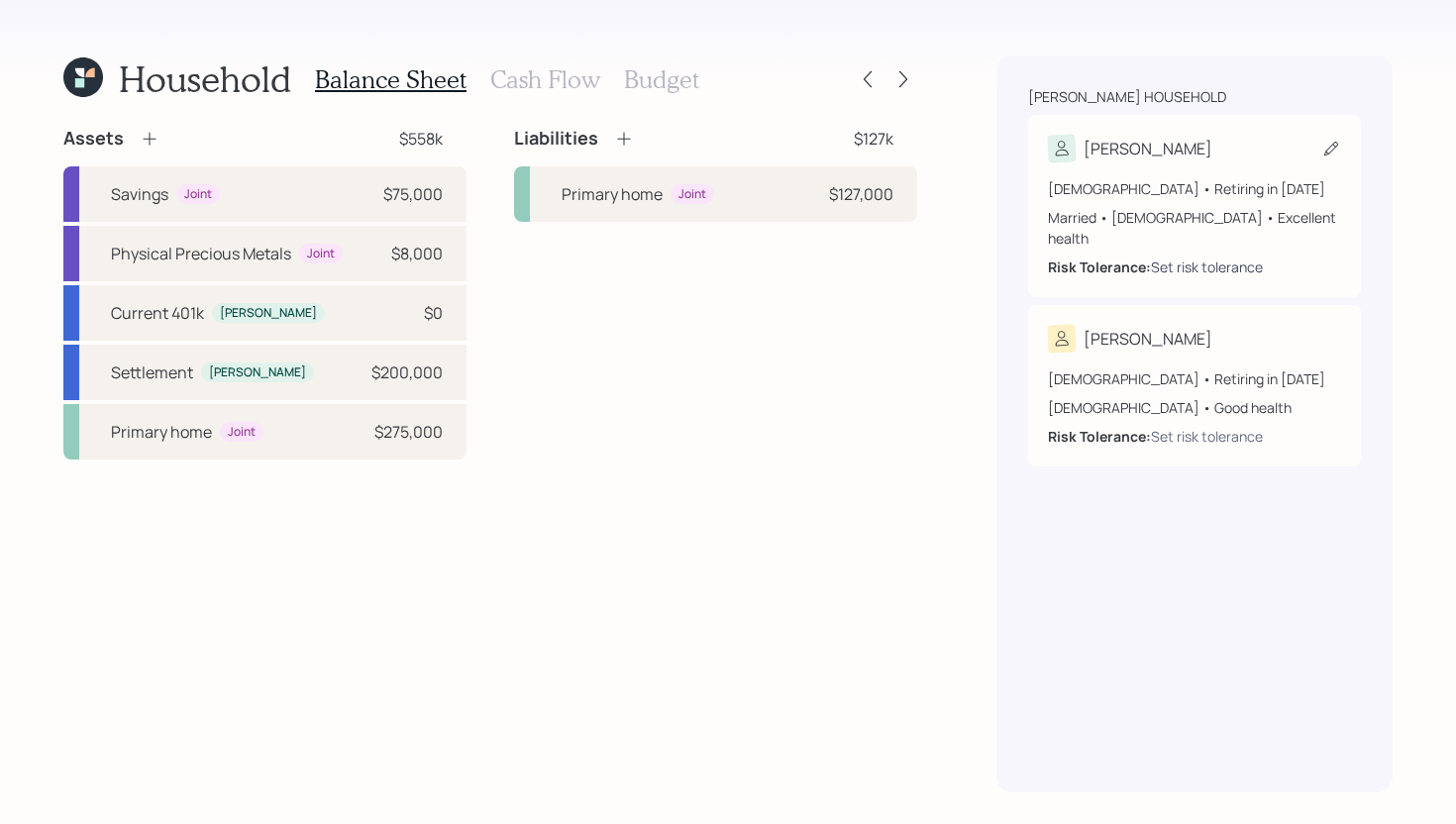 click on "Set risk tolerance" at bounding box center [1206, 266] 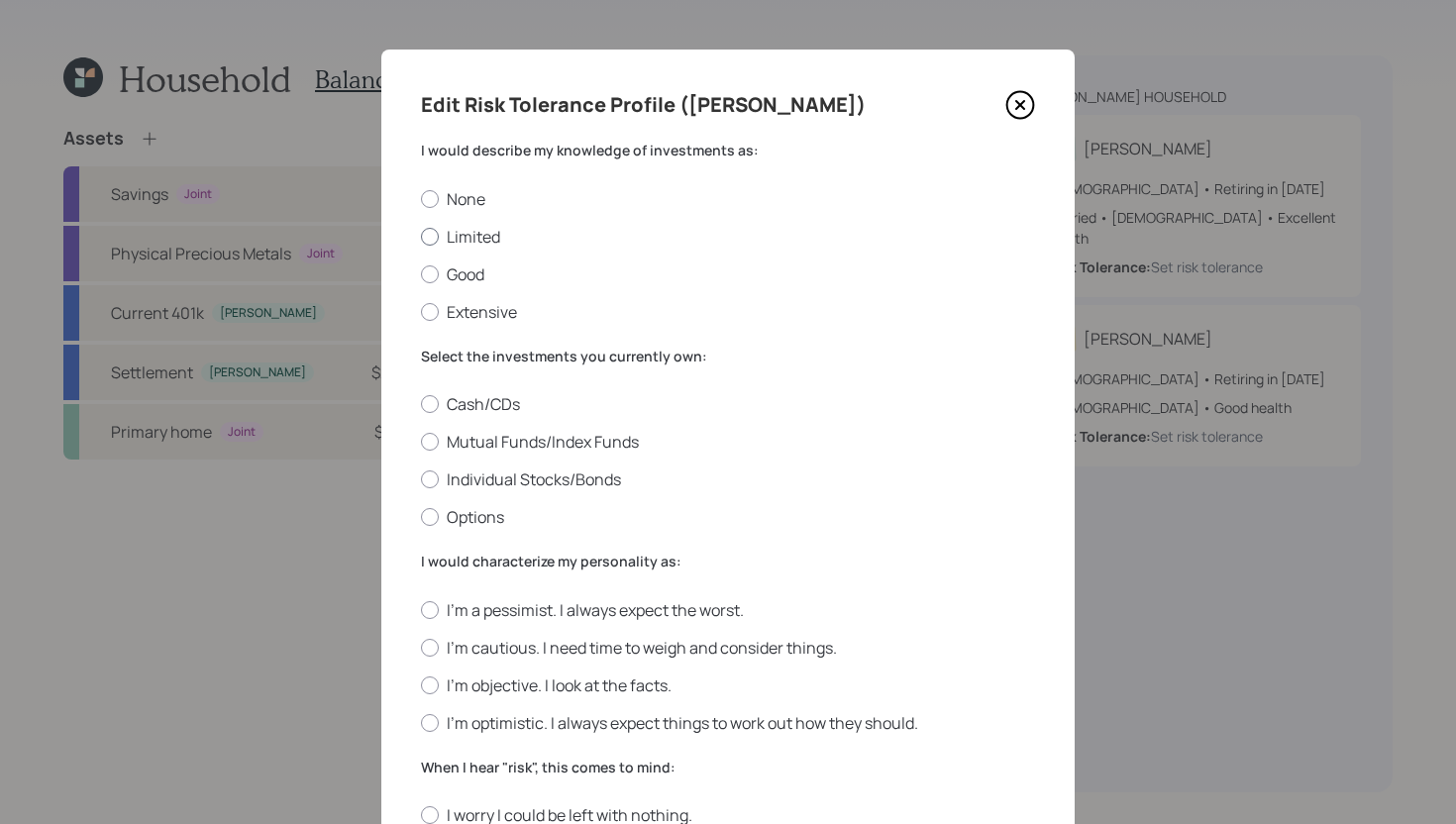 click on "Limited" at bounding box center [728, 237] 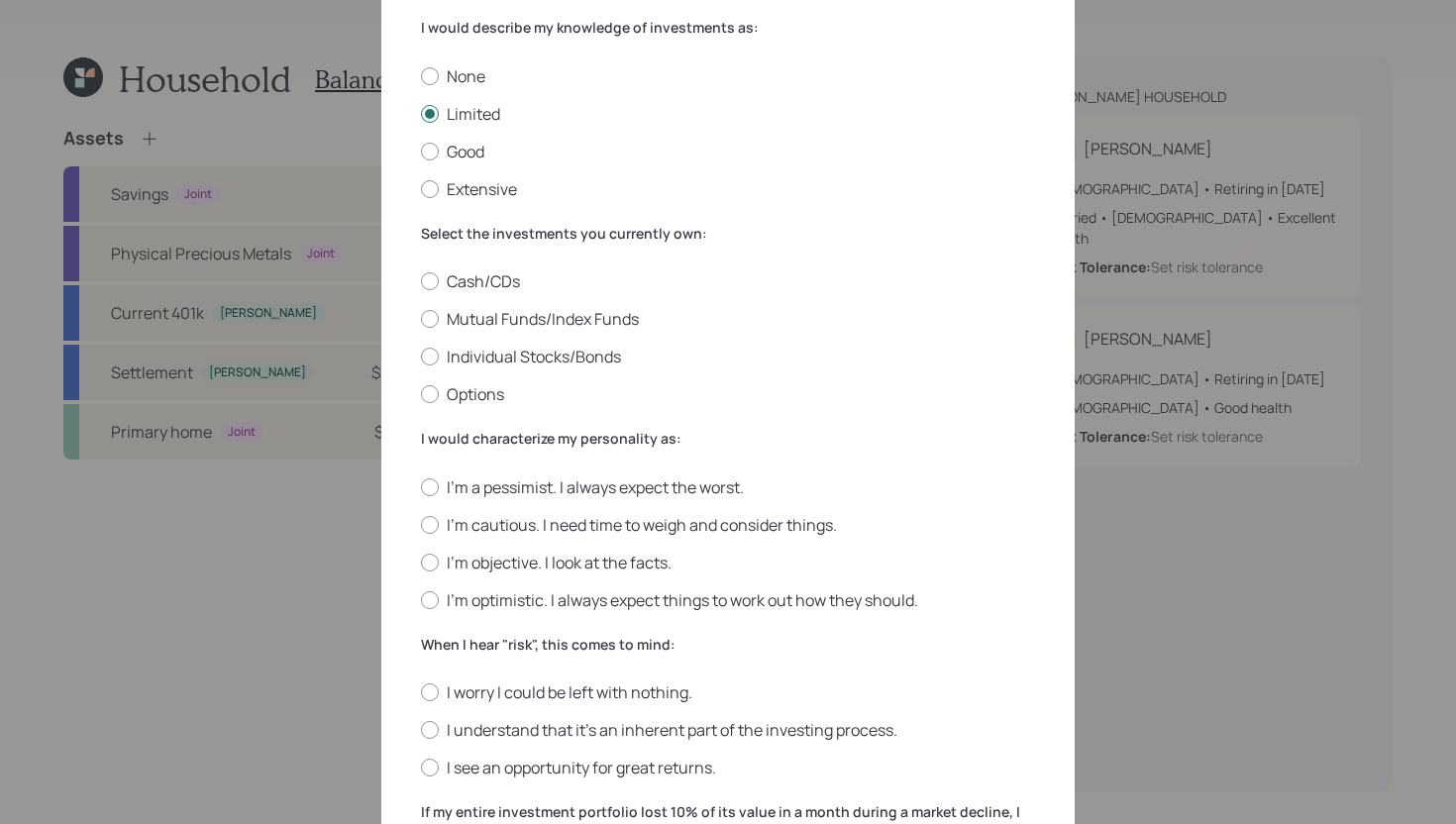 scroll, scrollTop: 125, scrollLeft: 0, axis: vertical 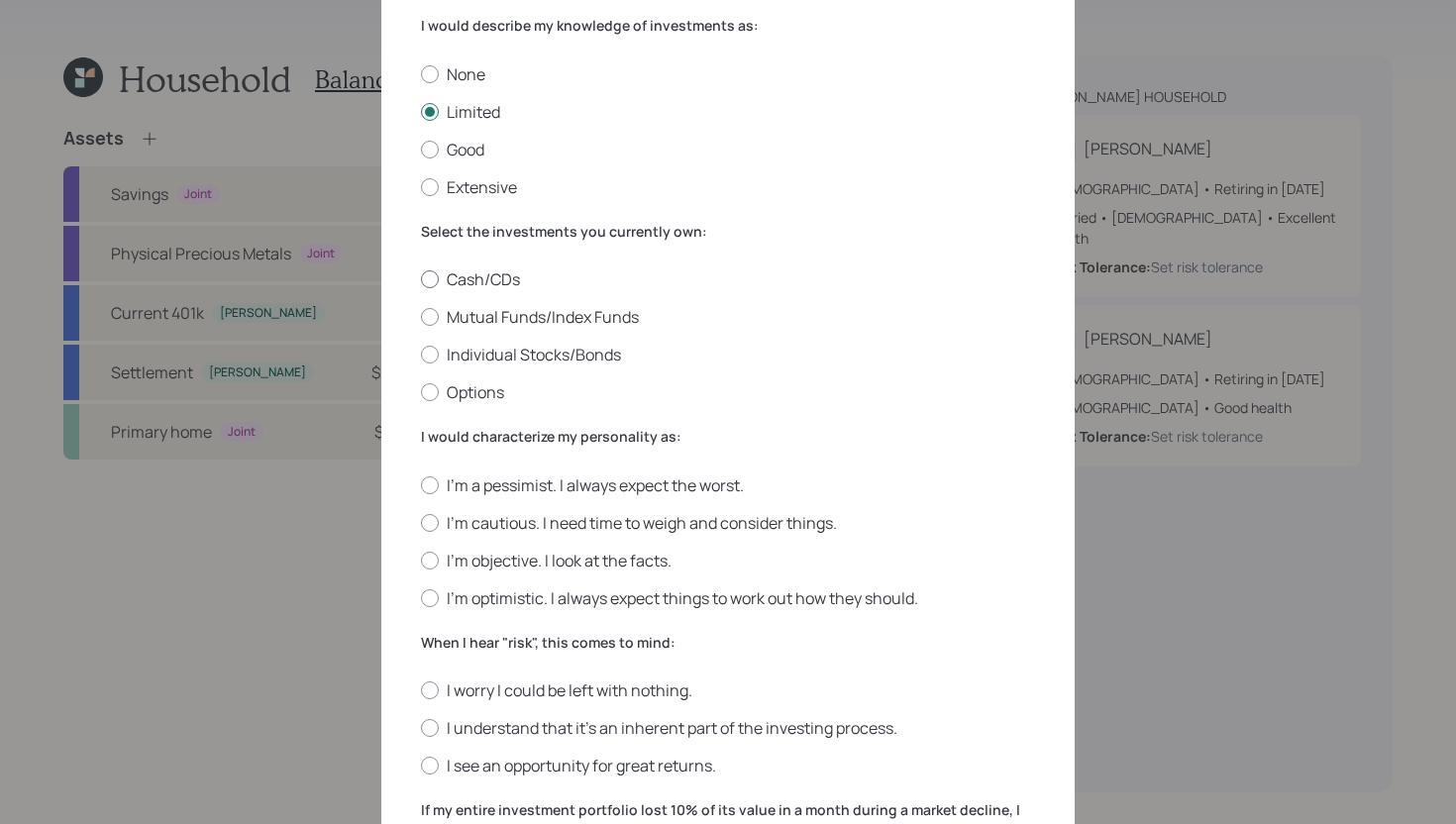 click on "Cash/CDs" at bounding box center (728, 279) 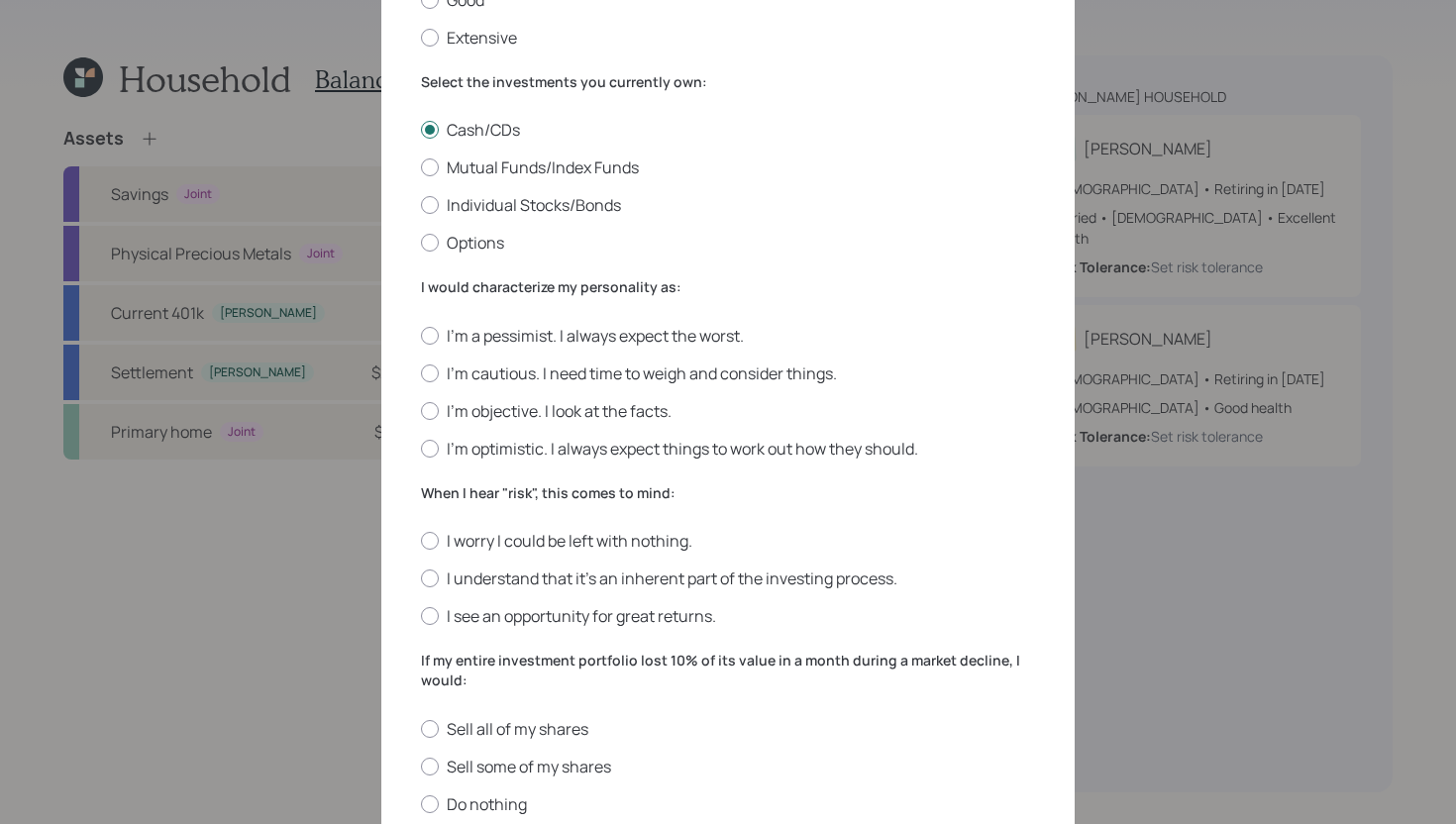 scroll, scrollTop: 318, scrollLeft: 0, axis: vertical 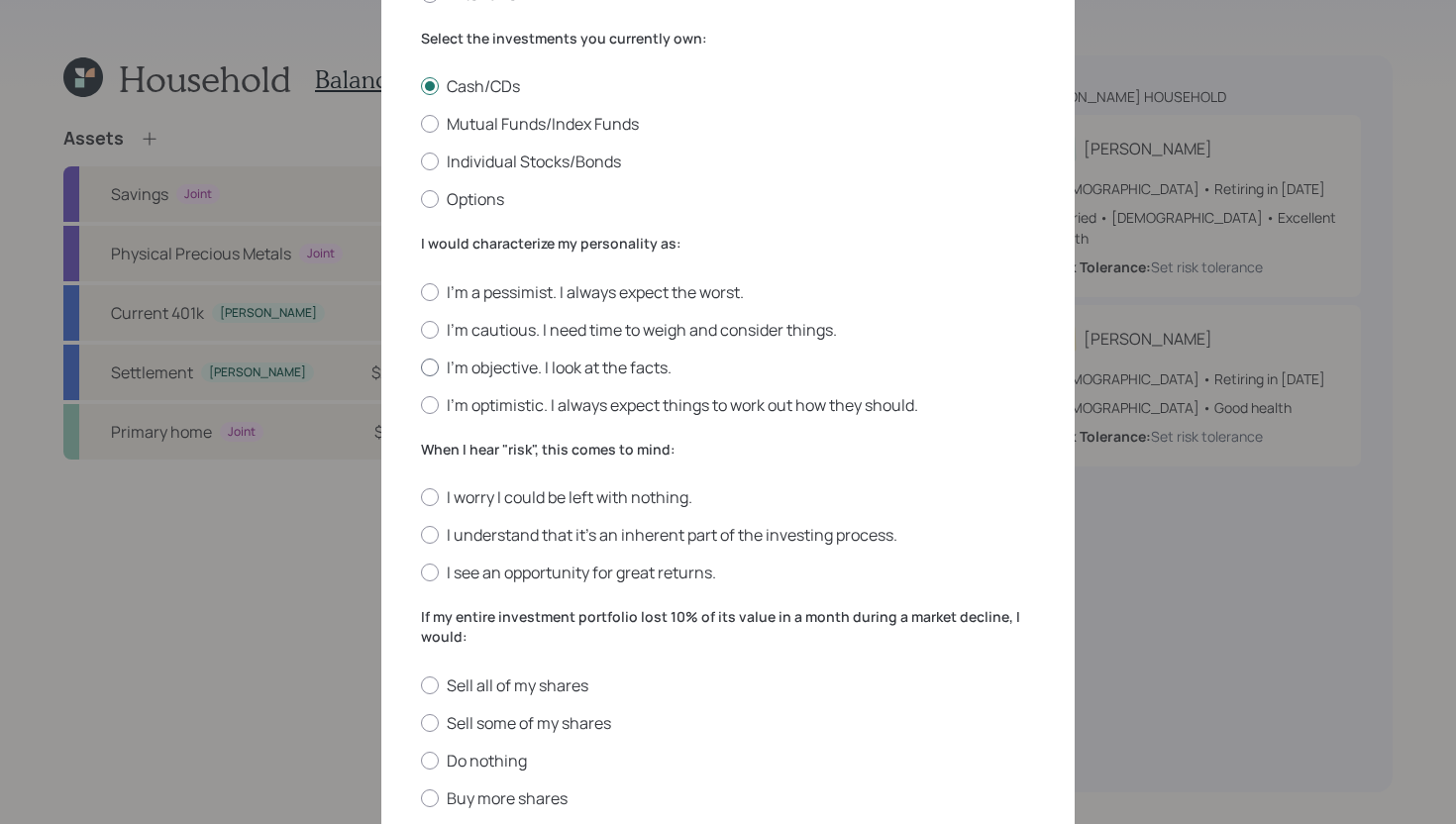 click on "I'm objective. I look at the facts." at bounding box center (728, 367) 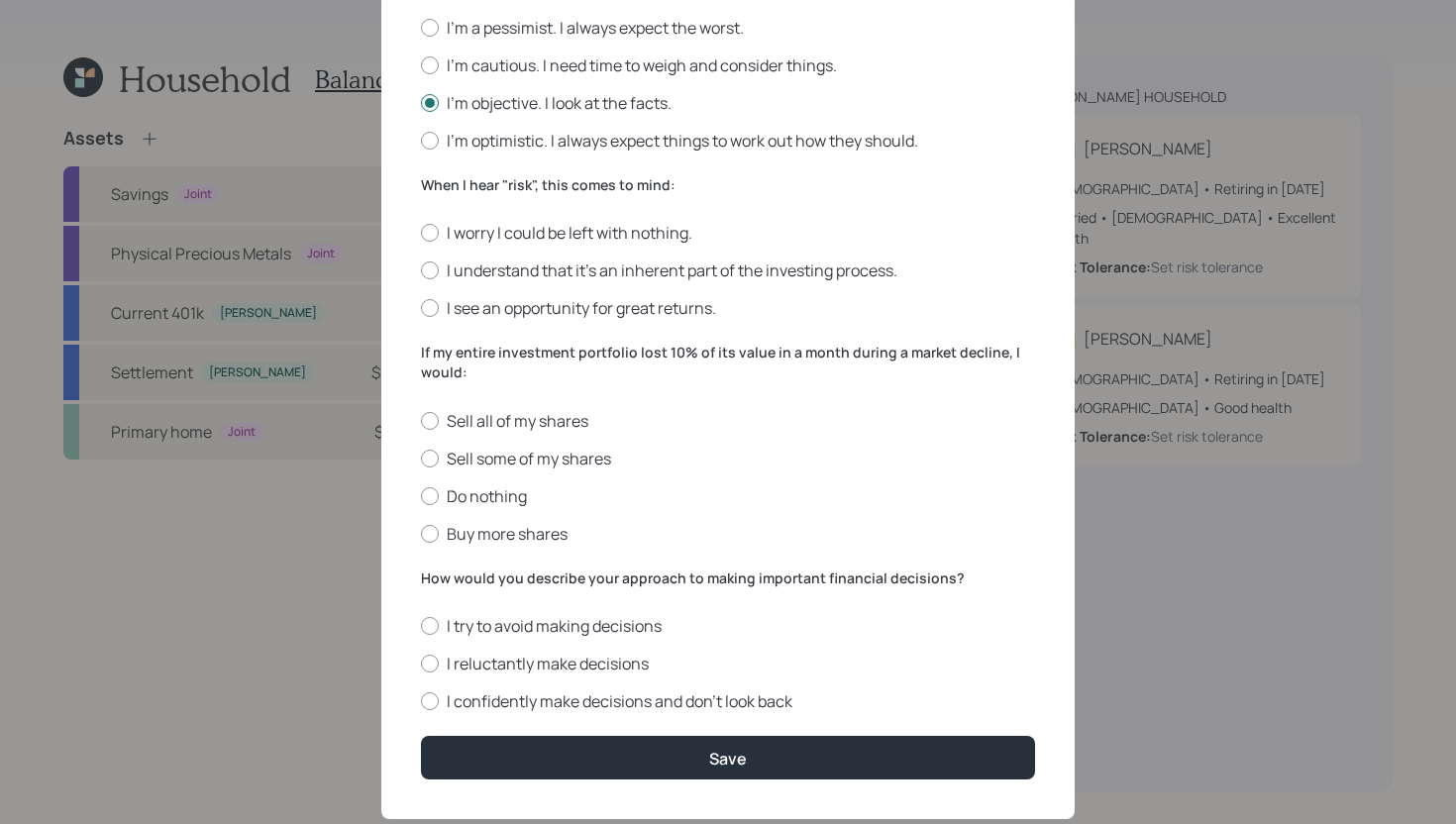 scroll, scrollTop: 584, scrollLeft: 0, axis: vertical 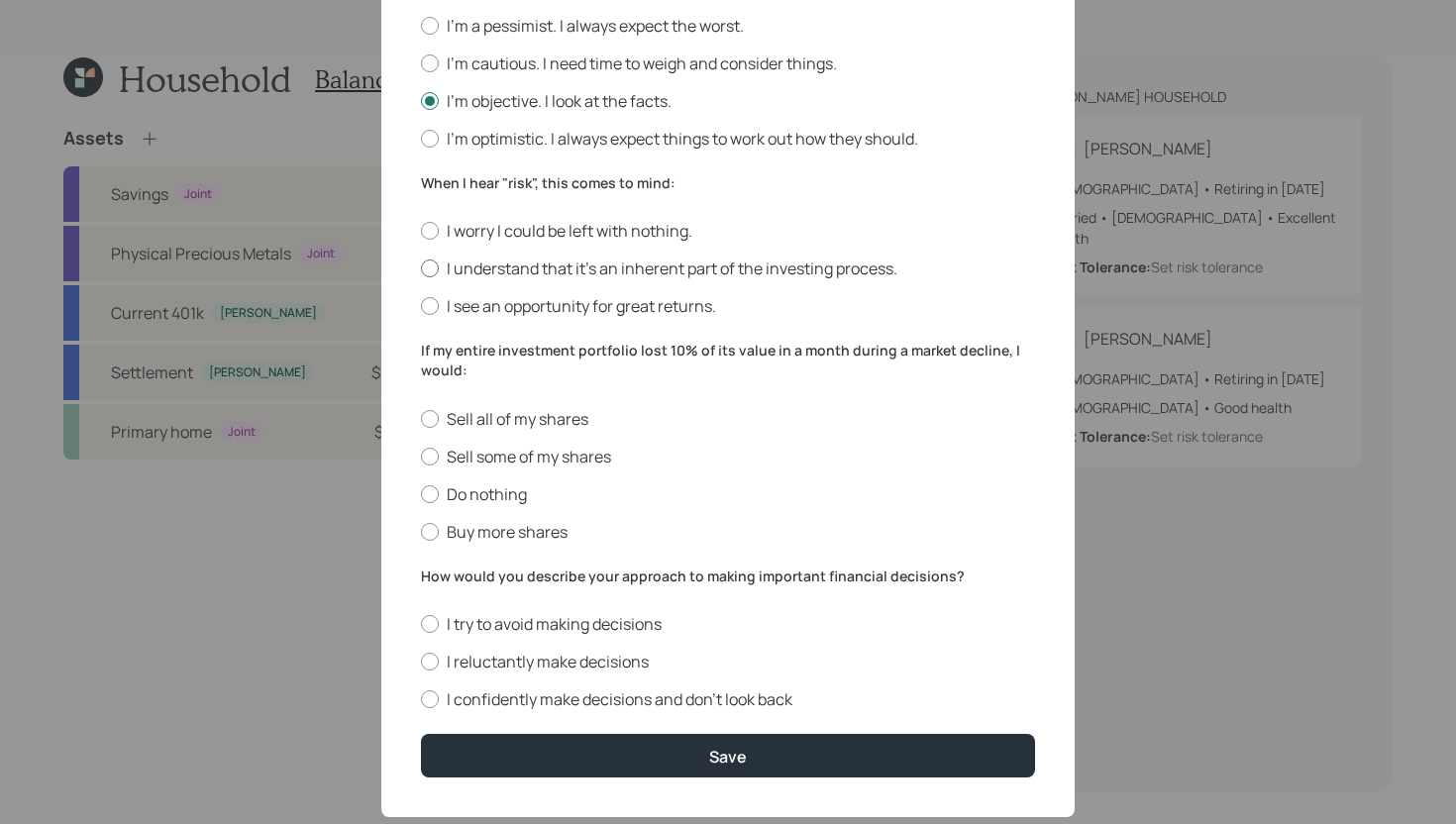 click on "I understand that it’s an inherent part of the investing process." at bounding box center (728, 268) 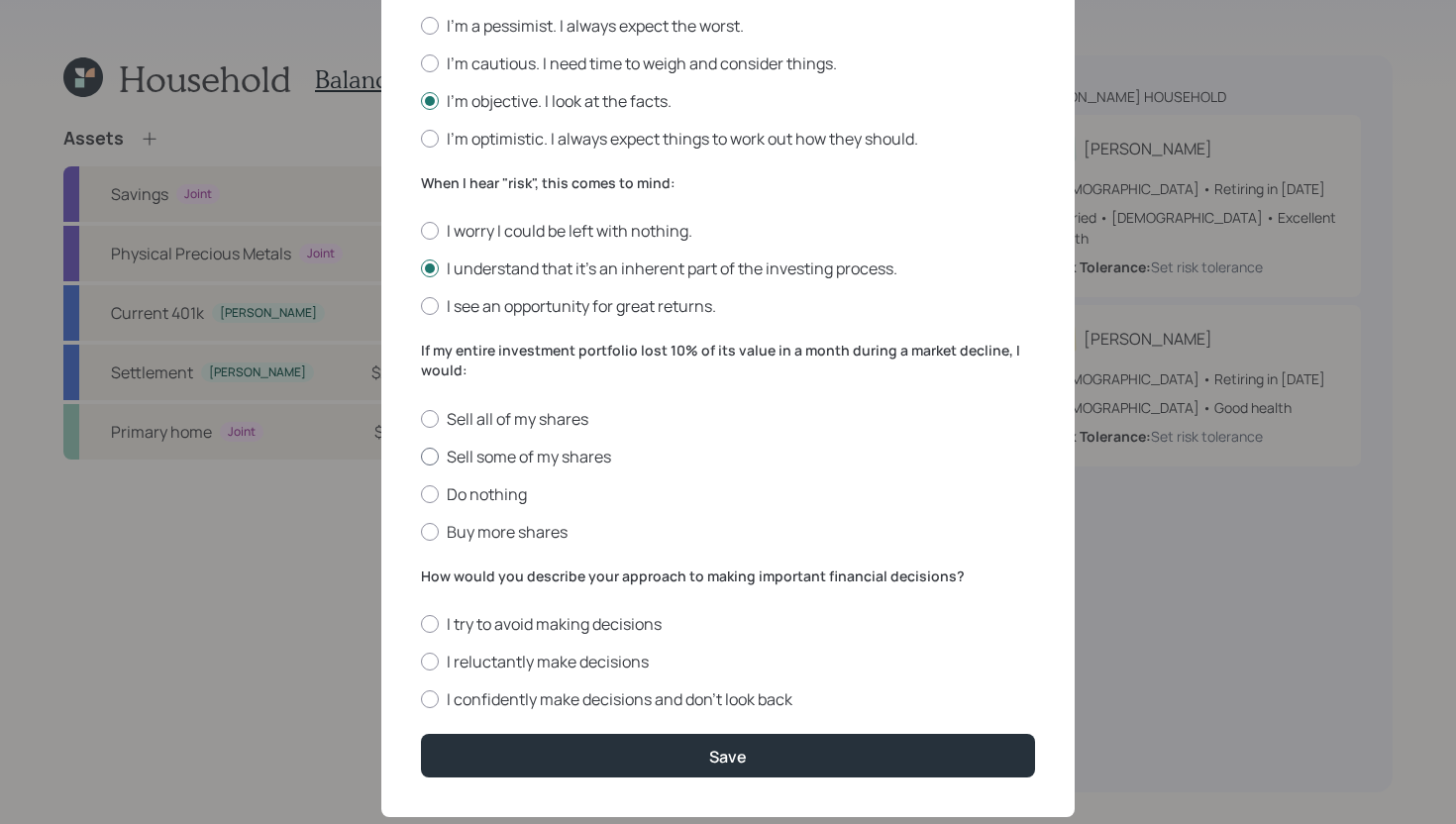 scroll, scrollTop: 627, scrollLeft: 0, axis: vertical 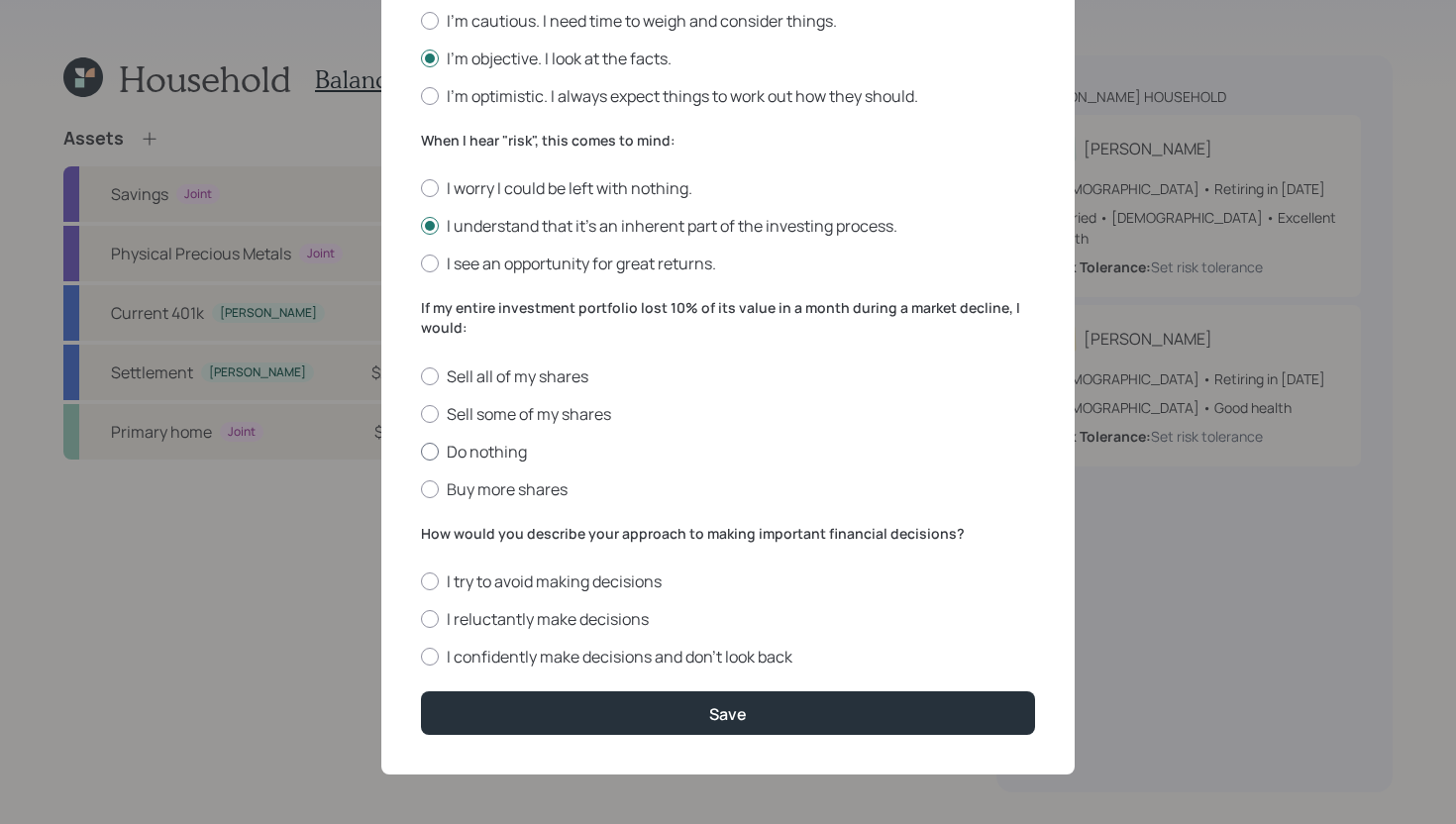click on "Do nothing" at bounding box center (728, 452) 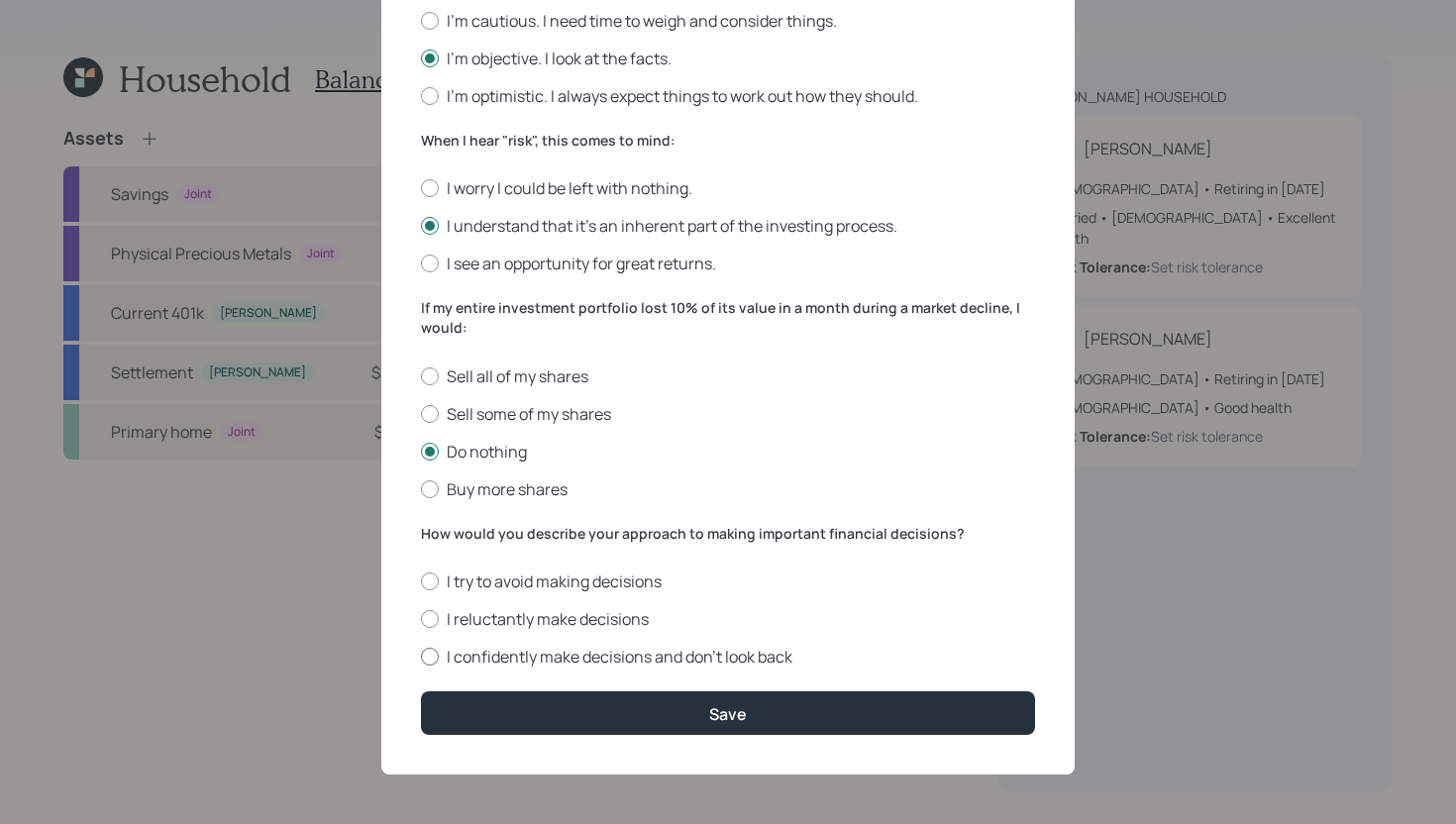 click on "I confidently make decisions and don’t look back" at bounding box center (728, 657) 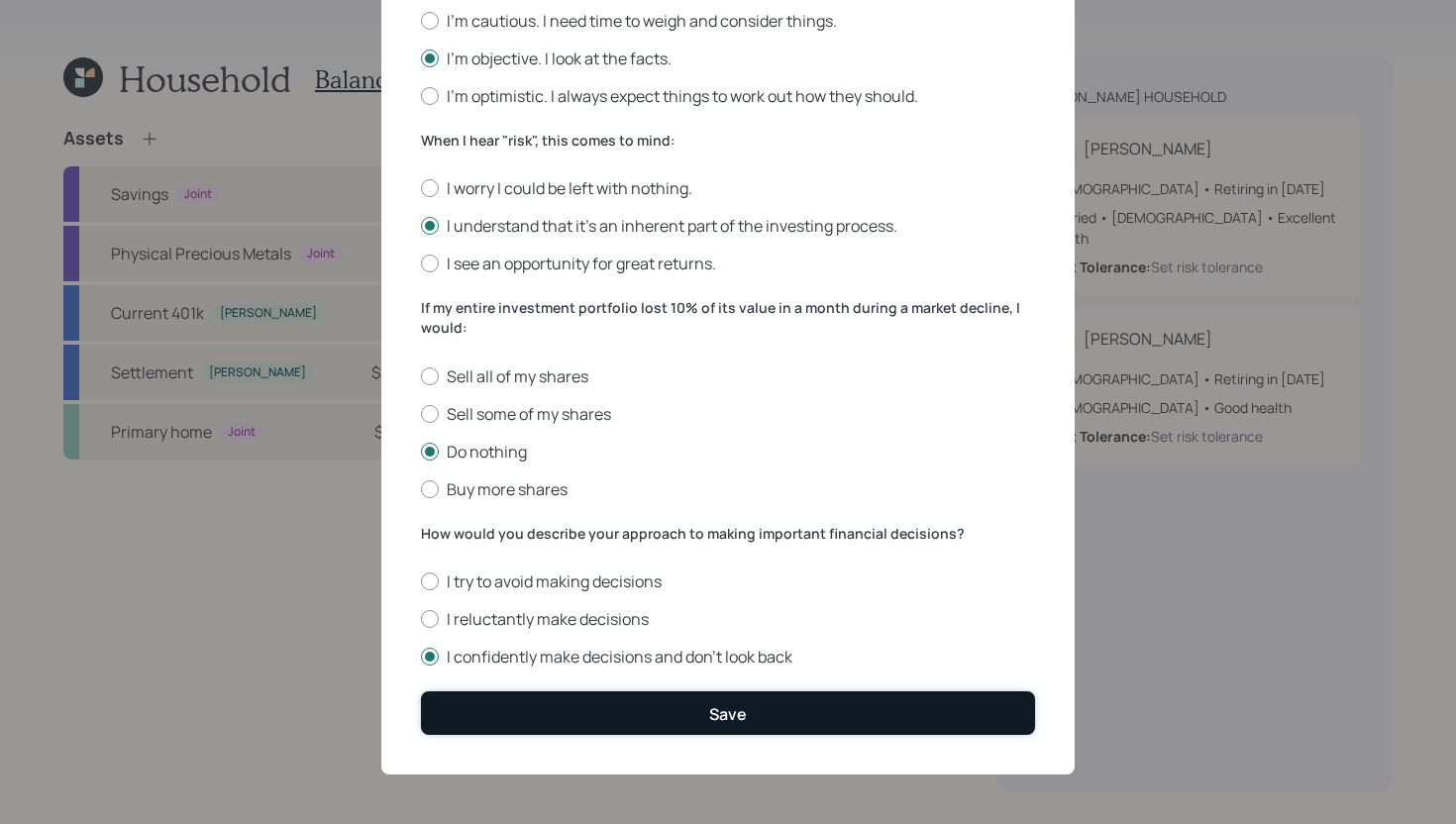 click on "Save" at bounding box center [728, 712] 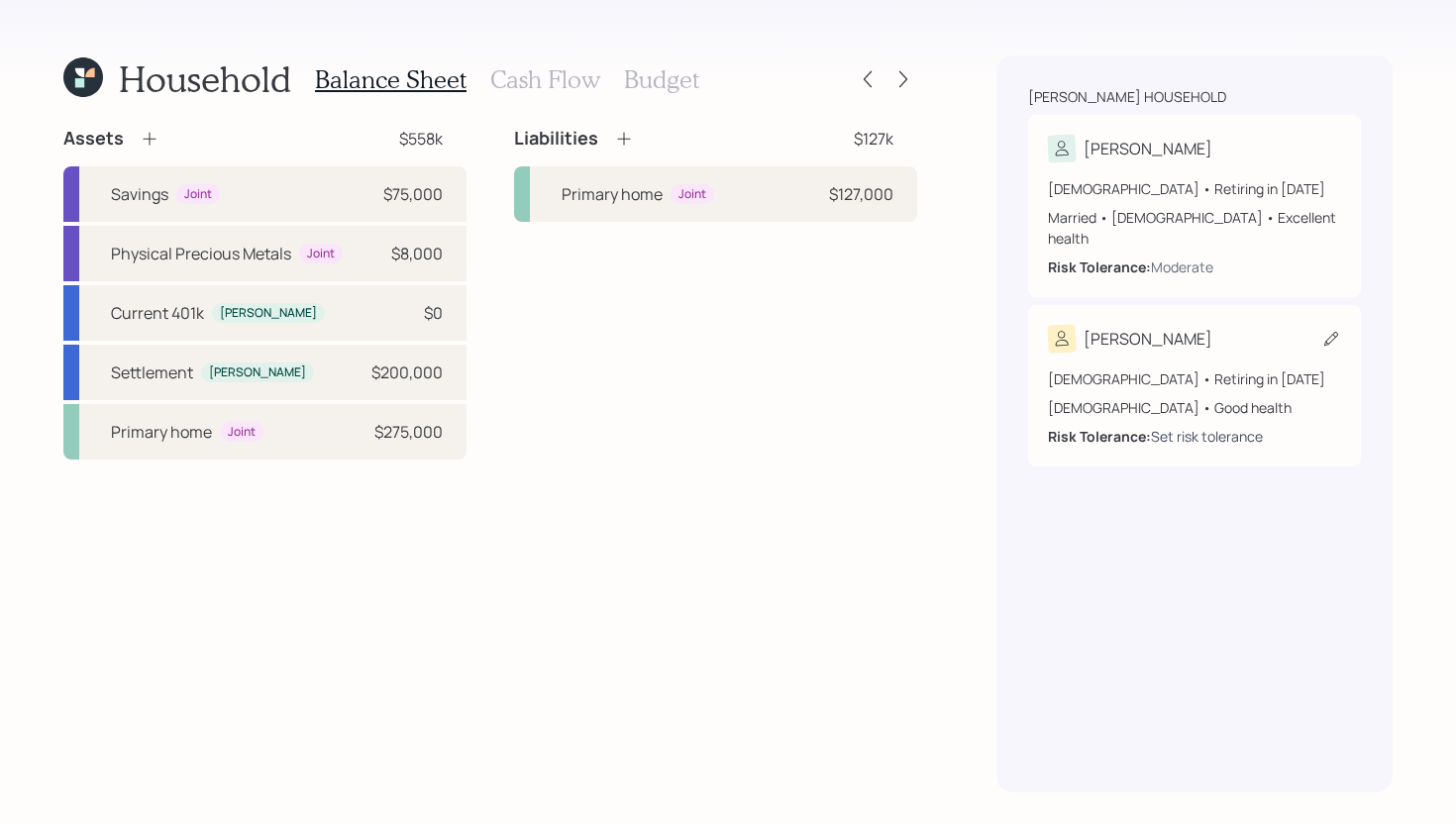 click on "Set risk tolerance" at bounding box center [1206, 436] 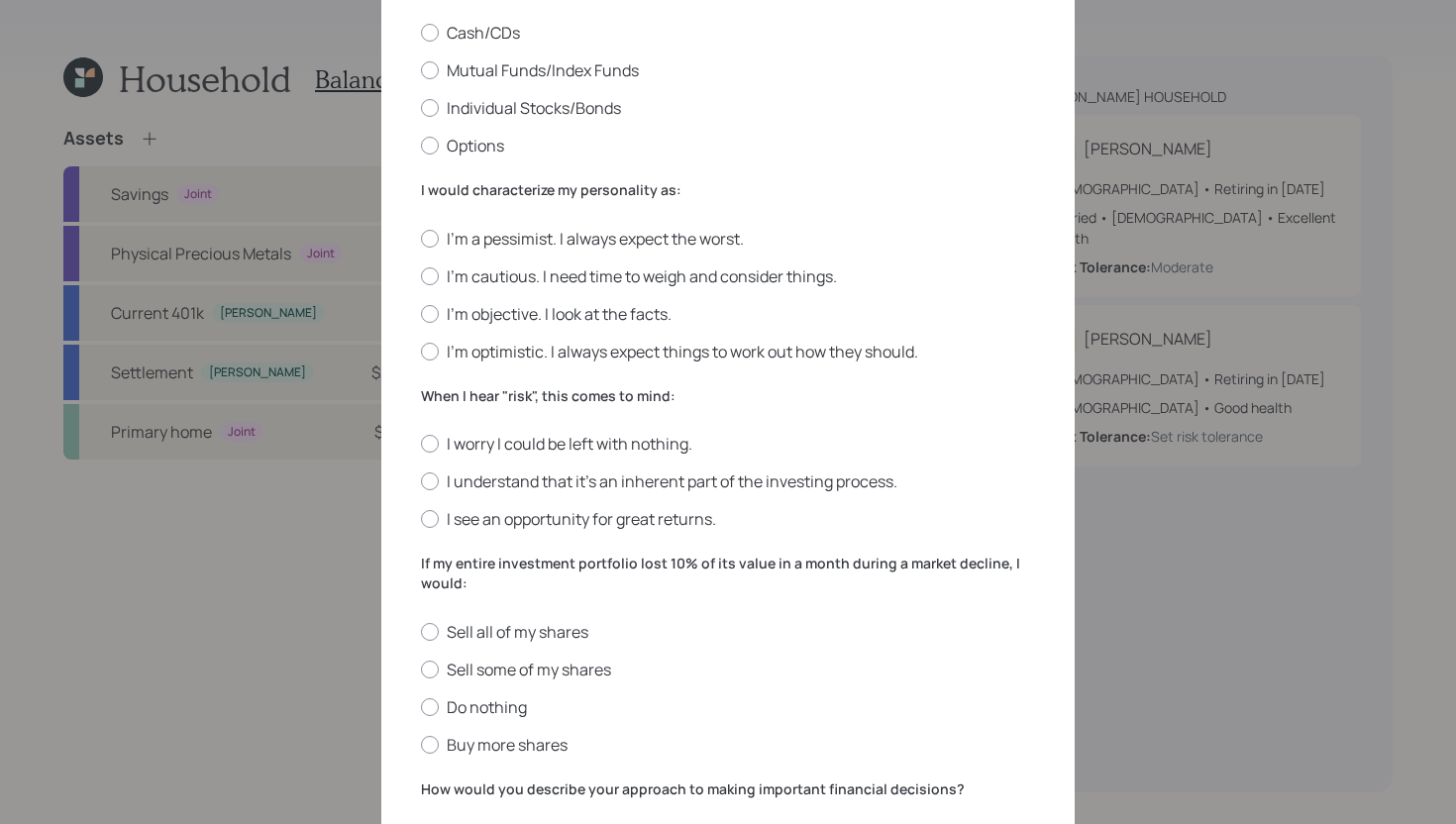 scroll, scrollTop: 0, scrollLeft: 0, axis: both 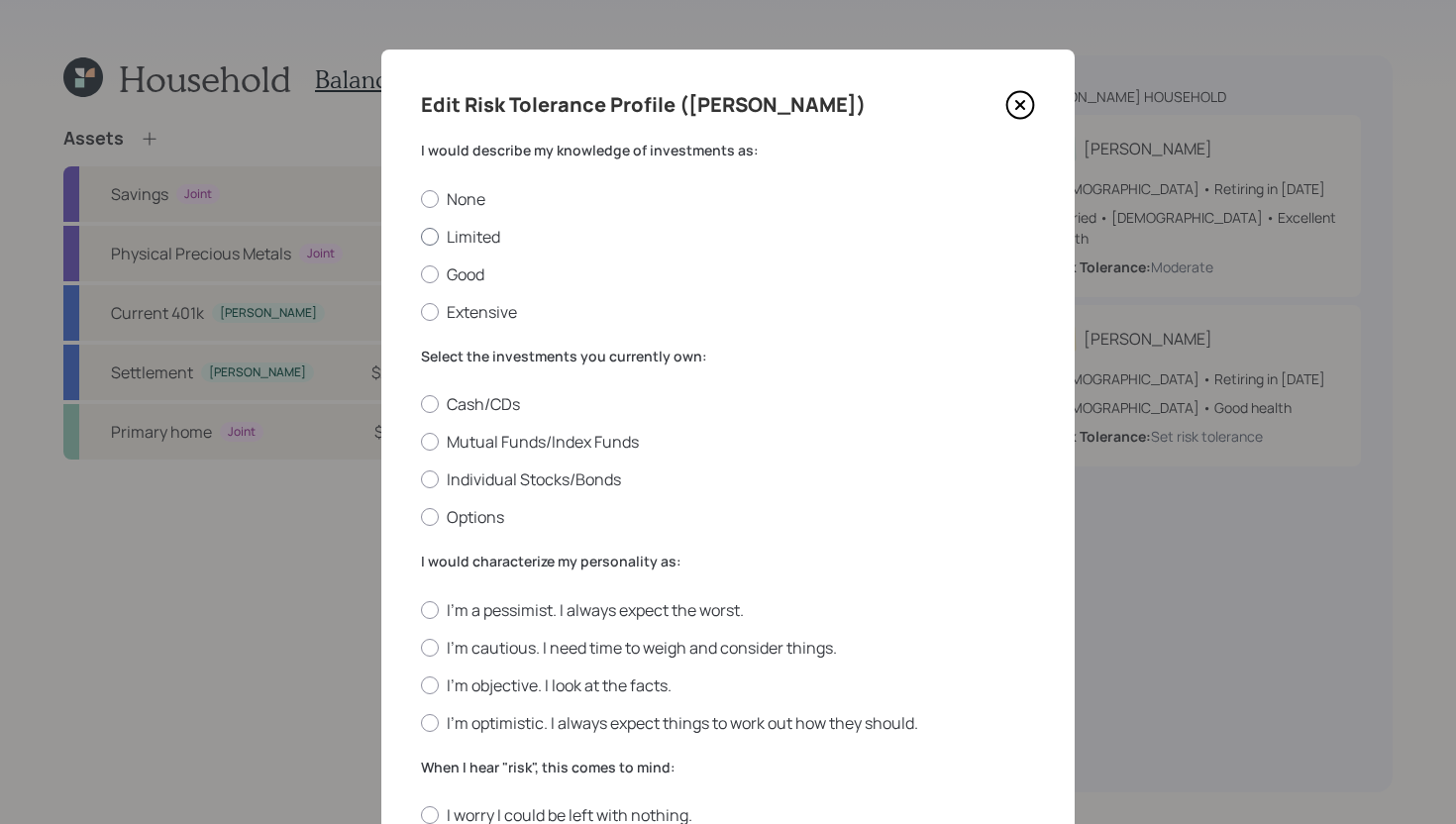 click on "Limited" at bounding box center (728, 237) 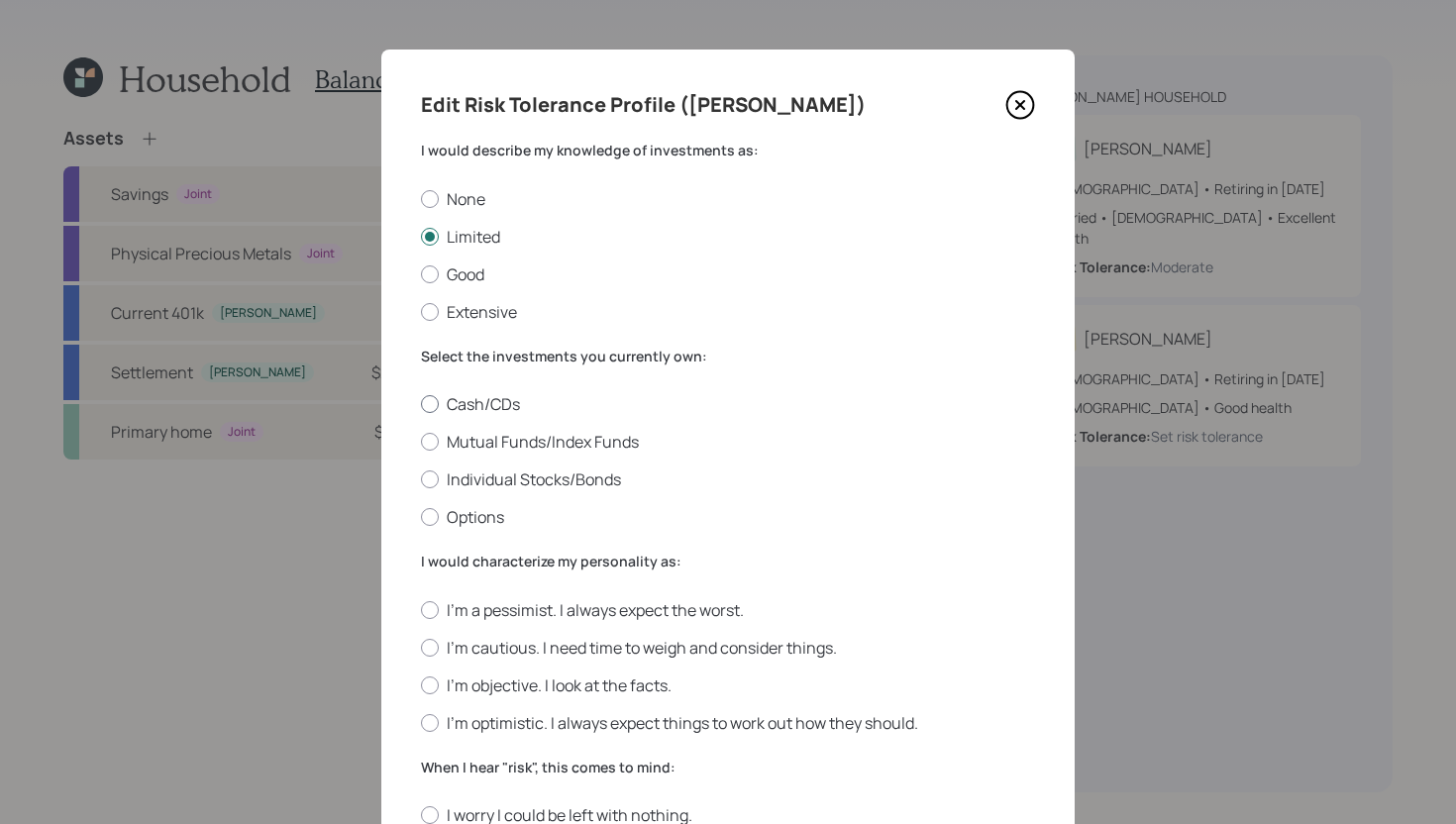click on "Cash/CDs" at bounding box center [728, 404] 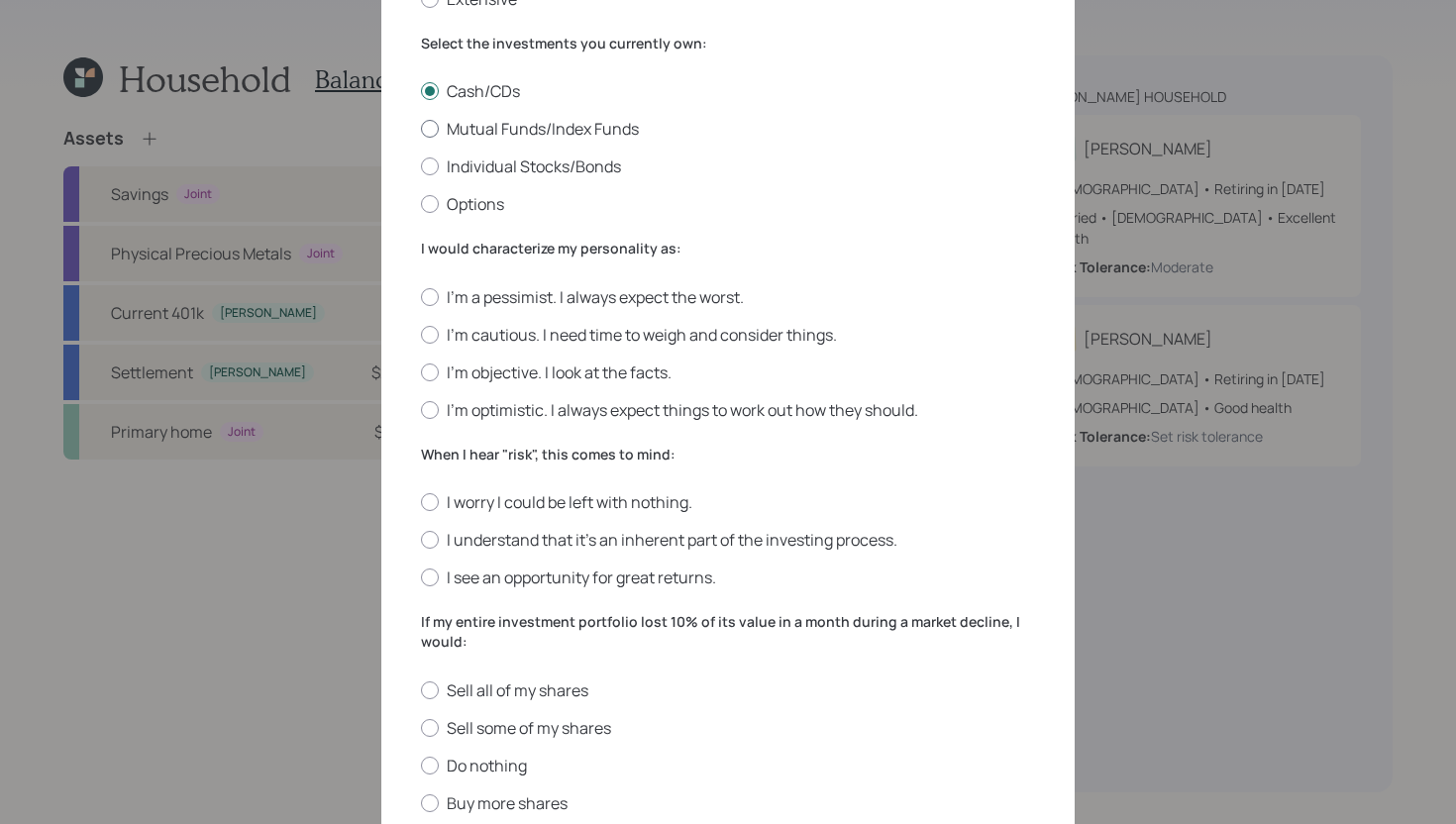 scroll, scrollTop: 323, scrollLeft: 0, axis: vertical 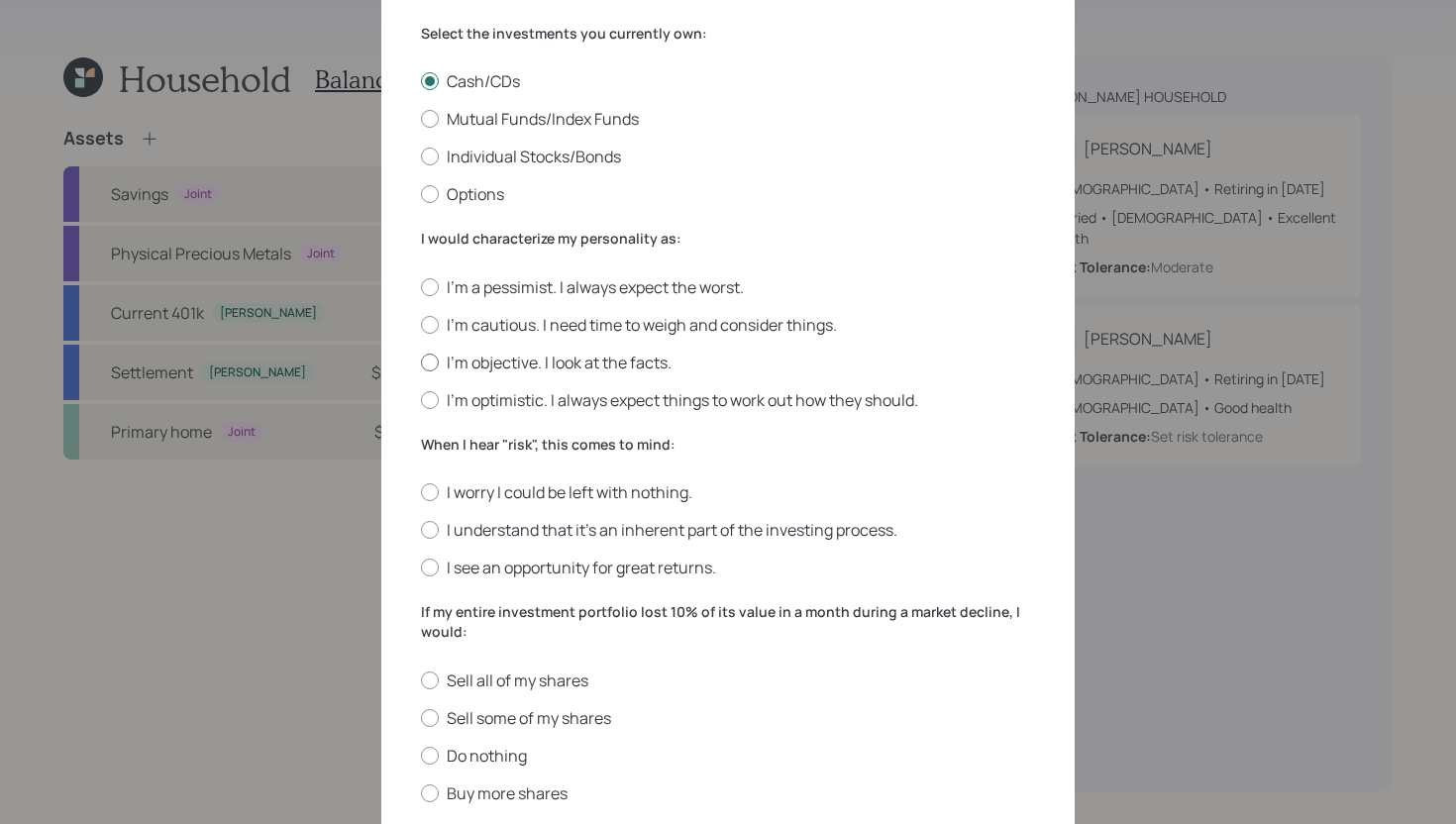 click on "I'm objective. I look at the facts." at bounding box center [728, 362] 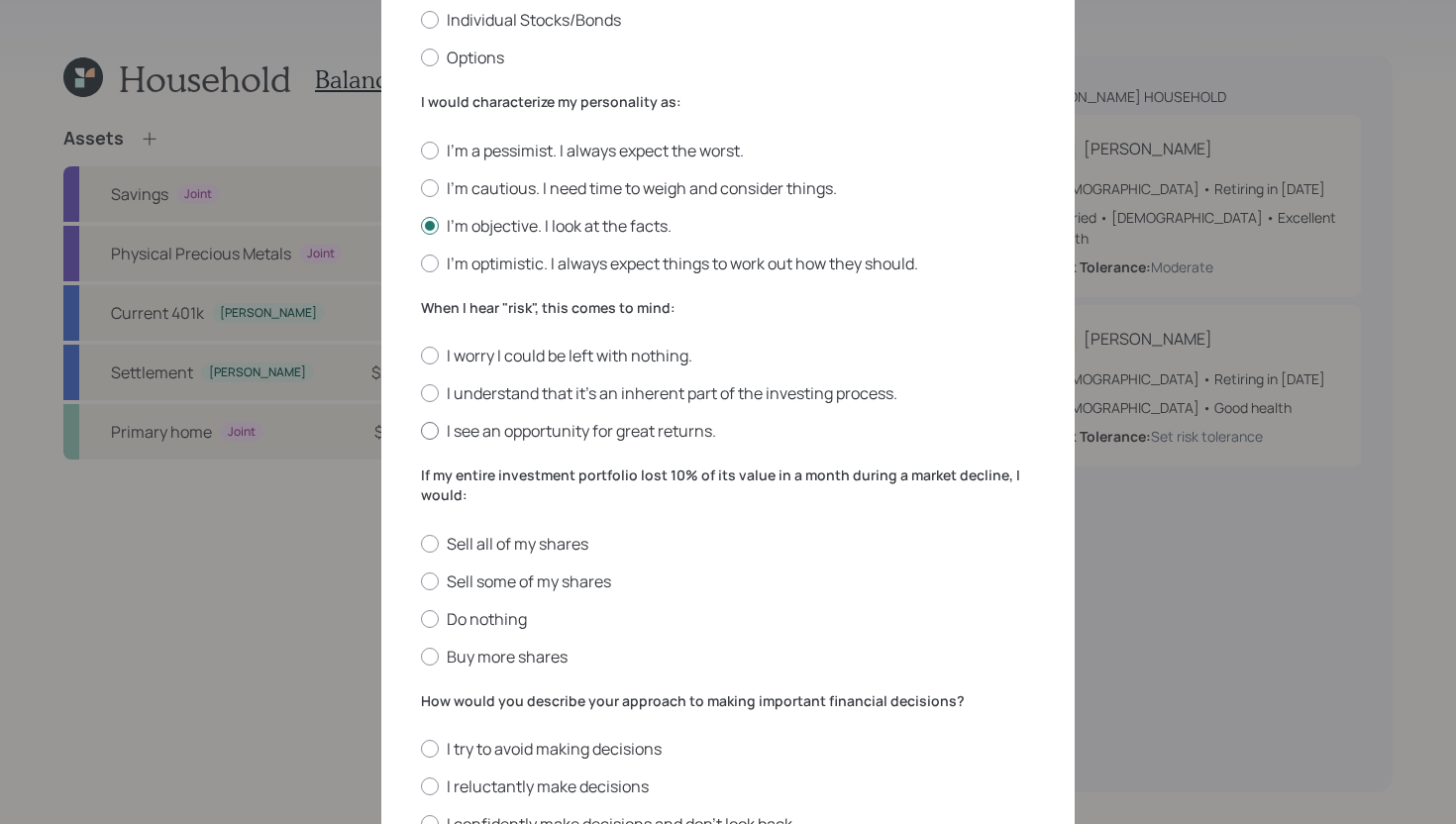 scroll, scrollTop: 515, scrollLeft: 0, axis: vertical 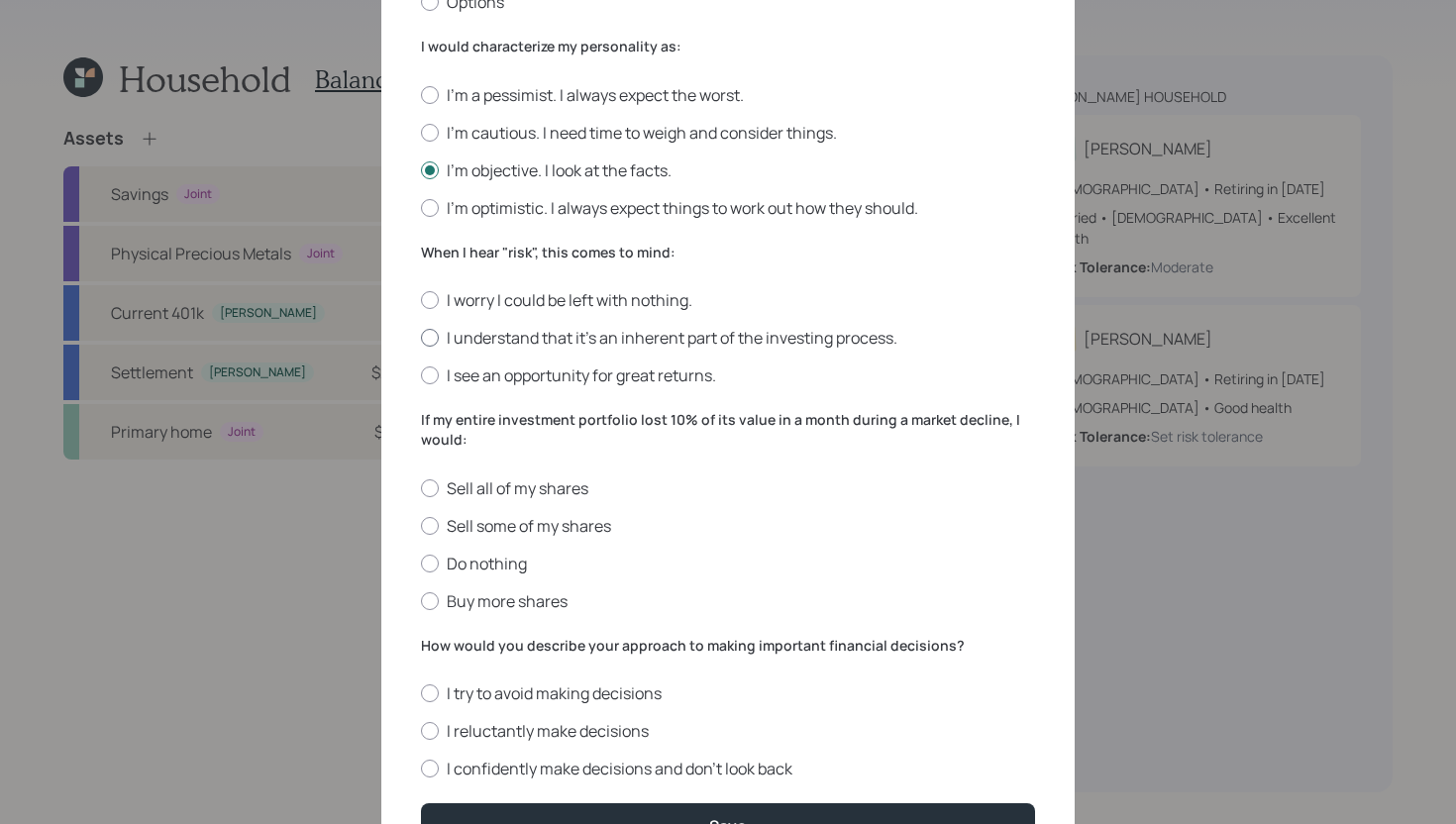 click on "I understand that it’s an inherent part of the investing process." at bounding box center (728, 338) 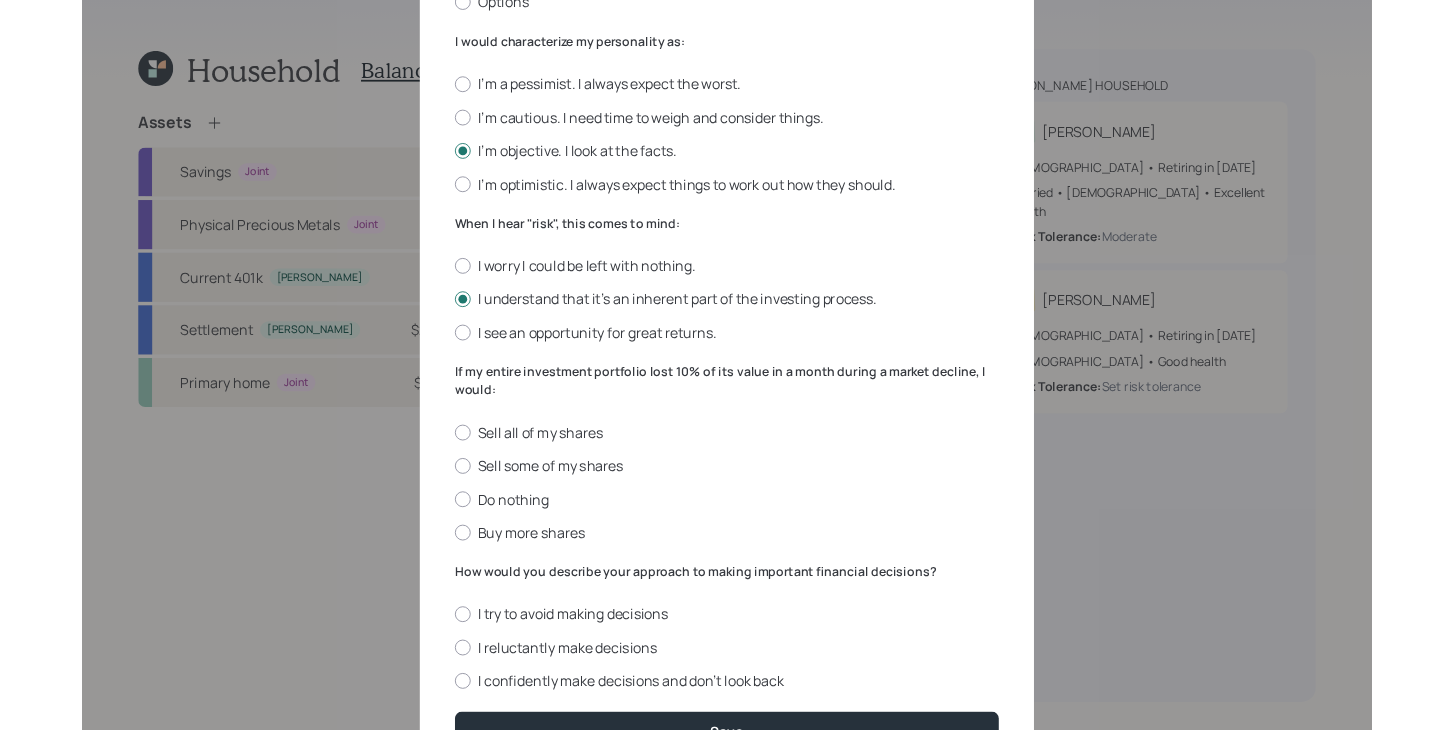 scroll, scrollTop: 633, scrollLeft: 0, axis: vertical 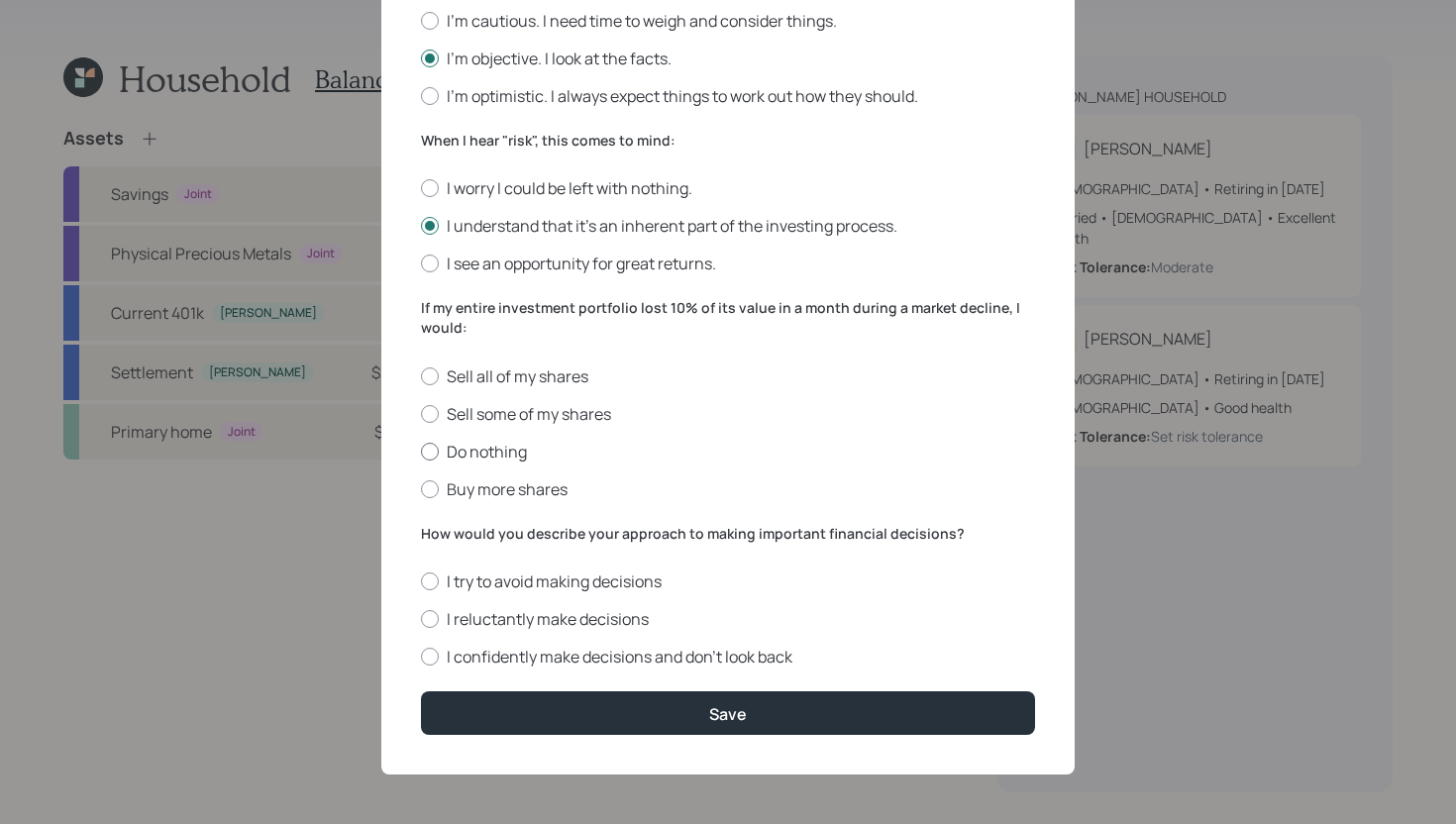 click on "Do nothing" at bounding box center [728, 452] 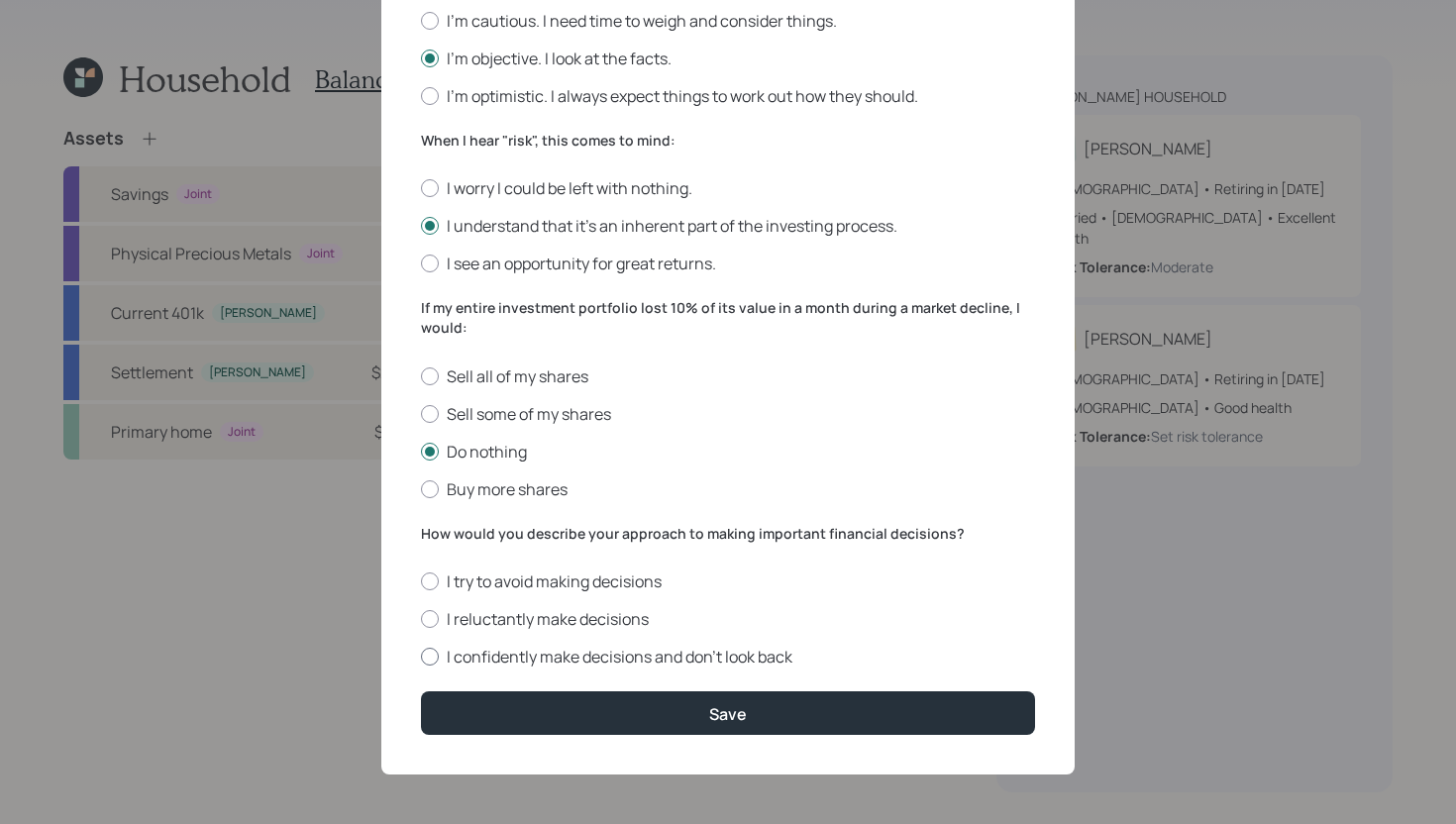 click on "I confidently make decisions and don’t look back" at bounding box center (728, 657) 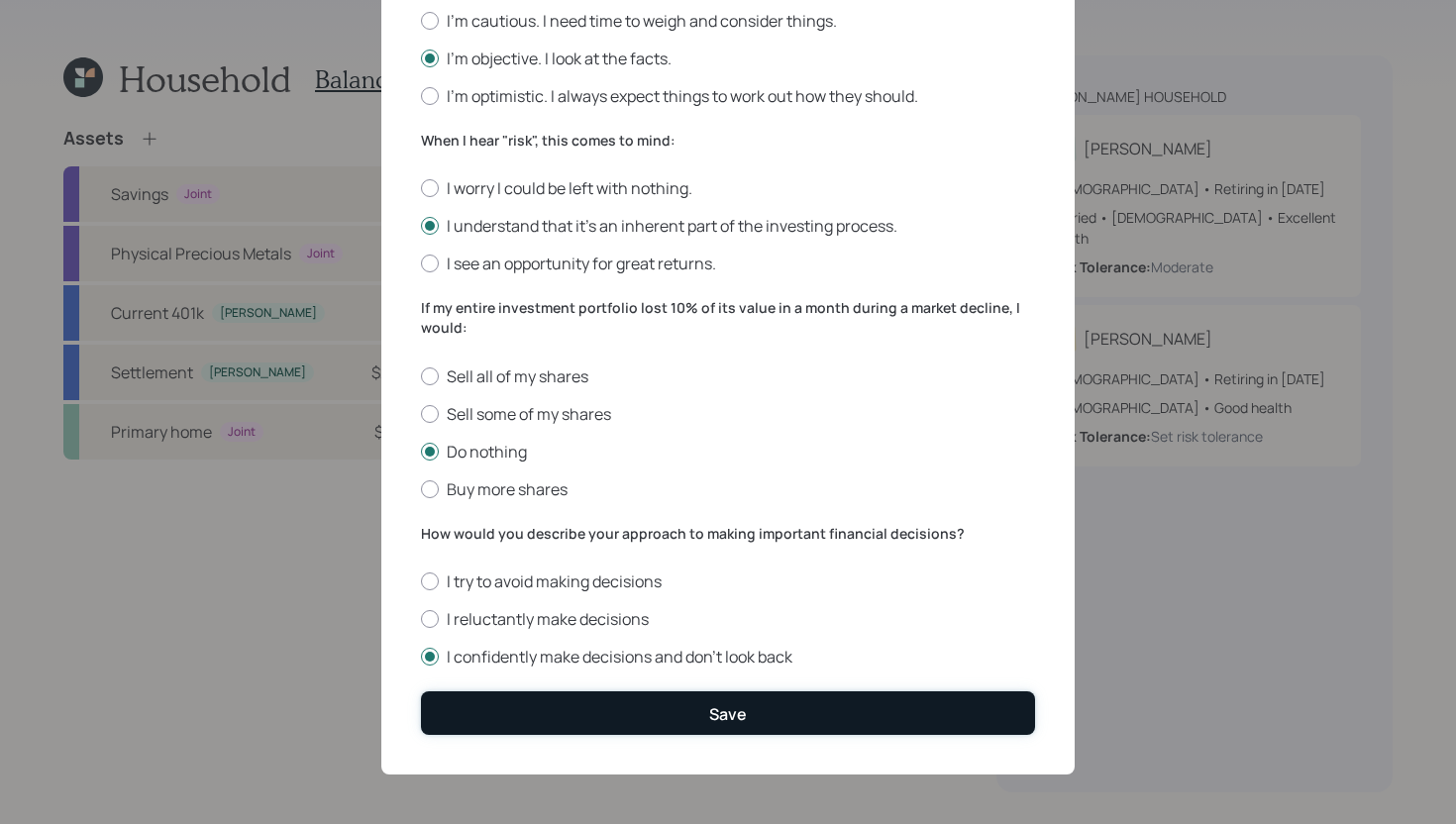 click on "Save" at bounding box center (728, 712) 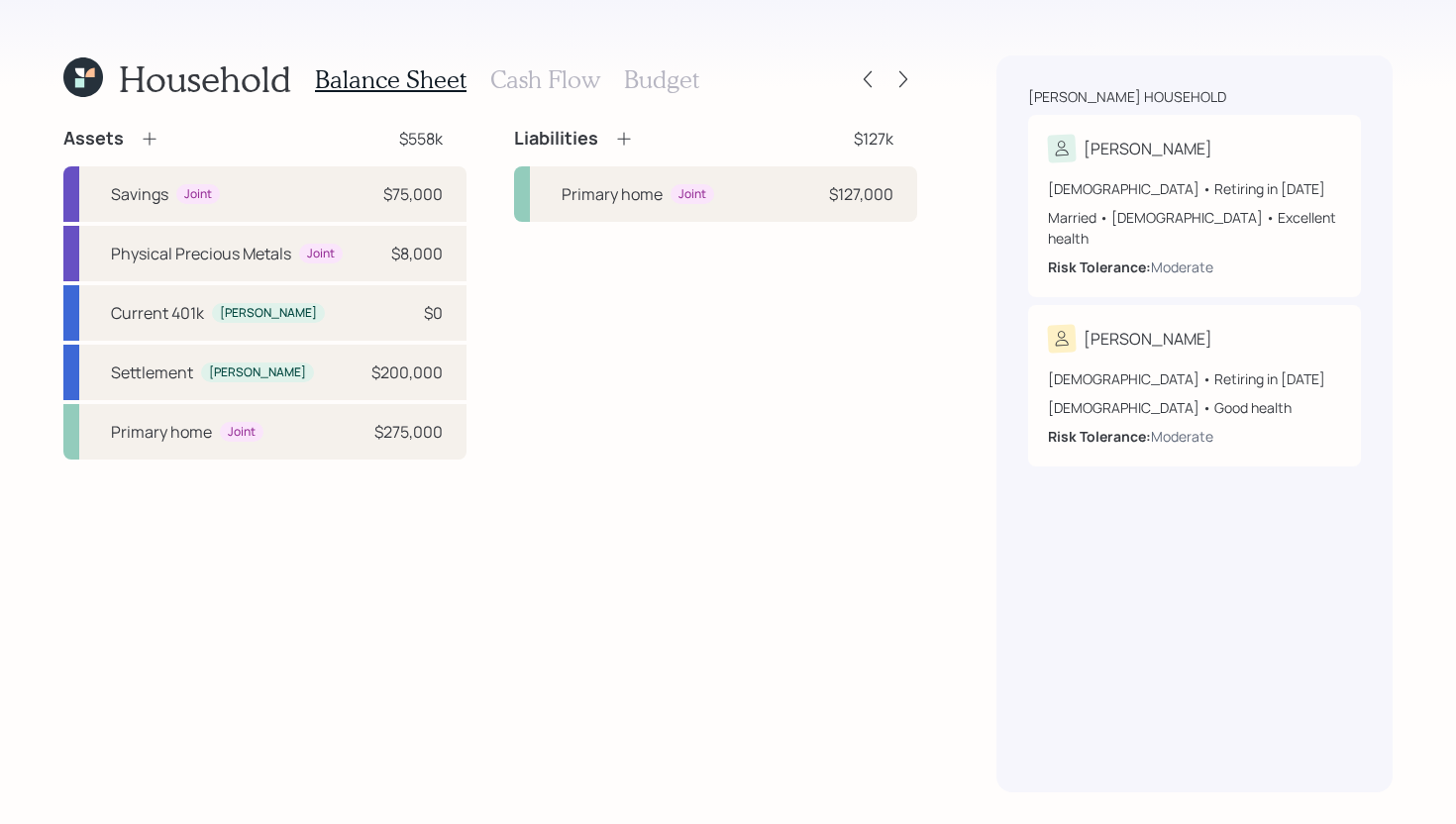 click on "Cash Flow" at bounding box center [545, 79] 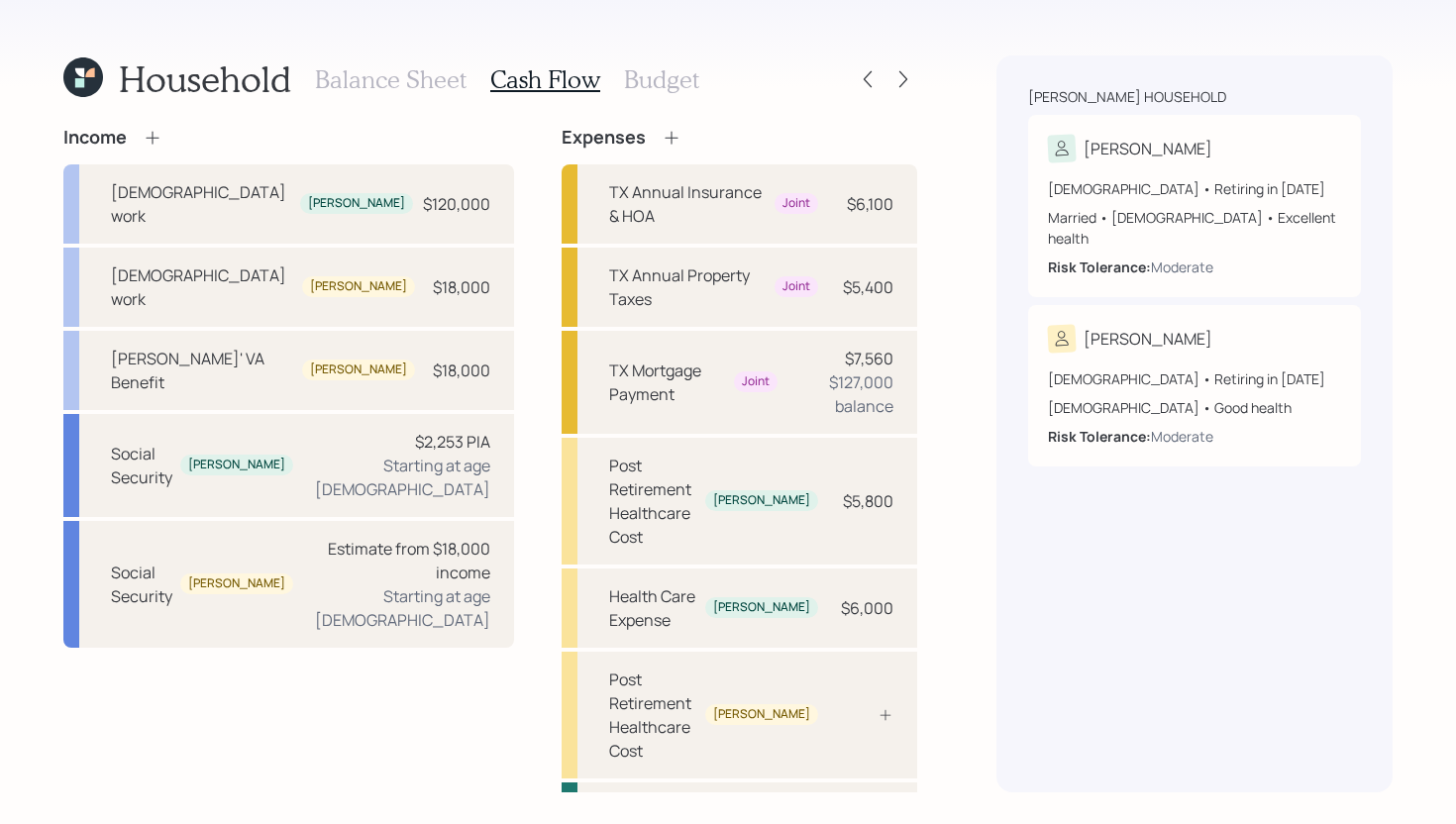 click on "Balance Sheet" at bounding box center (390, 79) 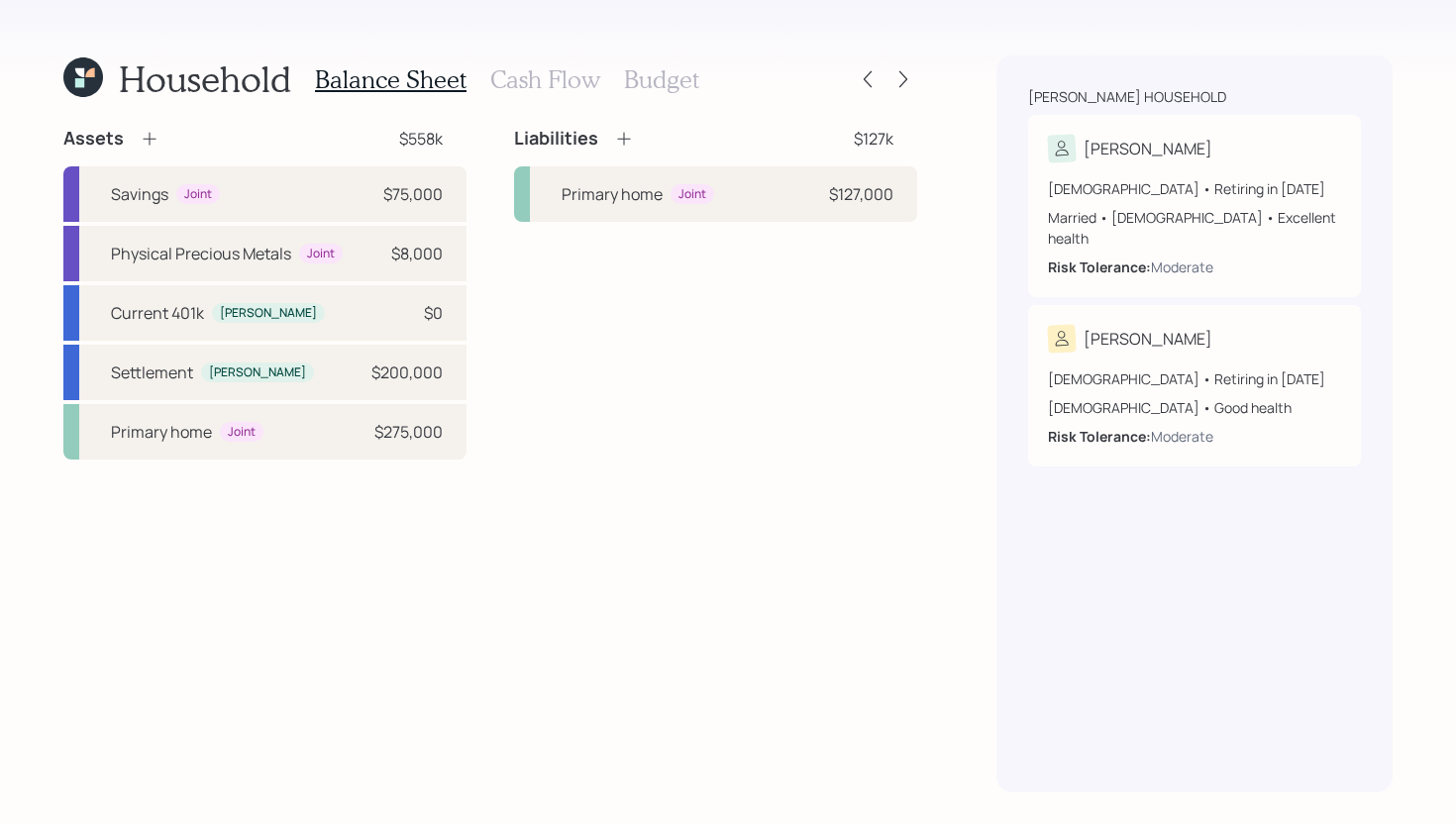 click 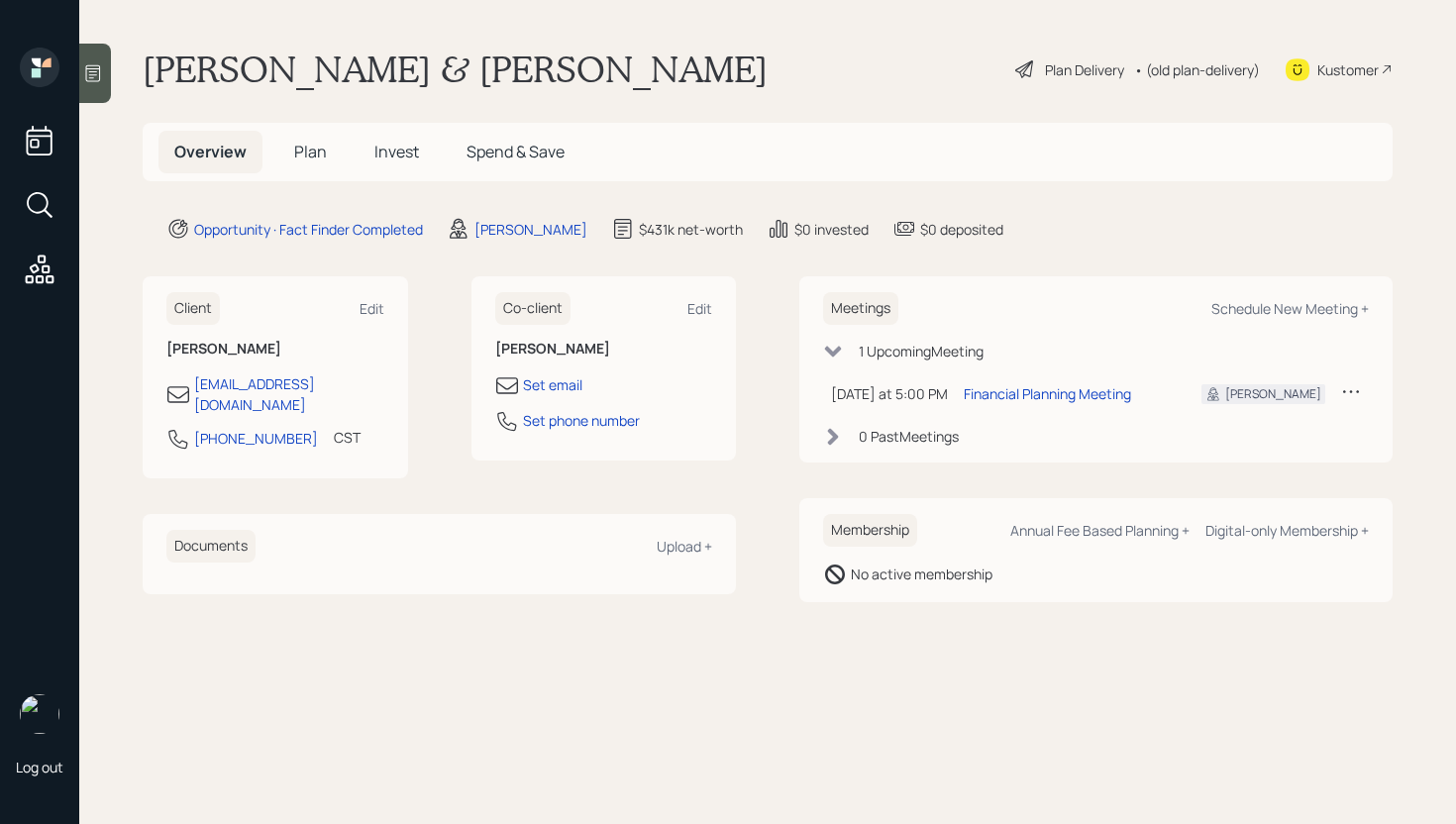 click on "• (old plan-delivery)" at bounding box center [1196, 69] 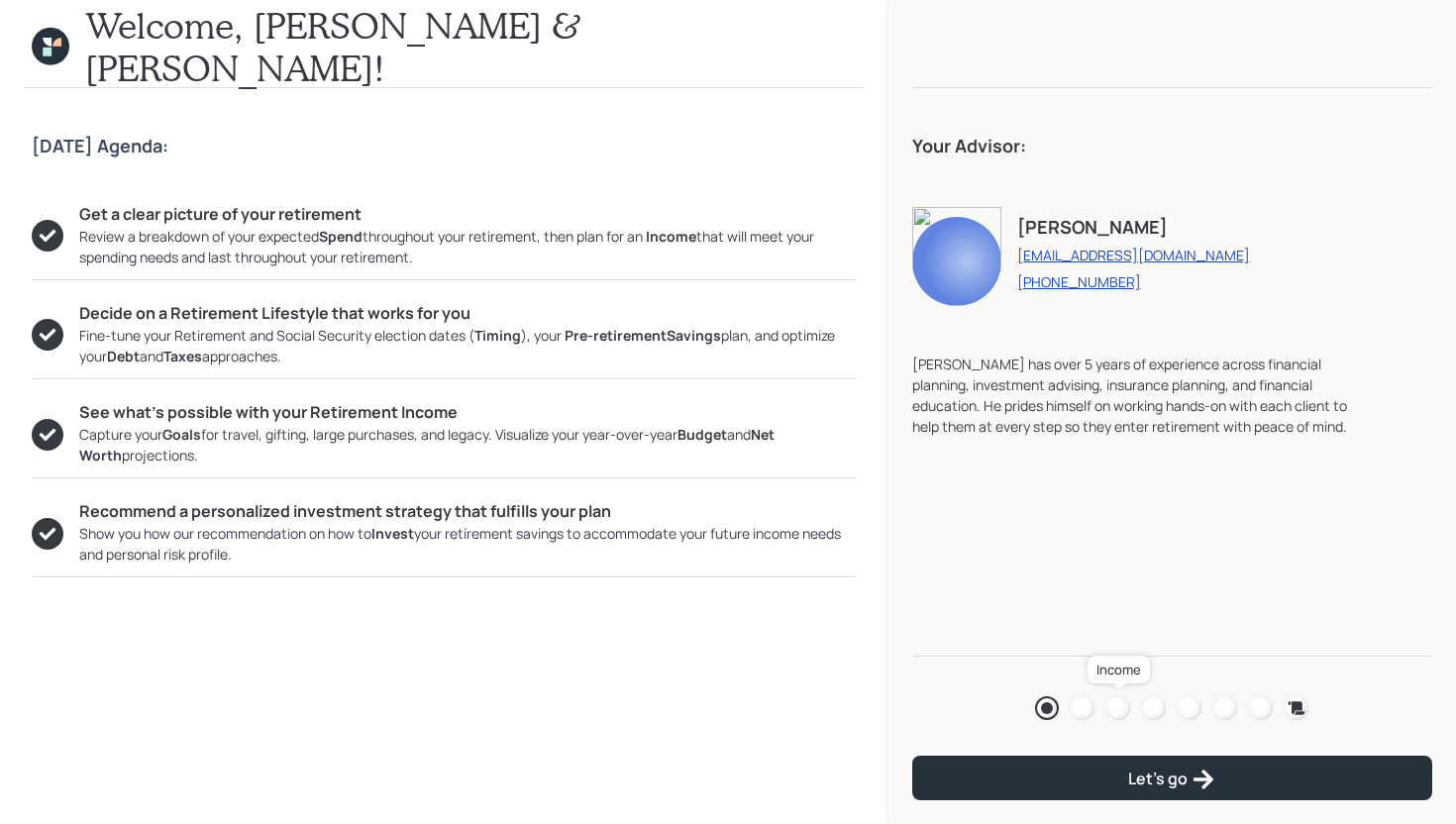 click at bounding box center (1118, 708) 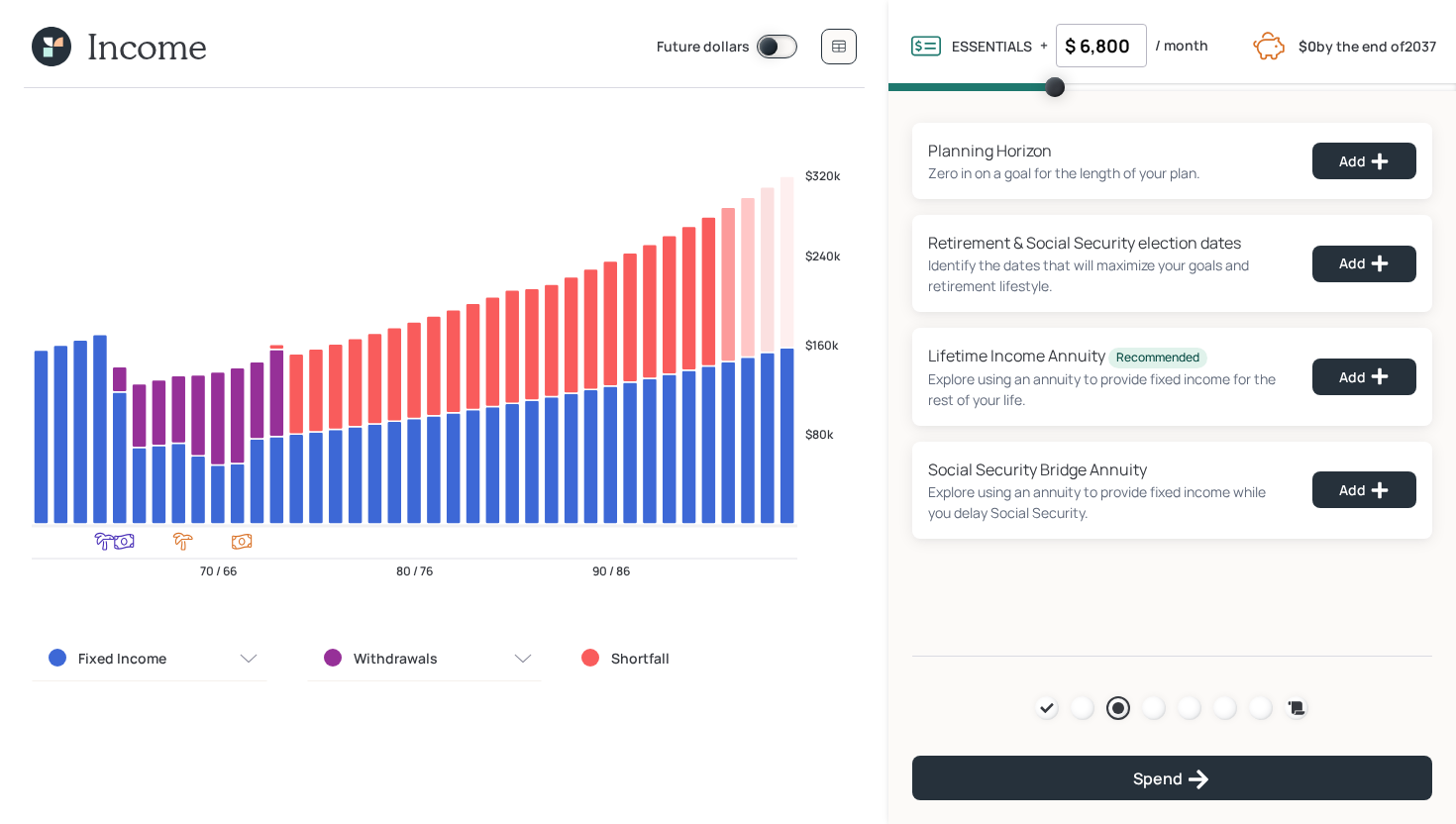 click on "$ 6,800" at bounding box center (1101, 46) 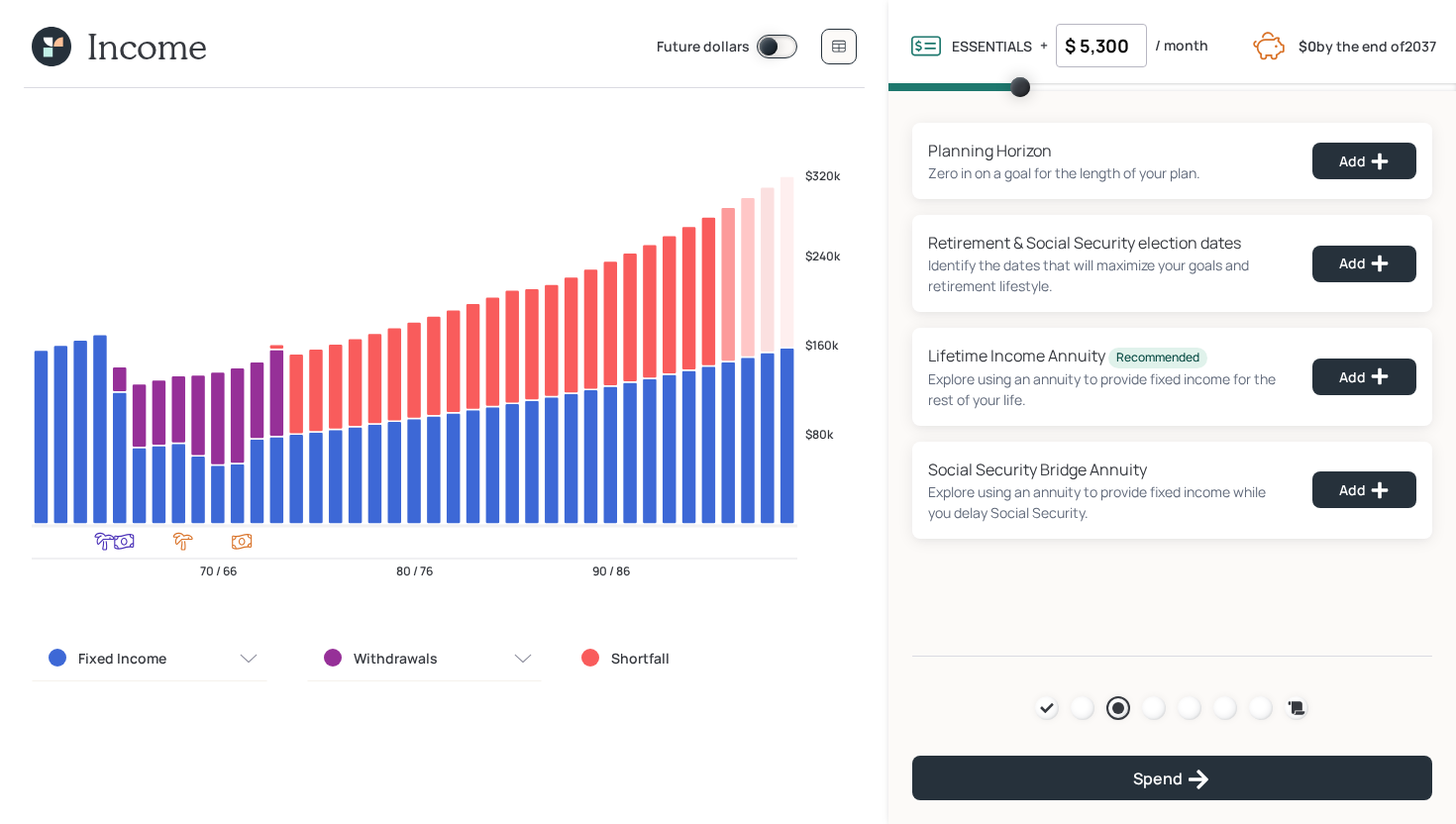 click on "Fixed Income Withdrawals Shortfall" at bounding box center [444, 659] 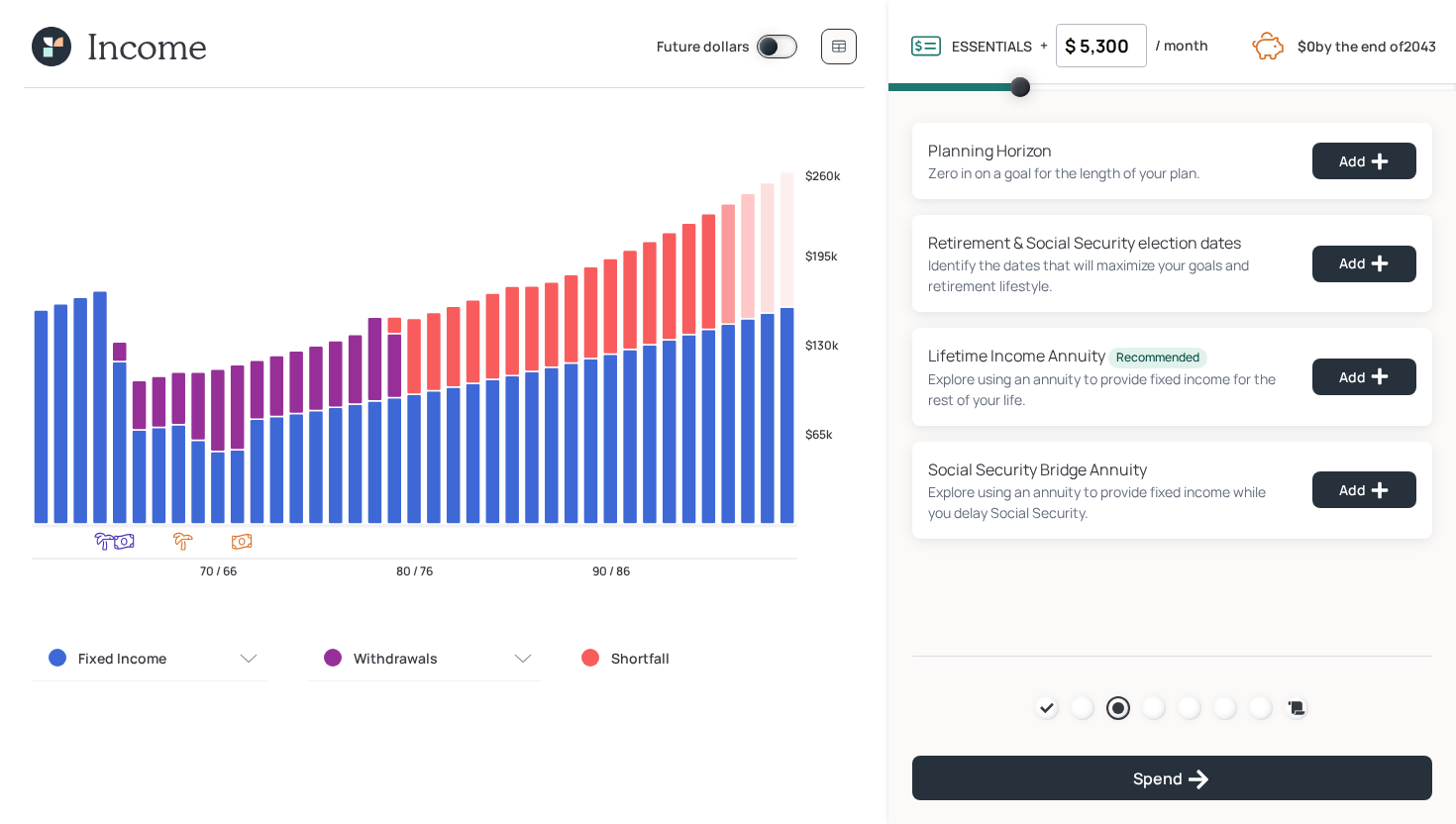 click on "$ 5,300" at bounding box center [1101, 46] 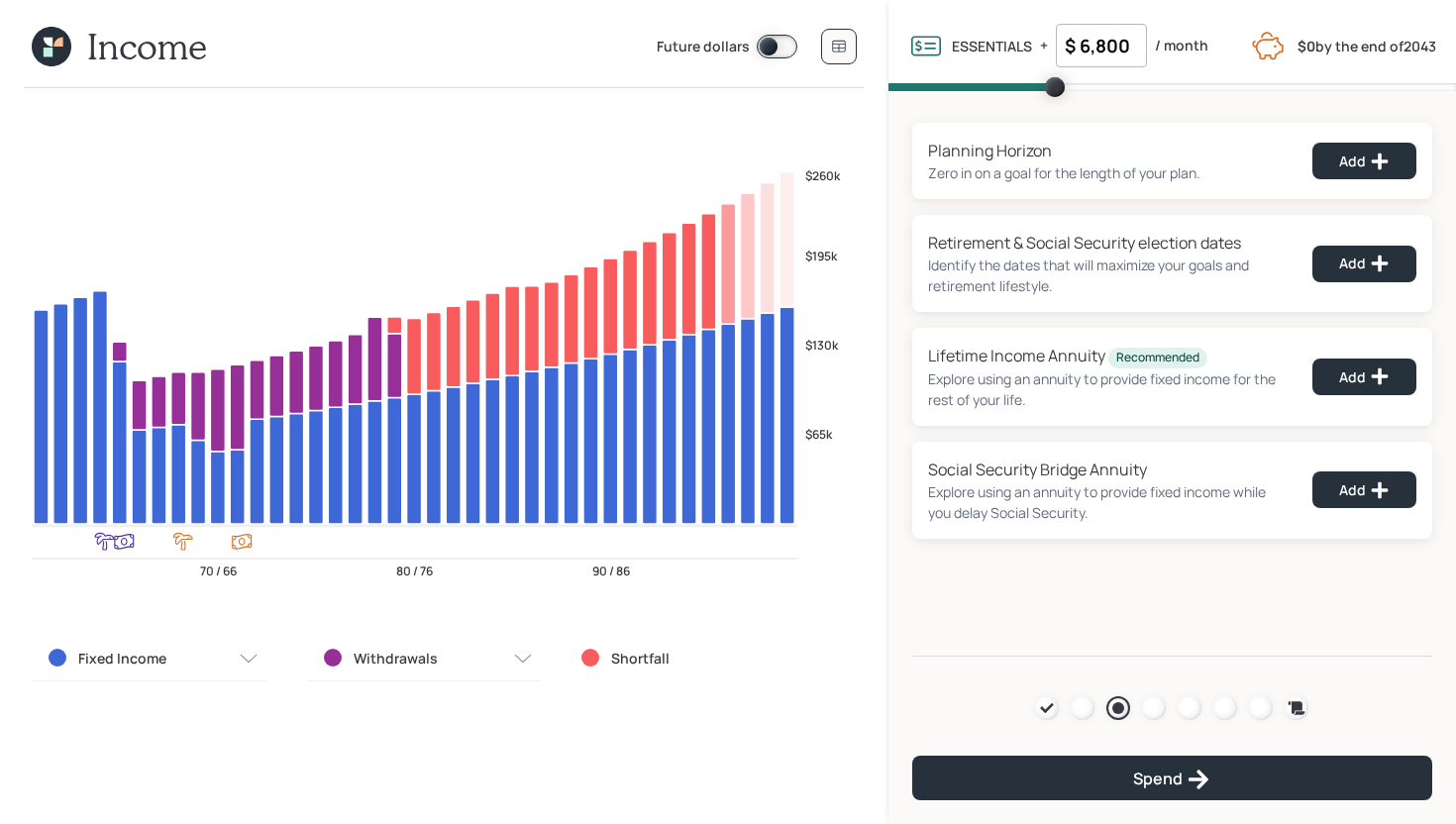 type on "$ 6,800" 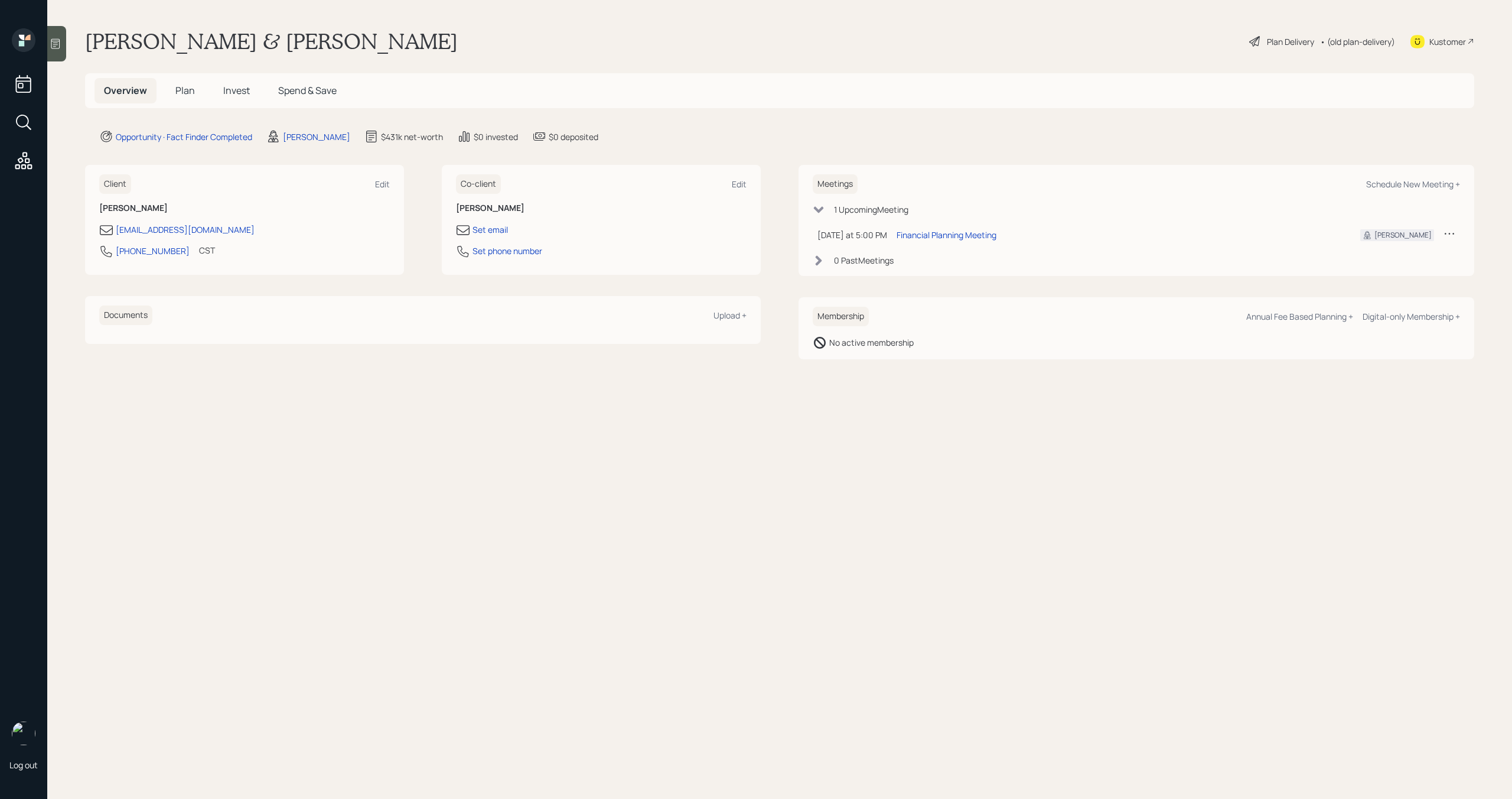scroll, scrollTop: 0, scrollLeft: 0, axis: both 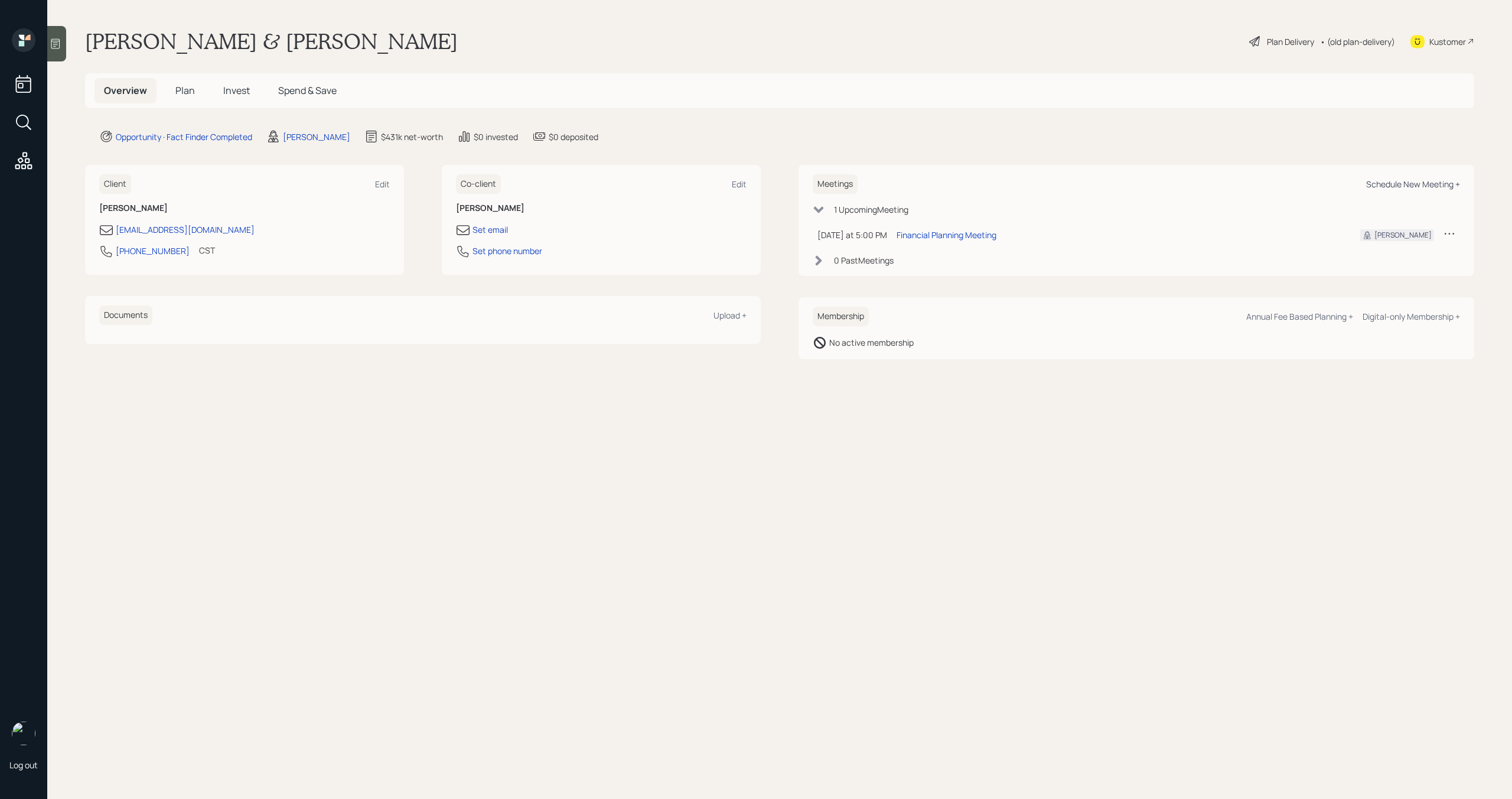 click on "Schedule New Meeting +" at bounding box center [1413, 184] 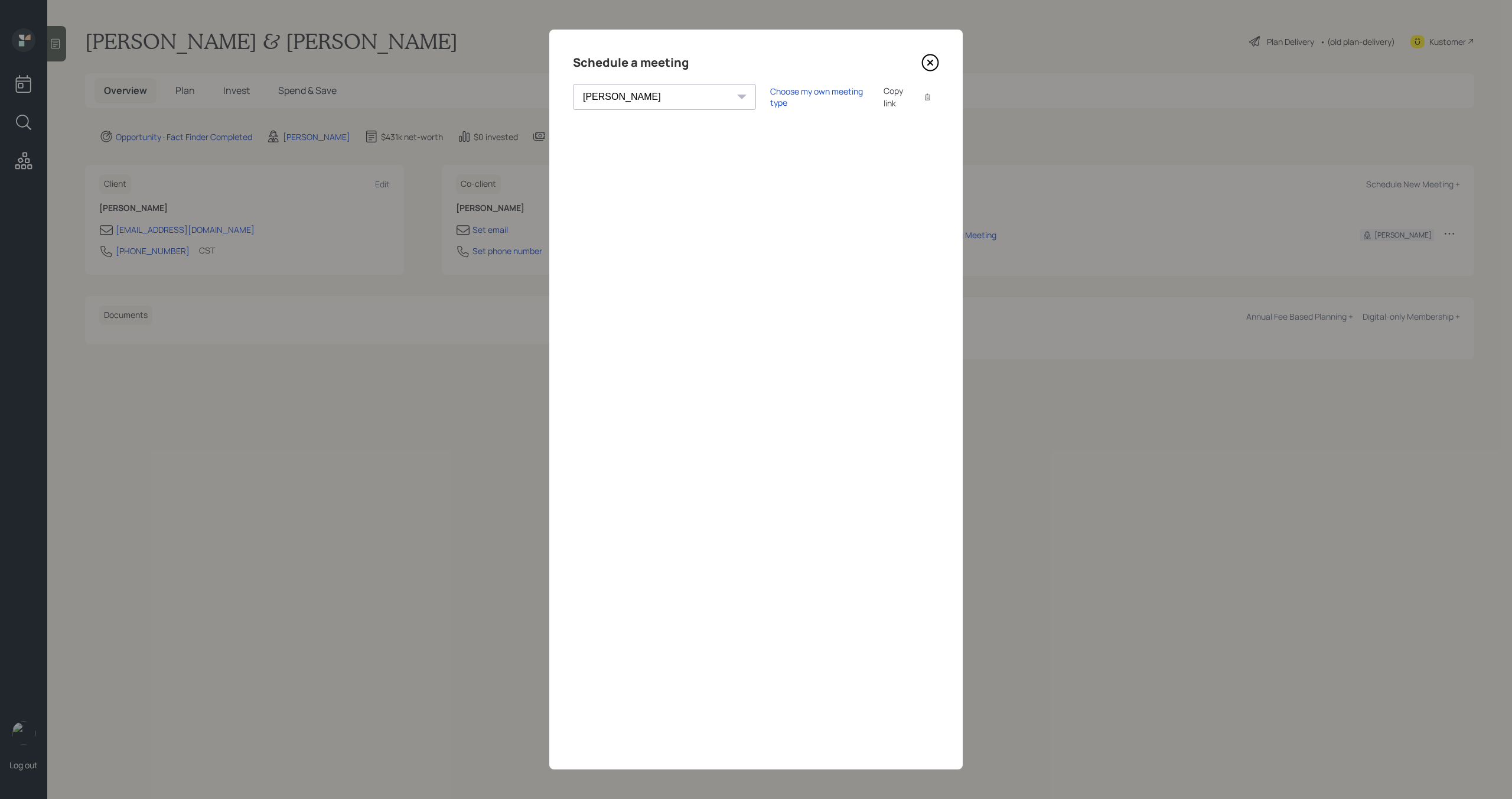 click 